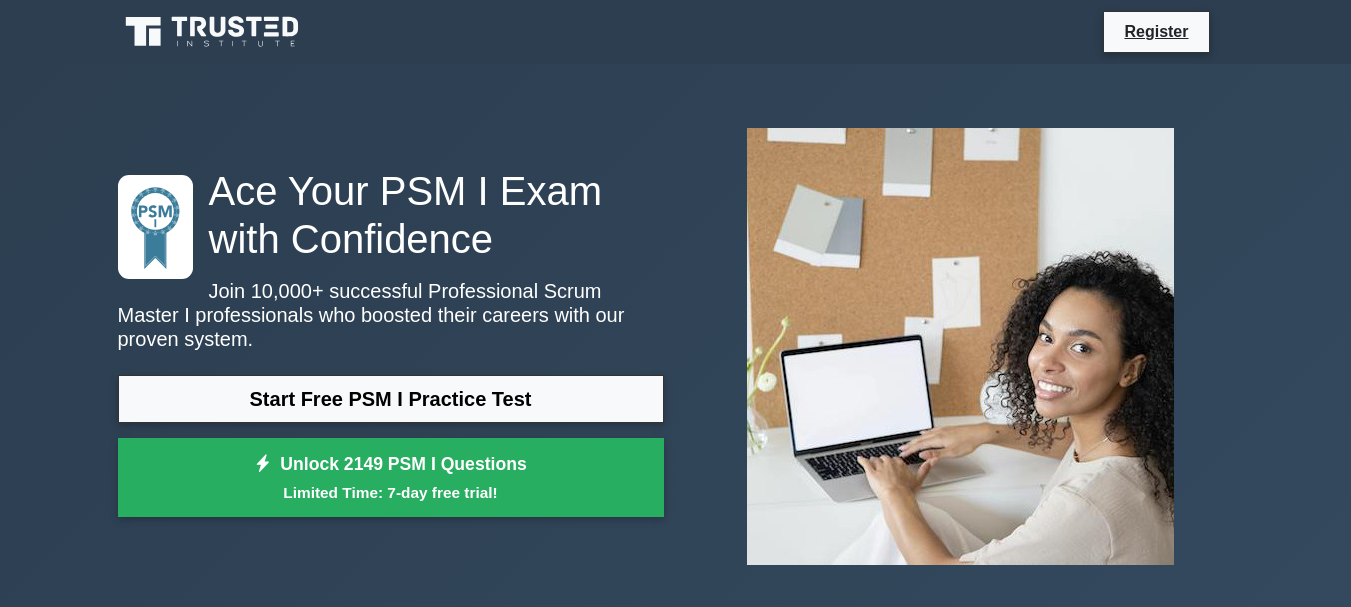 scroll, scrollTop: 0, scrollLeft: 0, axis: both 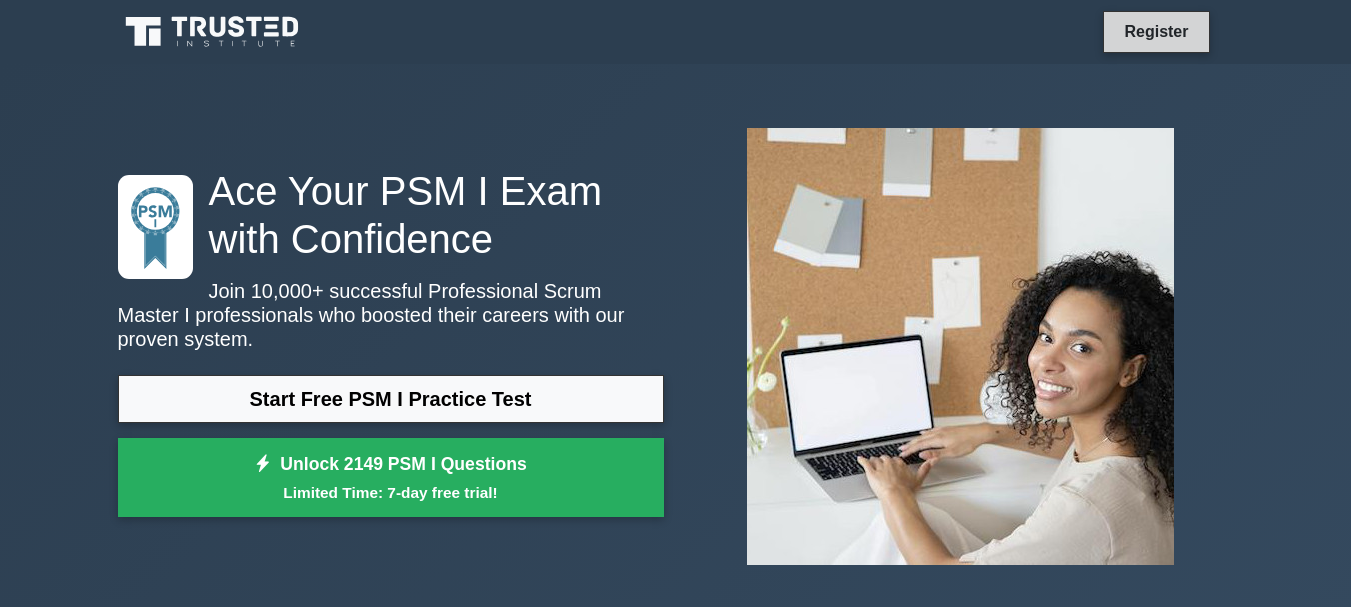 click on "Register" at bounding box center [1156, 31] 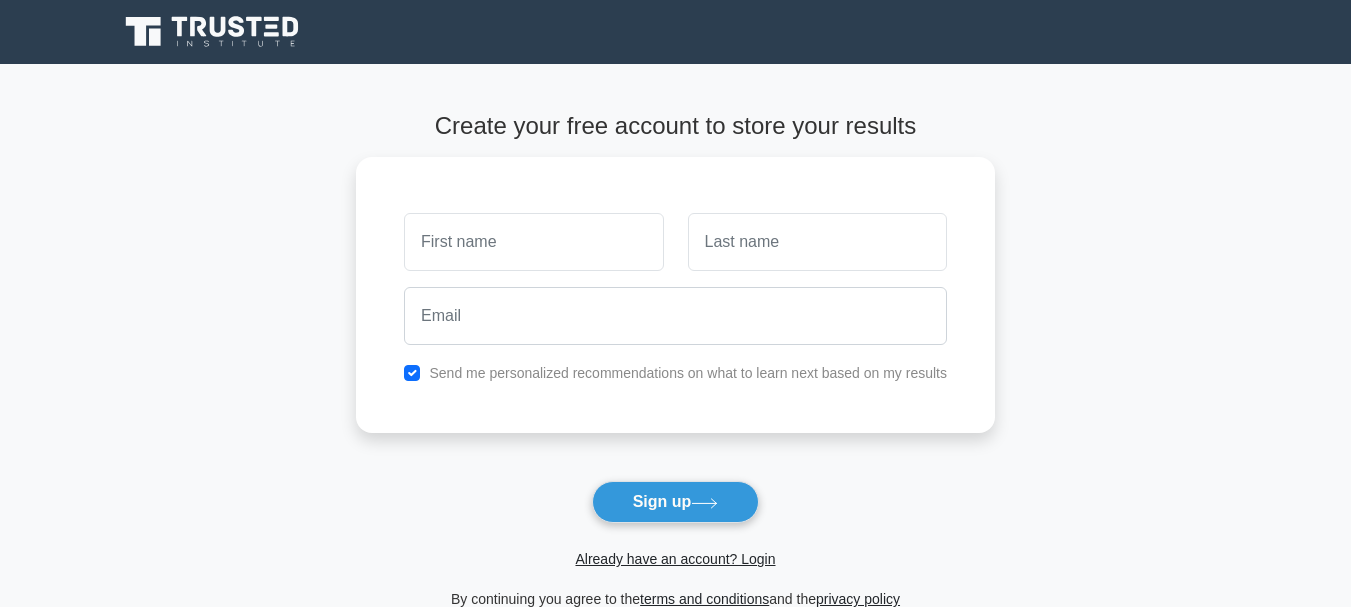 scroll, scrollTop: 0, scrollLeft: 0, axis: both 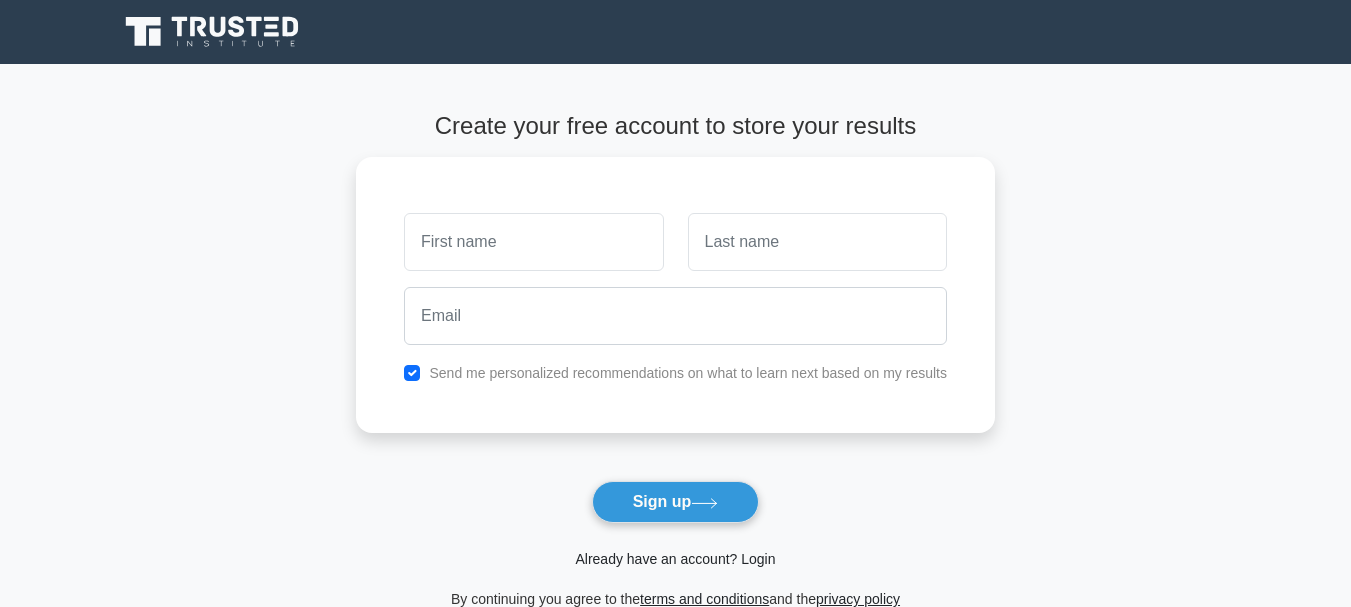 click on "Already have an account? Login" at bounding box center (675, 559) 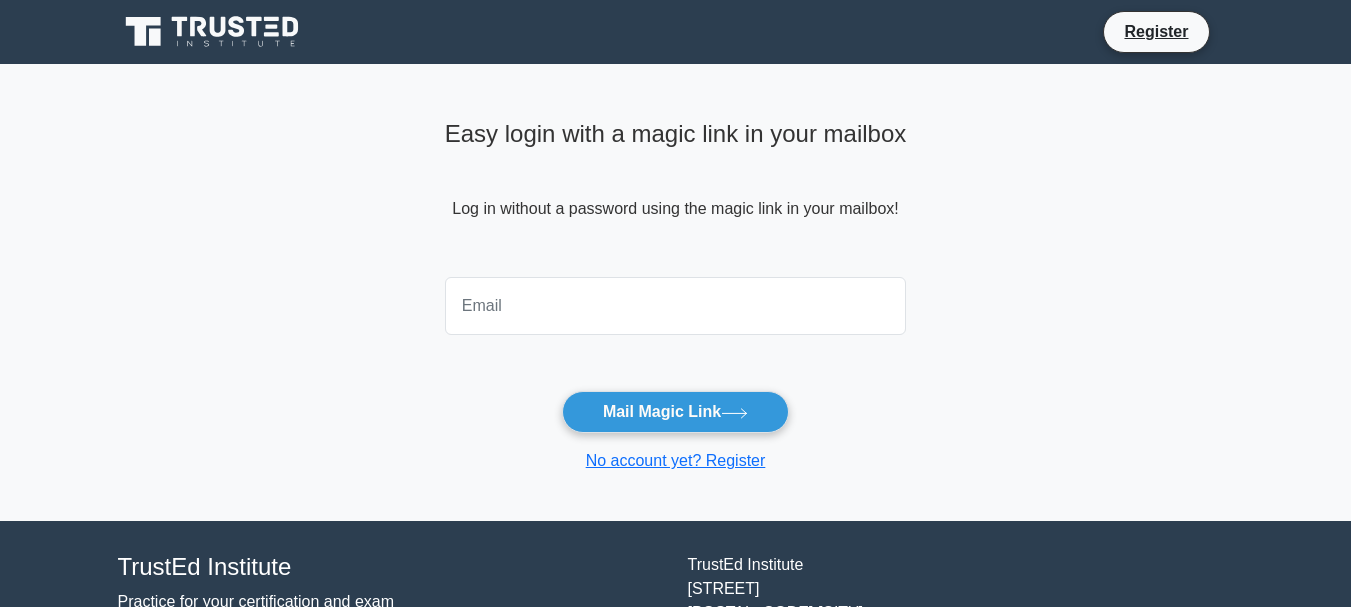 scroll, scrollTop: 0, scrollLeft: 0, axis: both 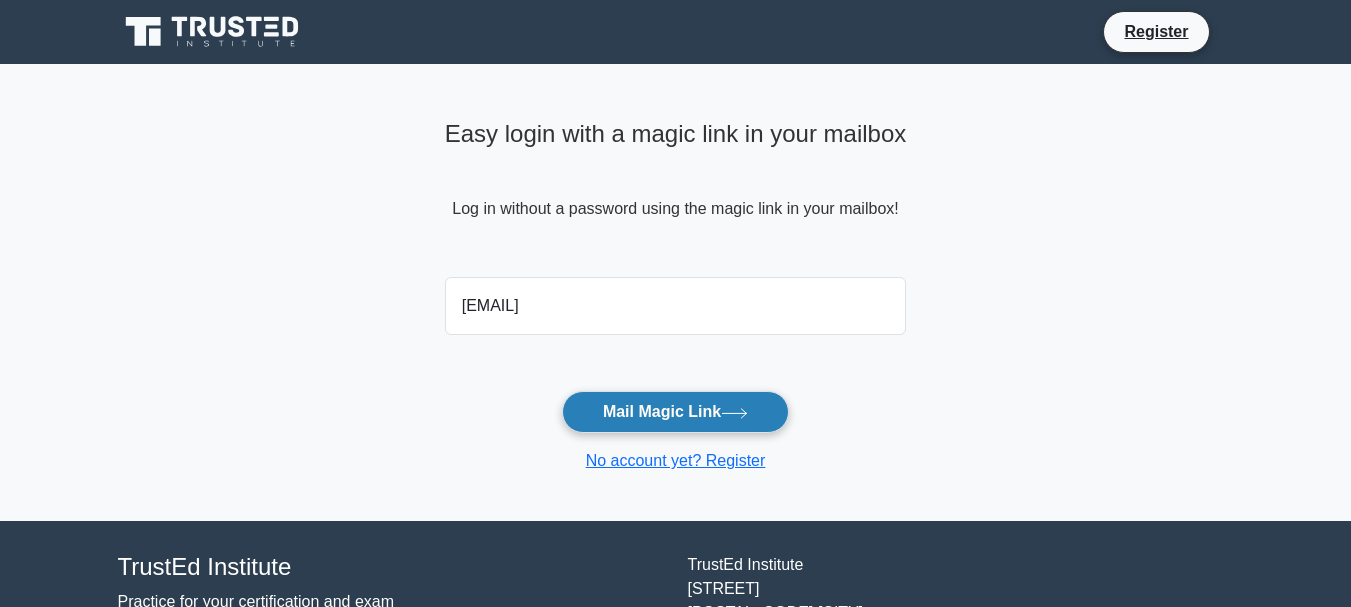 click on "Mail Magic Link" at bounding box center [675, 412] 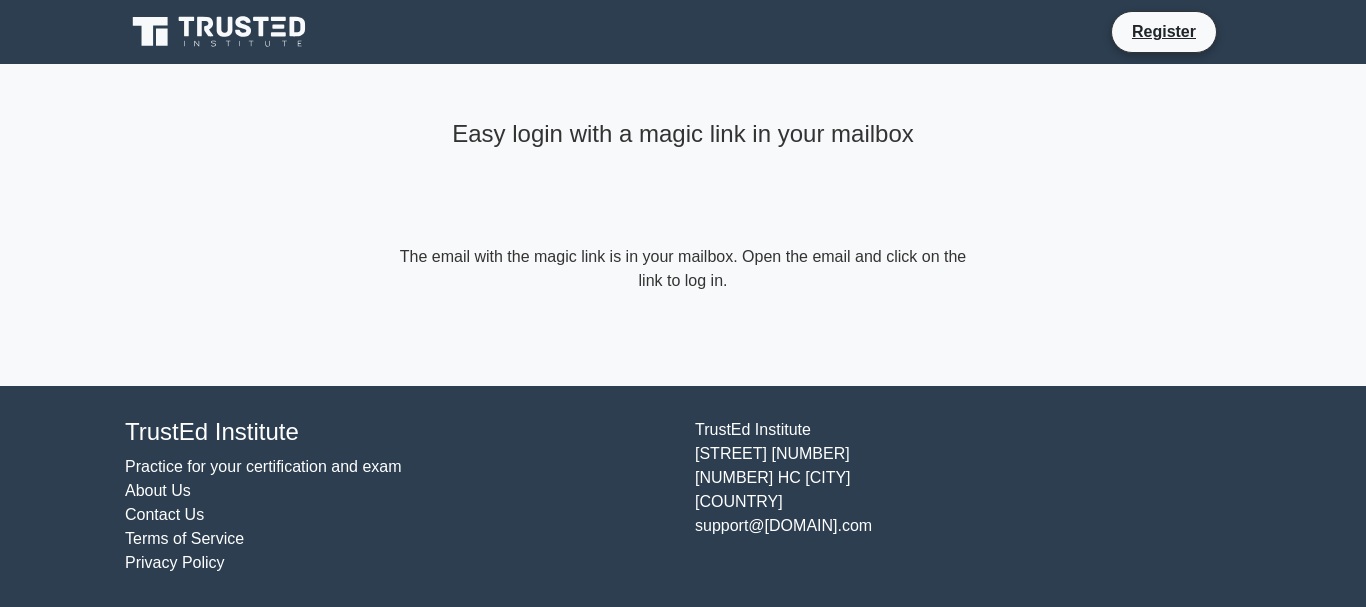 scroll, scrollTop: 0, scrollLeft: 0, axis: both 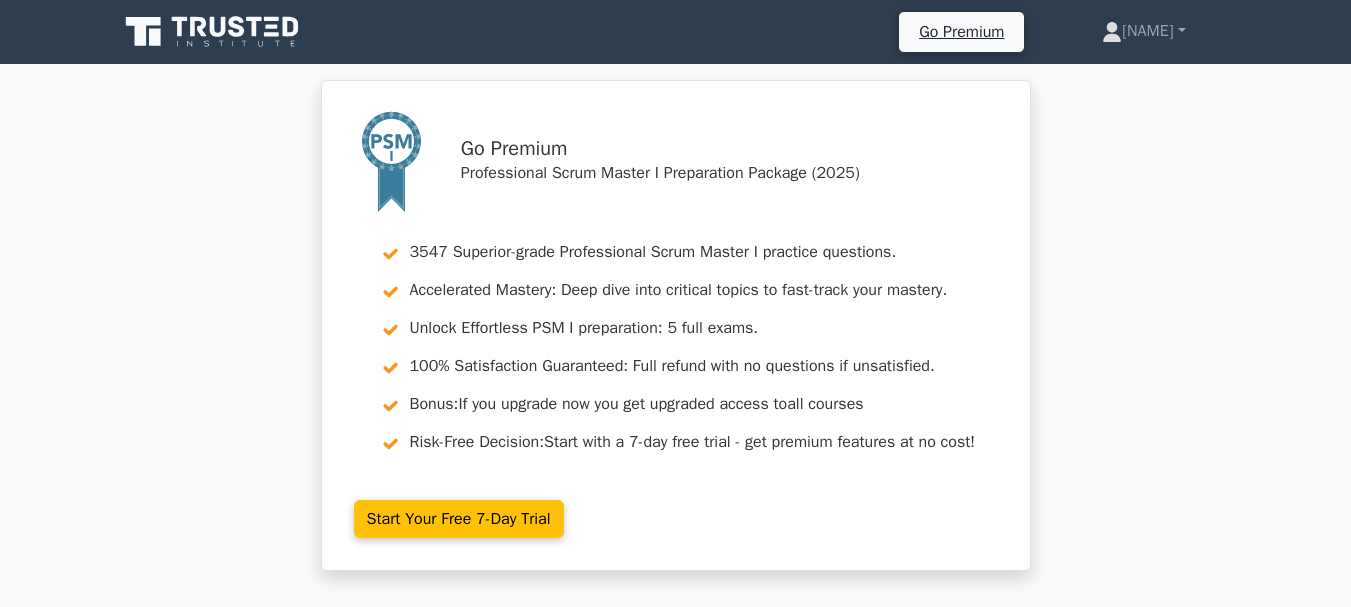 click on "Go Premium
Professional Scrum Master I Preparation Package (2025)
3547 Superior-grade  Professional Scrum Master I practice questions.
Accelerated Mastery: Deep dive into critical topics to fast-track your mastery.
Unlock Effortless PSM I preparation: 5 full exams.
100% Satisfaction Guaranteed: Full refund with no questions if unsatisfied.
Bonus:  If you upgrade now you get upgraded access to  all courses" at bounding box center [675, 337] 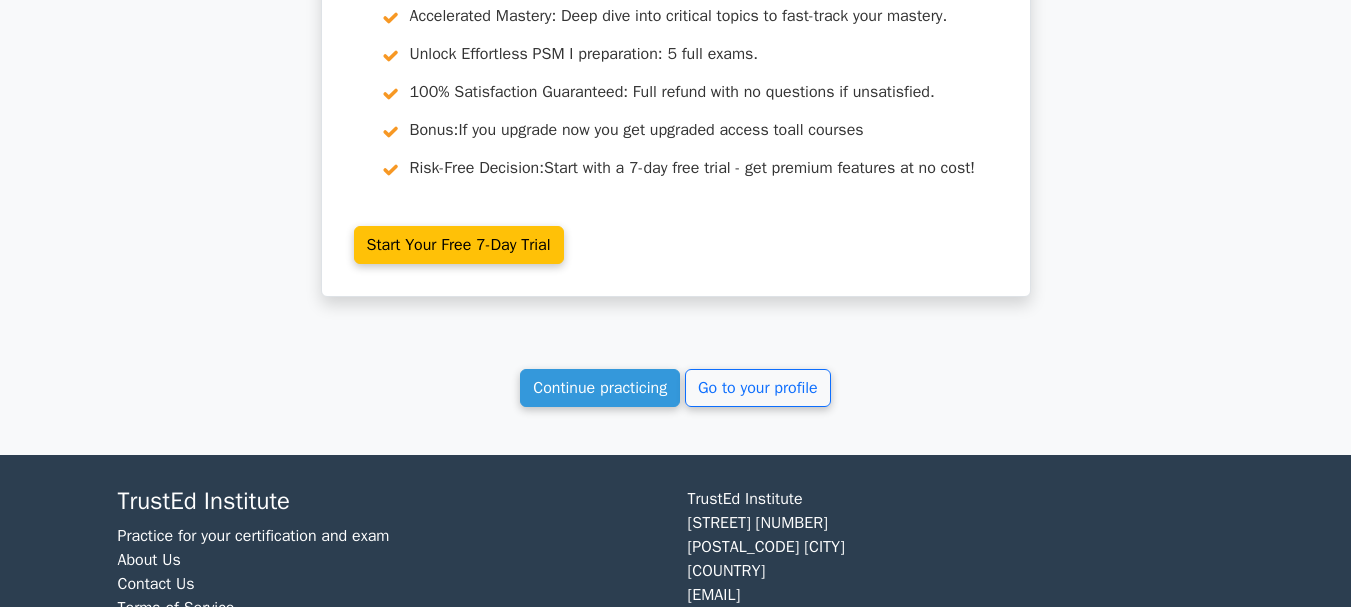 scroll, scrollTop: 8000, scrollLeft: 0, axis: vertical 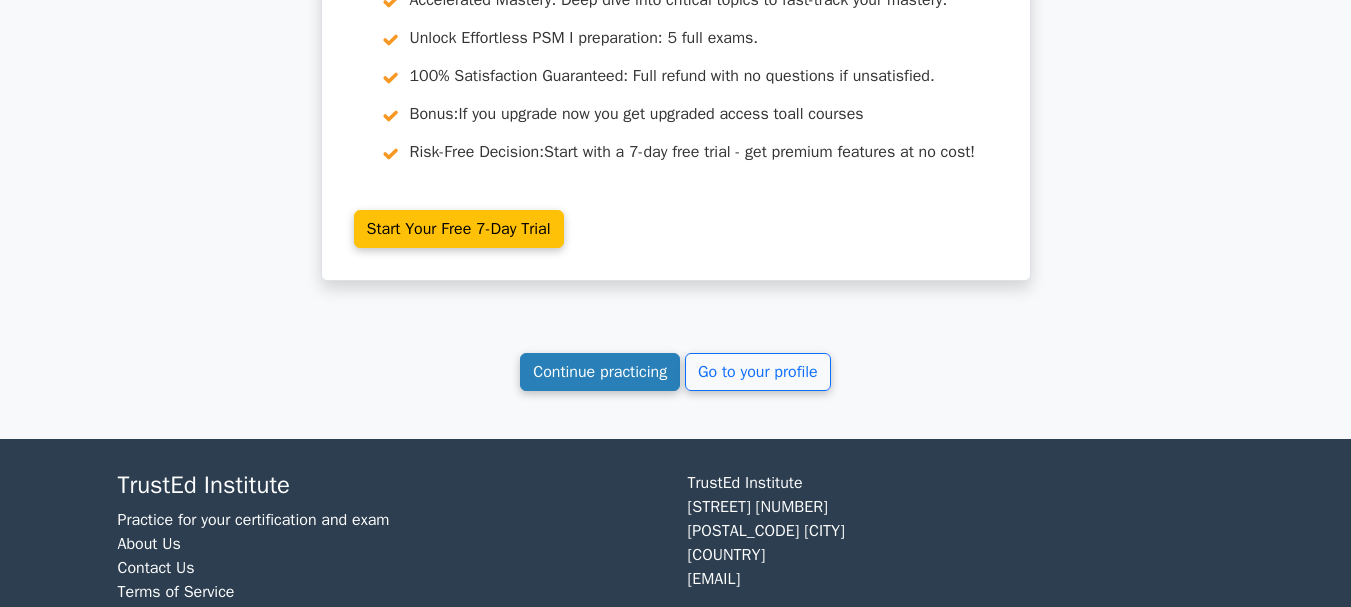 click on "Continue practicing" at bounding box center (600, 372) 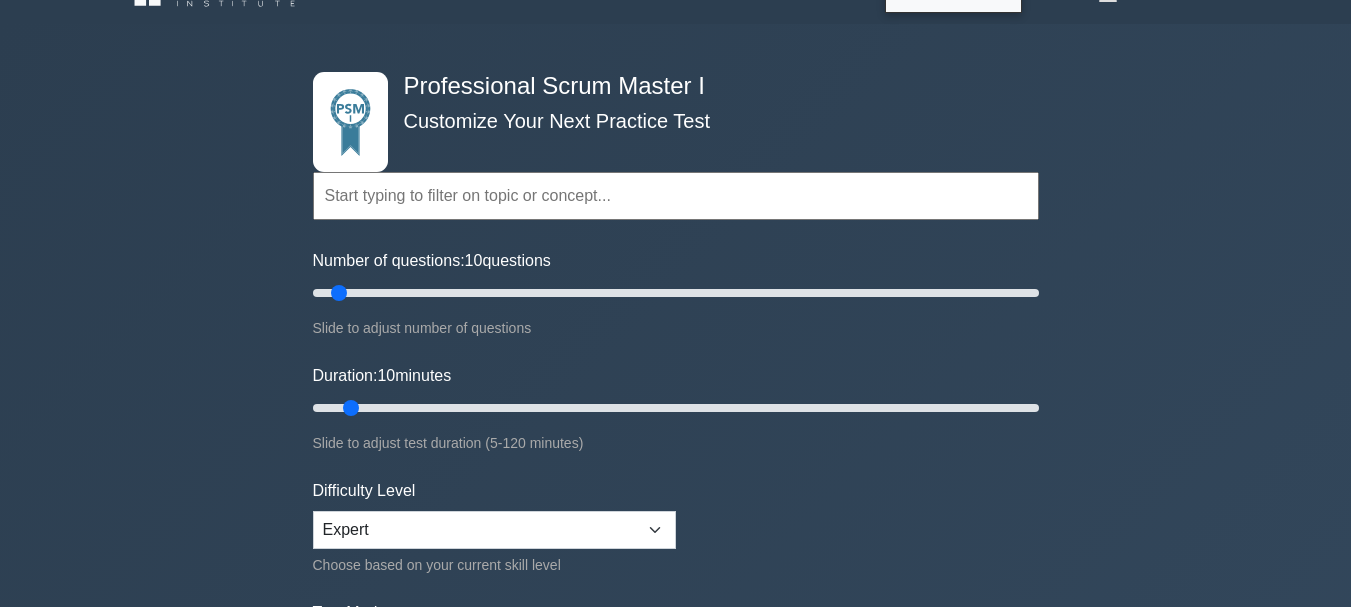 scroll, scrollTop: 40, scrollLeft: 0, axis: vertical 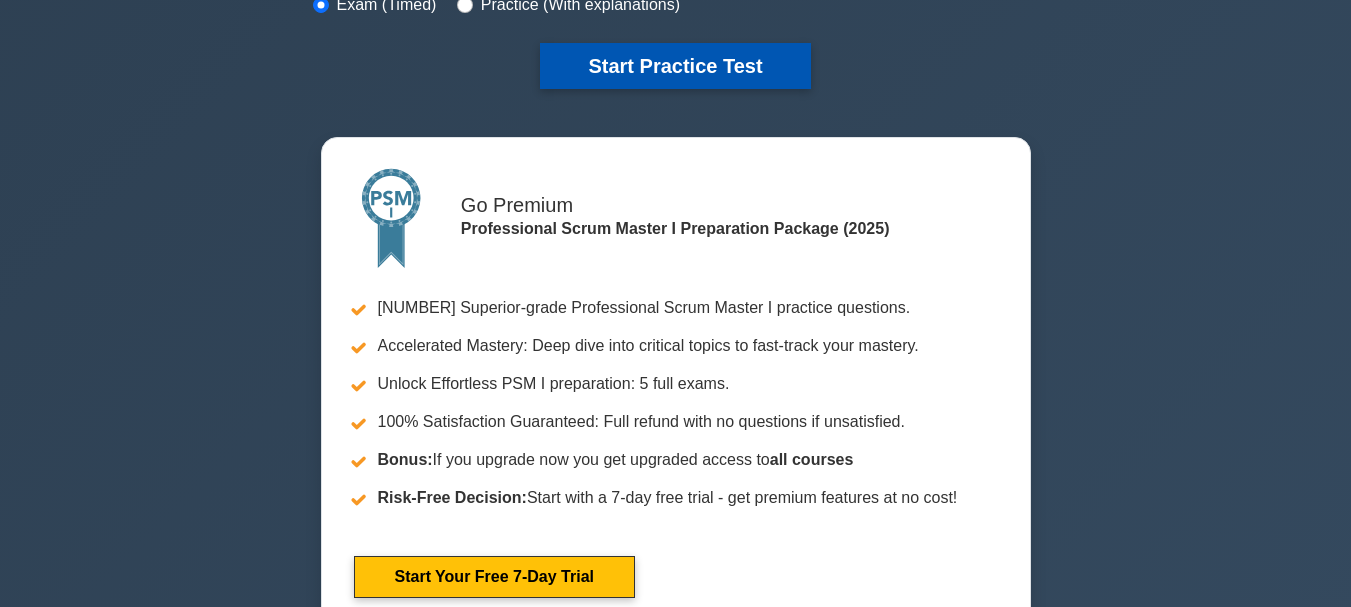 click on "Start Practice Test" at bounding box center [675, 66] 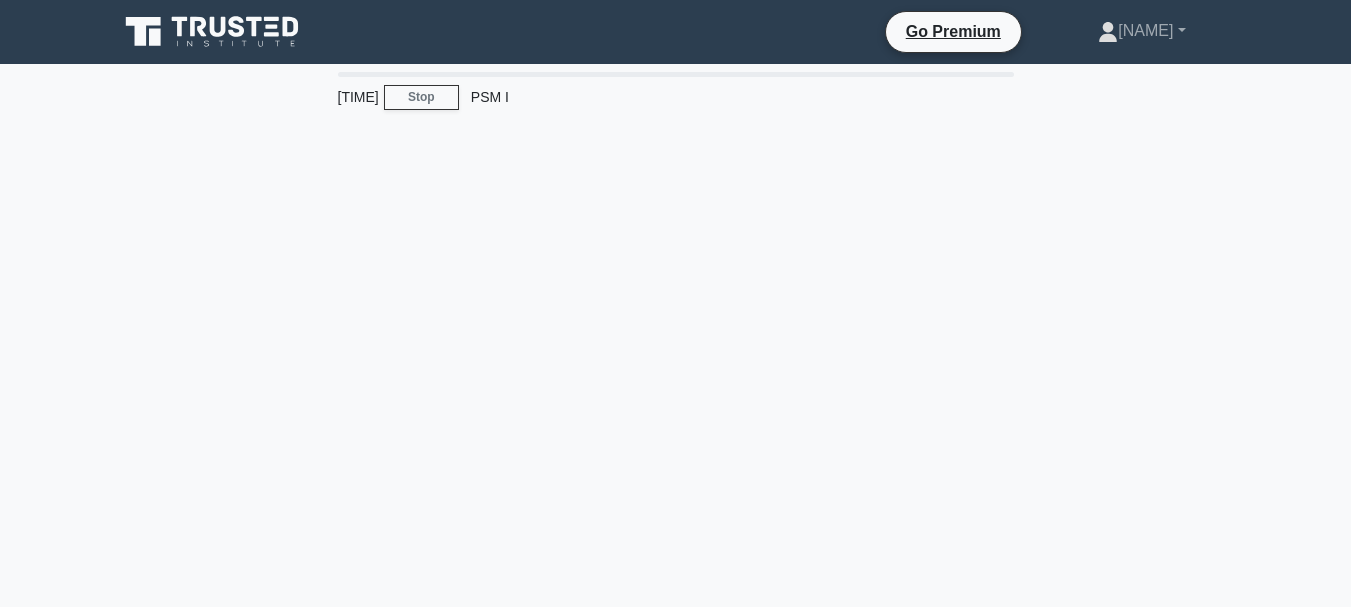 scroll, scrollTop: 0, scrollLeft: 0, axis: both 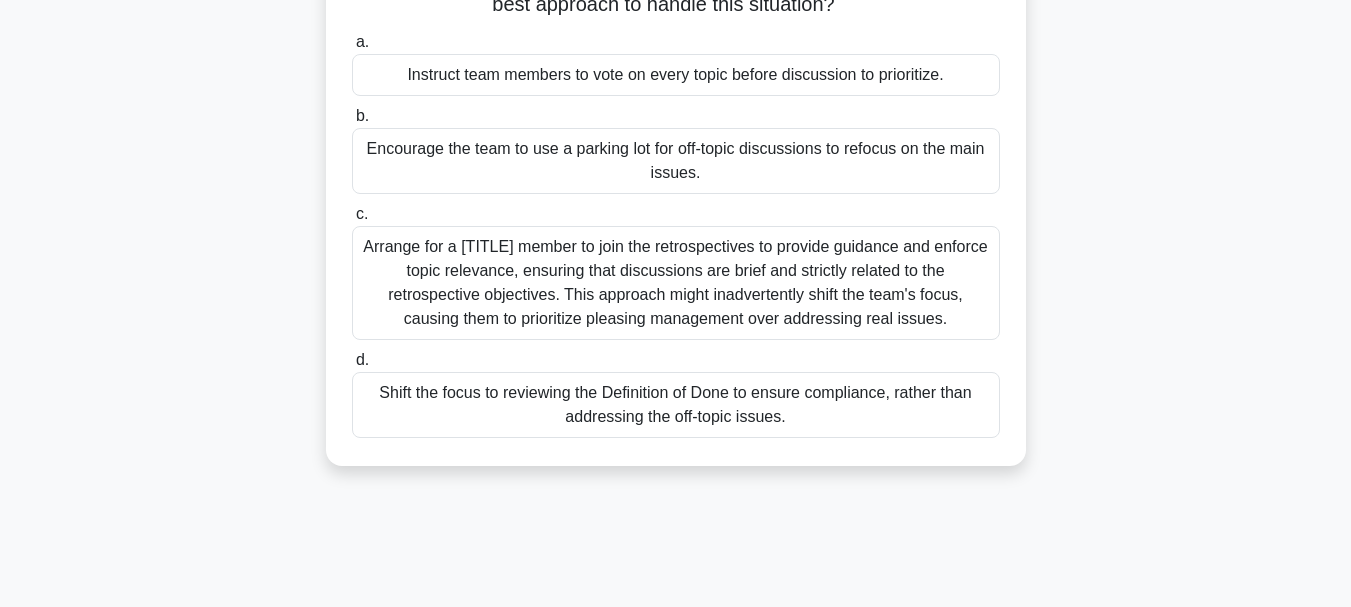 click on "Encourage the team to use a parking lot for off-topic discussions to refocus on the main issues." at bounding box center (676, 161) 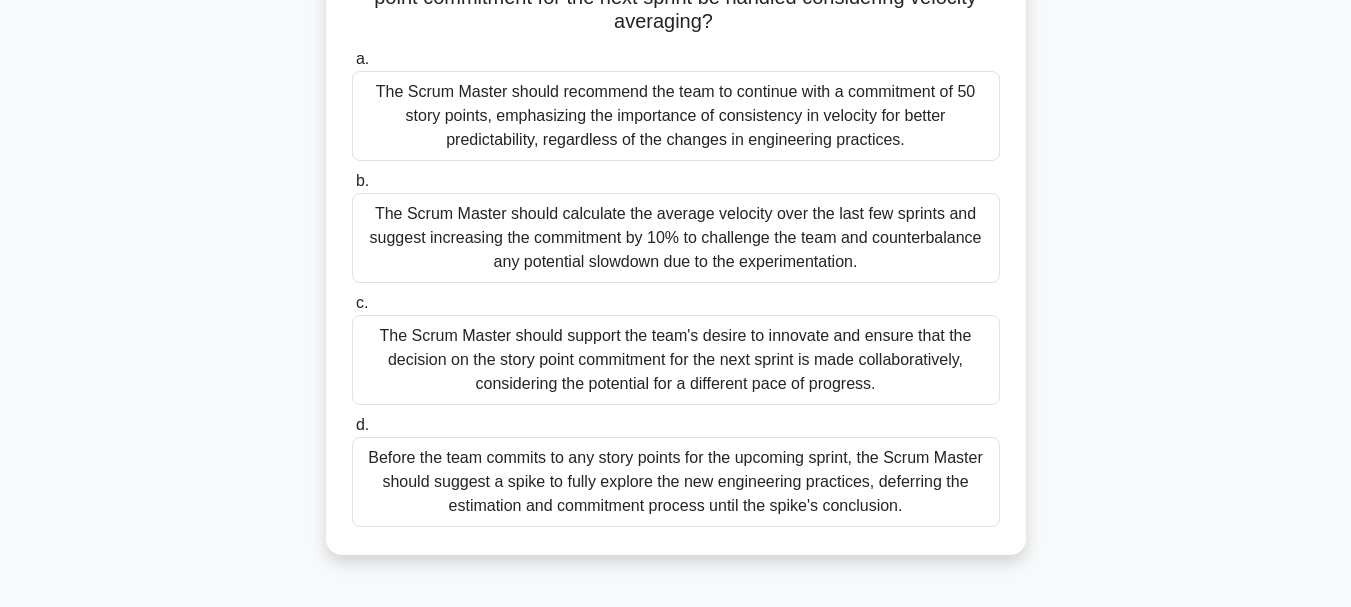 scroll, scrollTop: 240, scrollLeft: 0, axis: vertical 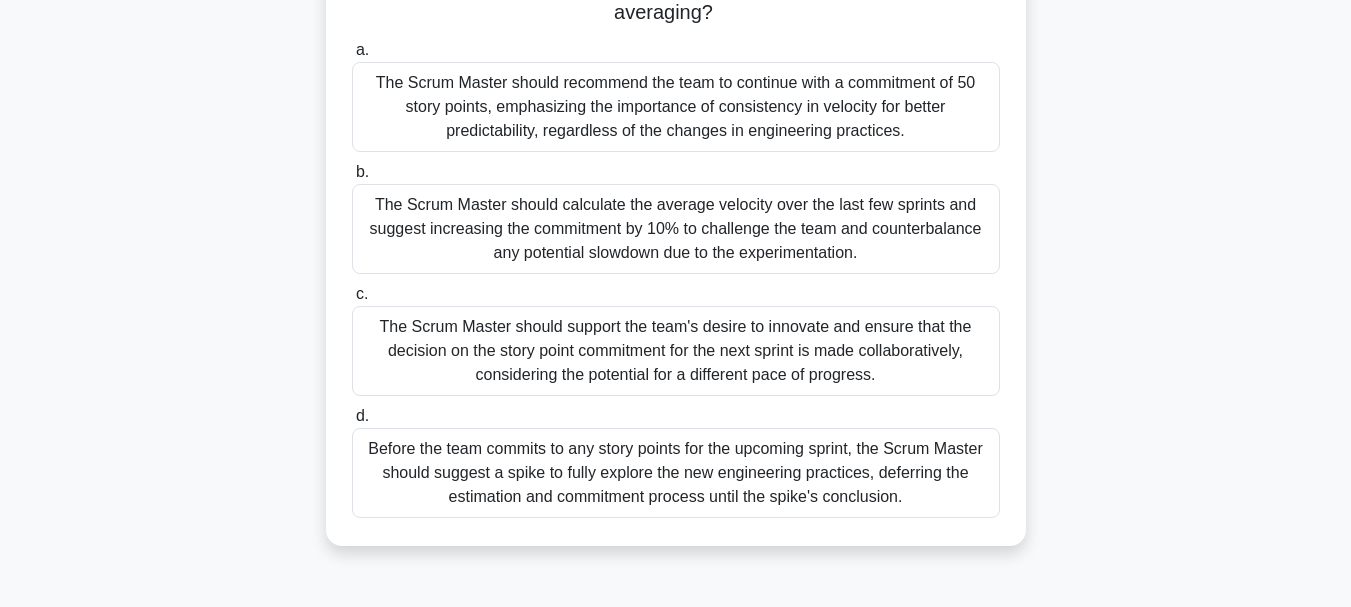 click on "The Scrum Master should support the team's desire to innovate and ensure that the decision on the story point commitment for the next sprint is made collaboratively, considering the potential for a different pace of progress." at bounding box center (676, 351) 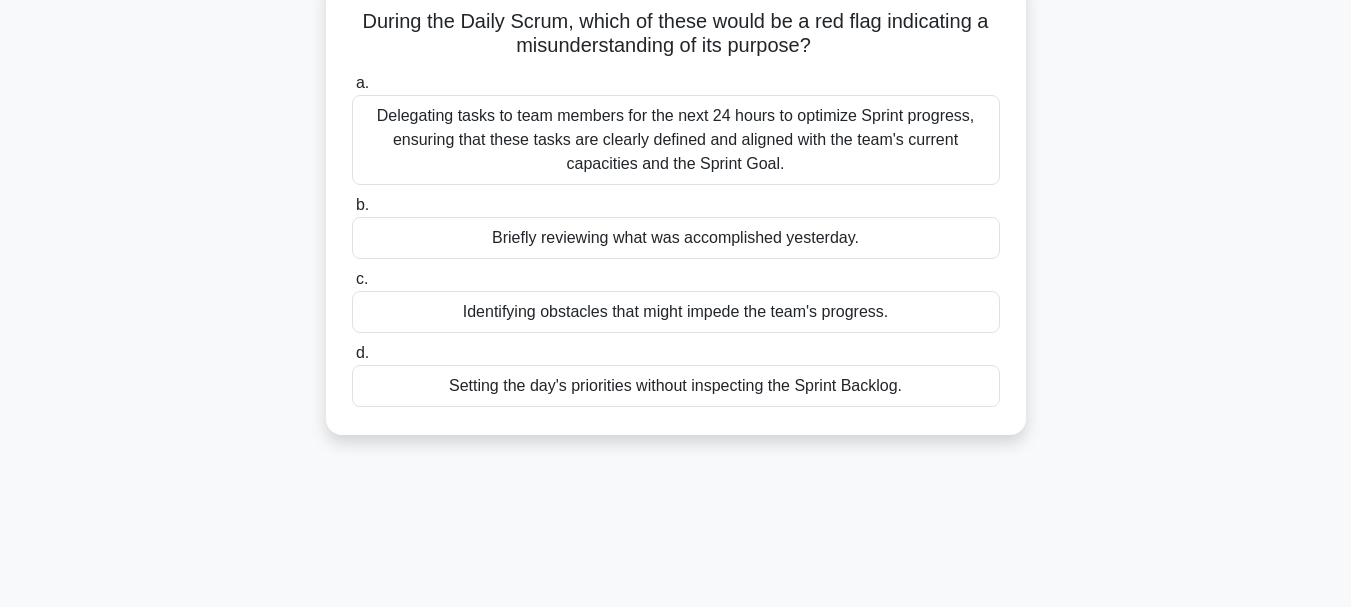 scroll, scrollTop: 0, scrollLeft: 0, axis: both 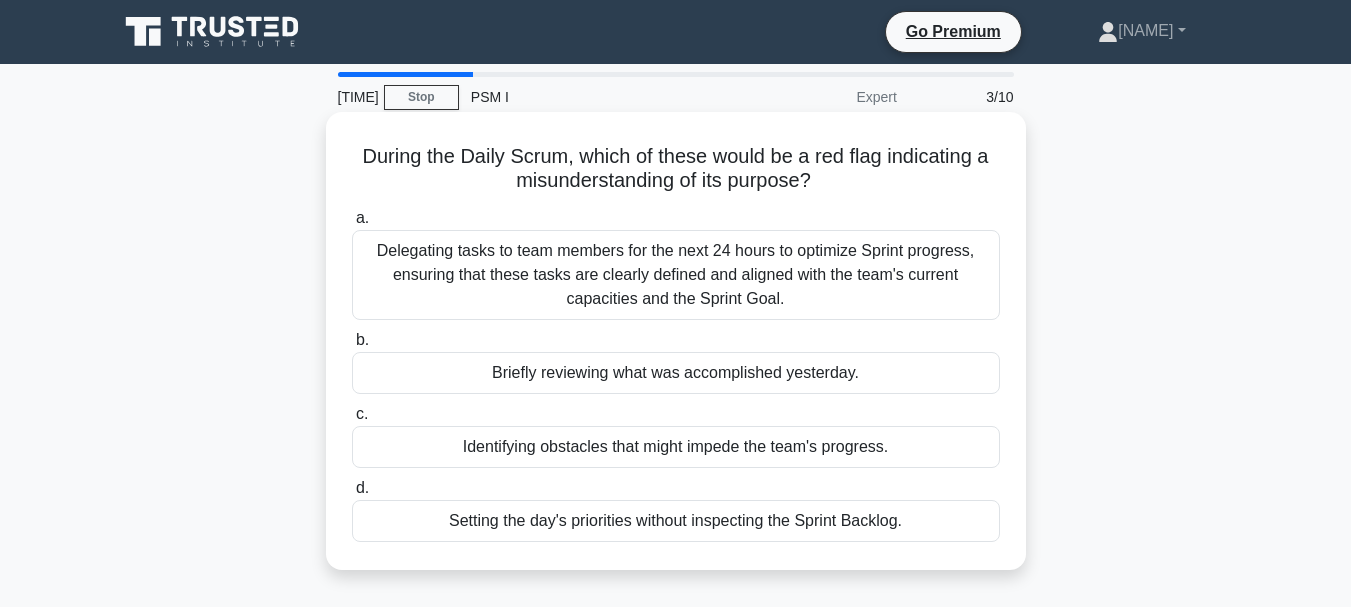 click on "Setting the day's priorities without inspecting the Sprint Backlog." at bounding box center (676, 521) 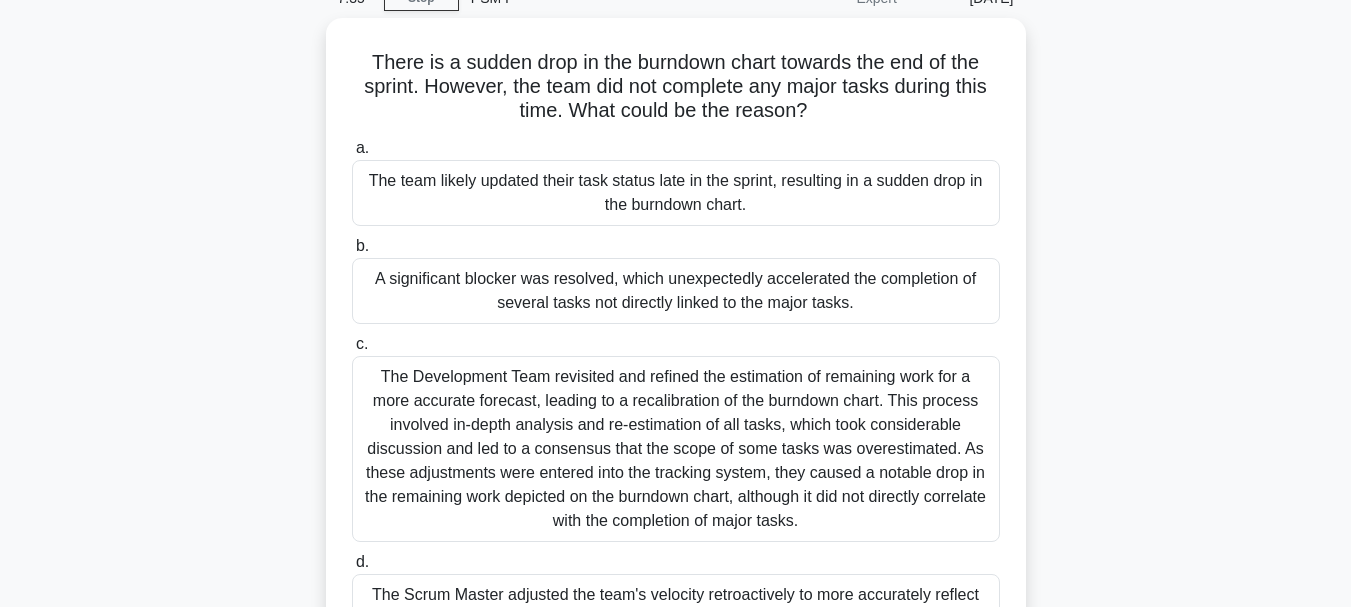 scroll, scrollTop: 160, scrollLeft: 0, axis: vertical 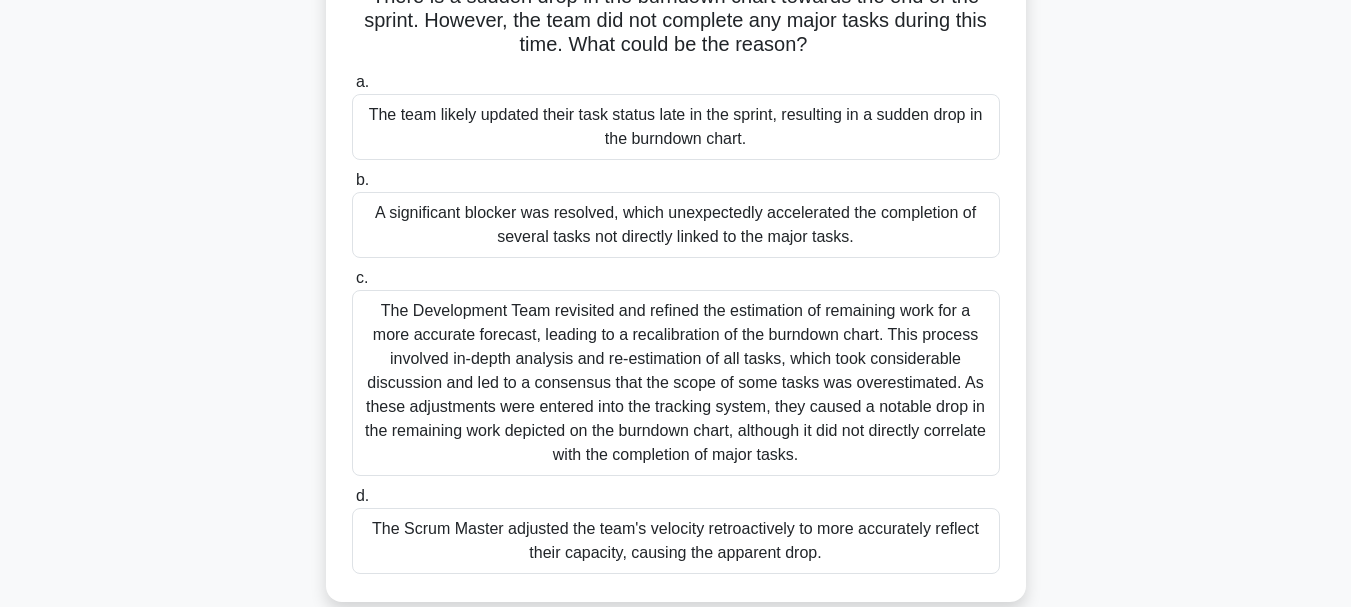 click on "A significant blocker was resolved, which unexpectedly accelerated the completion of several tasks not directly linked to the major tasks." at bounding box center (676, 225) 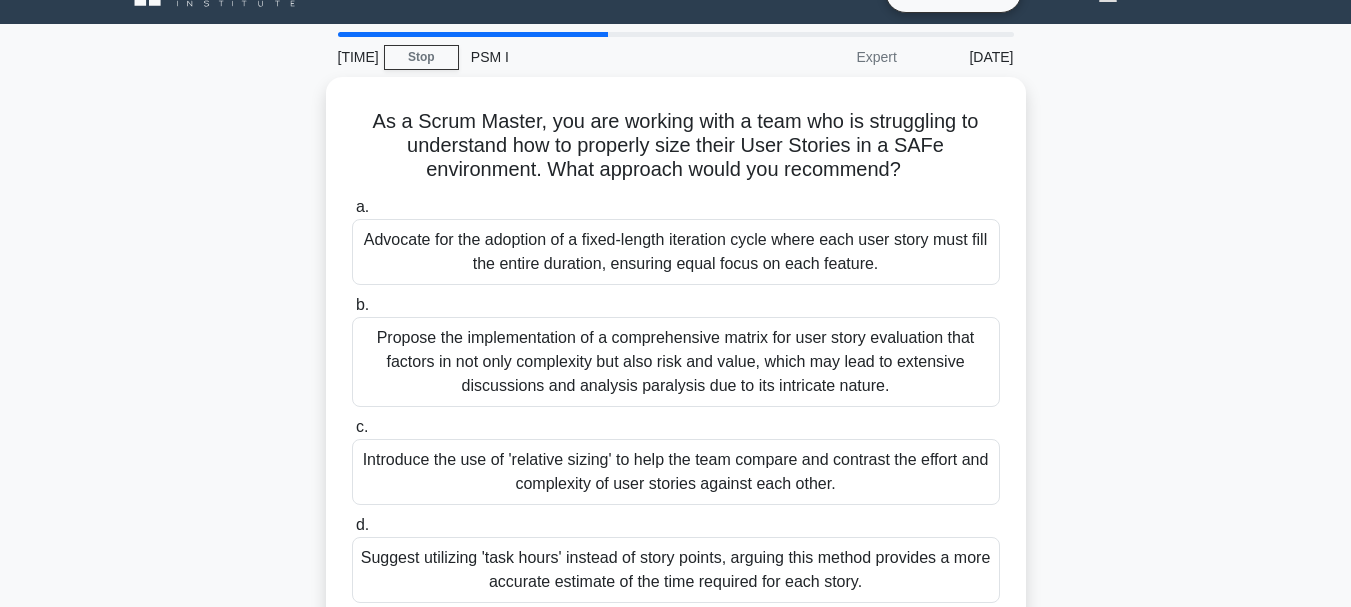 scroll, scrollTop: 80, scrollLeft: 0, axis: vertical 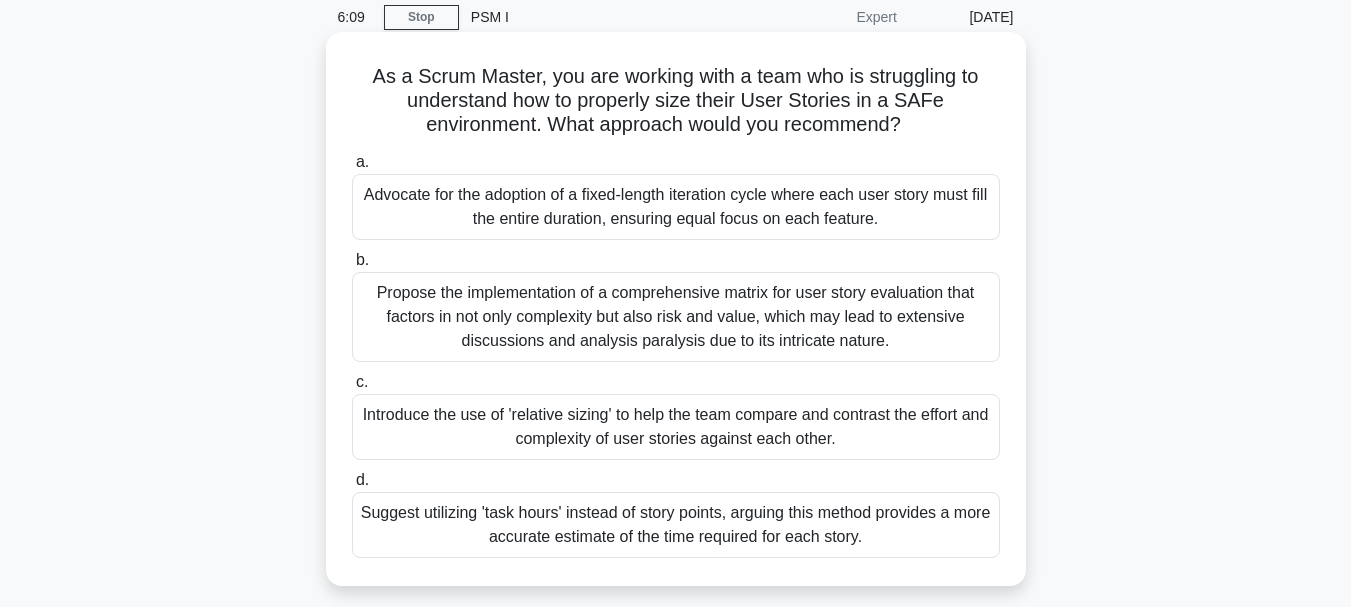 click on "Propose the implementation of a comprehensive matrix for user story evaluation that factors in not only complexity but also risk and value, which may lead to extensive discussions and analysis paralysis due to its intricate nature." at bounding box center (676, 317) 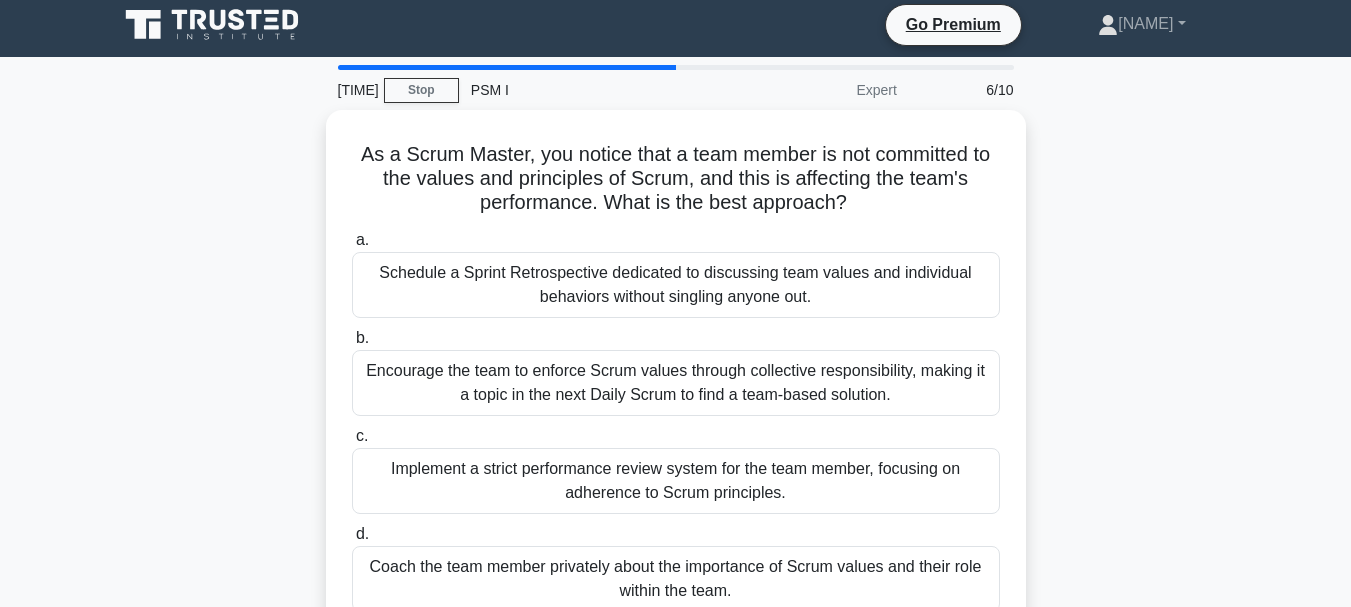 scroll, scrollTop: 0, scrollLeft: 0, axis: both 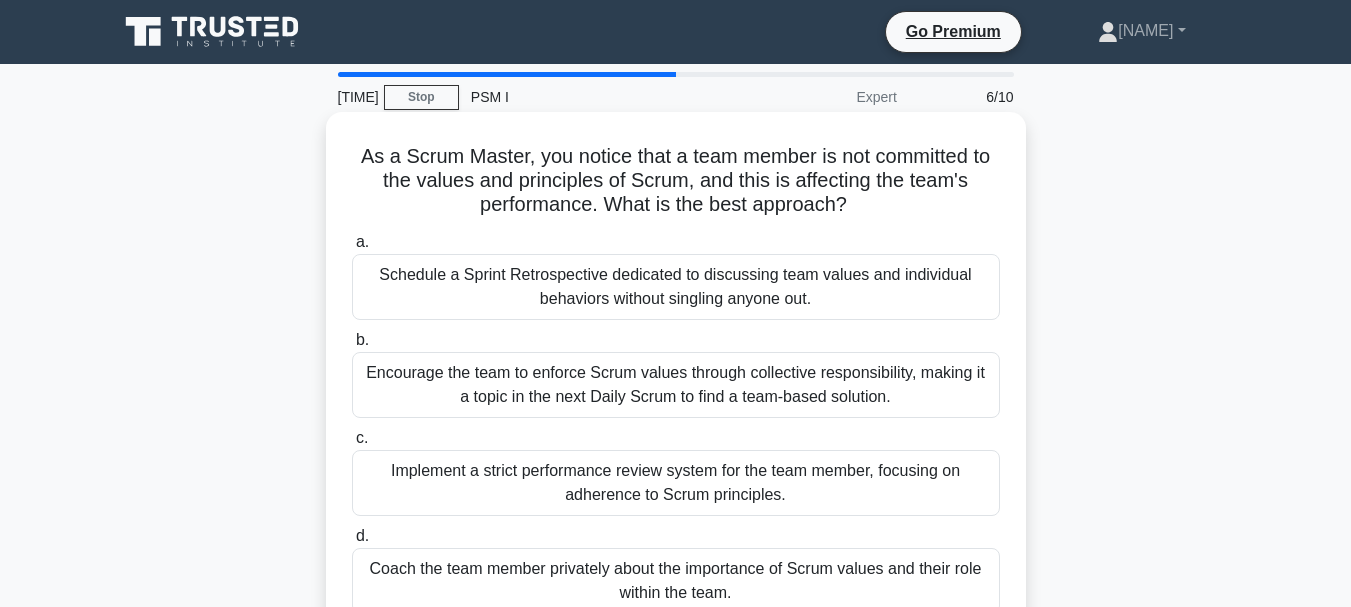 click on "Encourage the team to enforce Scrum values through collective responsibility, making it a topic in the next Daily Scrum to find a team-based solution." at bounding box center [676, 385] 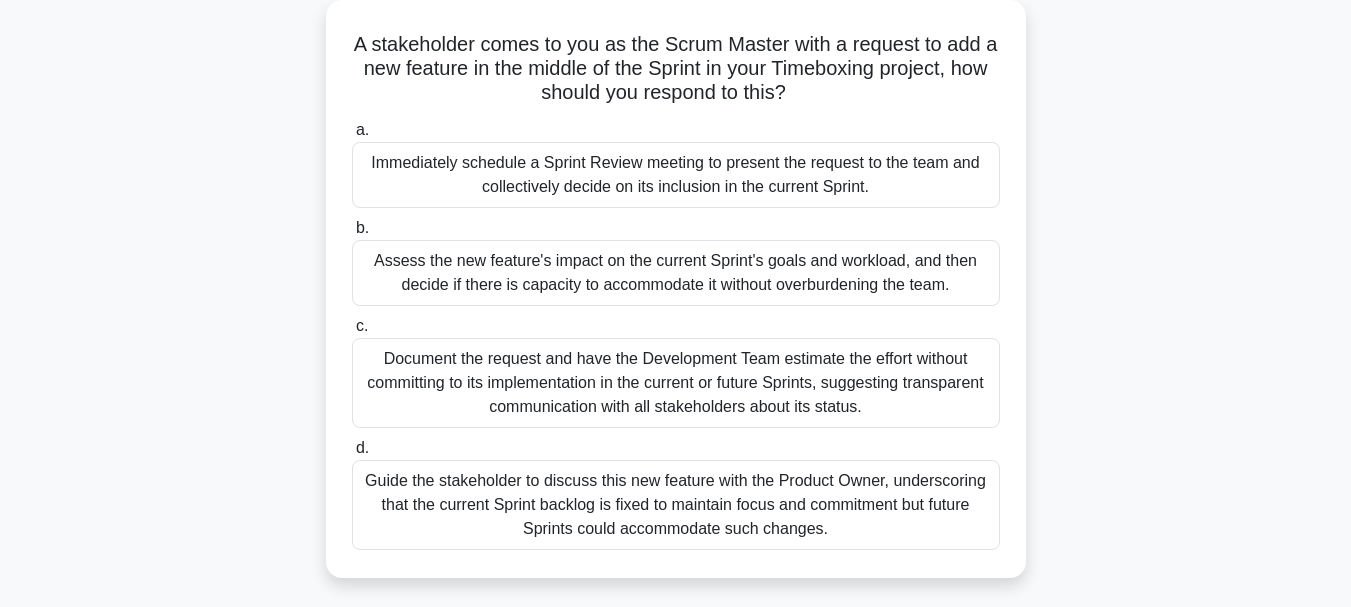 scroll, scrollTop: 120, scrollLeft: 0, axis: vertical 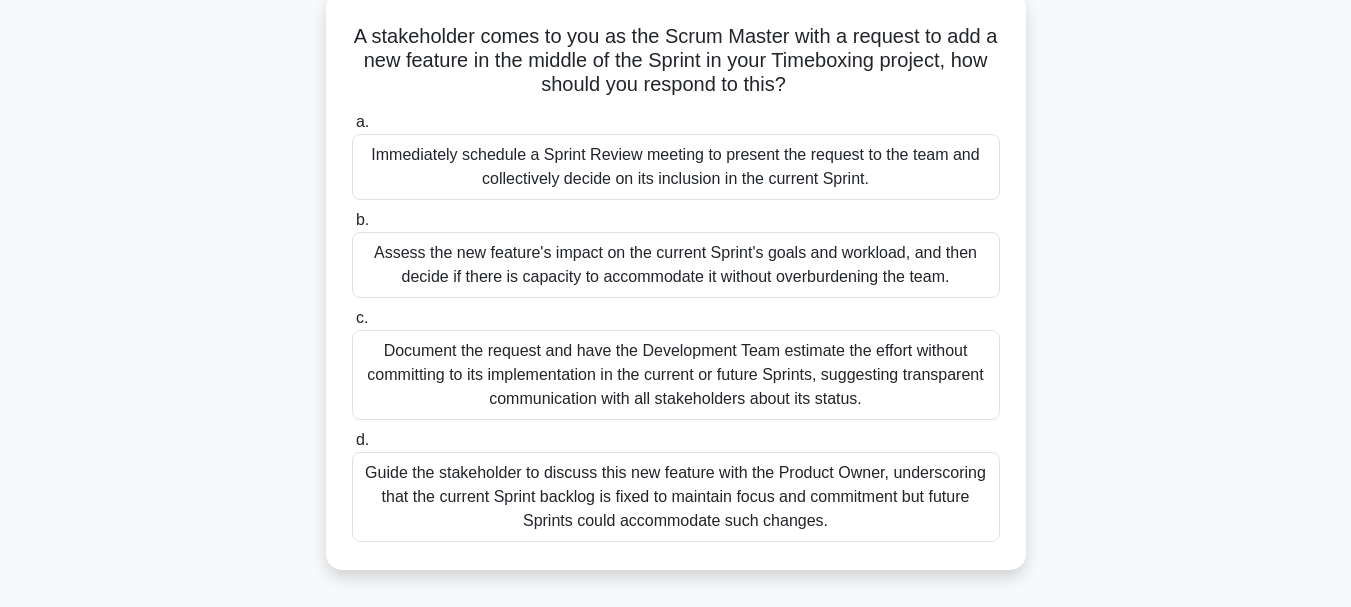 click on "Guide the stakeholder to discuss this new feature with the Product Owner, underscoring that the current Sprint backlog is fixed to maintain focus and commitment but future Sprints could accommodate such changes." at bounding box center (676, 497) 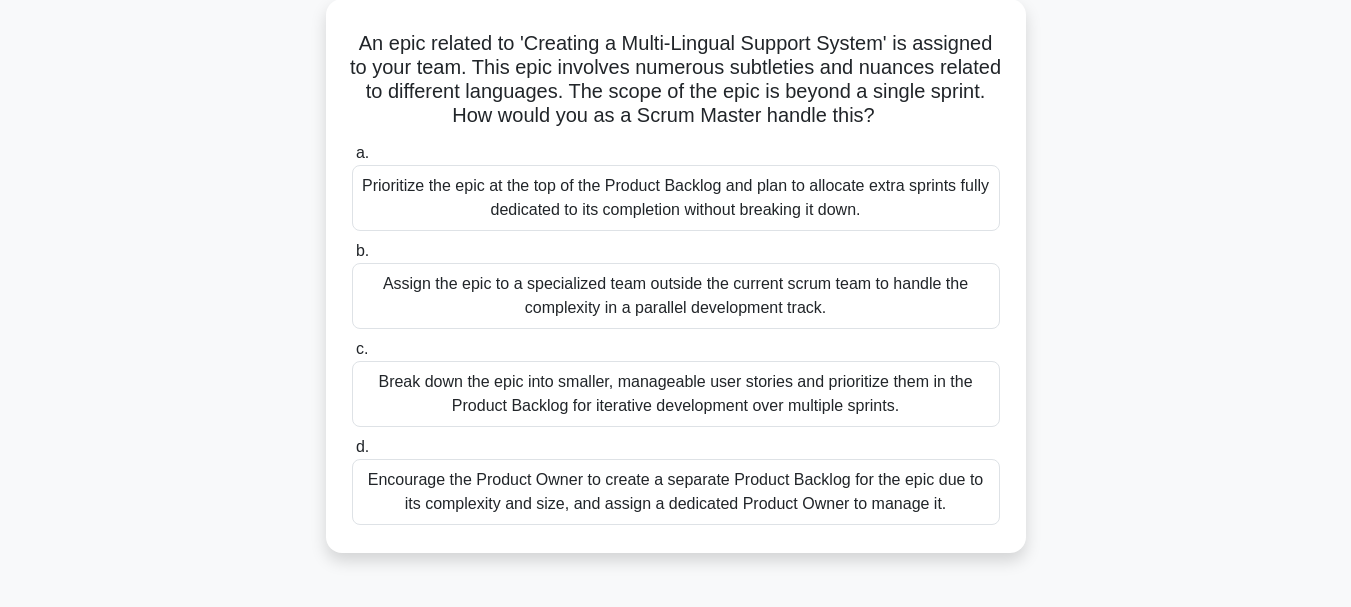 scroll, scrollTop: 120, scrollLeft: 0, axis: vertical 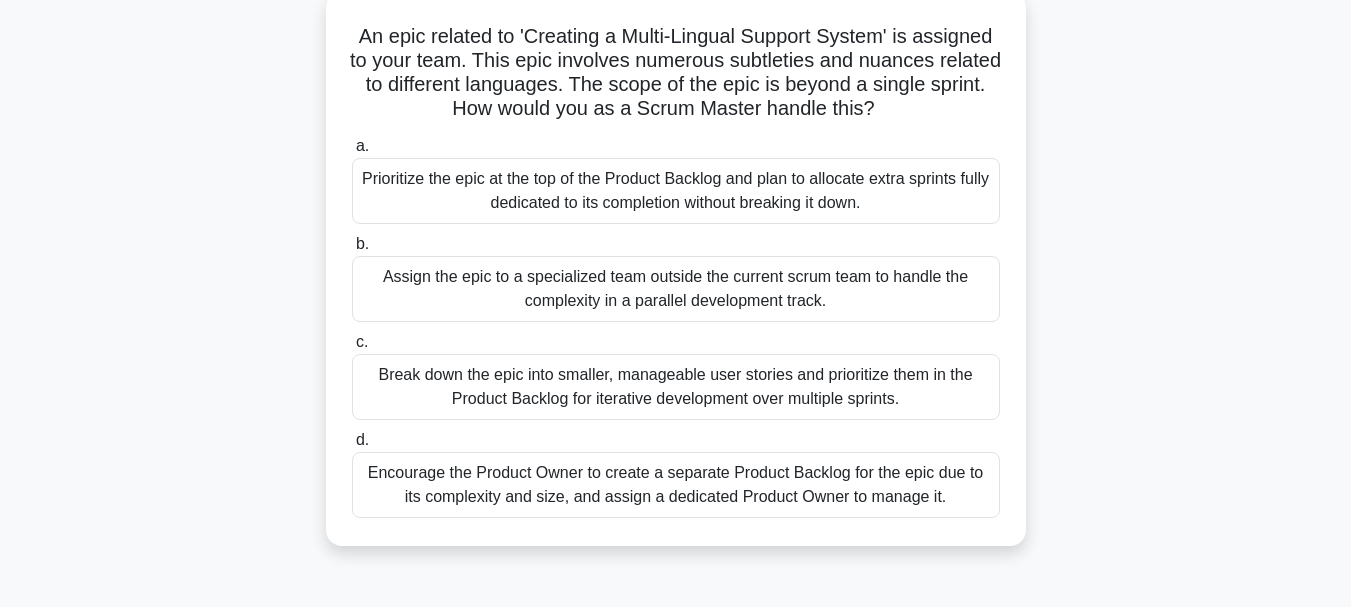 click on "Break down the epic into smaller, manageable user stories and prioritize them in the Product Backlog for iterative development over multiple sprints." at bounding box center [676, 387] 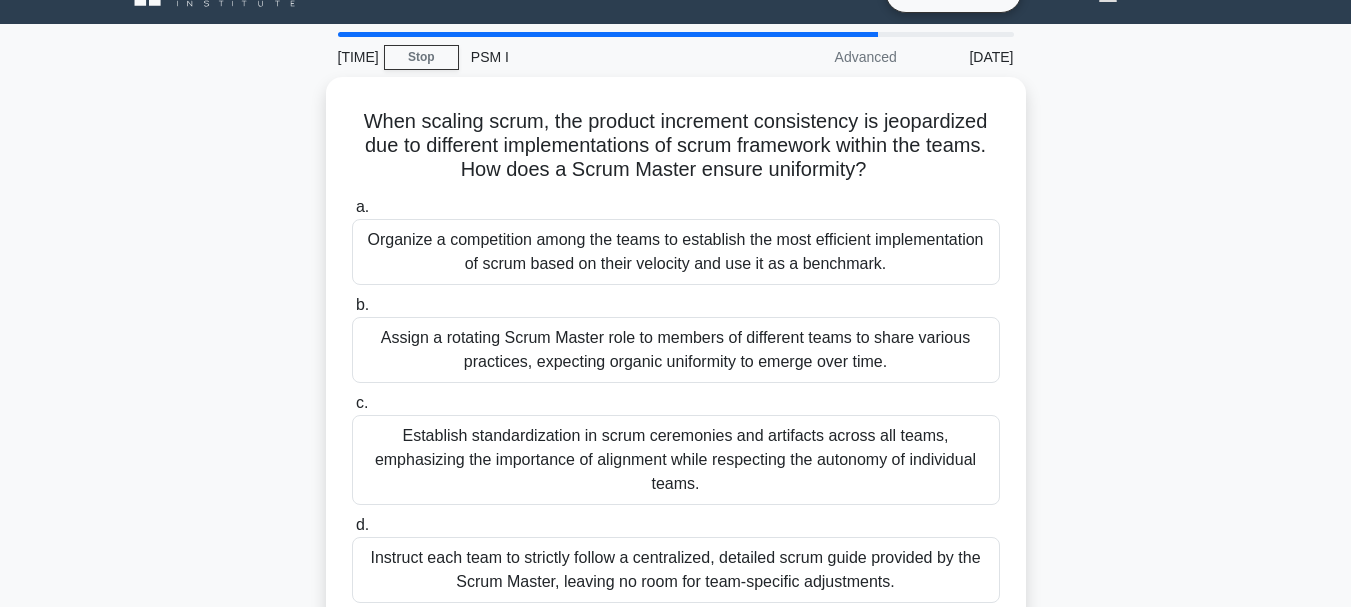 scroll, scrollTop: 80, scrollLeft: 0, axis: vertical 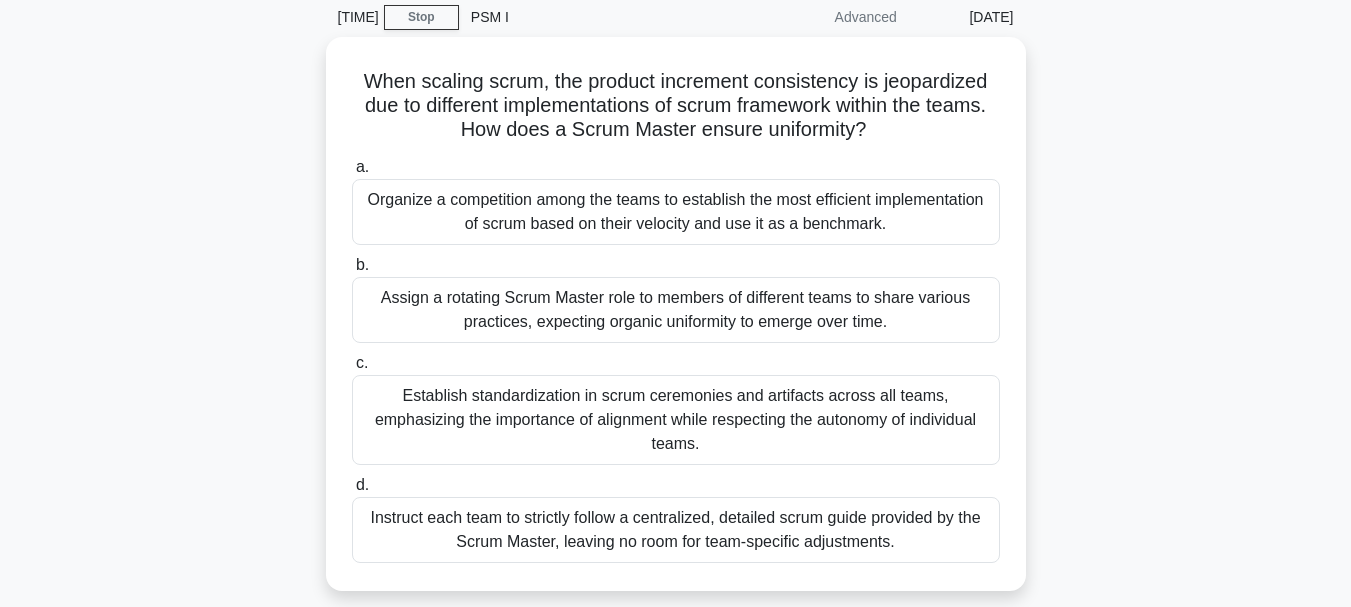 click on "Establish standardization in scrum ceremonies and artifacts across all teams, emphasizing the importance of alignment while respecting the autonomy of individual teams." at bounding box center (676, 420) 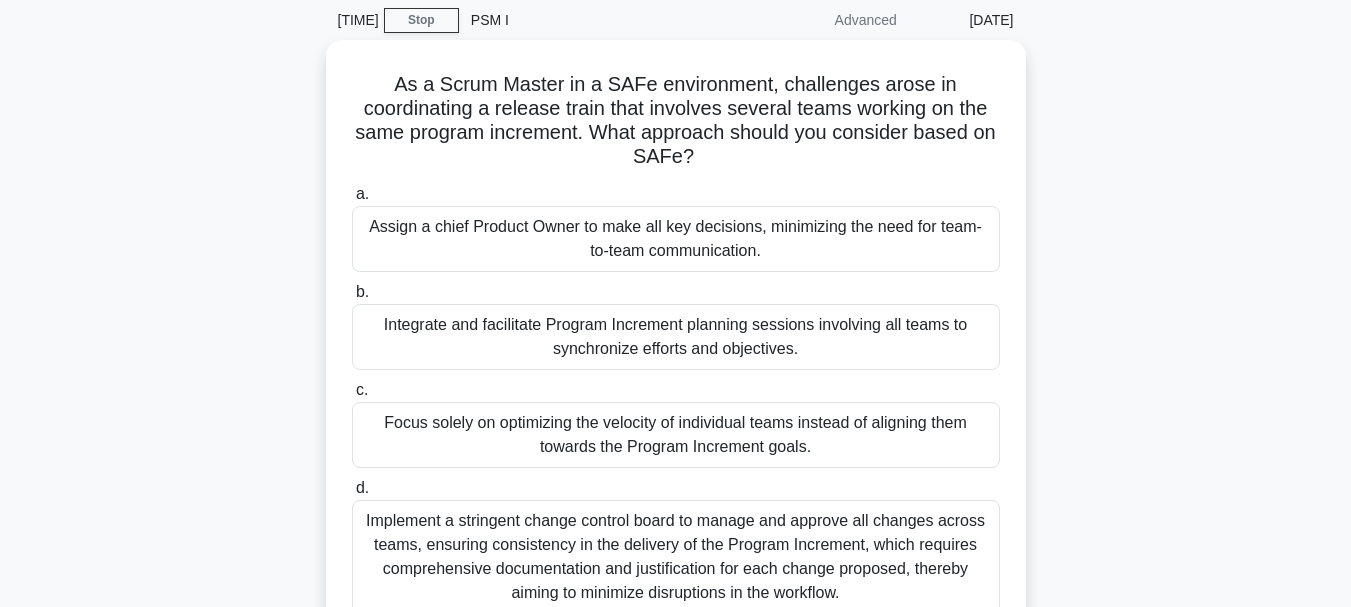 scroll, scrollTop: 80, scrollLeft: 0, axis: vertical 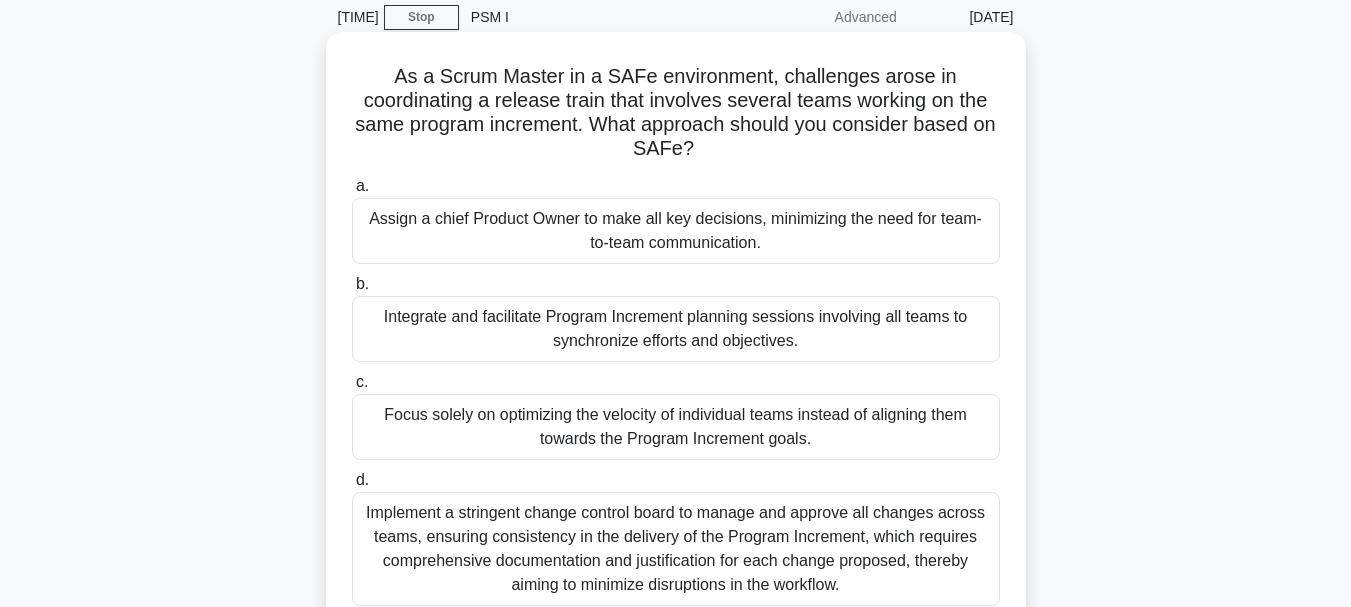 click on "Integrate and facilitate Program Increment planning sessions involving all teams to synchronize efforts and objectives." at bounding box center (676, 329) 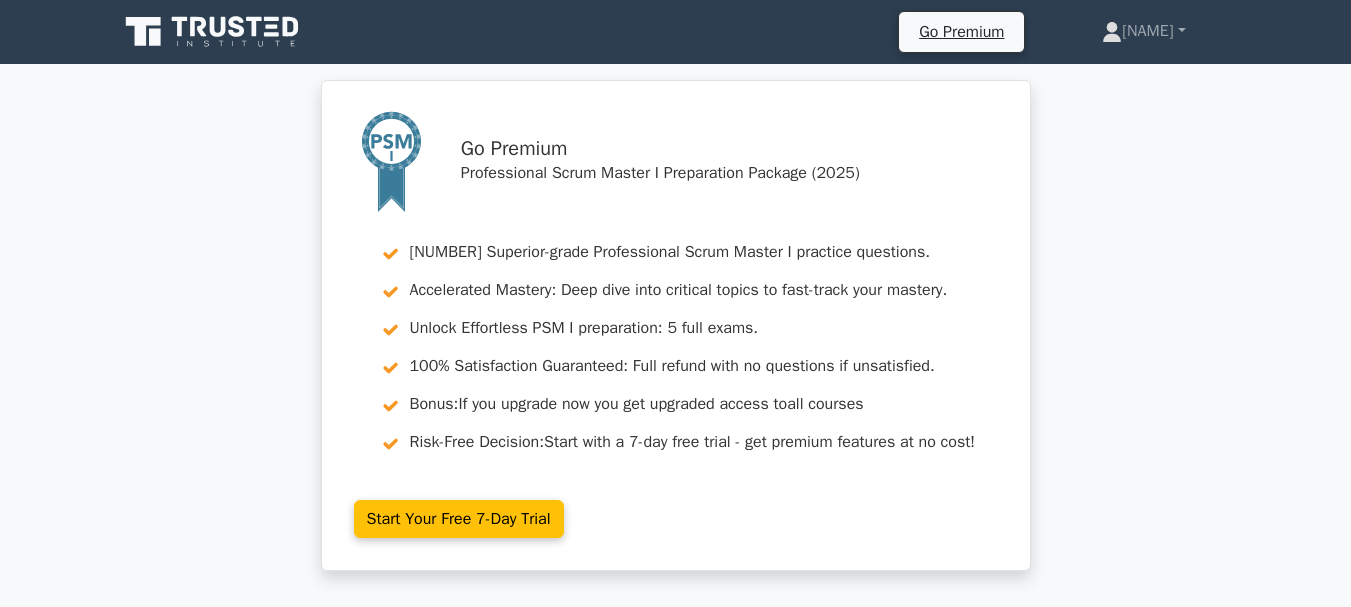 scroll, scrollTop: 1138, scrollLeft: 0, axis: vertical 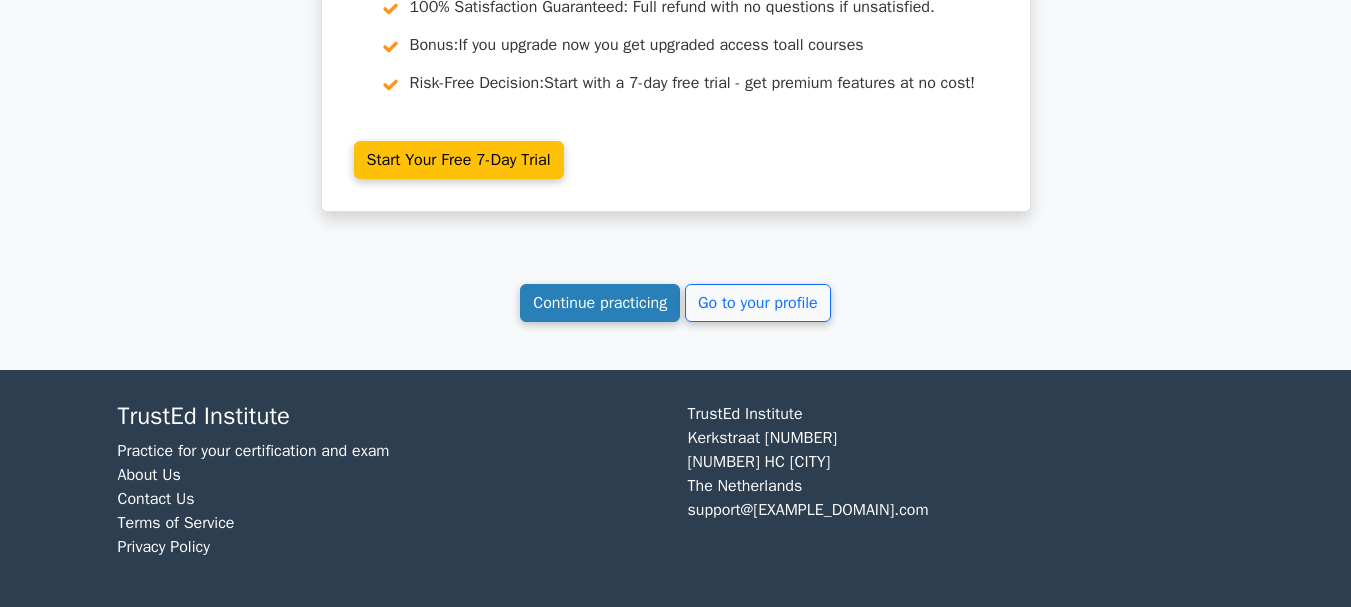 click on "Continue practicing" at bounding box center [600, 303] 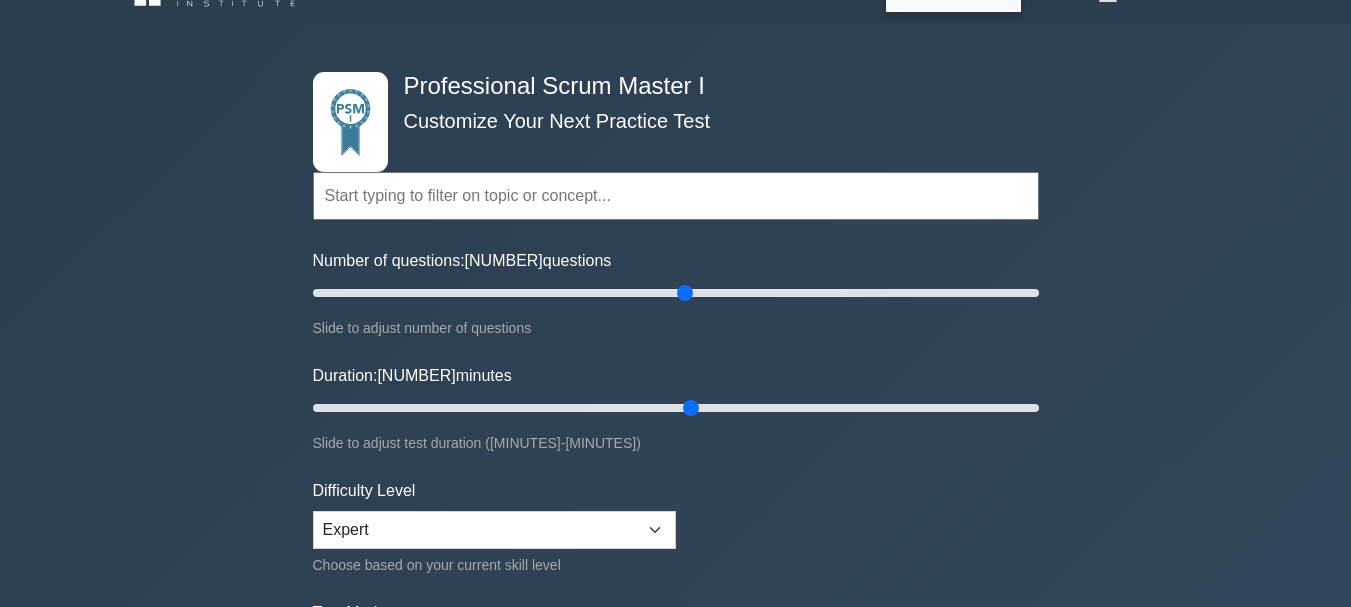 scroll, scrollTop: 40, scrollLeft: 0, axis: vertical 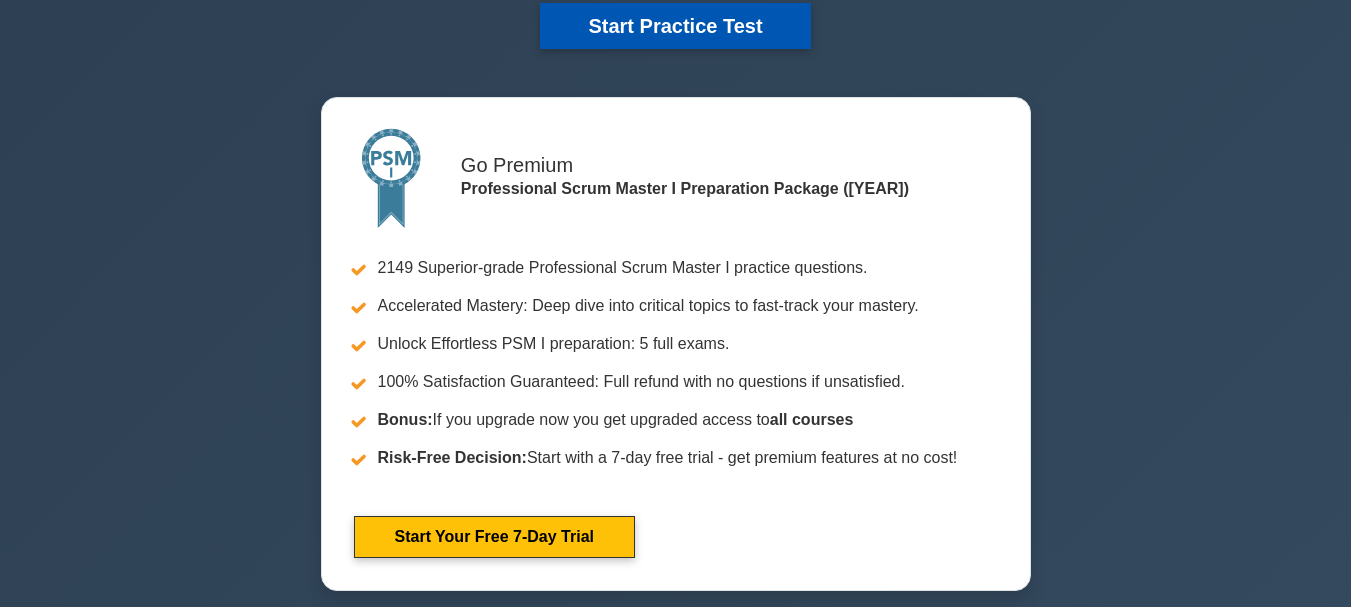 click on "Start Practice Test" at bounding box center [675, 26] 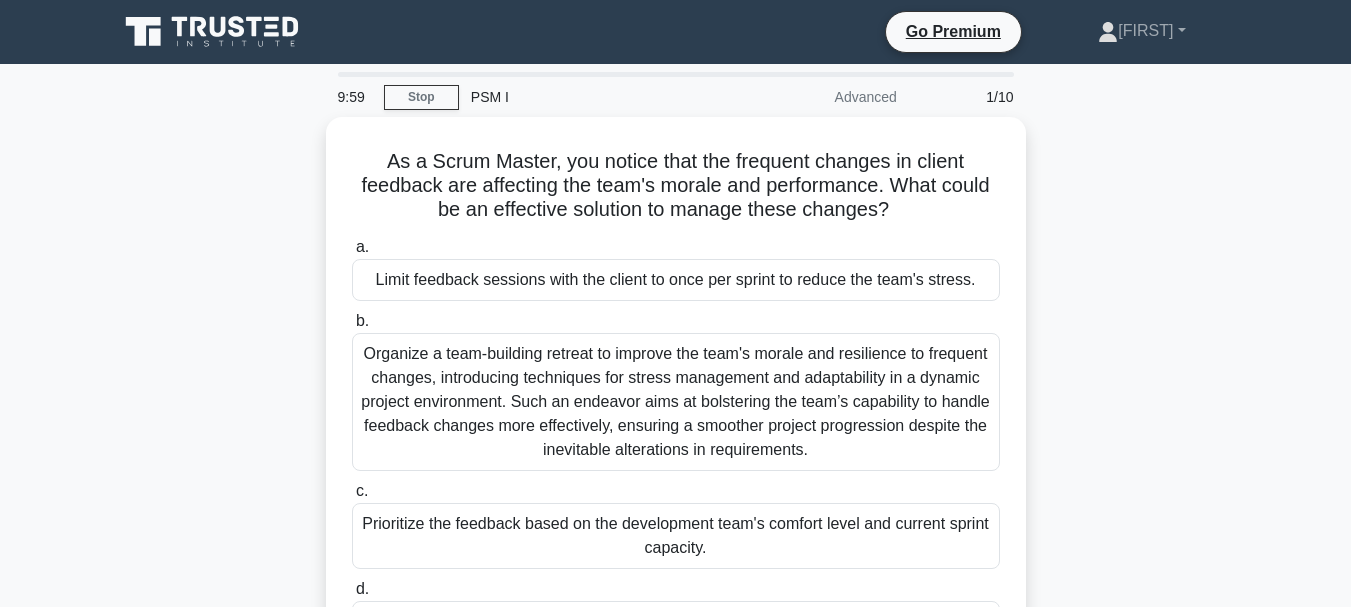 scroll, scrollTop: 0, scrollLeft: 0, axis: both 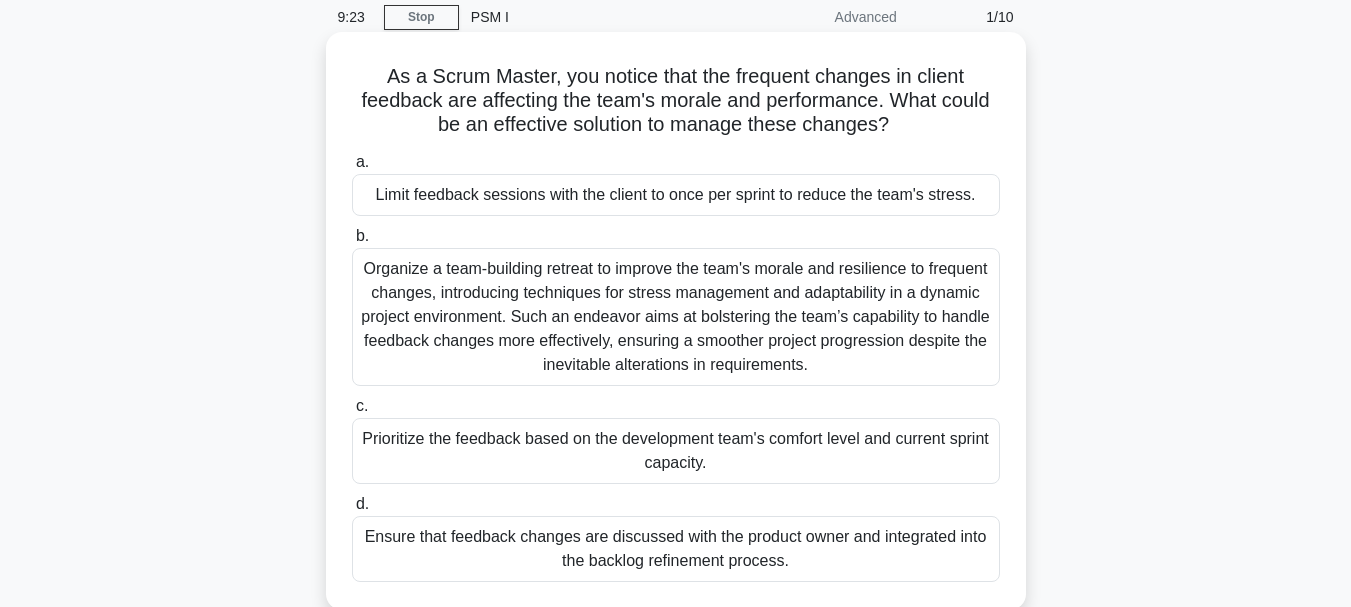click on "Ensure that feedback changes are discussed with the product owner and integrated into the backlog refinement process." at bounding box center (676, 549) 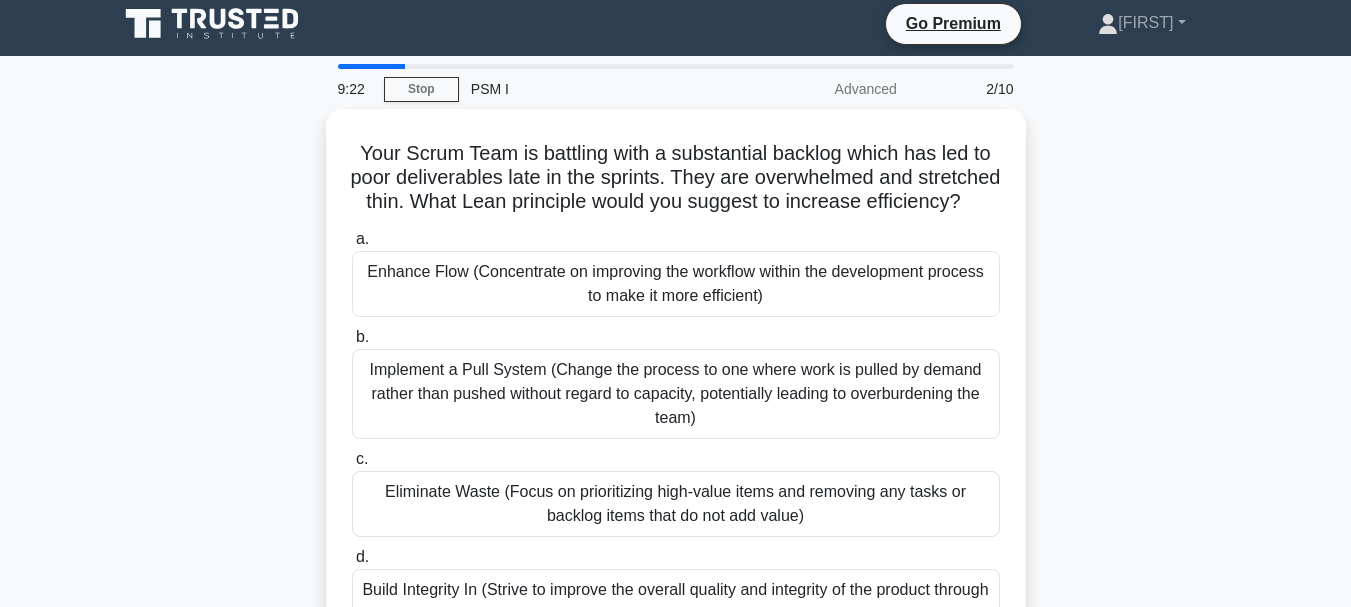 scroll, scrollTop: 0, scrollLeft: 0, axis: both 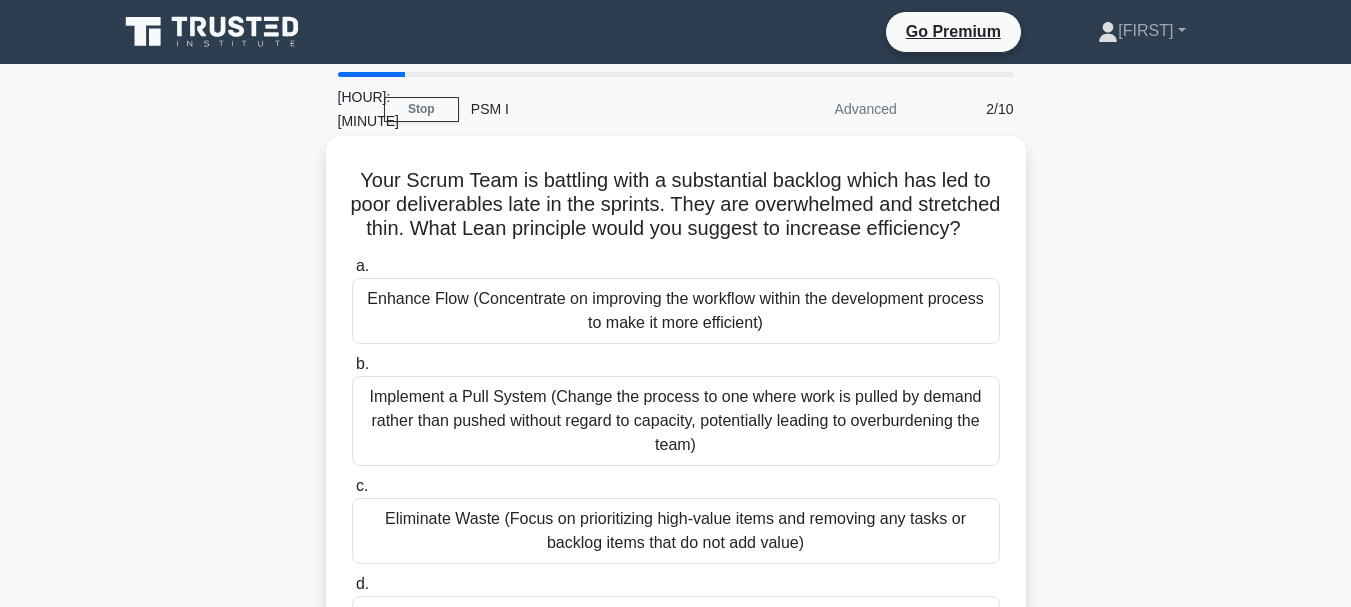 drag, startPoint x: 355, startPoint y: 150, endPoint x: 734, endPoint y: 234, distance: 388.1971 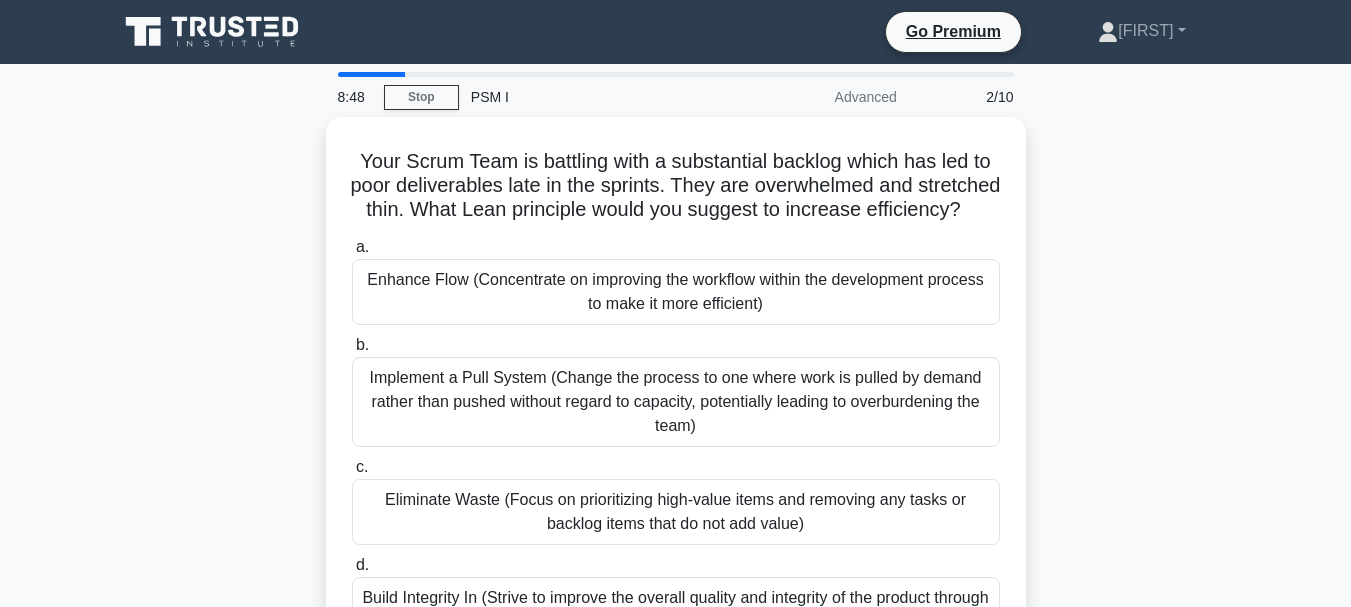 click at bounding box center (721, 242) 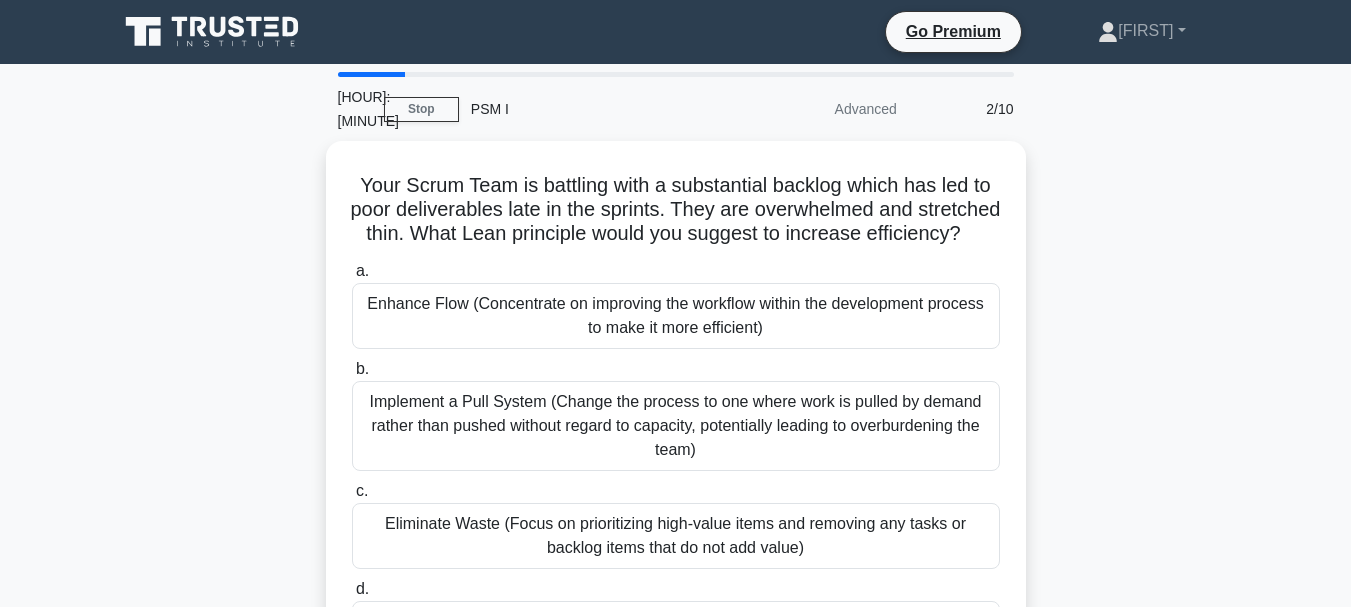 click on "Your Scrum Team is battling with a substantial backlog which has led to poor deliverables late in the sprints. They are overwhelmed and stretched thin. What Lean principle would you suggest to increase efficiency?
.spinner_0XTQ{transform-origin:center;animation:spinner_y6GP .75s linear infinite}@keyframes spinner_y6GP{100%{transform:rotate(360deg)}}
a.
b. c. d." at bounding box center [676, 430] 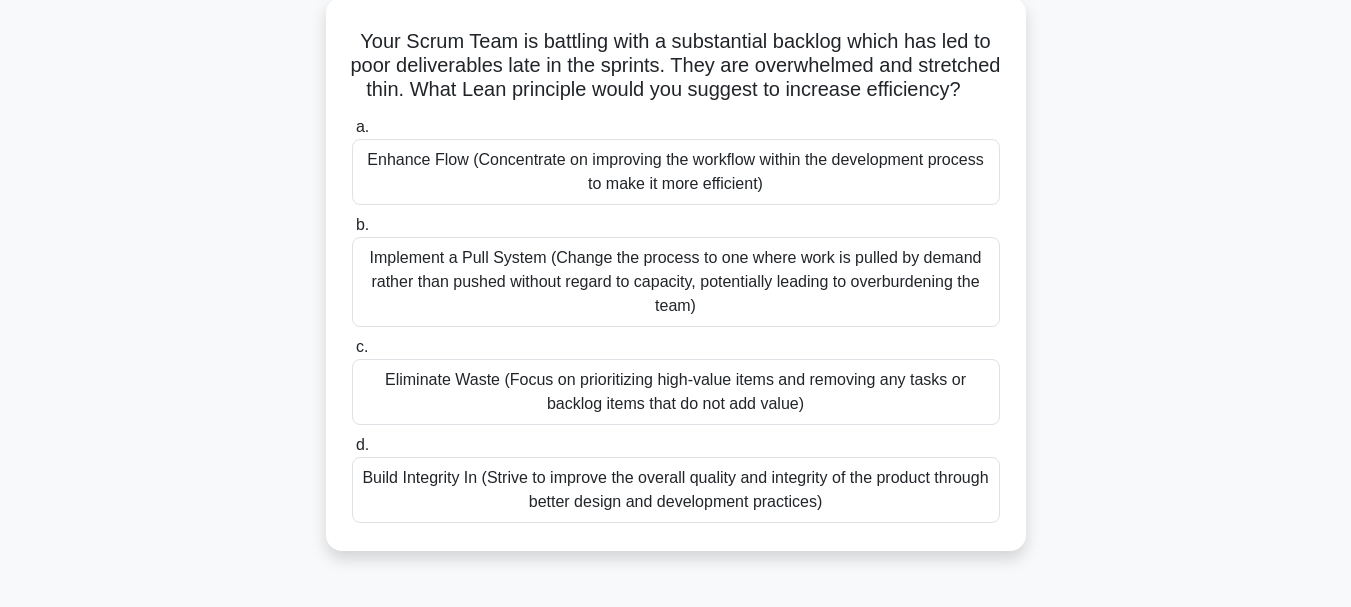 scroll, scrollTop: 160, scrollLeft: 0, axis: vertical 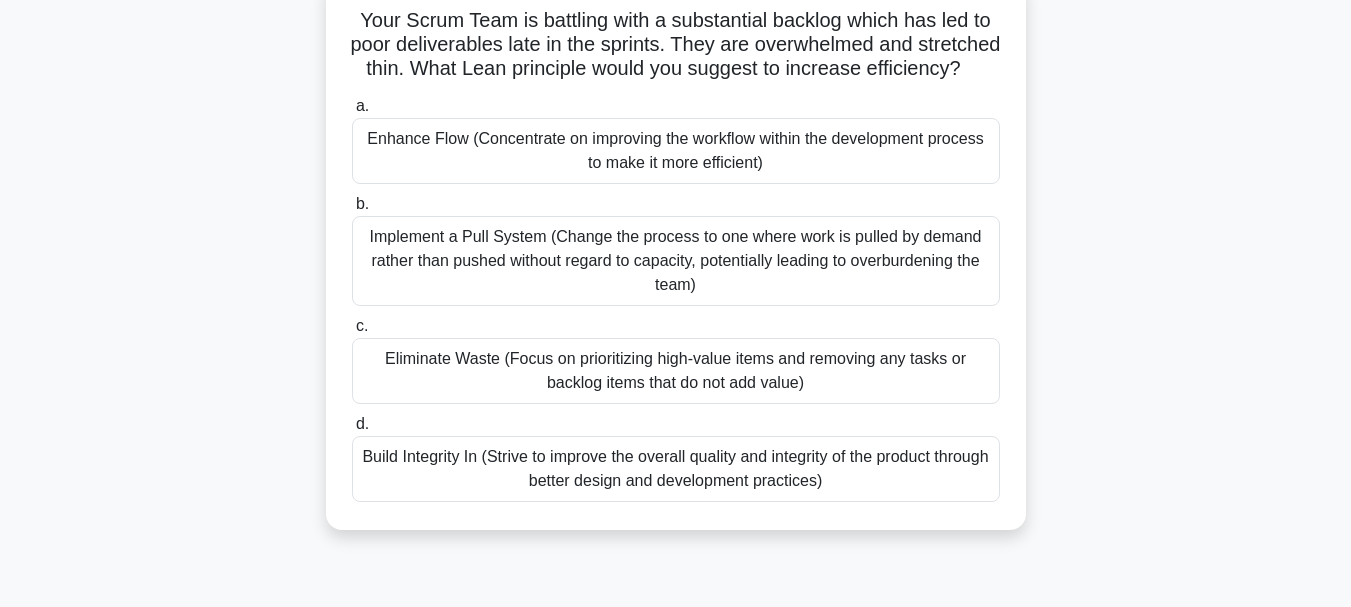 click on "Eliminate Waste (Focus on prioritizing high-value items and removing any tasks or backlog items that do not add value)" at bounding box center [676, 371] 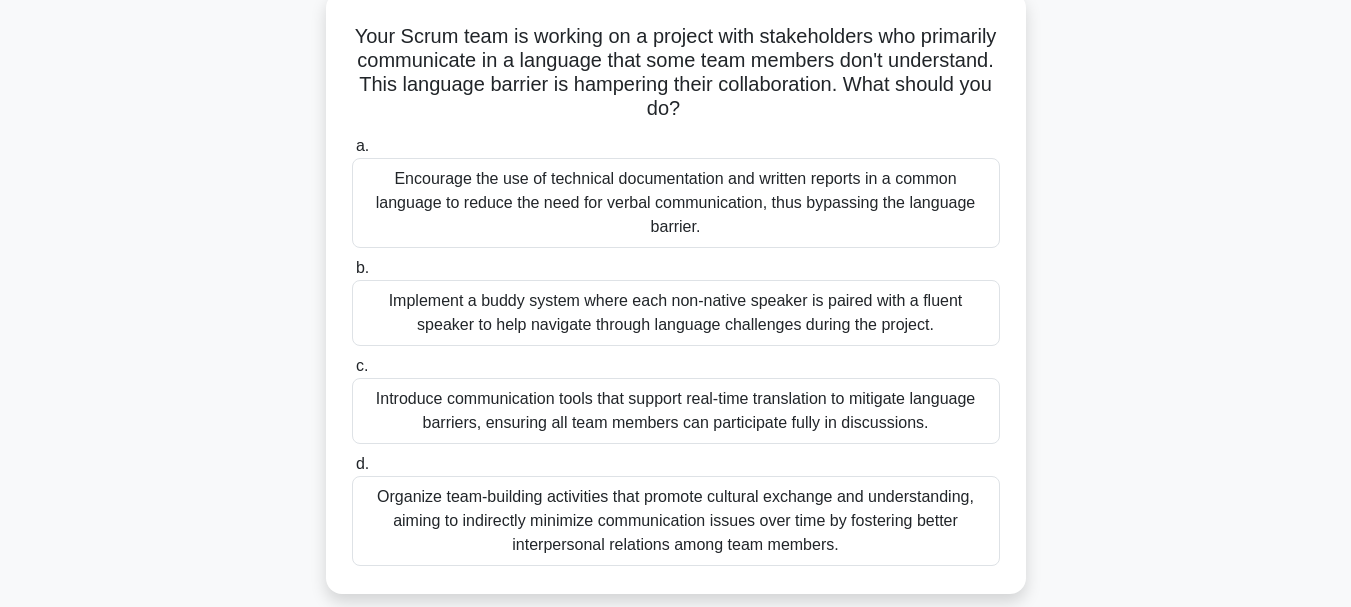 scroll, scrollTop: 120, scrollLeft: 0, axis: vertical 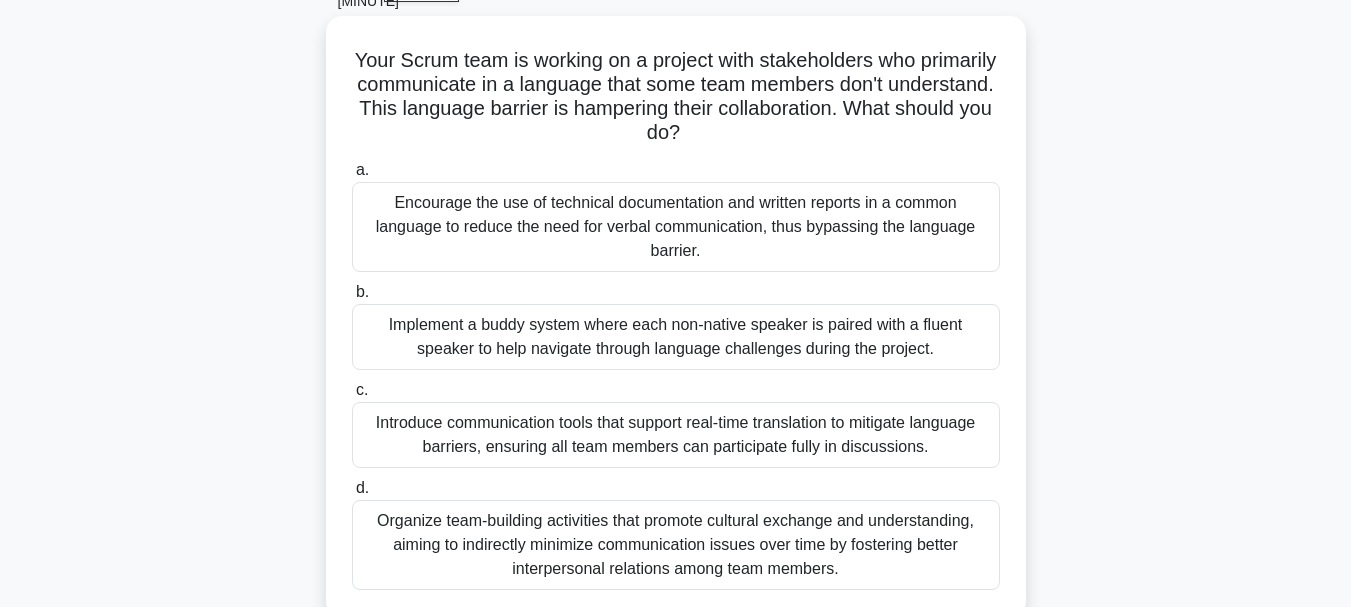 click on "Introduce communication tools that support real-time translation to mitigate language barriers, ensuring all team members can participate fully in discussions." at bounding box center [676, 435] 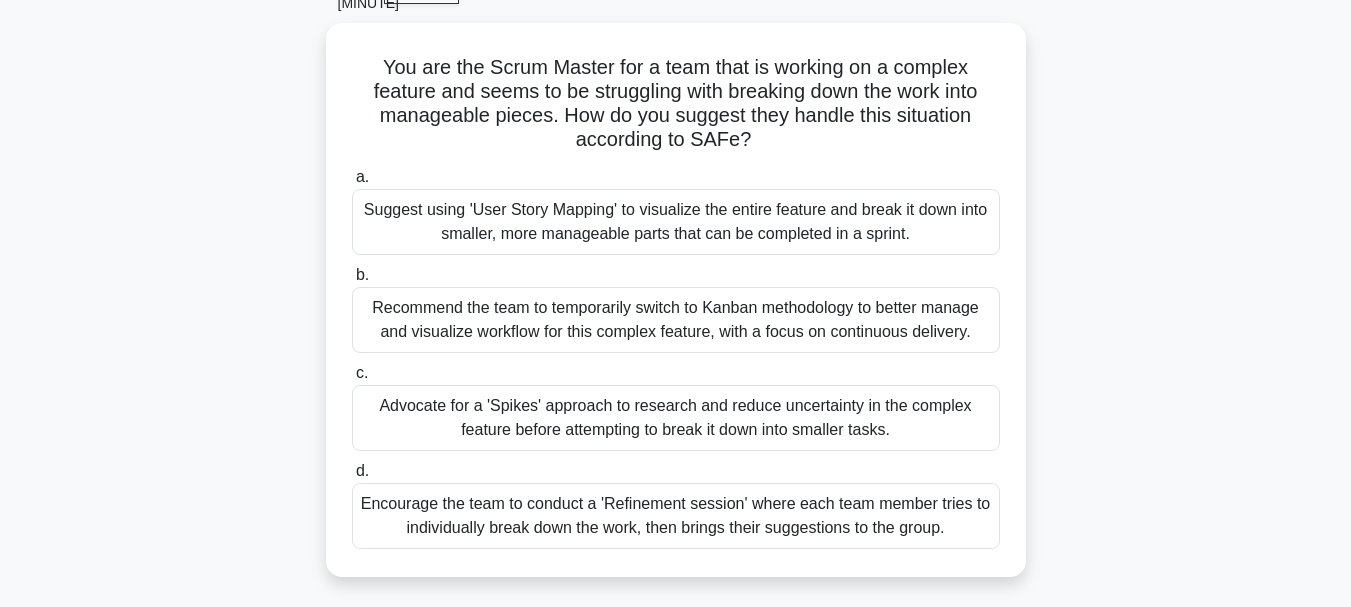 scroll, scrollTop: 120, scrollLeft: 0, axis: vertical 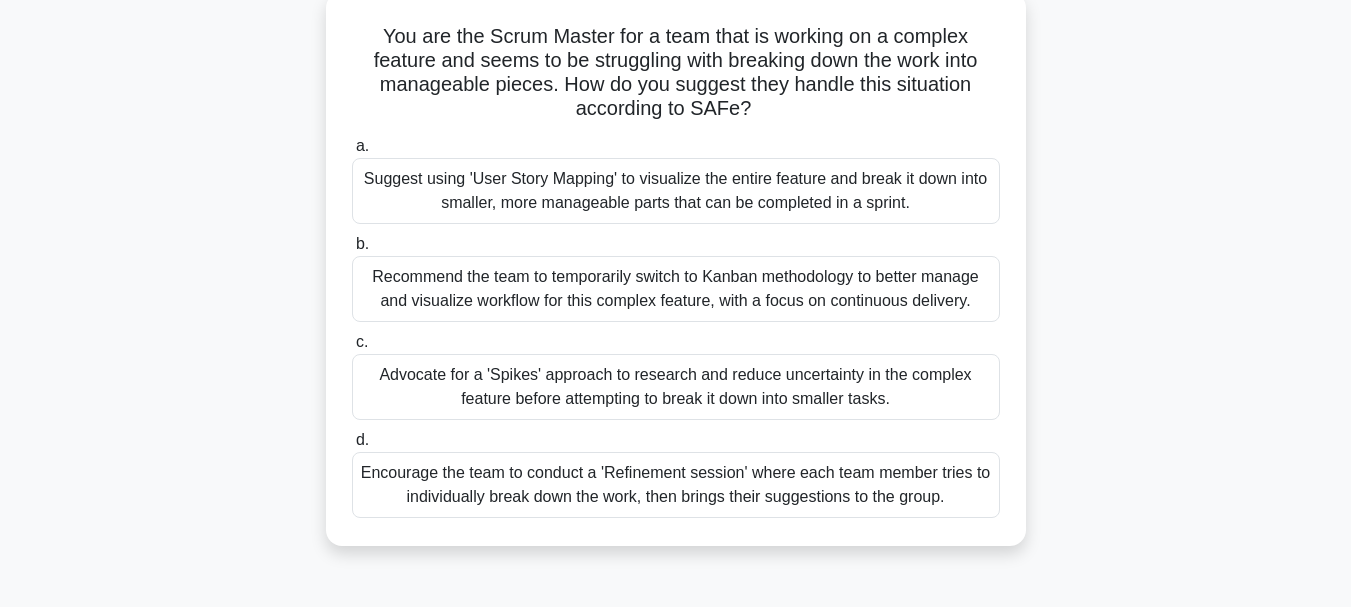 click on "Suggest using 'User Story Mapping' to visualize the entire feature and break it down into smaller, more manageable parts that can be completed in a sprint." at bounding box center [676, 191] 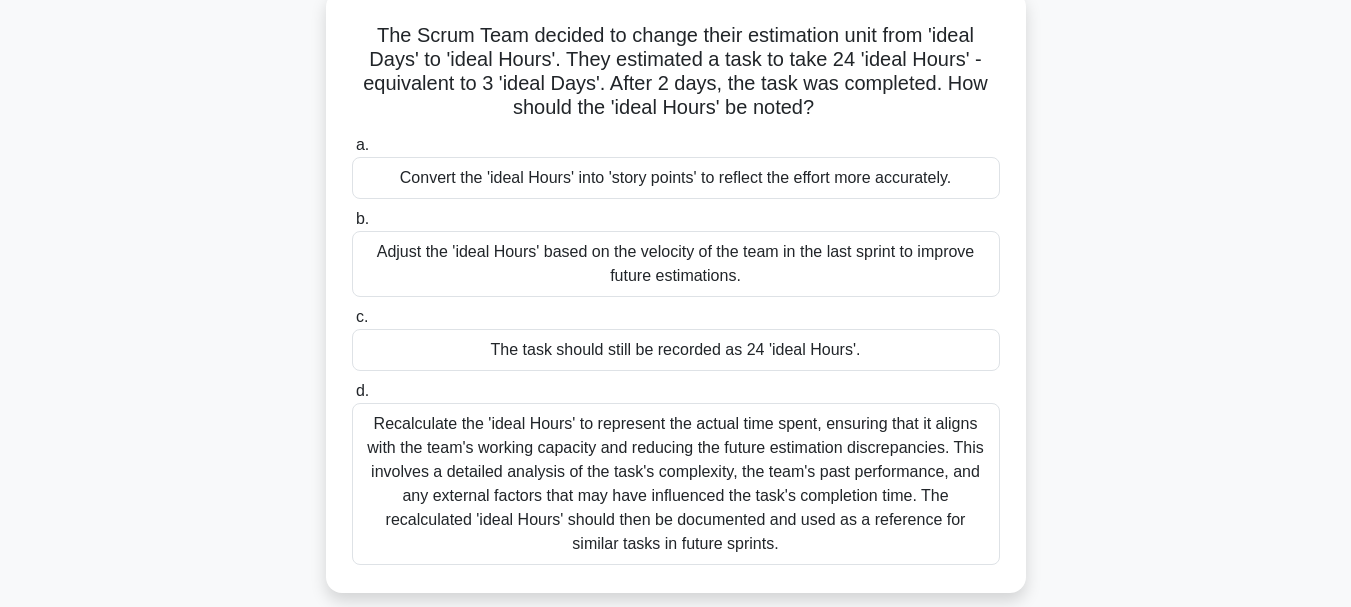 scroll, scrollTop: 160, scrollLeft: 0, axis: vertical 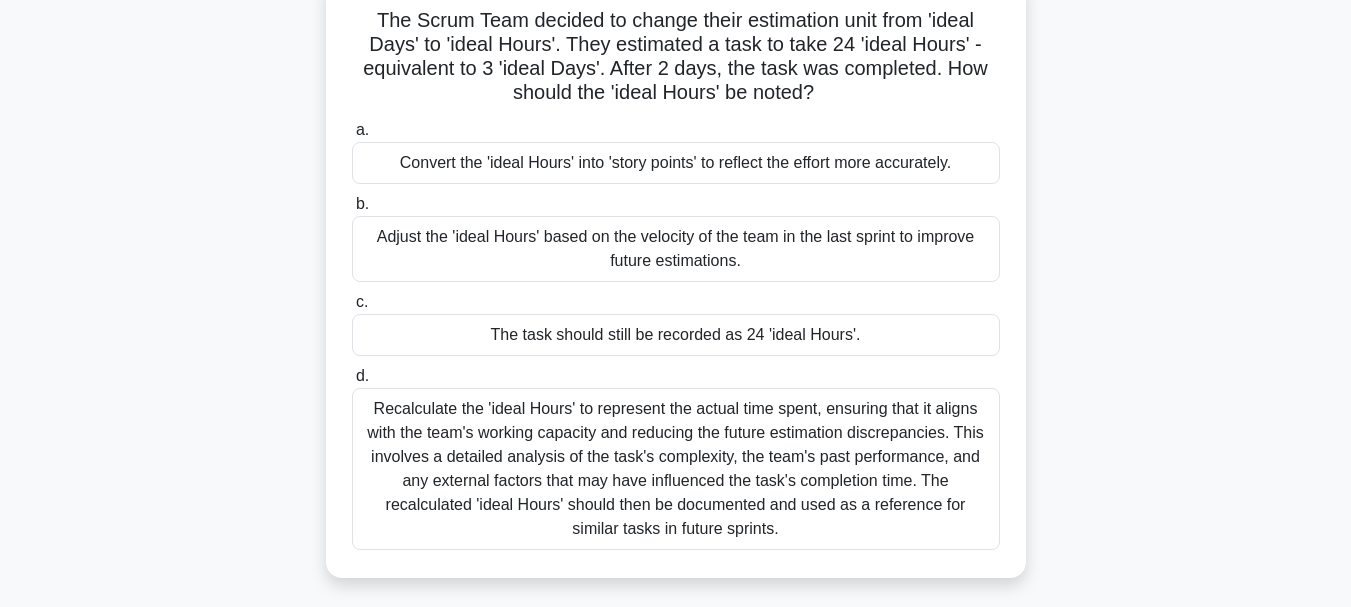 click on "Recalculate the 'ideal Hours' to represent the actual time spent, ensuring that it aligns with the team's working capacity and reducing the future estimation discrepancies. This involves a detailed analysis of the task's complexity, the team's past performance, and any external factors that may have influenced the task's completion time. The recalculated 'ideal Hours' should then be documented and used as a reference for similar tasks in future sprints." at bounding box center [676, 469] 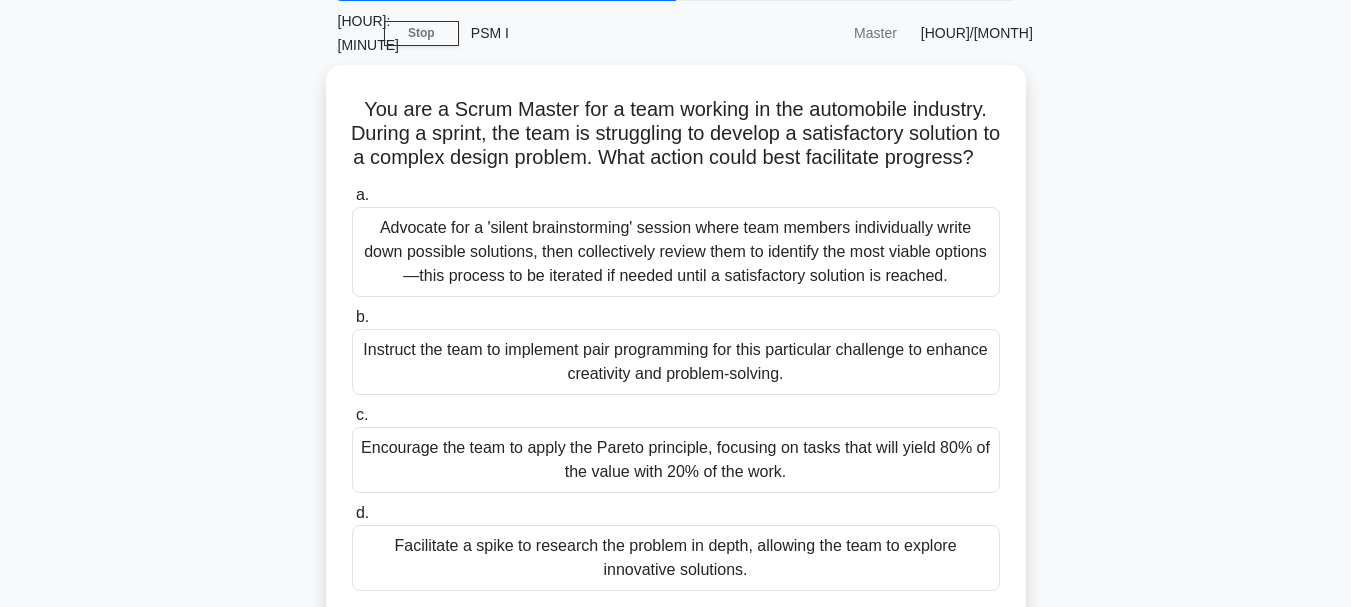 scroll, scrollTop: 80, scrollLeft: 0, axis: vertical 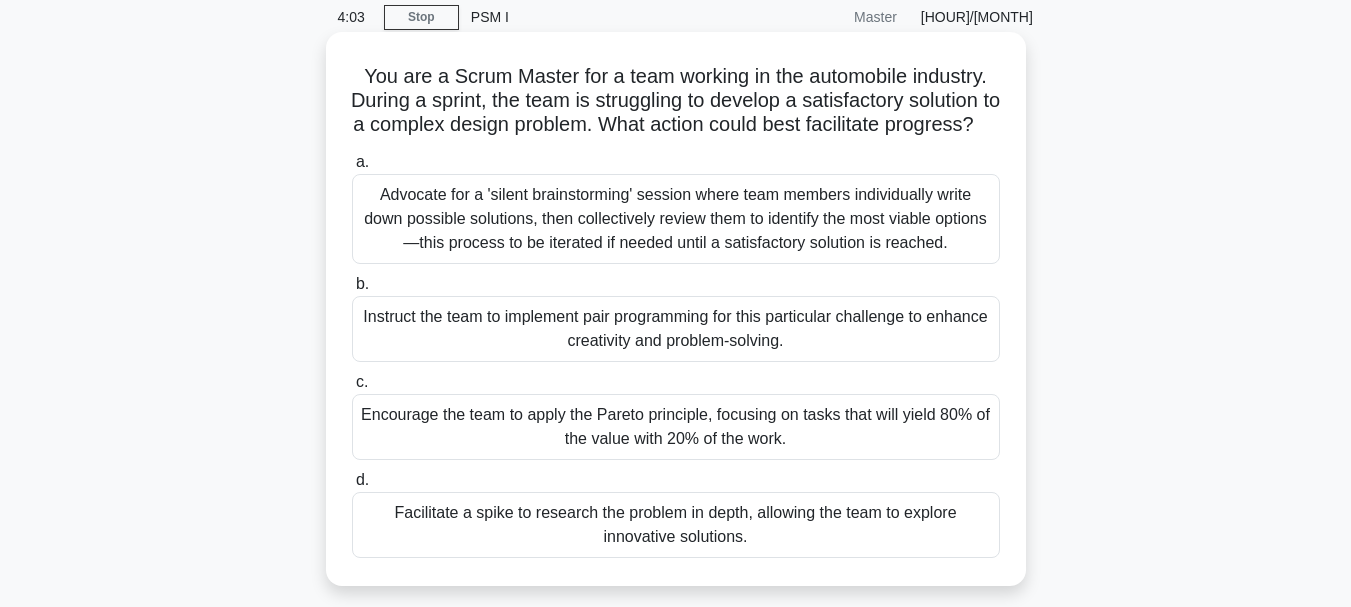 click on "Facilitate a spike to research the problem in depth, allowing the team to explore innovative solutions." at bounding box center [676, 525] 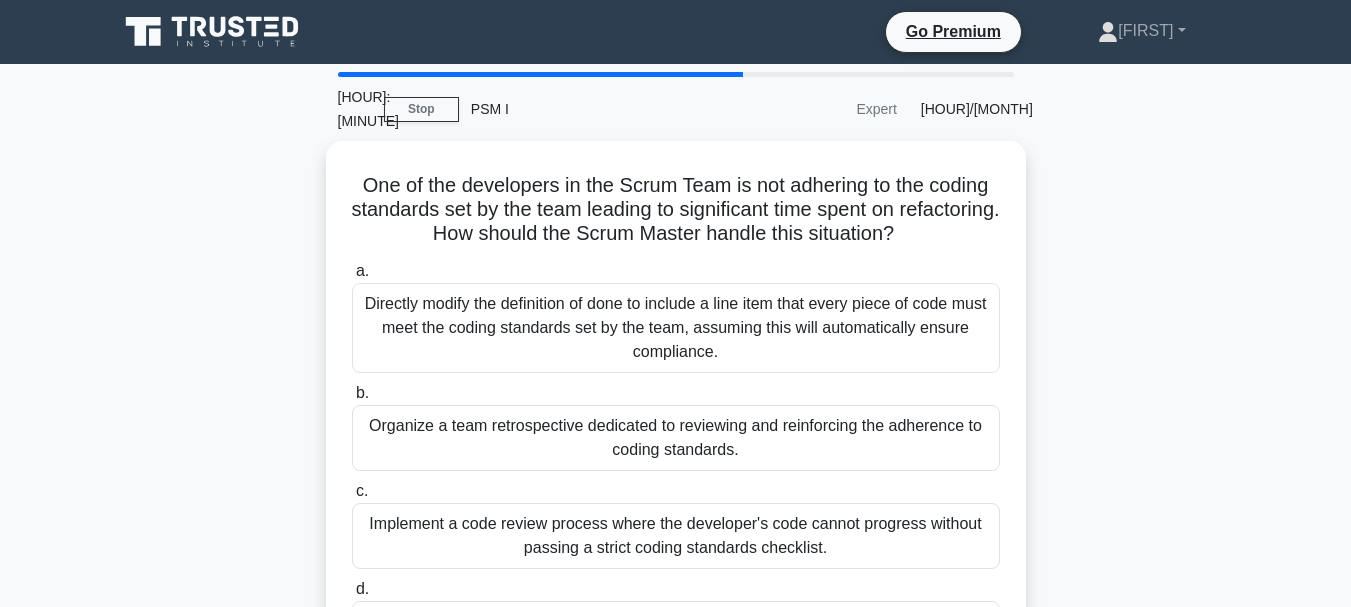 scroll, scrollTop: 40, scrollLeft: 0, axis: vertical 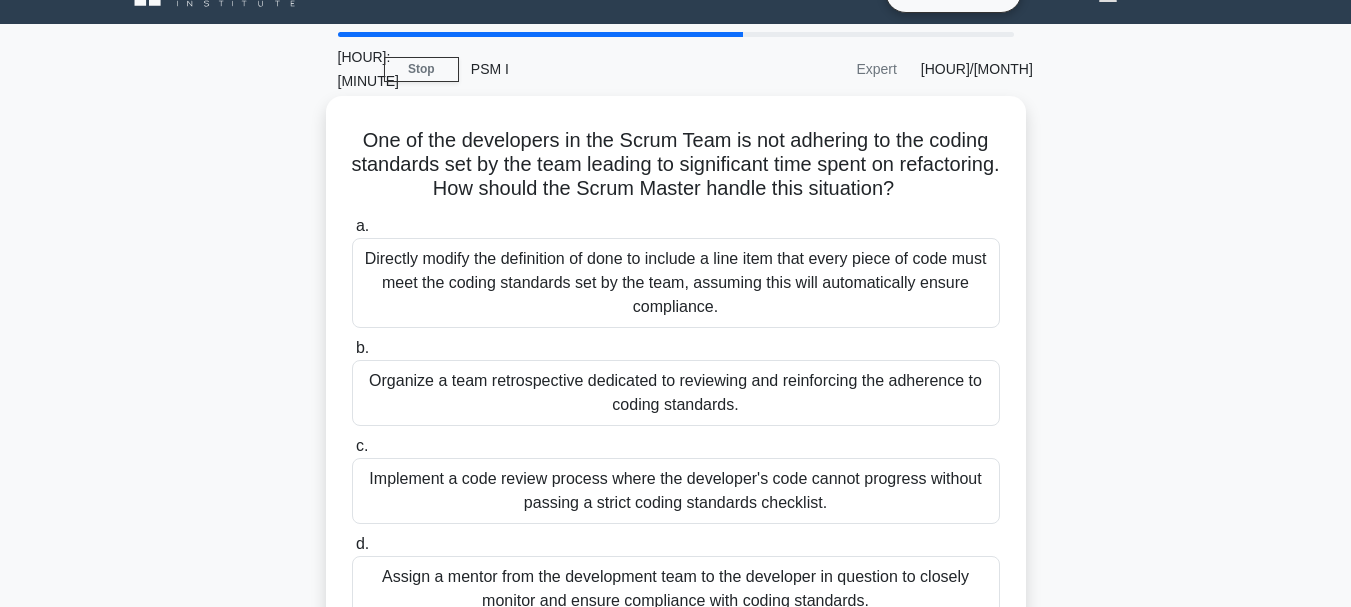 click on "Implement a code review process where the developer's code cannot progress without passing a strict coding standards checklist." at bounding box center [676, 491] 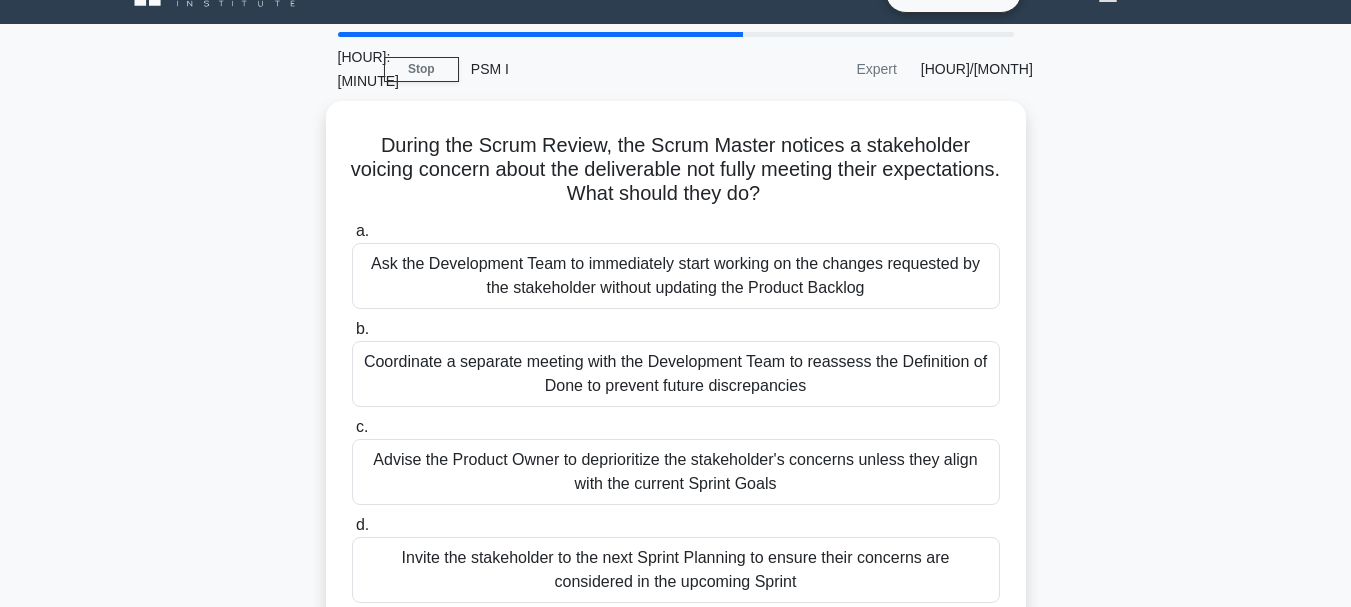 scroll, scrollTop: 0, scrollLeft: 0, axis: both 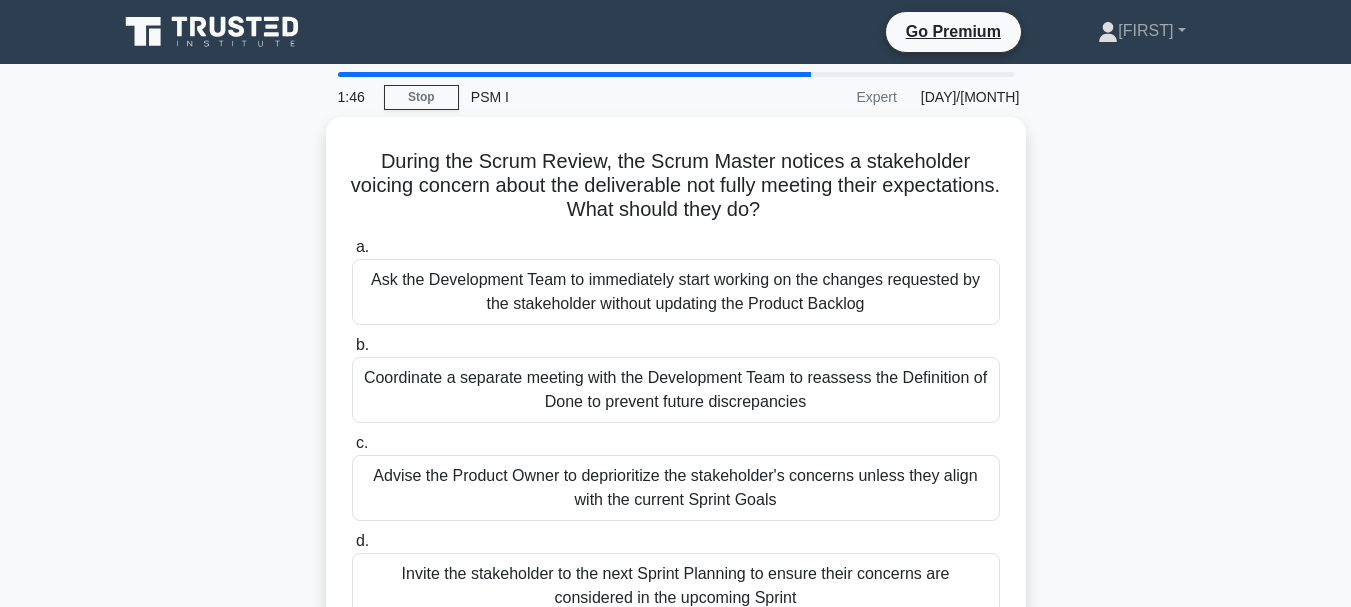 click on "During the Scrum Review, the Scrum Master notices a stakeholder voicing concern about the deliverable not fully meeting their expectations. What should they do?
.spinner_0XTQ{transform-origin:center;animation:spinner_y6GP .75s linear infinite}@keyframes spinner_y6GP{100%{transform:rotate(360deg)}}
a.
b.
c. d." at bounding box center [676, 394] 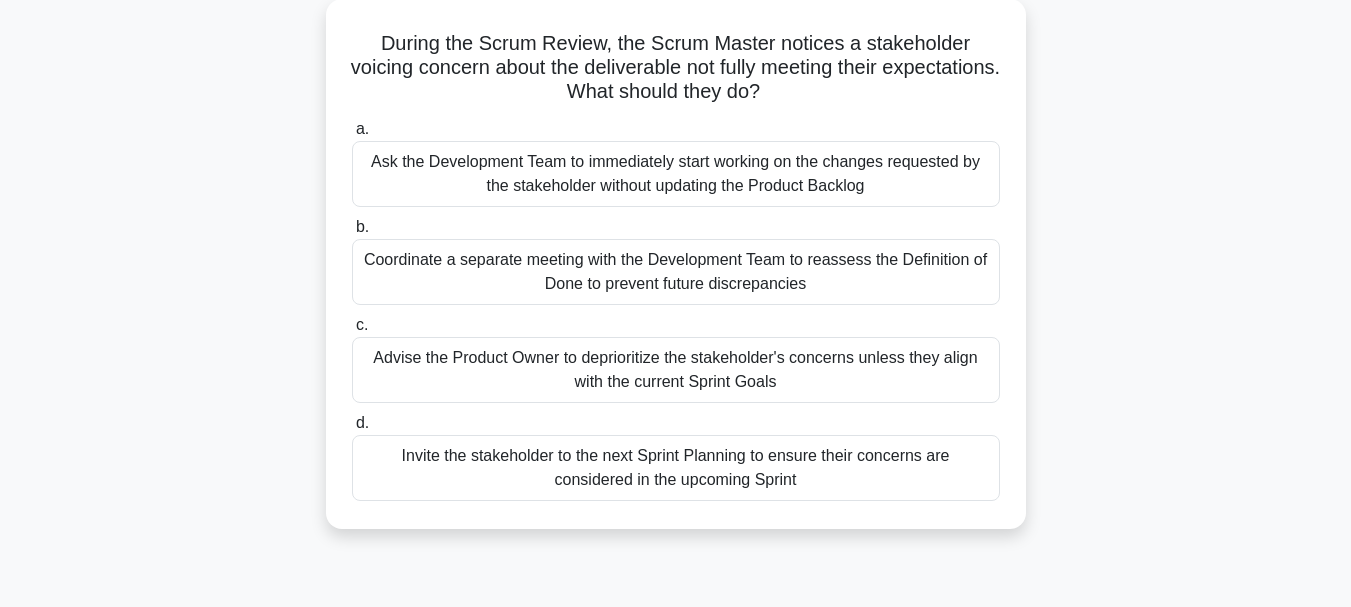 scroll, scrollTop: 120, scrollLeft: 0, axis: vertical 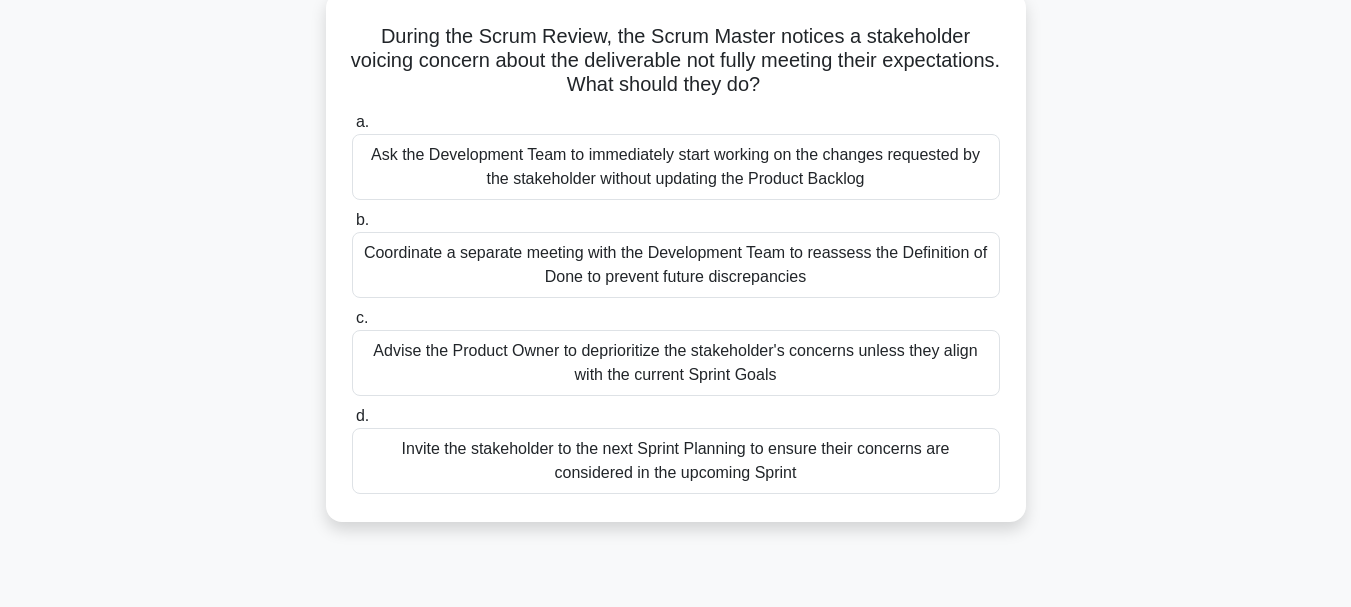 click on "Invite the stakeholder to the next Sprint Planning to ensure their concerns are considered in the upcoming Sprint" at bounding box center (676, 461) 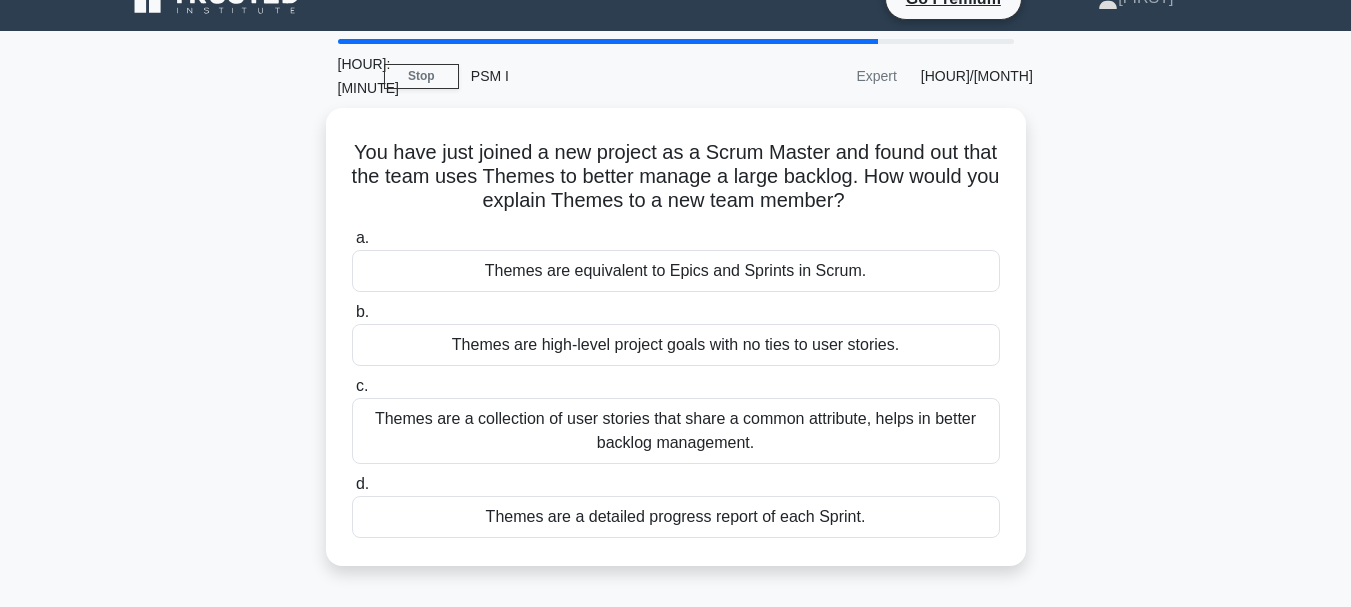 scroll, scrollTop: 0, scrollLeft: 0, axis: both 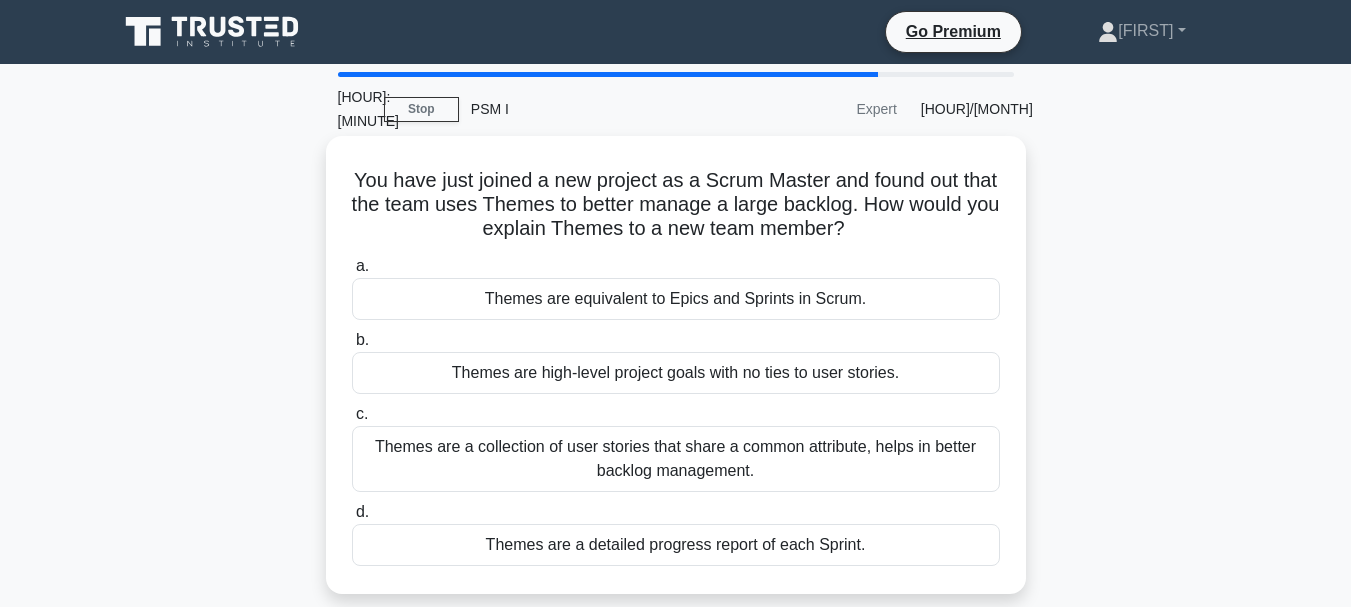 click on "Themes are equivalent to Epics and Sprints in Scrum." at bounding box center (676, 299) 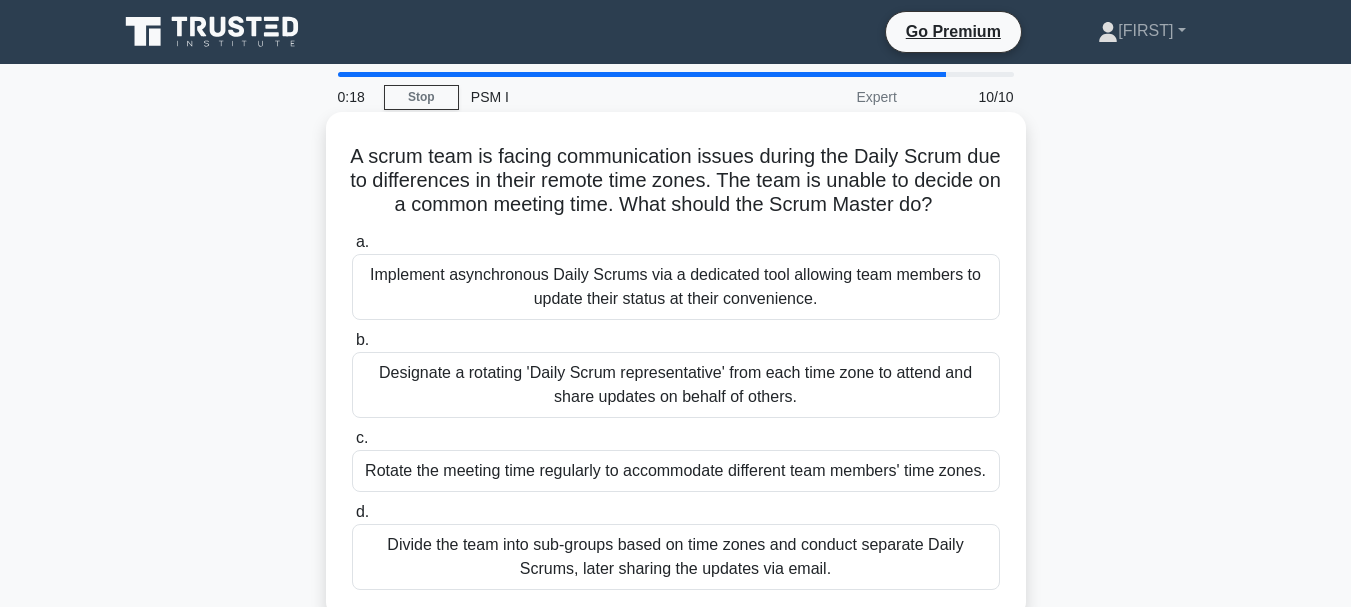 click on "Rotate the meeting time regularly to accommodate different team members' time zones." at bounding box center (676, 471) 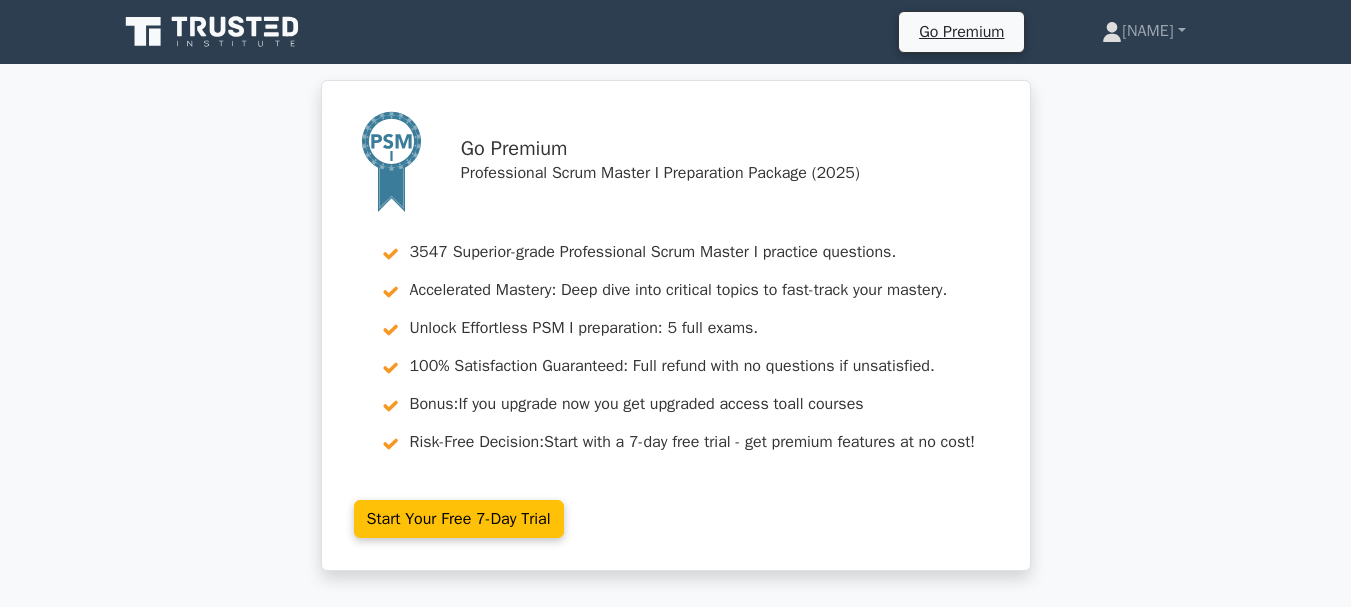 scroll, scrollTop: 0, scrollLeft: 0, axis: both 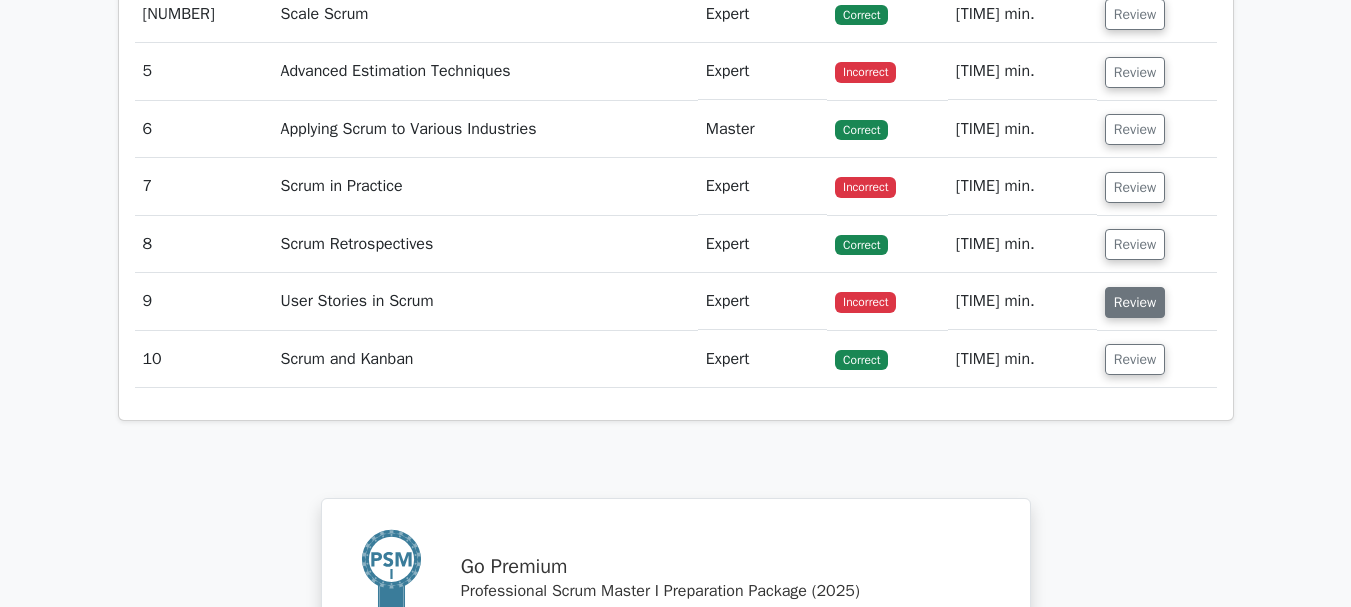 click on "Review" at bounding box center (1135, 302) 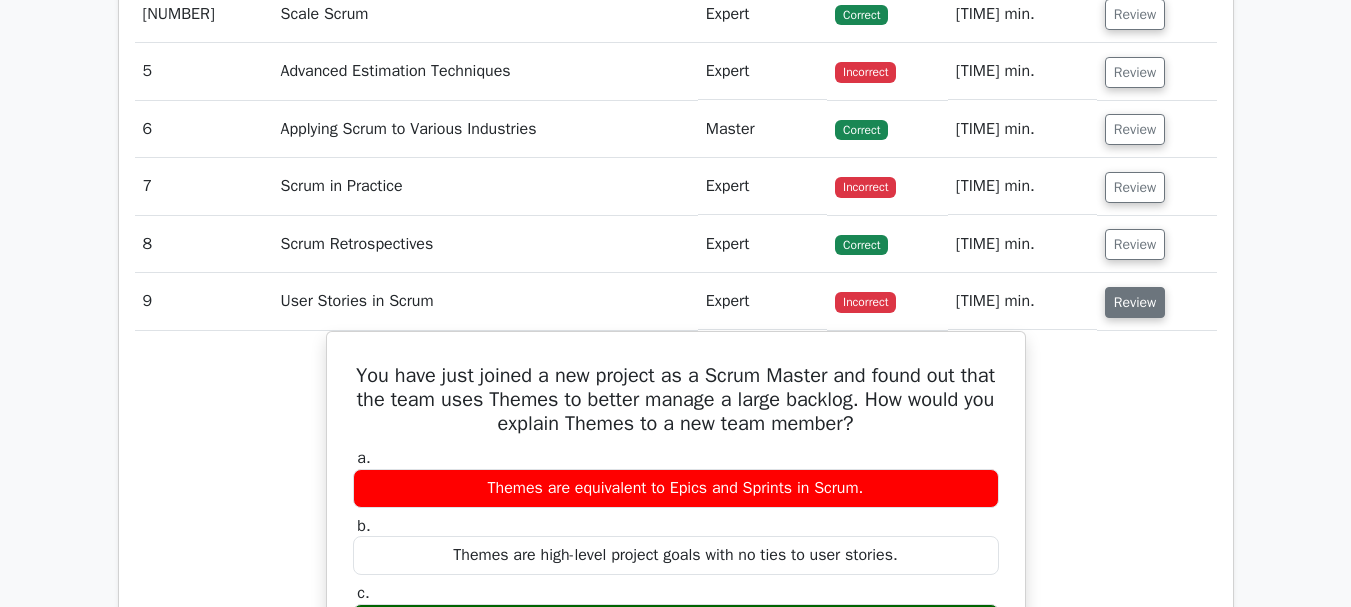type 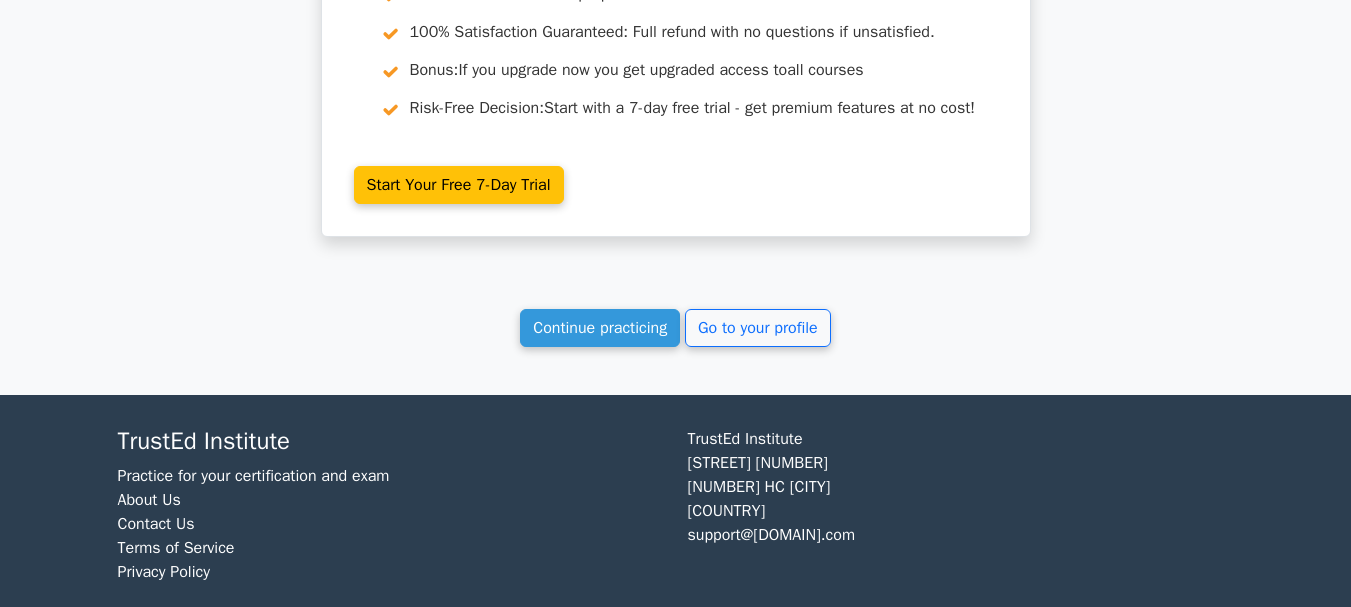 scroll, scrollTop: 4450, scrollLeft: 0, axis: vertical 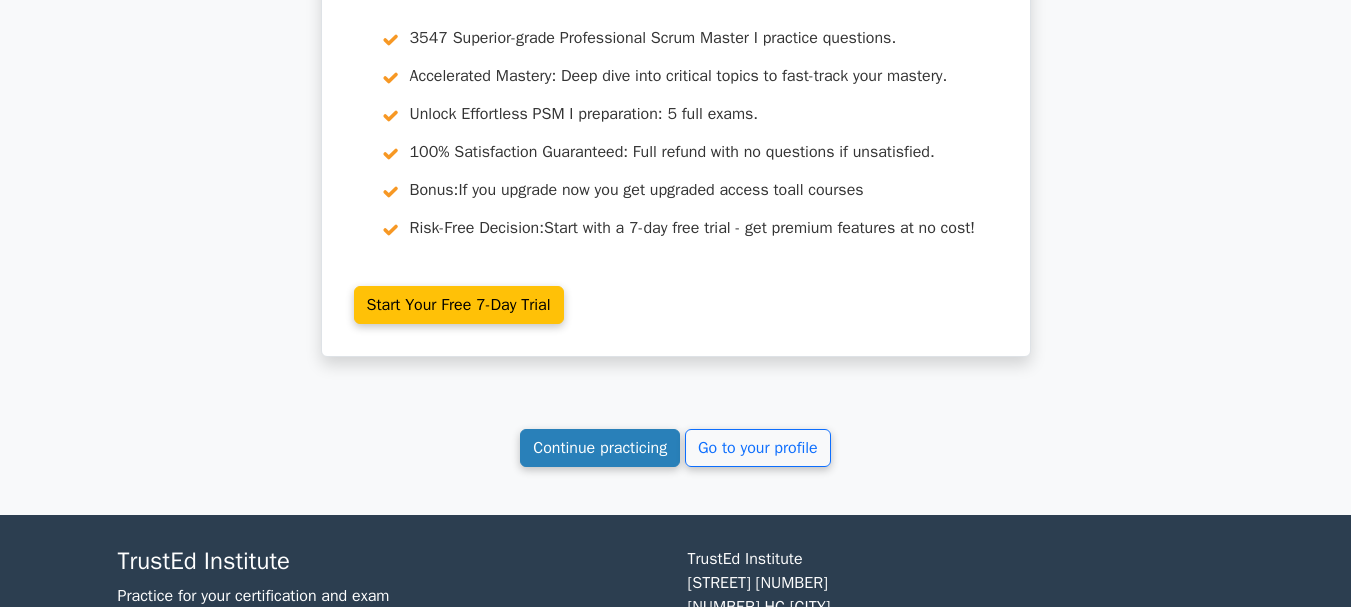 click on "Continue practicing" at bounding box center [600, 448] 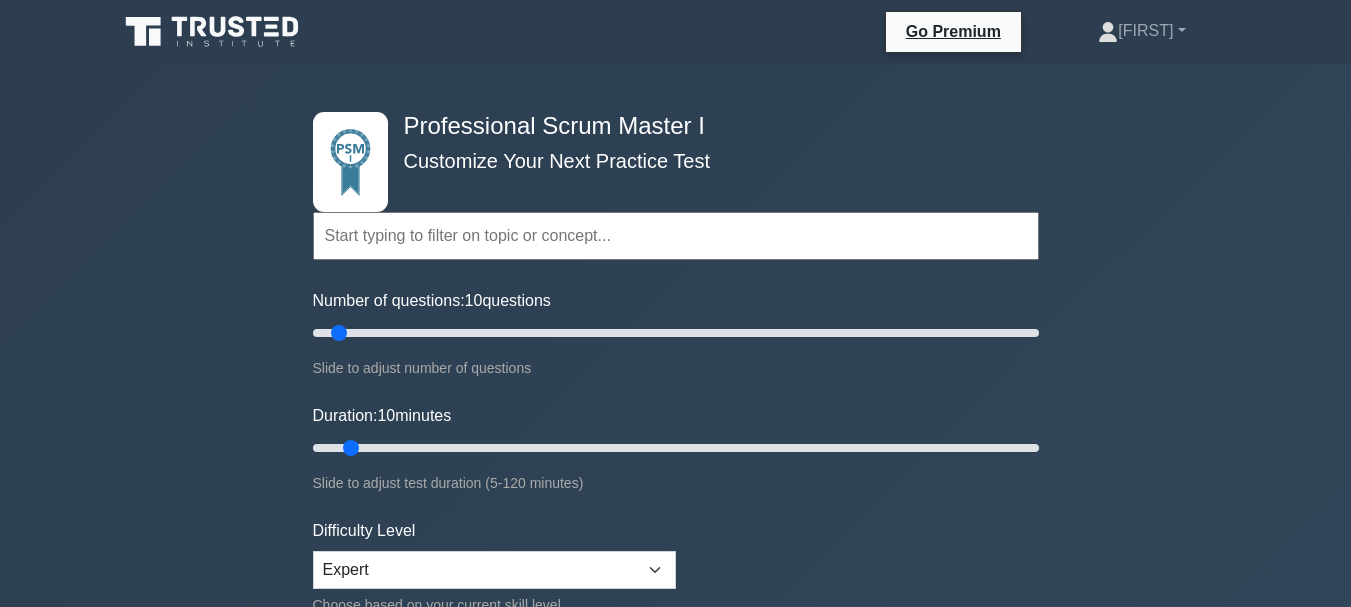scroll, scrollTop: 969, scrollLeft: 0, axis: vertical 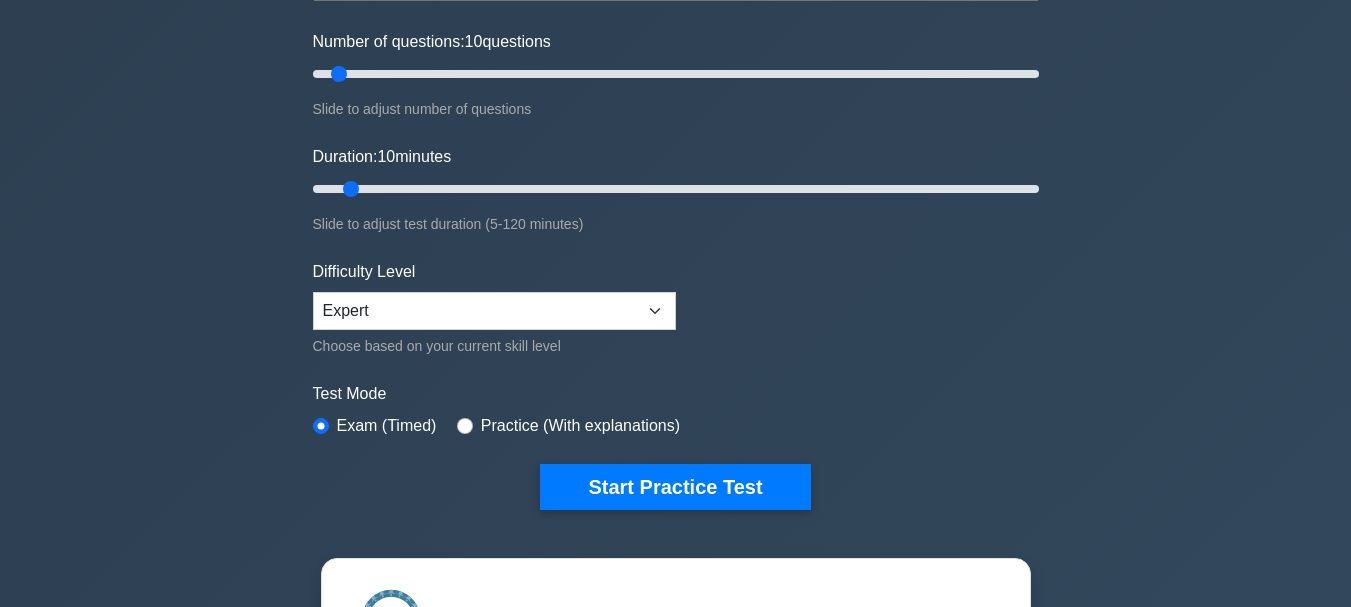 click on "Start Practice Test" at bounding box center [675, 487] 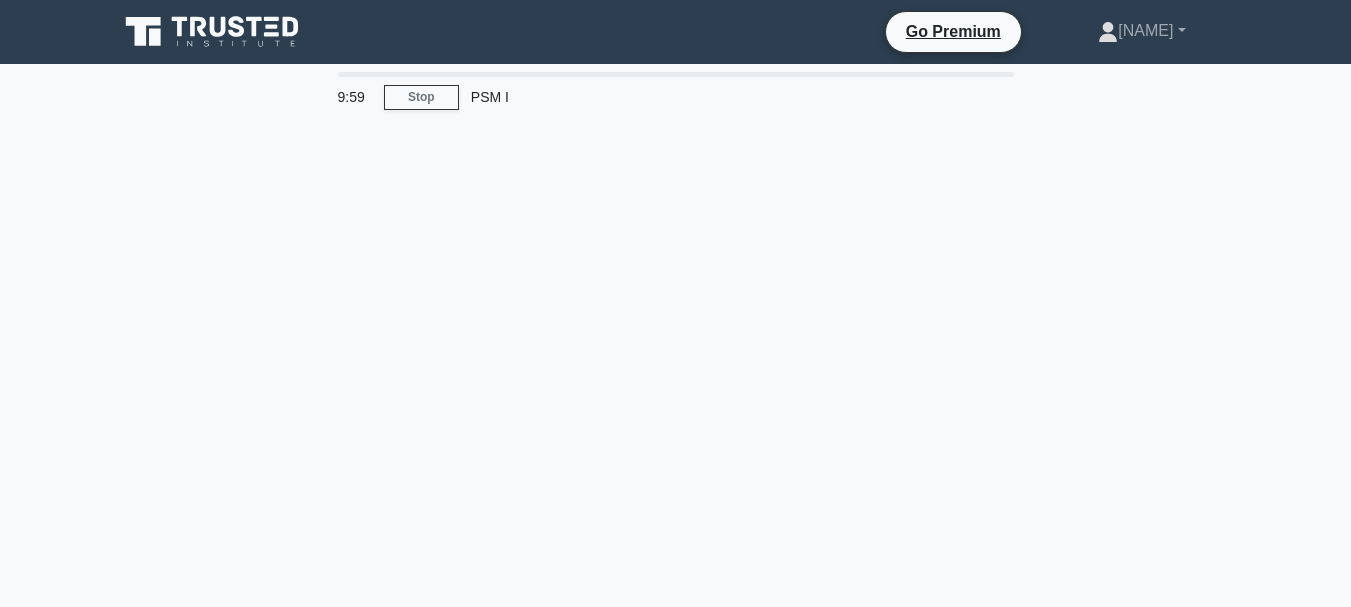 scroll, scrollTop: 0, scrollLeft: 0, axis: both 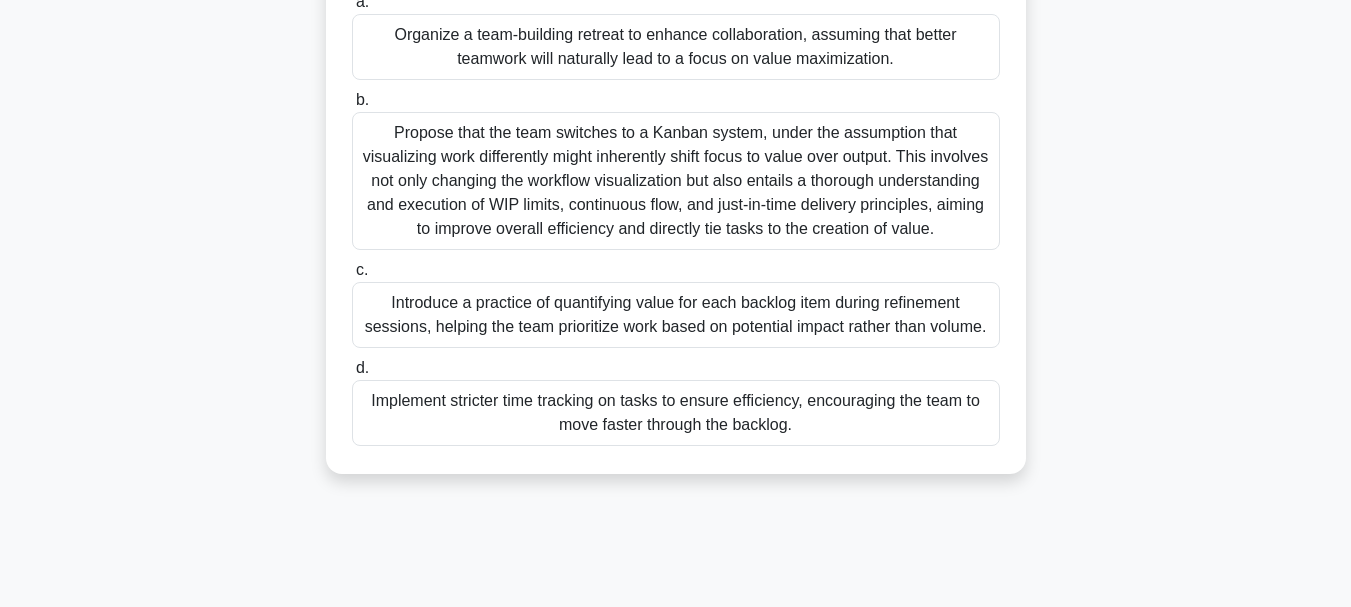click on "Propose that the team switches to a Kanban system, under the assumption that visualizing work differently might inherently shift focus to value over output. This involves not only changing the workflow visualization but also entails a thorough understanding and execution of WIP limits, continuous flow, and just-in-time delivery principles, aiming to improve overall efficiency and directly tie tasks to the creation of value." at bounding box center [676, 181] 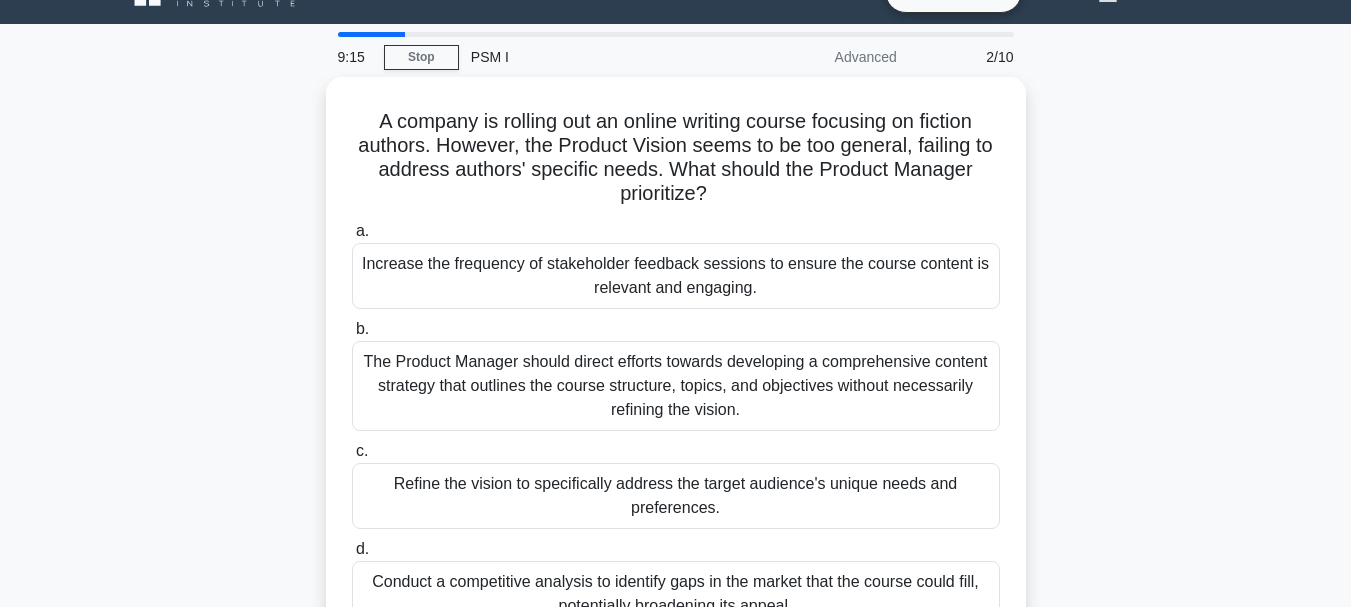 scroll, scrollTop: 80, scrollLeft: 0, axis: vertical 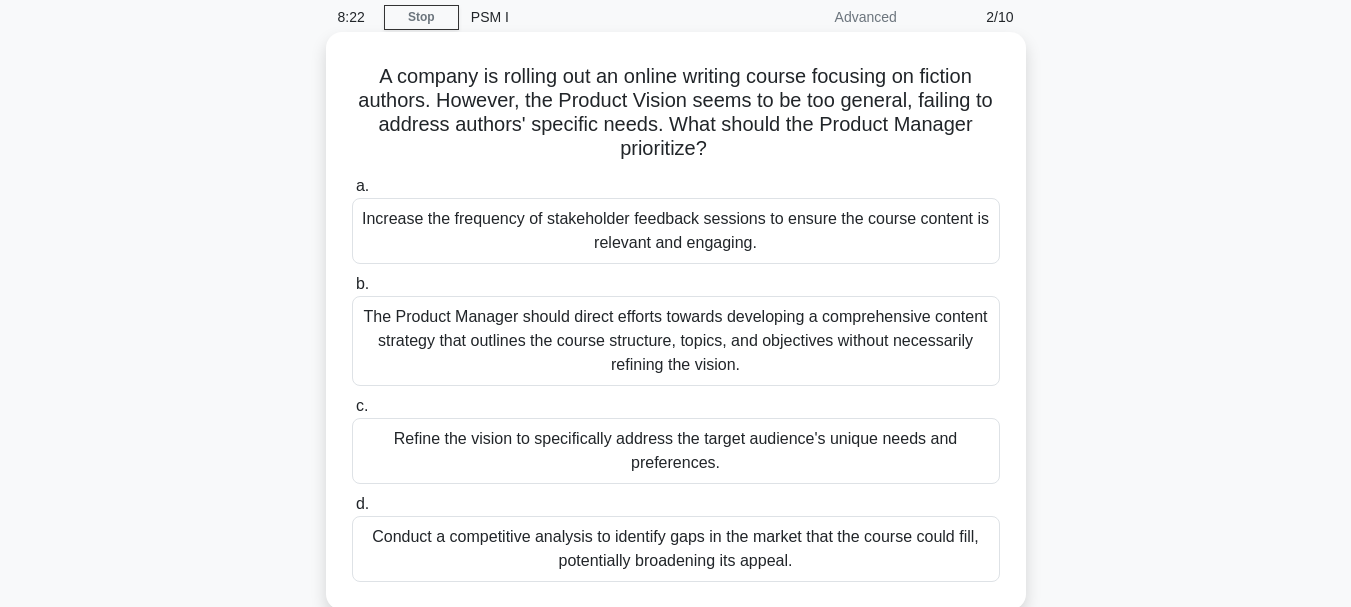 click on "Refine the vision to specifically address the target audience's unique needs and preferences." at bounding box center (676, 451) 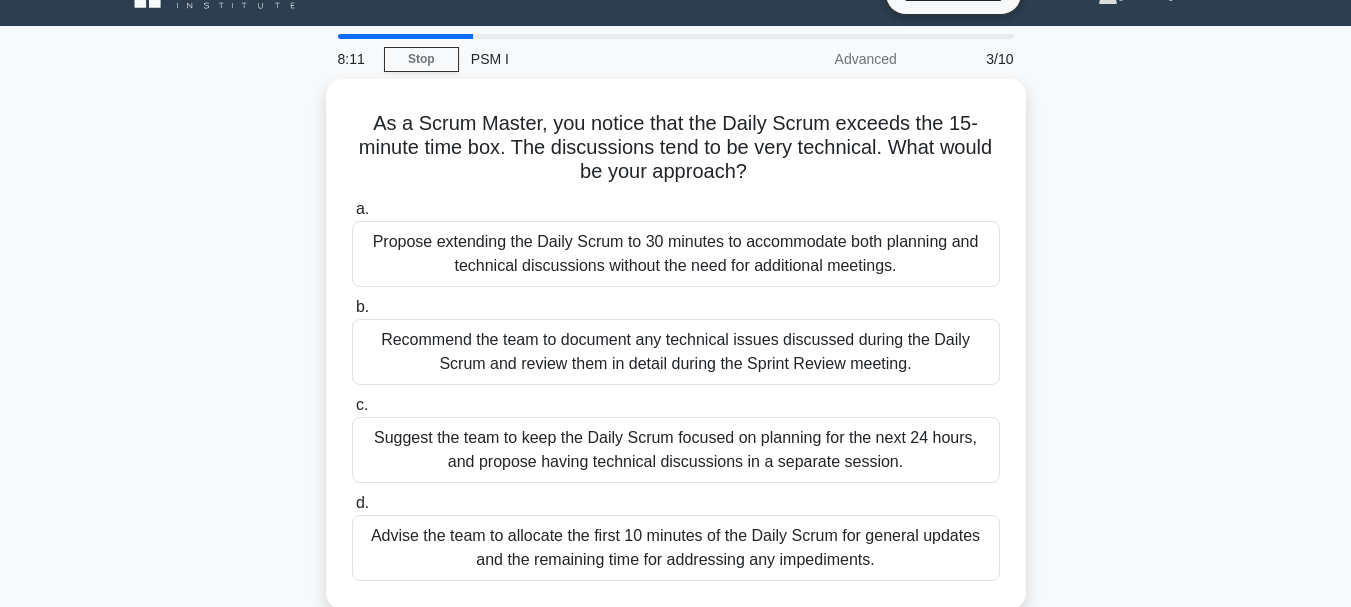 scroll, scrollTop: 40, scrollLeft: 0, axis: vertical 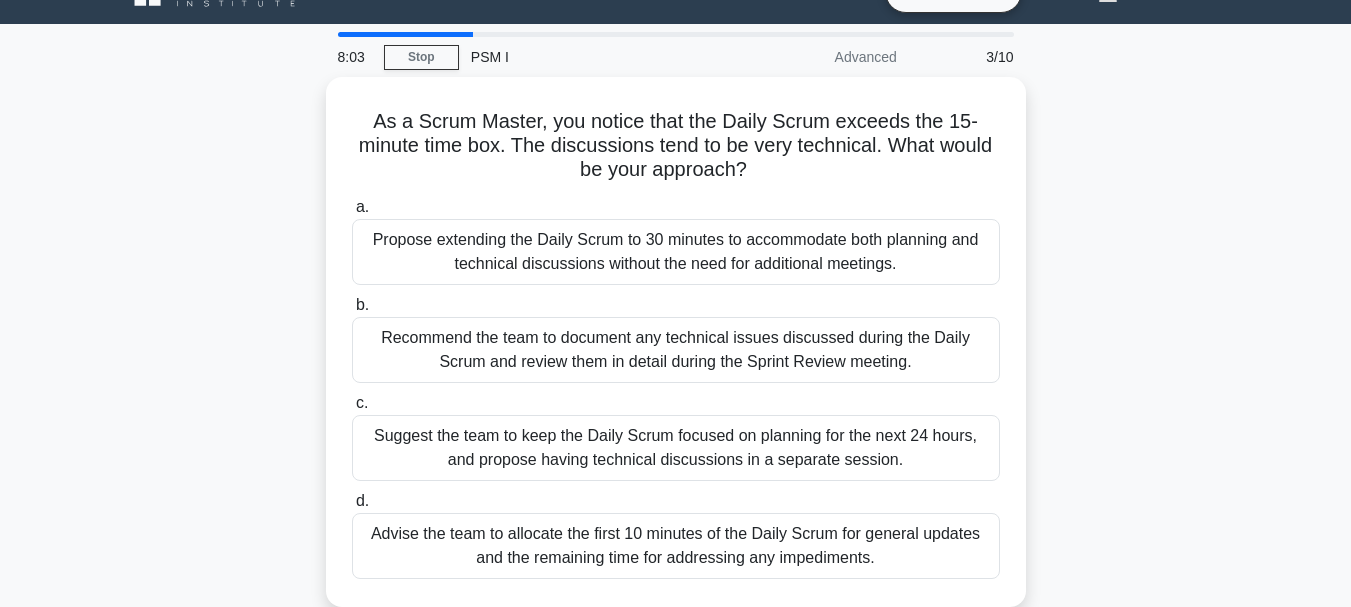 click on "Suggest the team to keep the Daily Scrum focused on planning for the next 24 hours, and propose having technical discussions in a separate session." at bounding box center [676, 448] 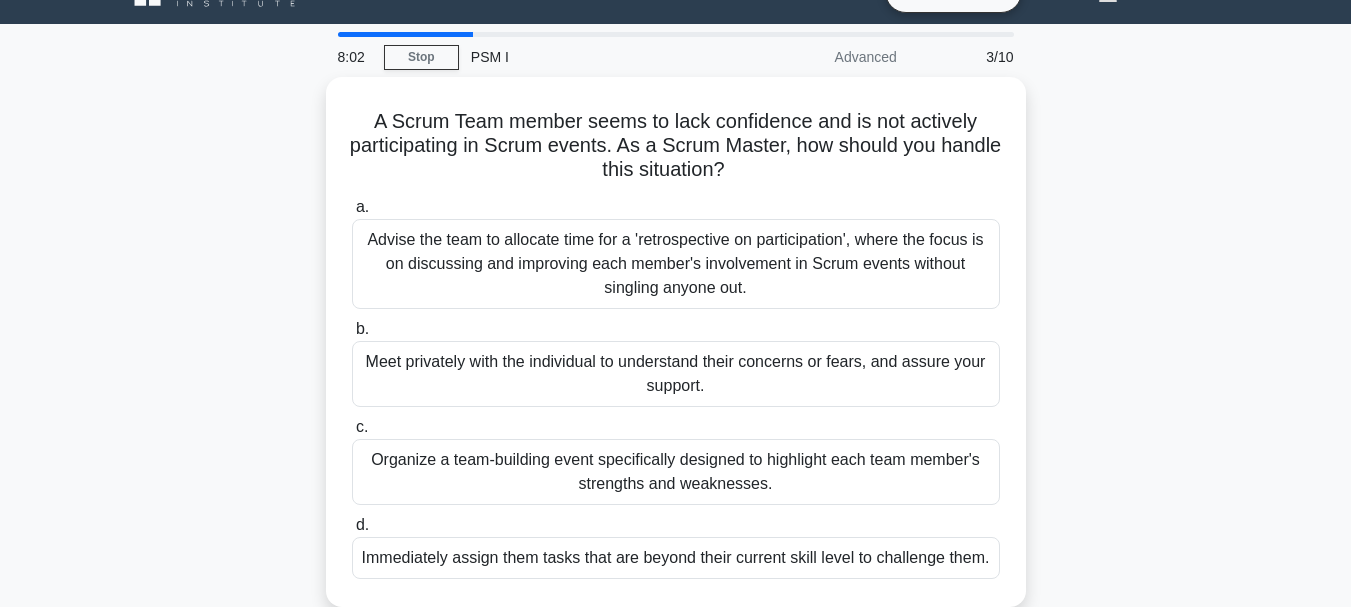scroll, scrollTop: 0, scrollLeft: 0, axis: both 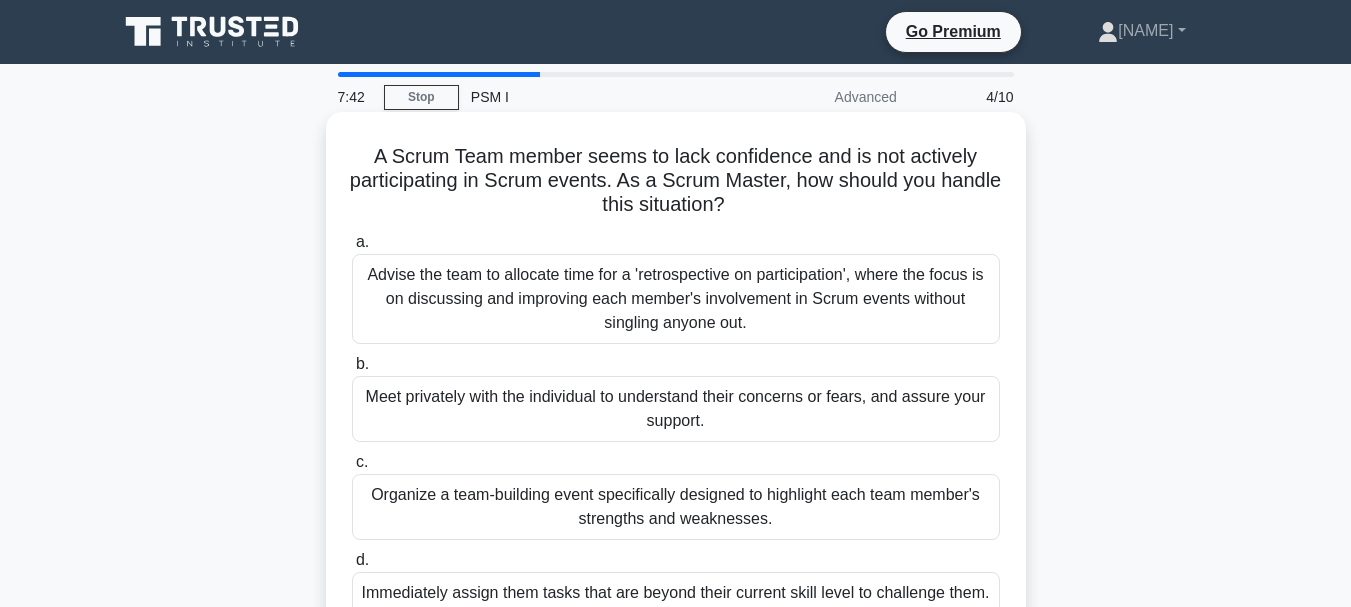 click on "Meet privately with the individual to understand their concerns or fears, and assure your support." at bounding box center [676, 409] 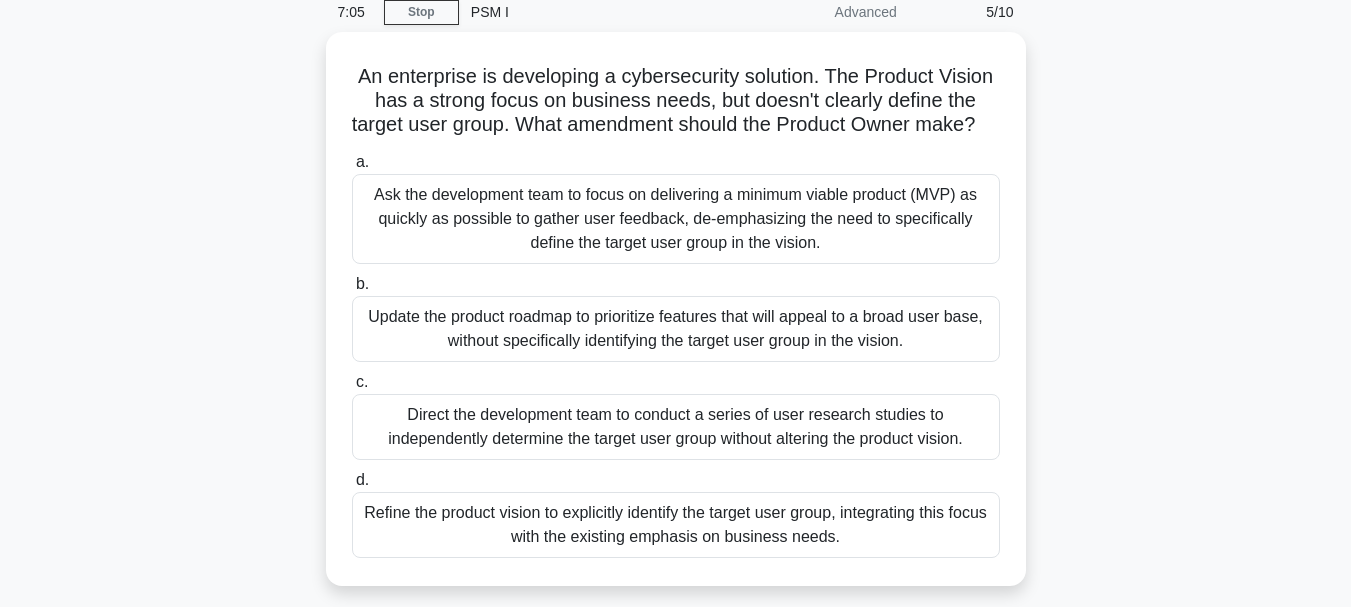 scroll, scrollTop: 80, scrollLeft: 0, axis: vertical 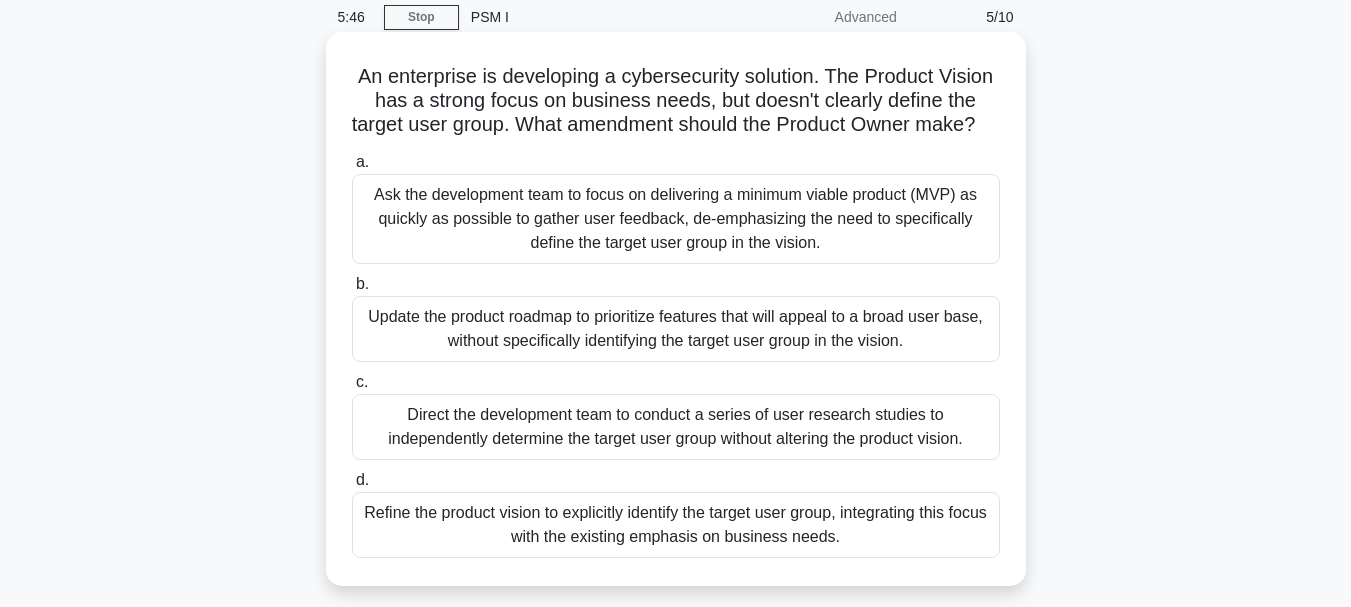 click on "Ask the development team to focus on delivering a minimum viable product (MVP) as quickly as possible to gather user feedback, de-emphasizing the need to specifically define the target user group in the vision." at bounding box center (676, 219) 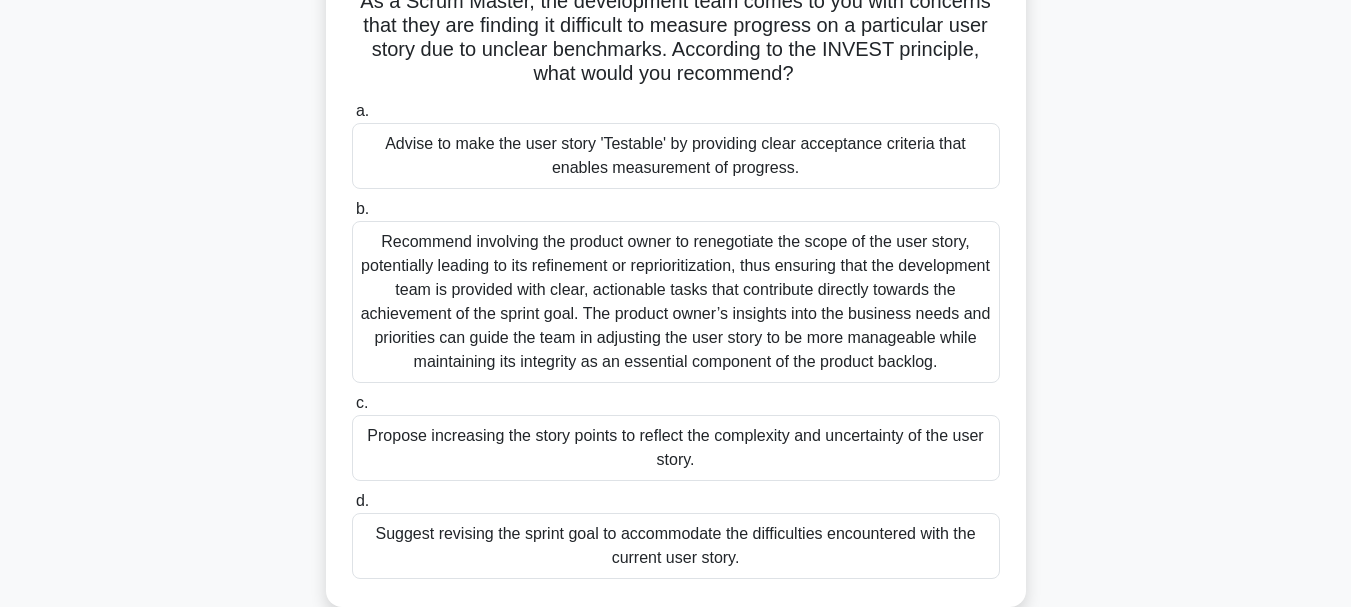 scroll, scrollTop: 200, scrollLeft: 0, axis: vertical 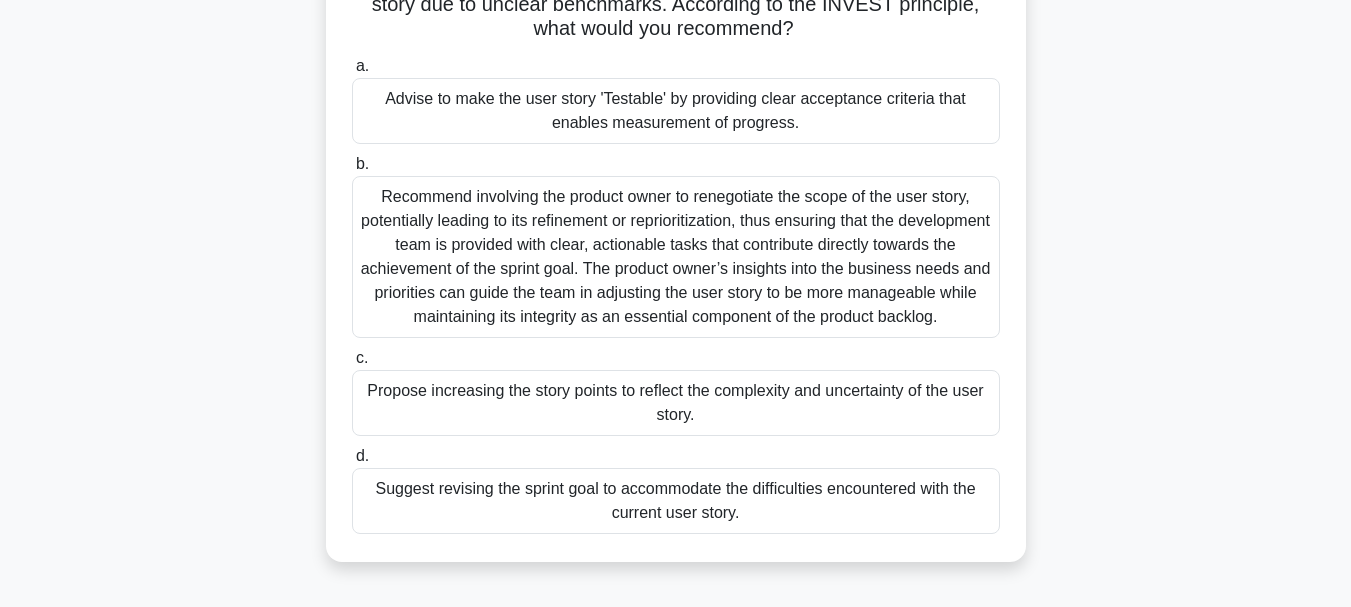 click on "Advise to make the user story 'Testable' by providing clear acceptance criteria that enables measurement of progress." at bounding box center [676, 111] 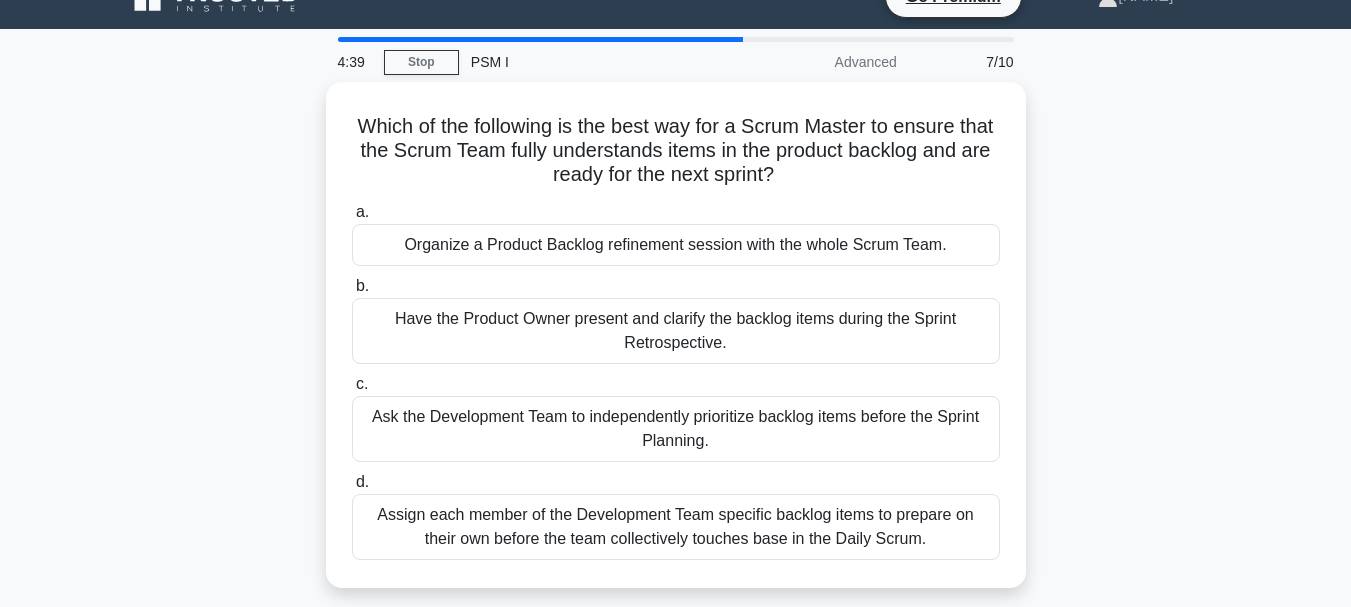 scroll, scrollTop: 40, scrollLeft: 0, axis: vertical 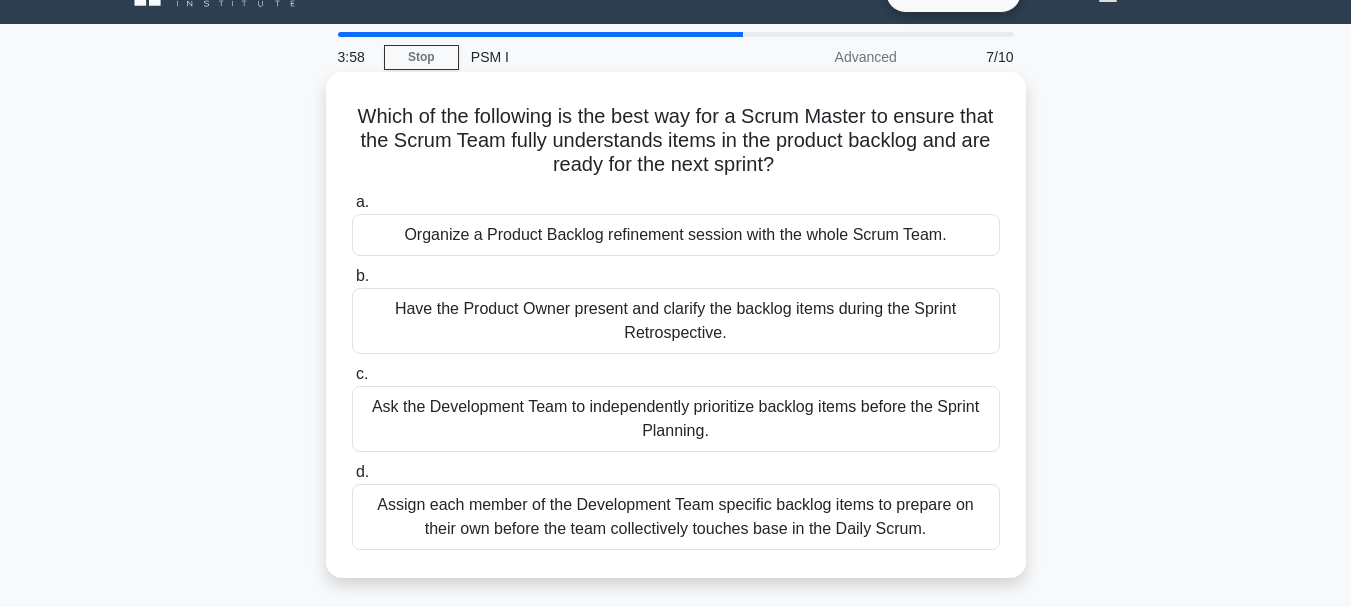 click on "Organize a Product Backlog refinement session with the whole Scrum Team." at bounding box center [676, 235] 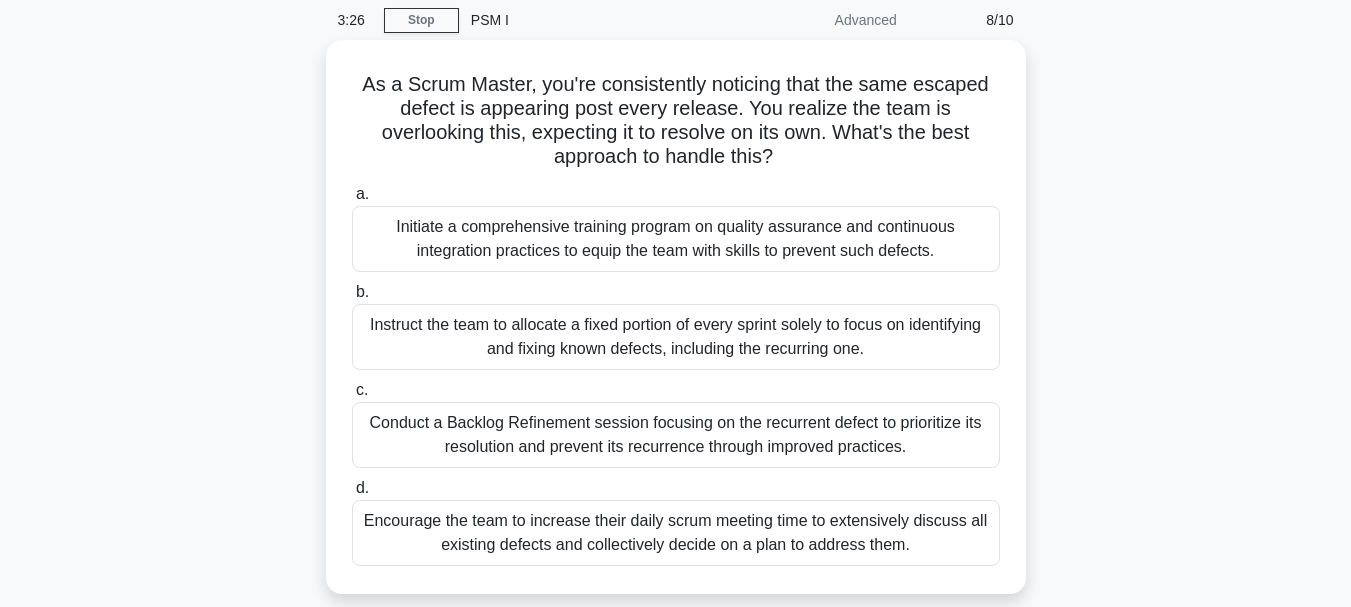 scroll, scrollTop: 80, scrollLeft: 0, axis: vertical 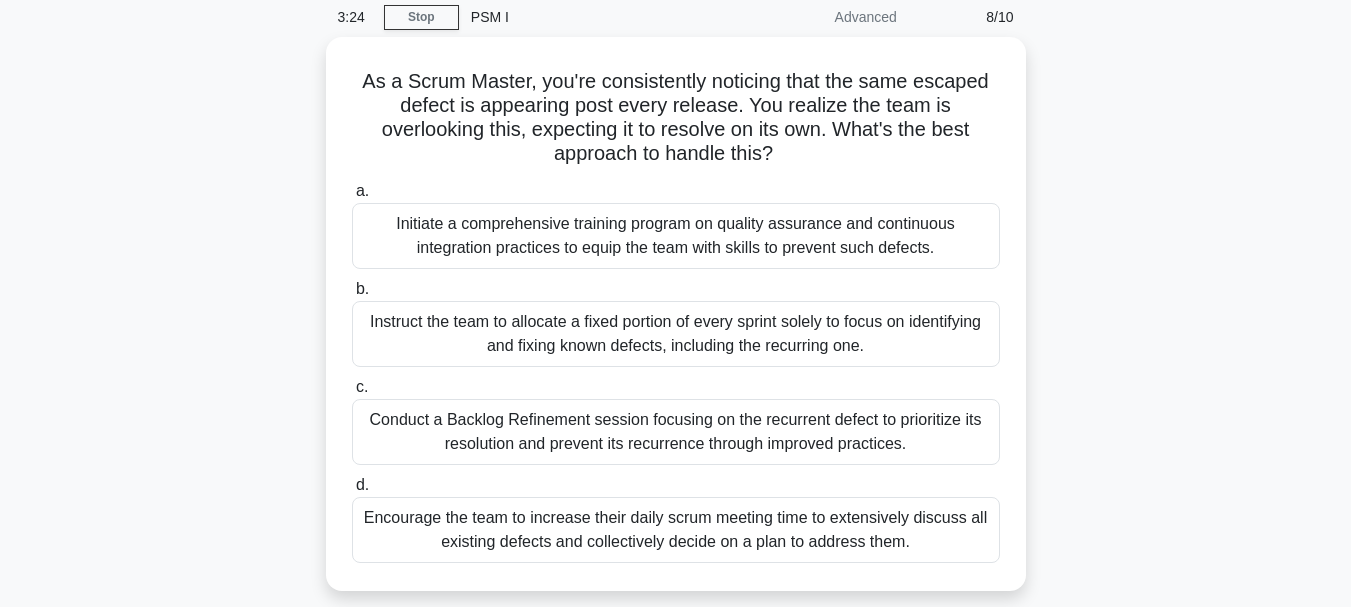 click on "Initiate a comprehensive training program on quality assurance and continuous integration practices to equip the team with skills to prevent such defects." at bounding box center [676, 236] 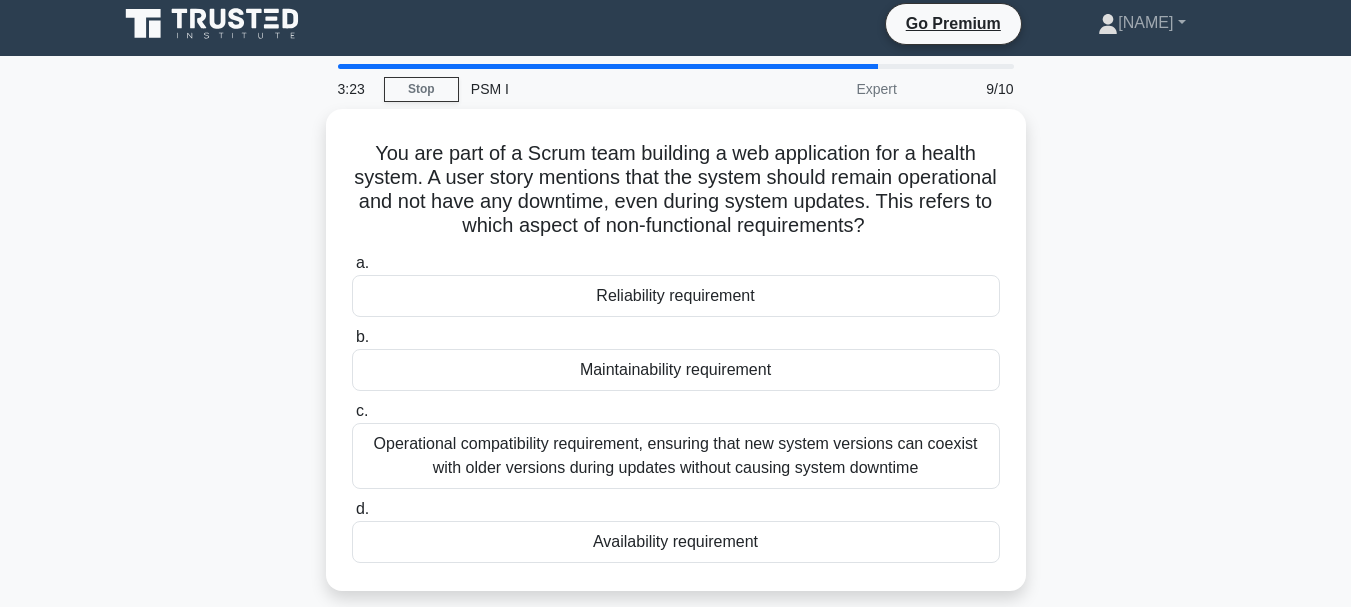 scroll, scrollTop: 0, scrollLeft: 0, axis: both 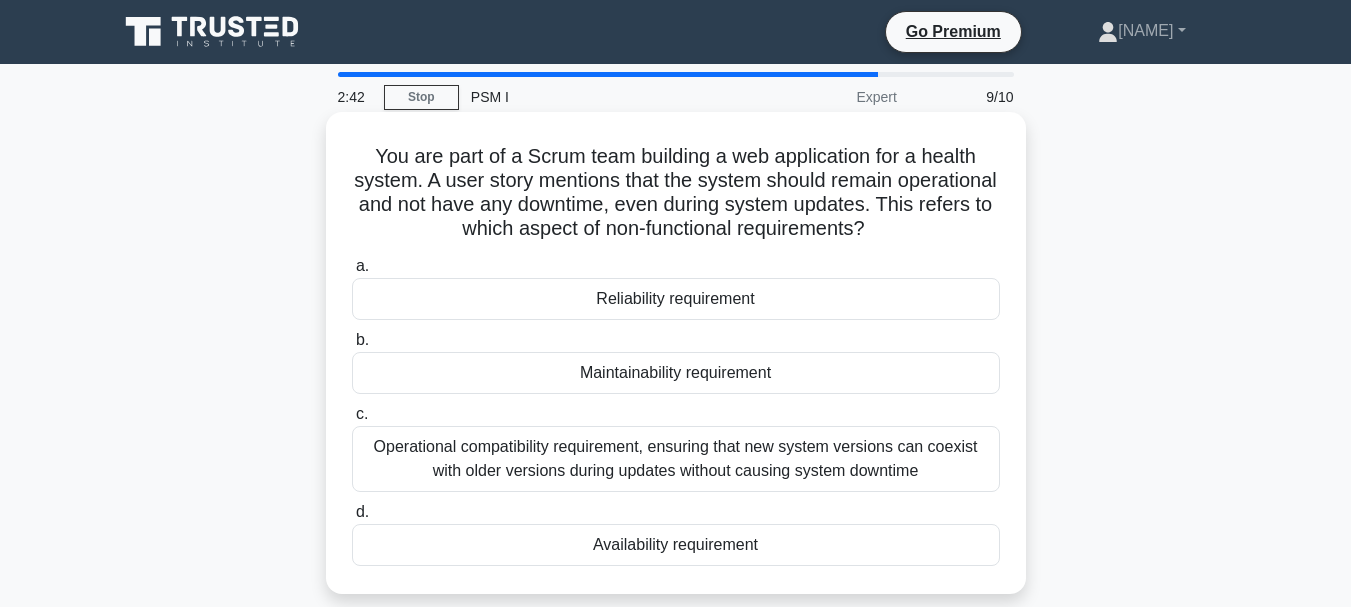click on "Operational compatibility requirement, ensuring that new system versions can coexist with older versions during updates without causing system downtime" at bounding box center (676, 459) 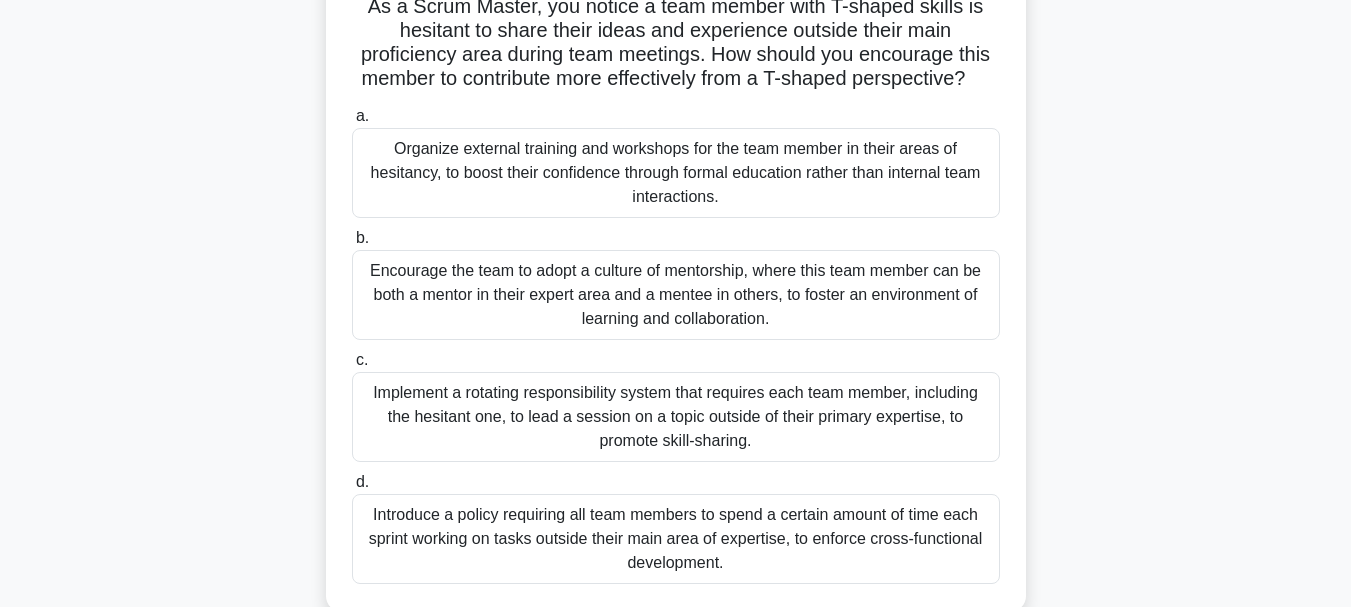scroll, scrollTop: 160, scrollLeft: 0, axis: vertical 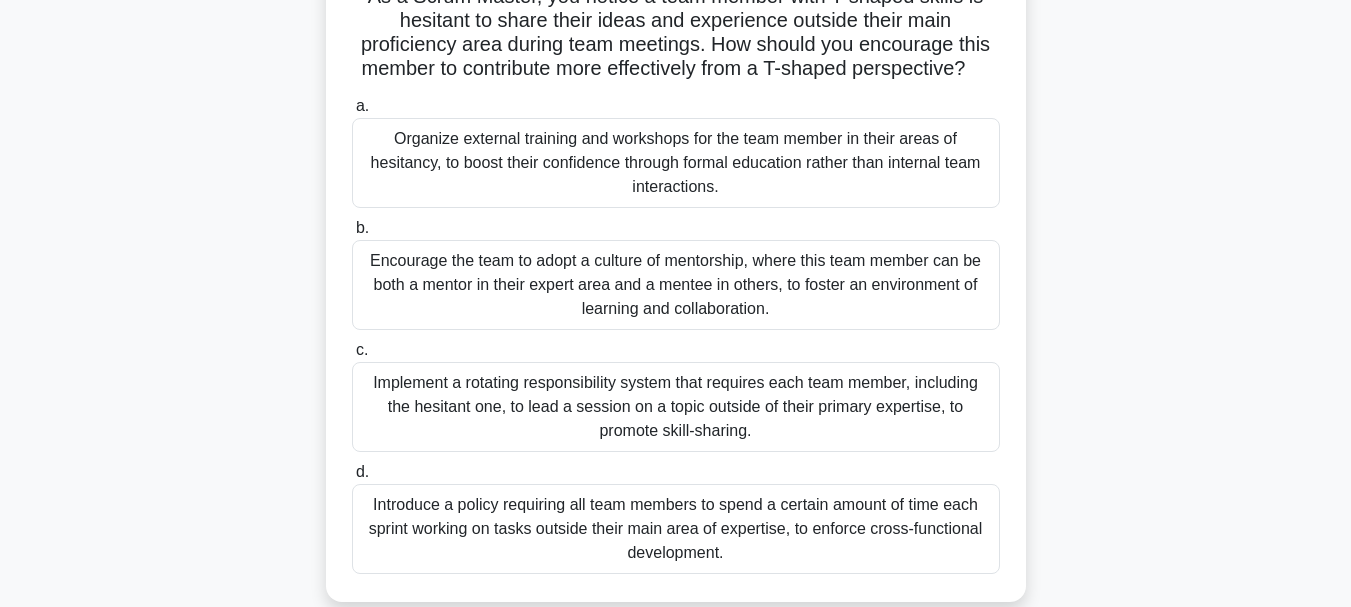 click on "Encourage the team to adopt a culture of mentorship, where this team member can be both a mentor in their expert area and a mentee in others, to foster an environment of learning and collaboration." at bounding box center [676, 285] 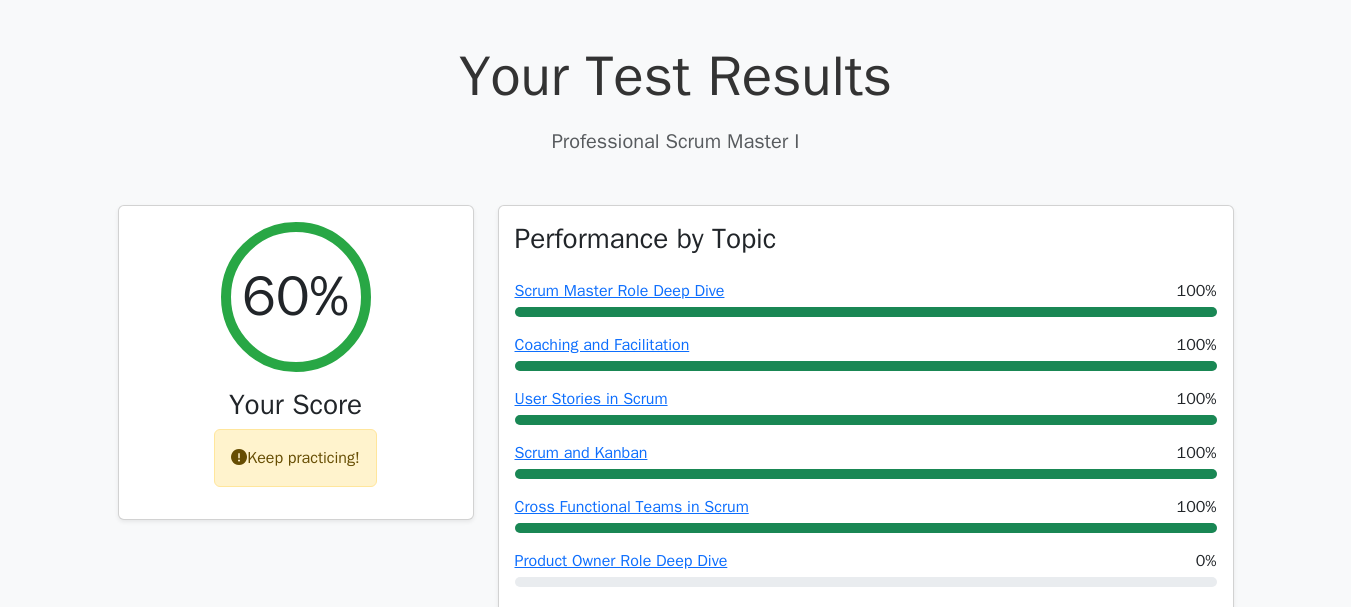 scroll, scrollTop: 600, scrollLeft: 0, axis: vertical 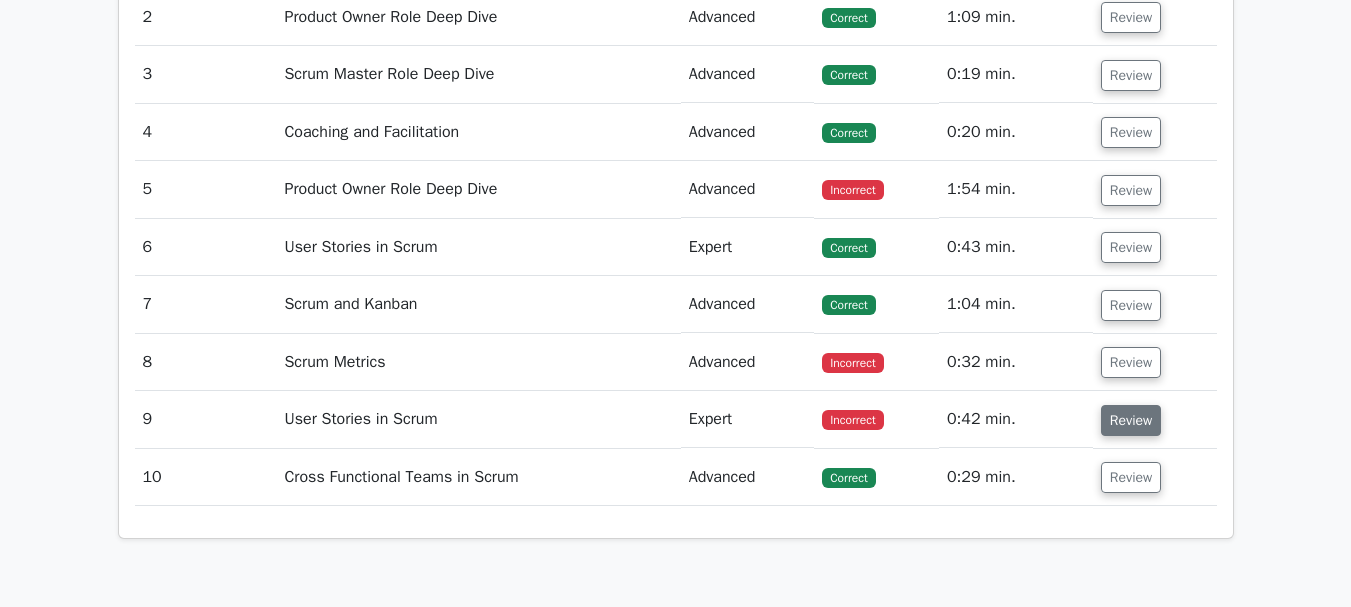 click on "Review" at bounding box center (1131, 420) 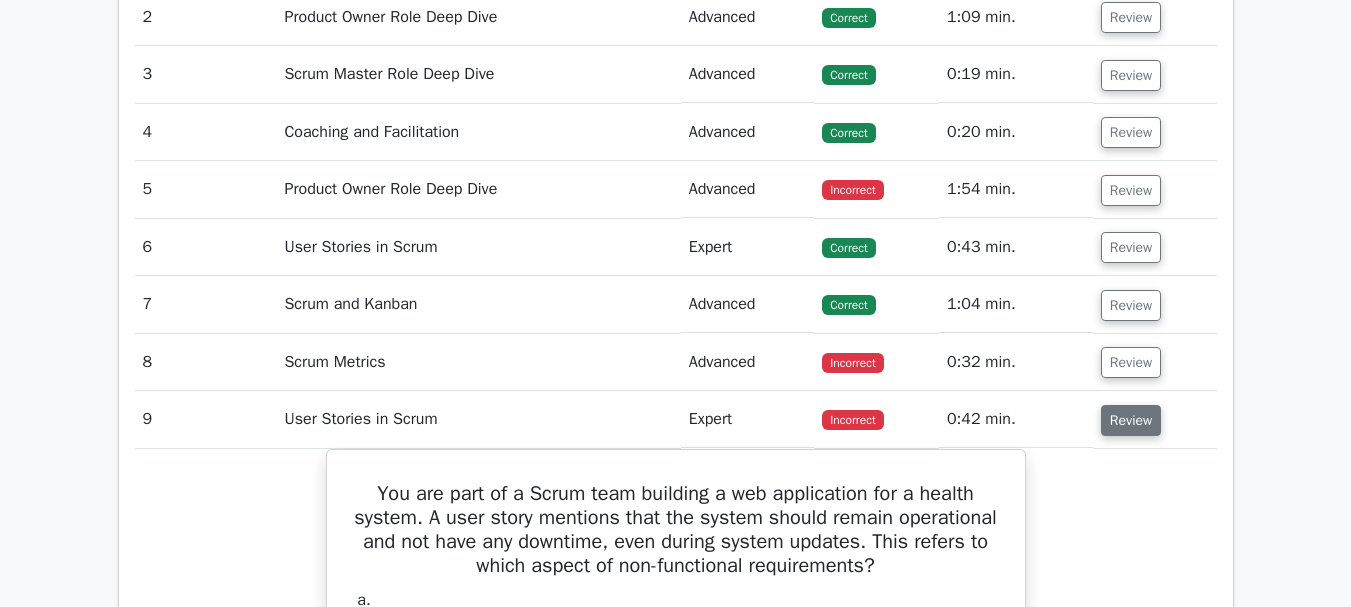 type 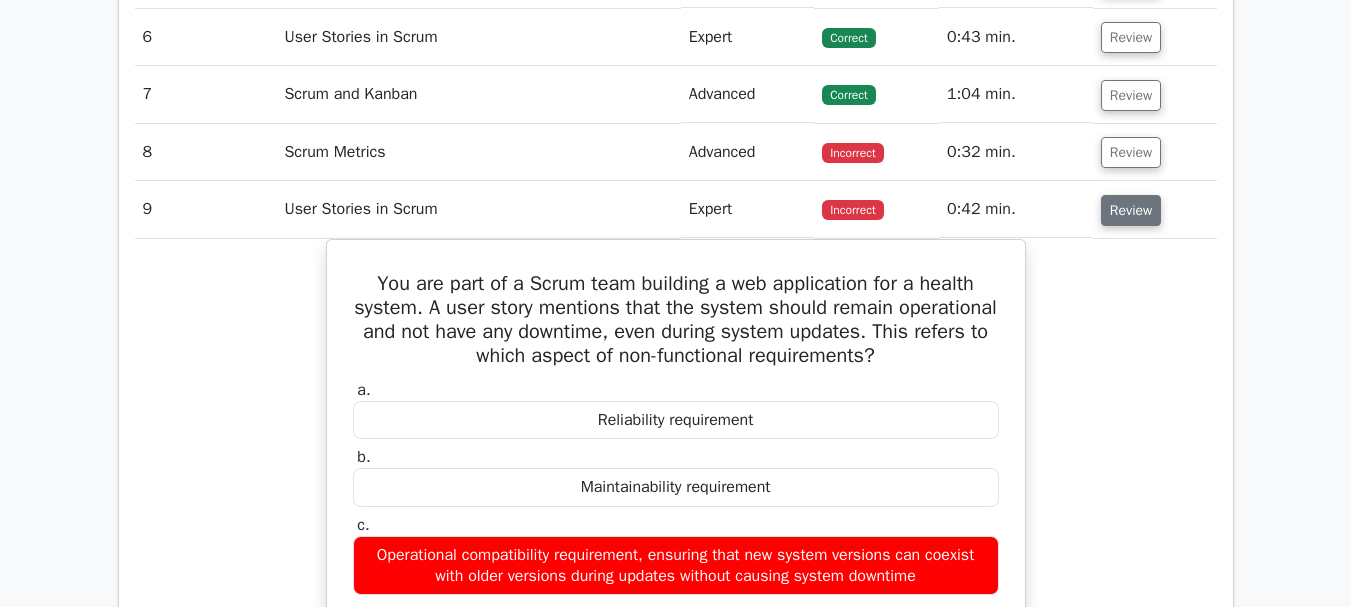 scroll, scrollTop: 3101, scrollLeft: 0, axis: vertical 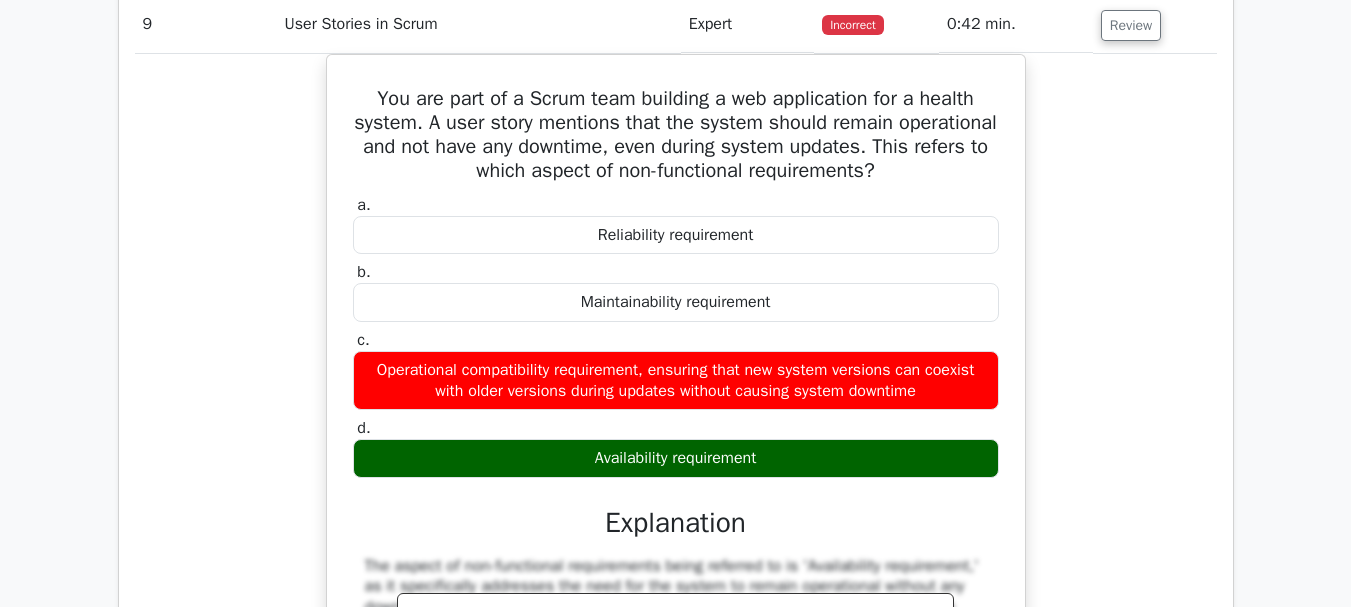 click on "Go Premium
Professional Scrum Master I Preparation Package (2025)
3547 Superior-grade  Professional Scrum Master I practice questions.
Accelerated Mastery: Deep dive into critical topics to fast-track your mastery.
Unlock Effortless PSM I preparation: 5 full exams.
100% Satisfaction Guaranteed: Full refund with no questions if unsatisfied.
Bonus:  If you upgrade now you get upgraded access to  all courses Risk-Free Decision:" at bounding box center (675, -649) 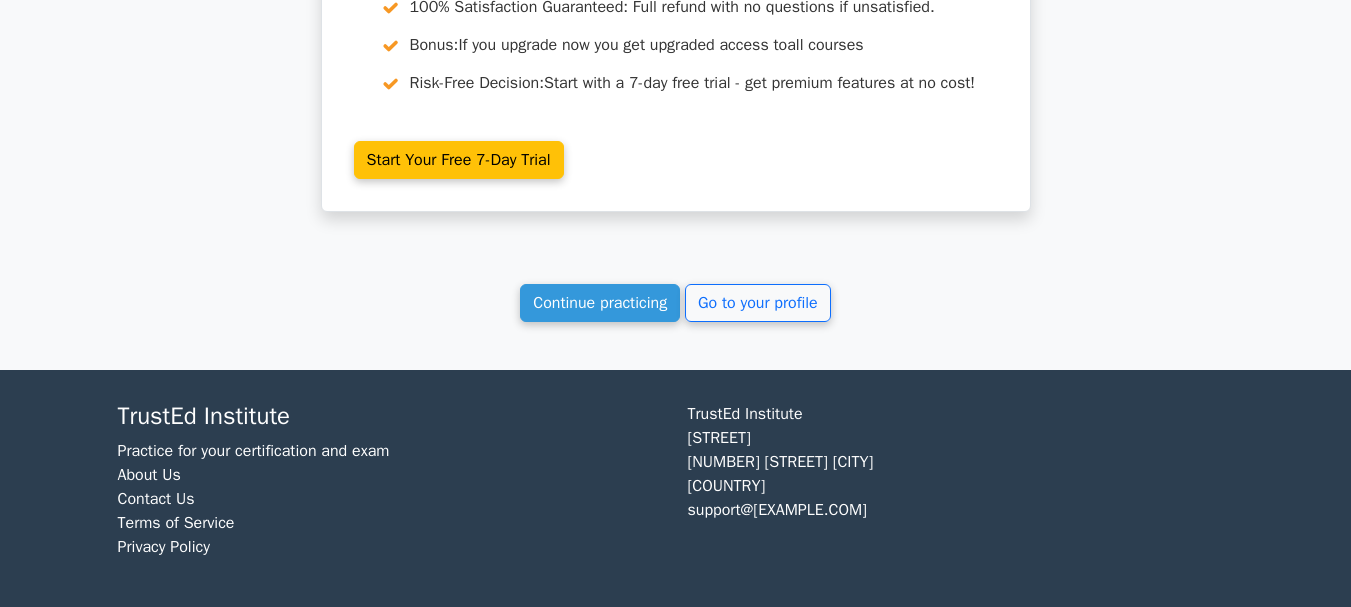 scroll, scrollTop: 4549, scrollLeft: 0, axis: vertical 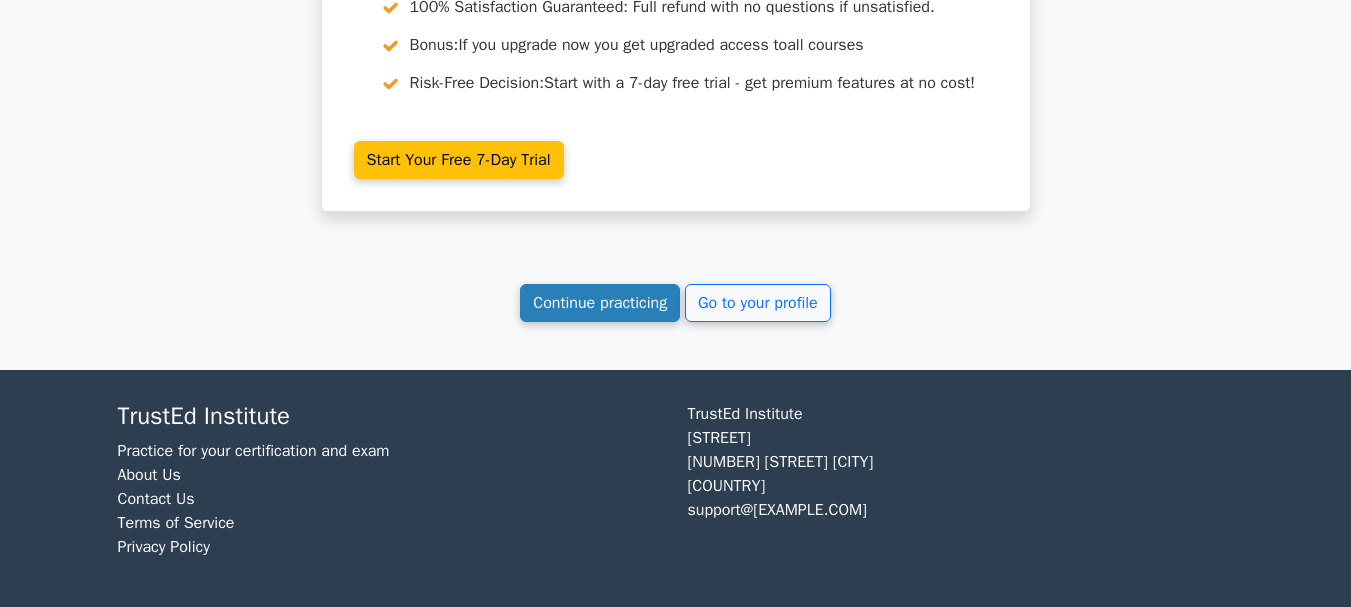 click on "Continue practicing" at bounding box center (600, 303) 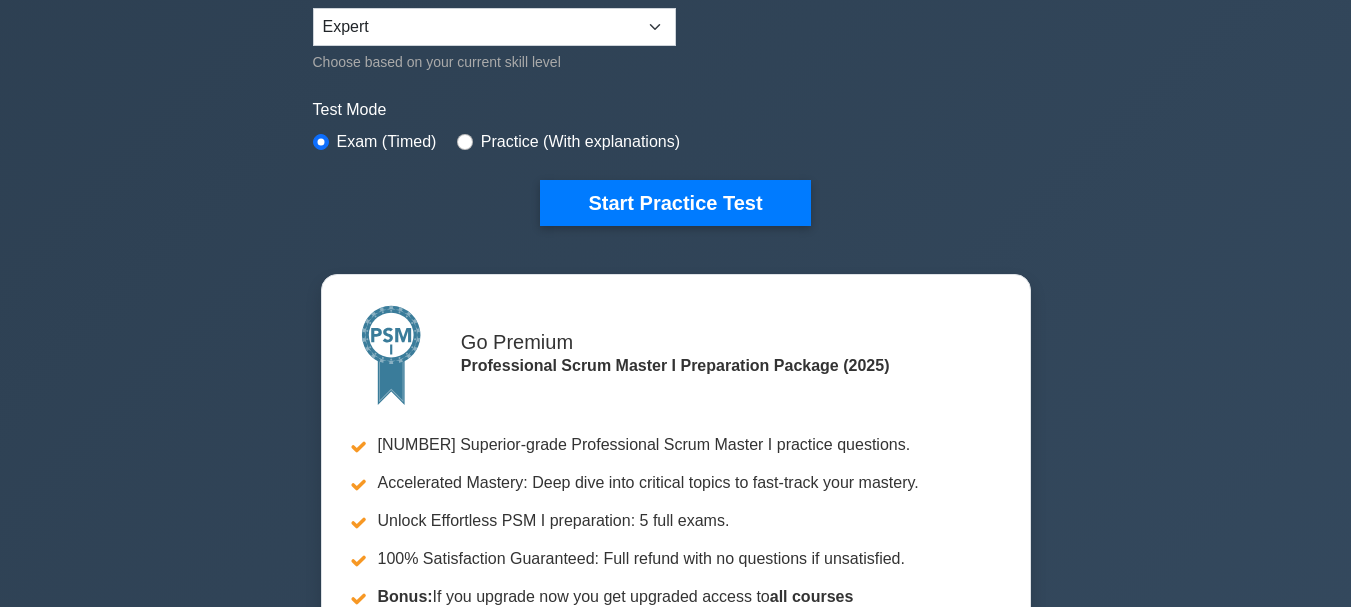 scroll, scrollTop: 640, scrollLeft: 0, axis: vertical 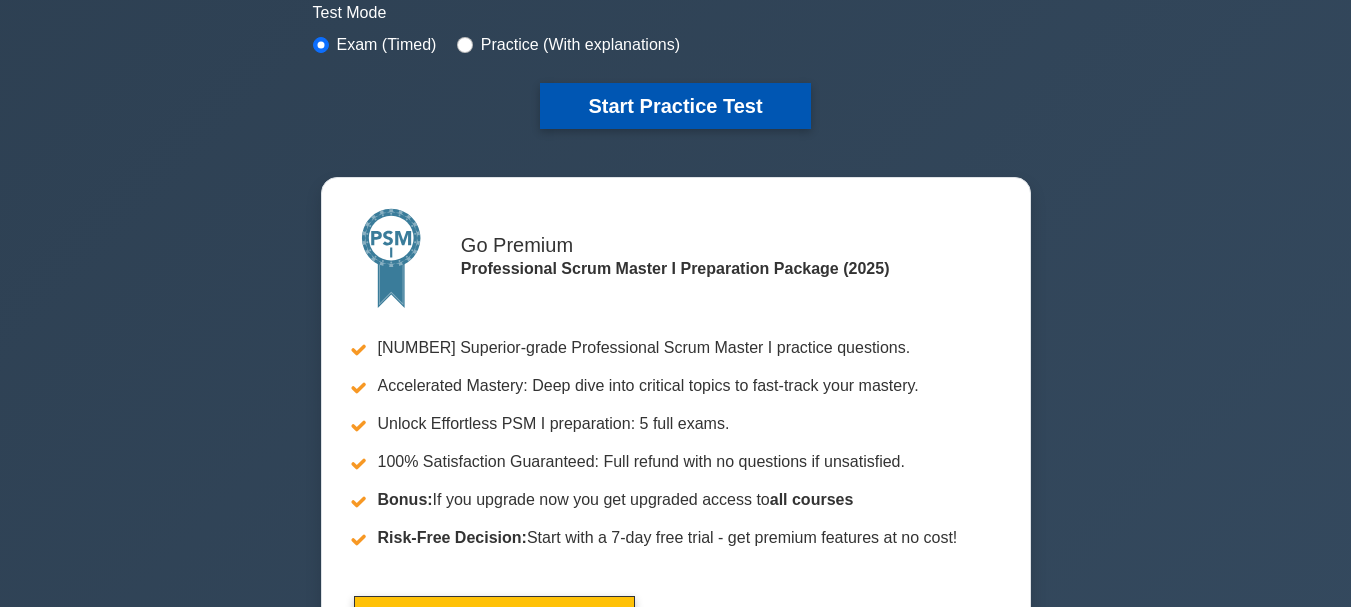 click on "Start Practice Test" at bounding box center [675, 106] 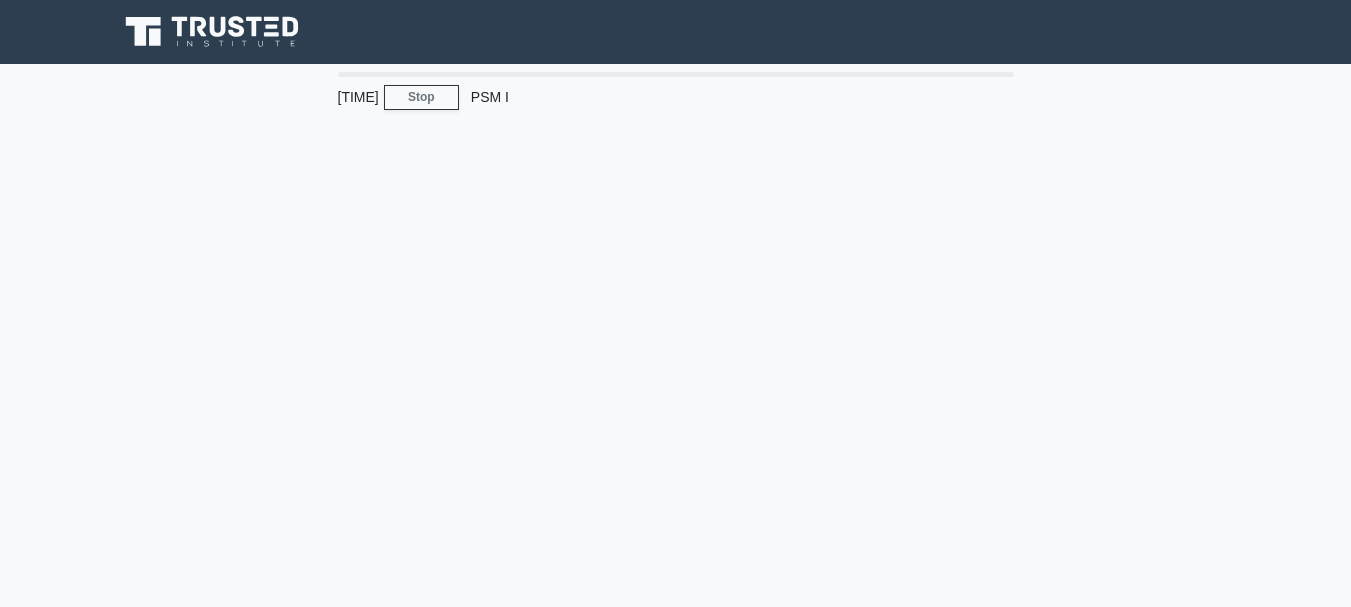scroll, scrollTop: 0, scrollLeft: 0, axis: both 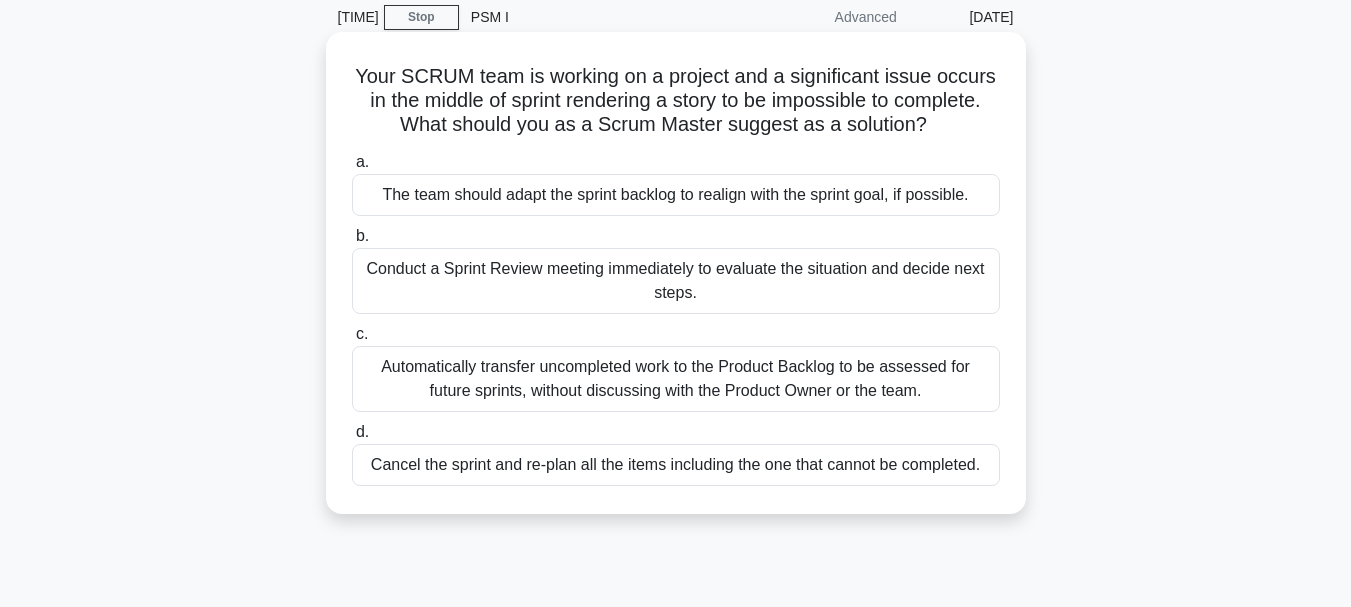 click on "The team should adapt the sprint backlog to realign with the sprint goal, if possible." at bounding box center [676, 195] 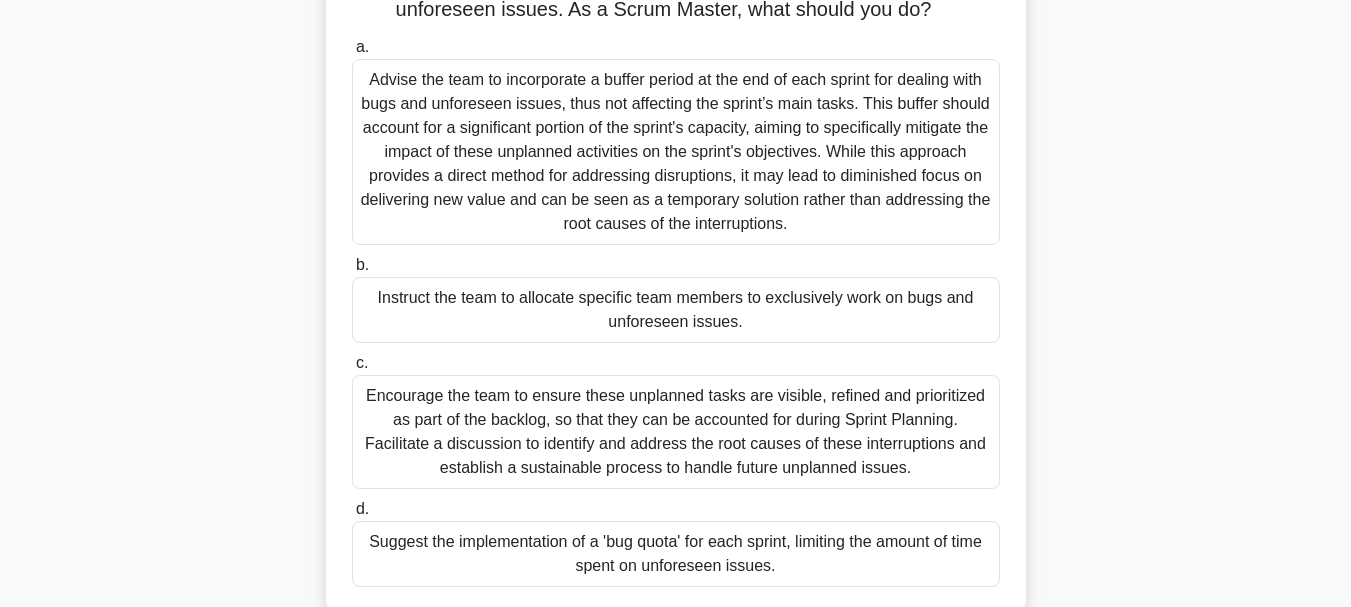 scroll, scrollTop: 240, scrollLeft: 0, axis: vertical 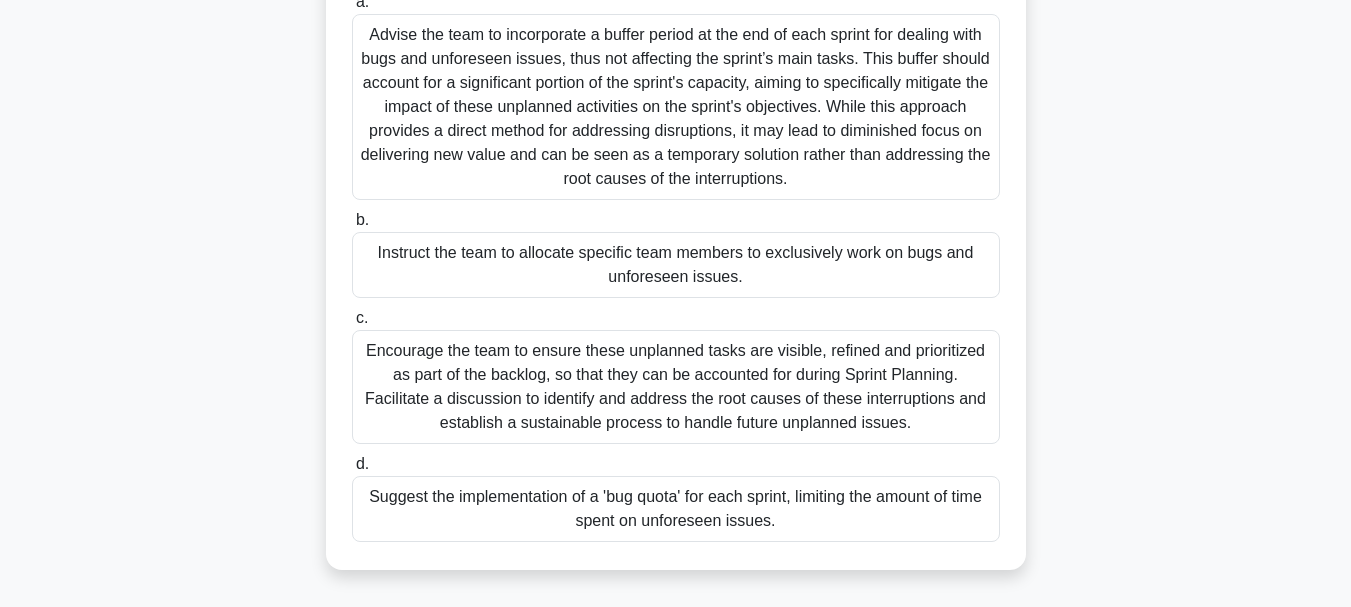 click on "Encourage the team to ensure these unplanned tasks are visible, refined and prioritized as part of the backlog, so that they can be accounted for during Sprint Planning. Facilitate a discussion to identify and address the root causes of these interruptions and establish a sustainable process to handle future unplanned issues." at bounding box center [676, 387] 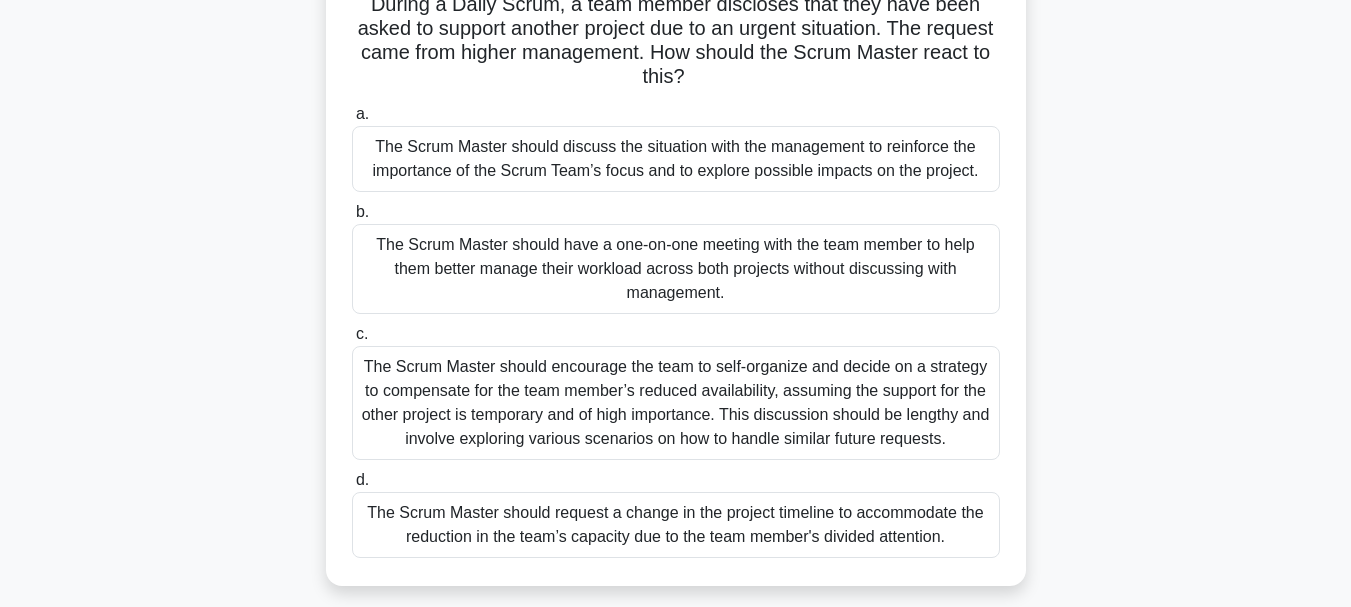 scroll, scrollTop: 160, scrollLeft: 0, axis: vertical 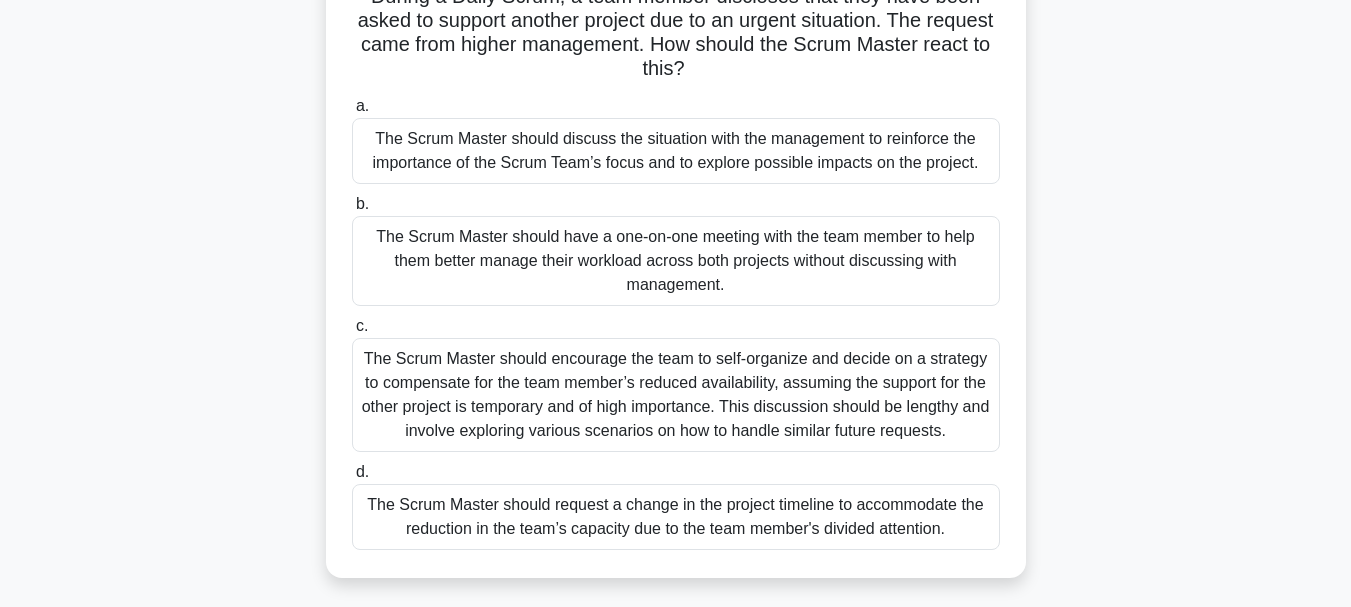 click on "The Scrum Master should encourage the team to self-organize and decide on a strategy to compensate for the team member’s reduced availability, assuming the support for the other project is temporary and of high importance. This discussion should be lengthy and involve exploring various scenarios on how to handle similar future requests." at bounding box center [676, 395] 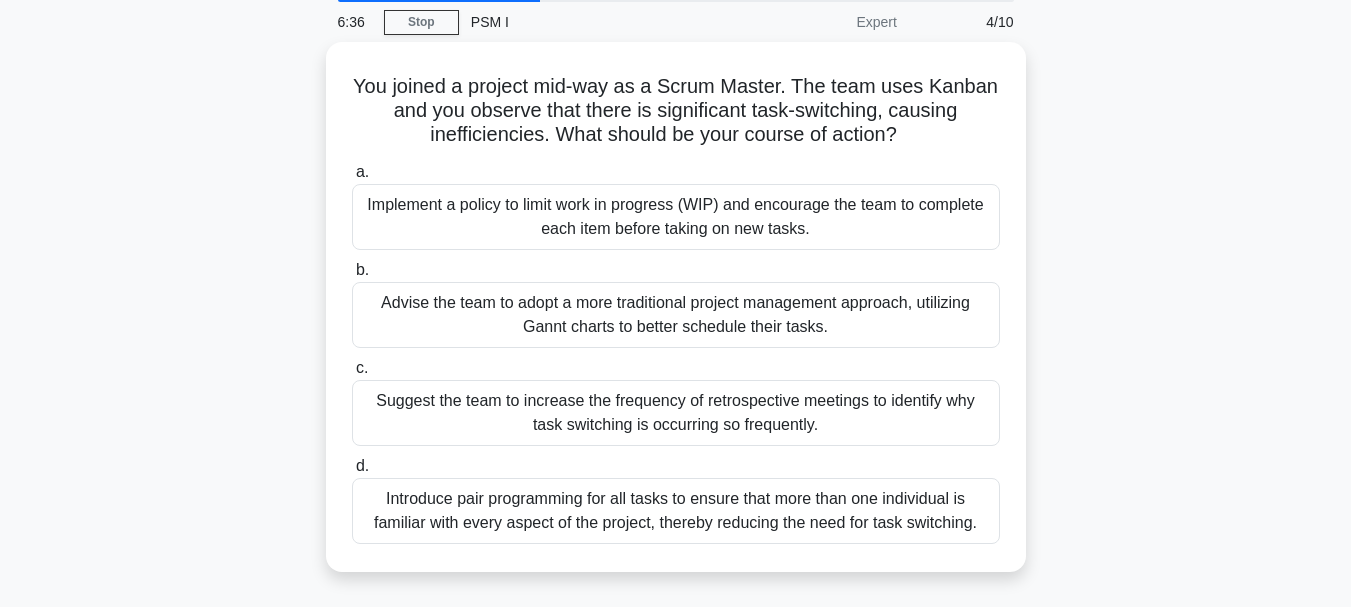 scroll, scrollTop: 80, scrollLeft: 0, axis: vertical 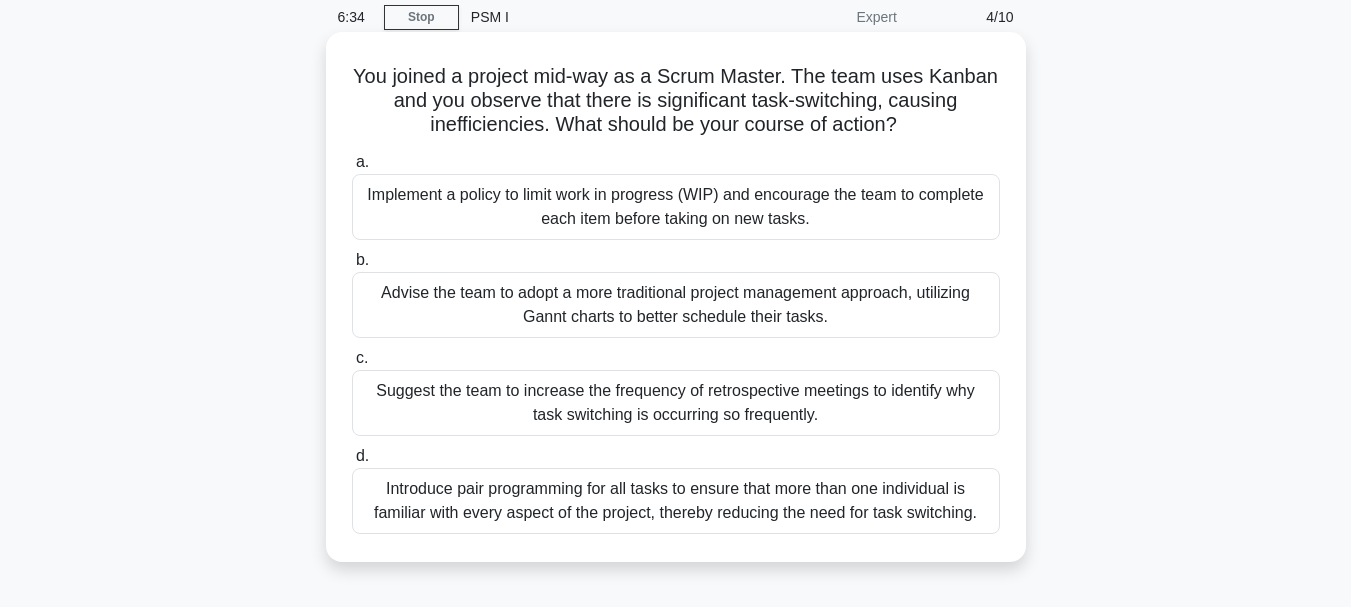 click on "Implement a policy to limit work in progress (WIP) and encourage the team to complete each item before taking on new tasks." at bounding box center [676, 207] 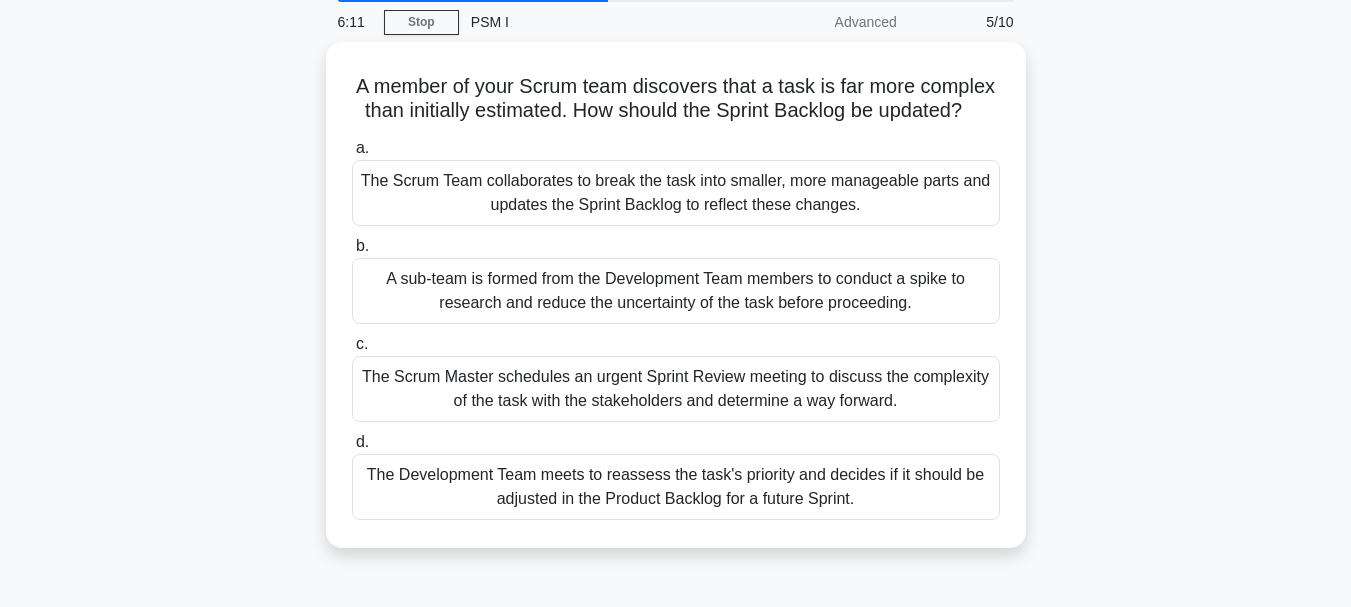 scroll, scrollTop: 80, scrollLeft: 0, axis: vertical 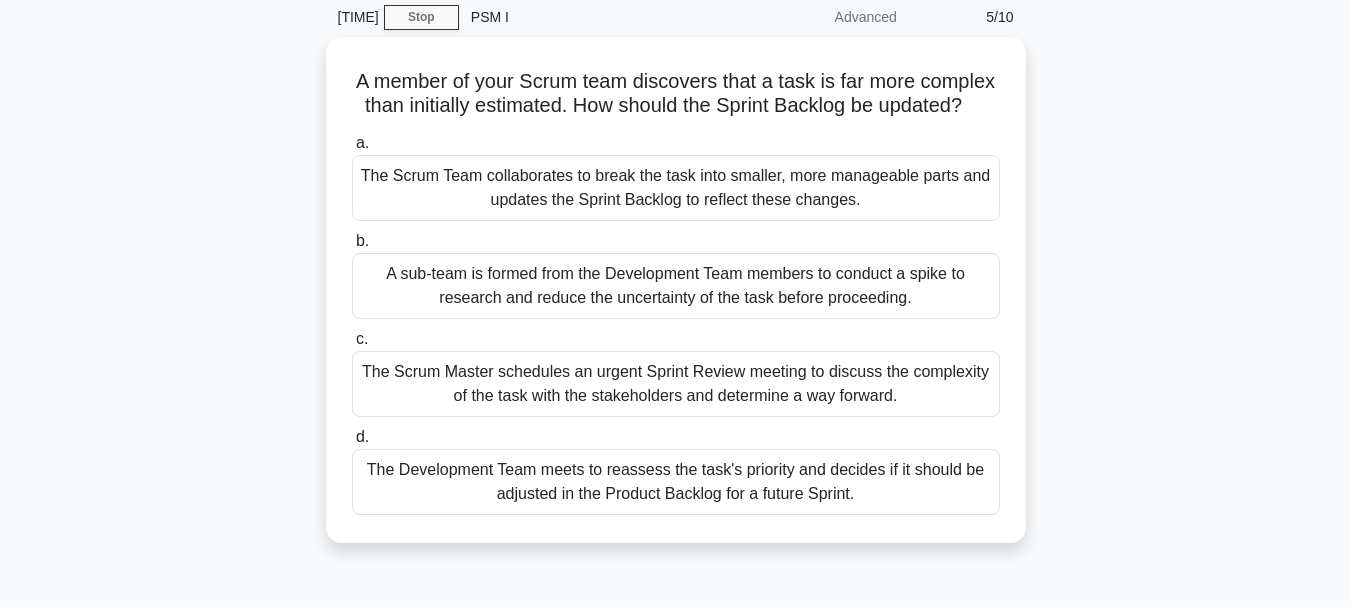 click on "The Scrum Team collaborates to break the task into smaller, more manageable parts and updates the Sprint Backlog to reflect these changes." at bounding box center (676, 188) 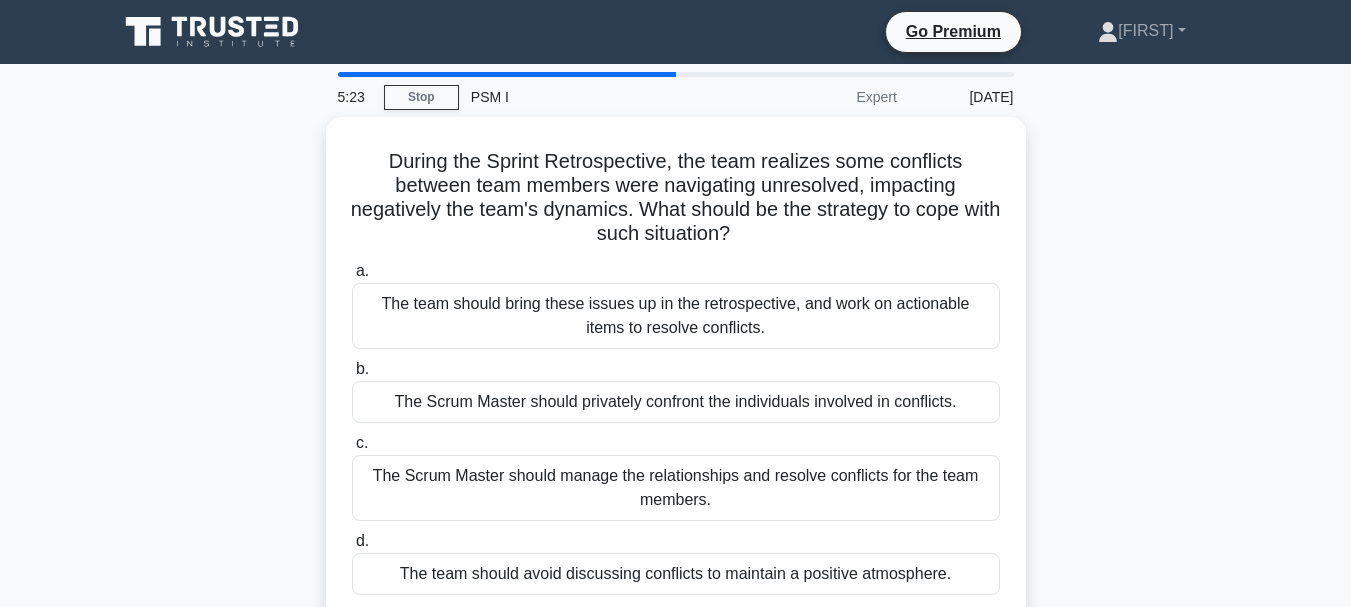 scroll, scrollTop: 40, scrollLeft: 0, axis: vertical 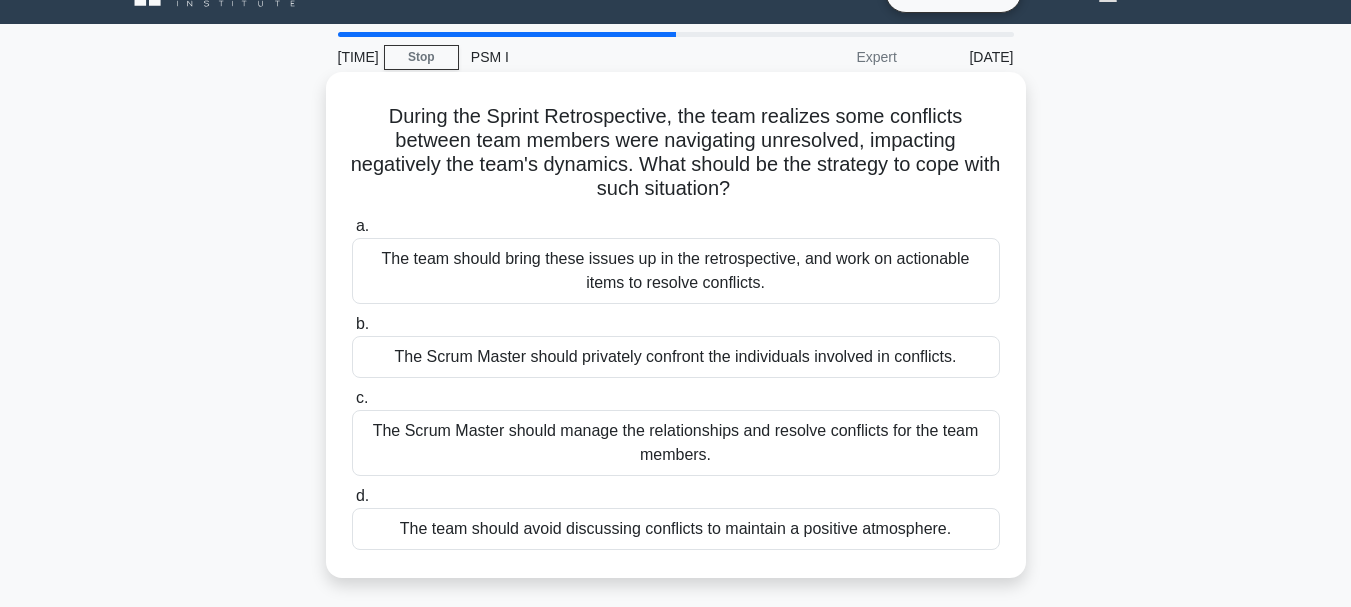 click on "The Scrum Master should manage the relationships and resolve conflicts for the team members." at bounding box center (676, 443) 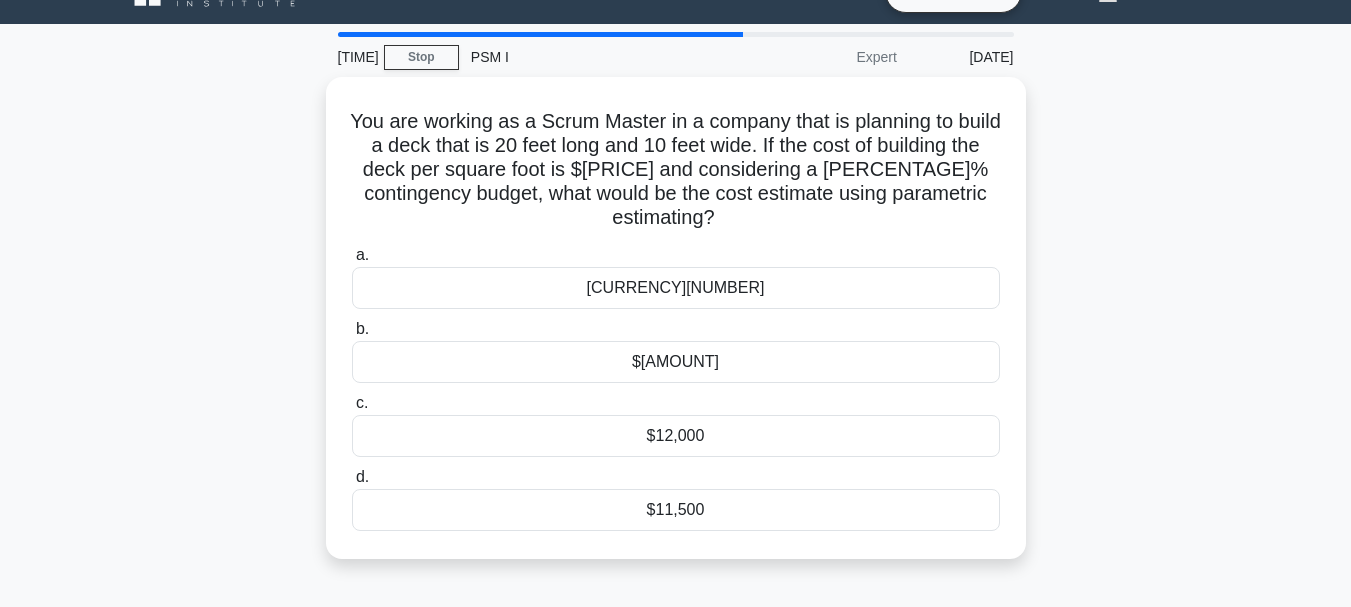 scroll, scrollTop: 0, scrollLeft: 0, axis: both 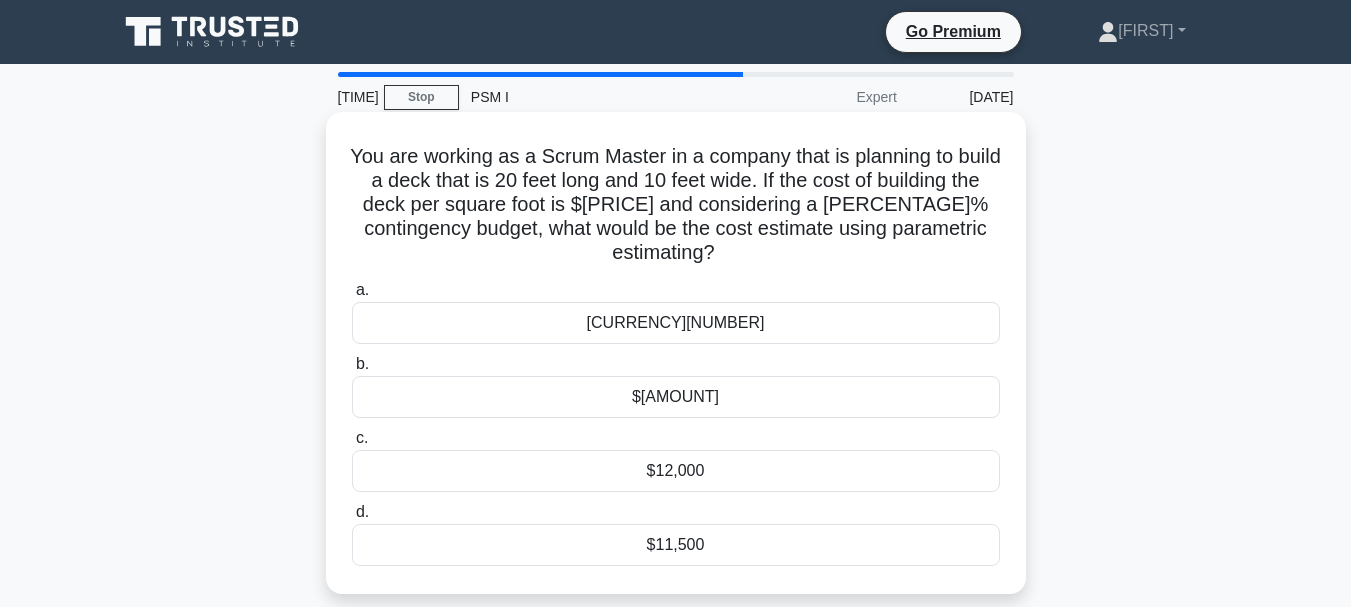 click on "$11,500" at bounding box center [676, 545] 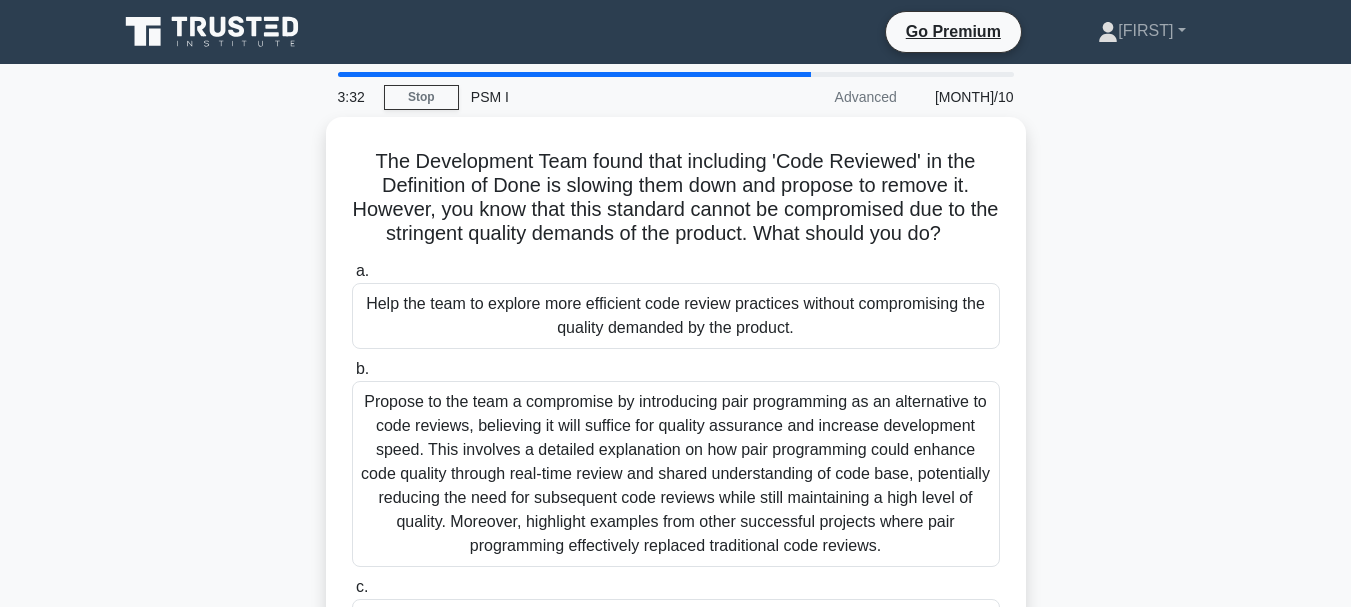 click on "The Development Team found that including 'Code Reviewed' in the Definition of Done is slowing them down and propose to remove it. However, you know that this standard cannot be compromised due to the stringent quality demands of the product. What should you do?
.spinner_0XTQ{transform-origin:center;animation:spinner_y6GP .75s linear infinite}@keyframes spinner_y6GP{100%{transform:rotate(360deg)}}
a.
b. c." at bounding box center (676, 466) 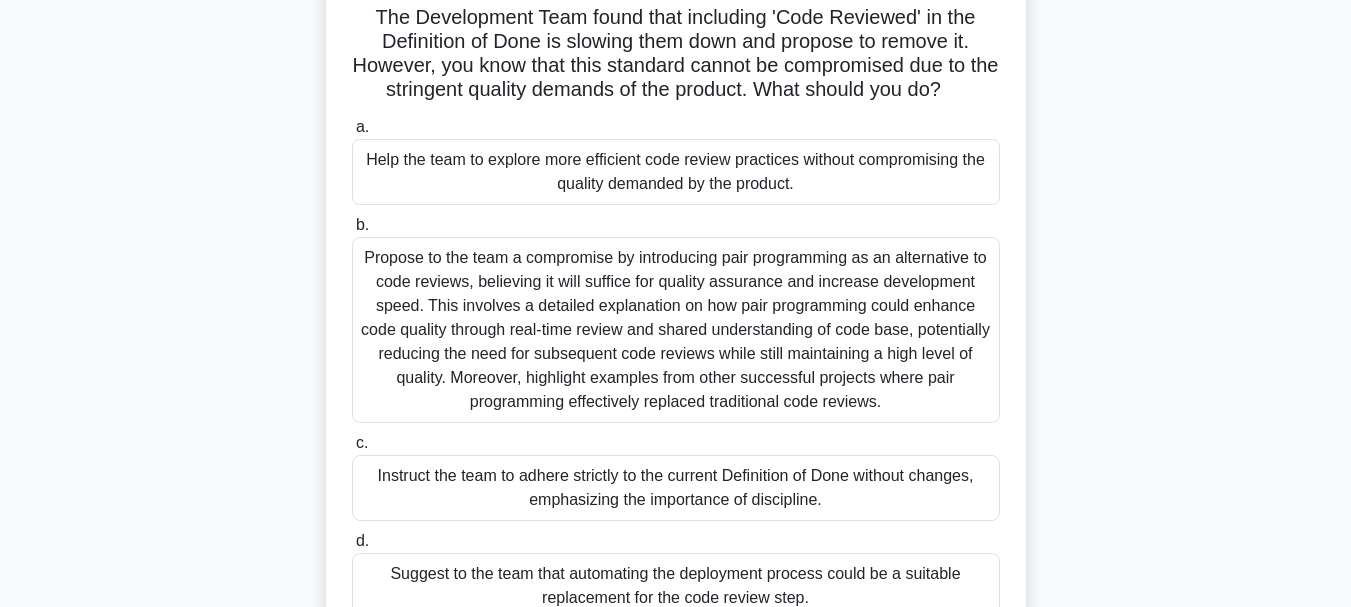 scroll, scrollTop: 0, scrollLeft: 0, axis: both 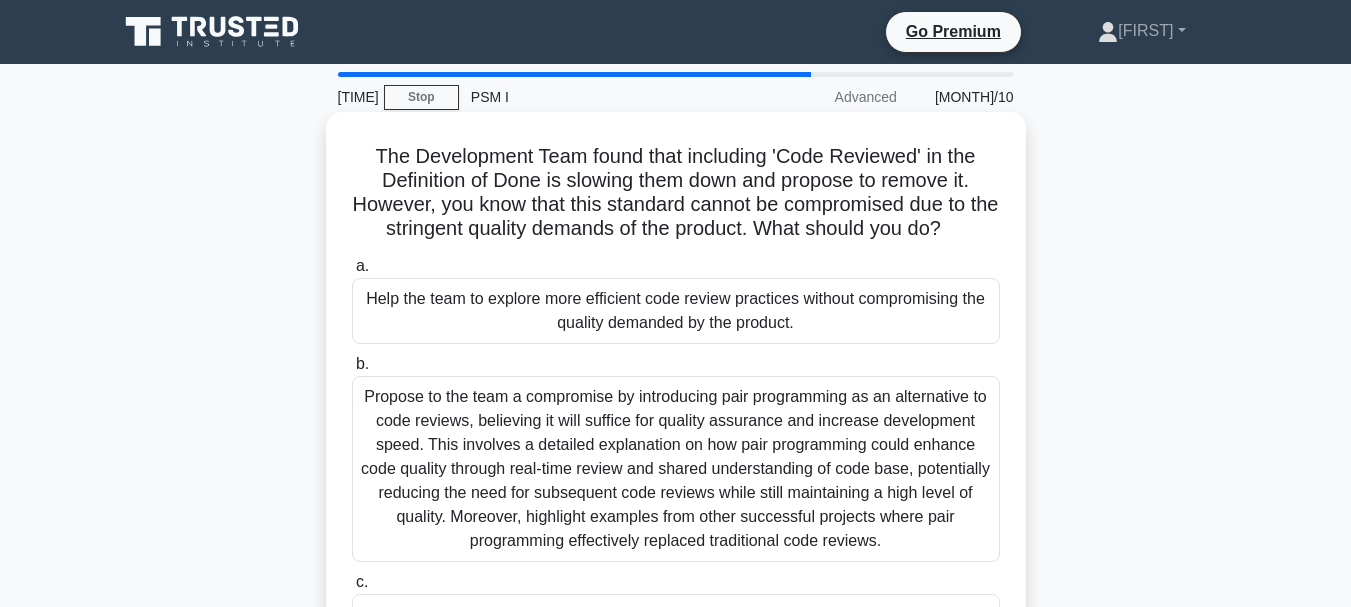click on "Help the team to explore more efficient code review practices without compromising the quality demanded by the product." at bounding box center (676, 311) 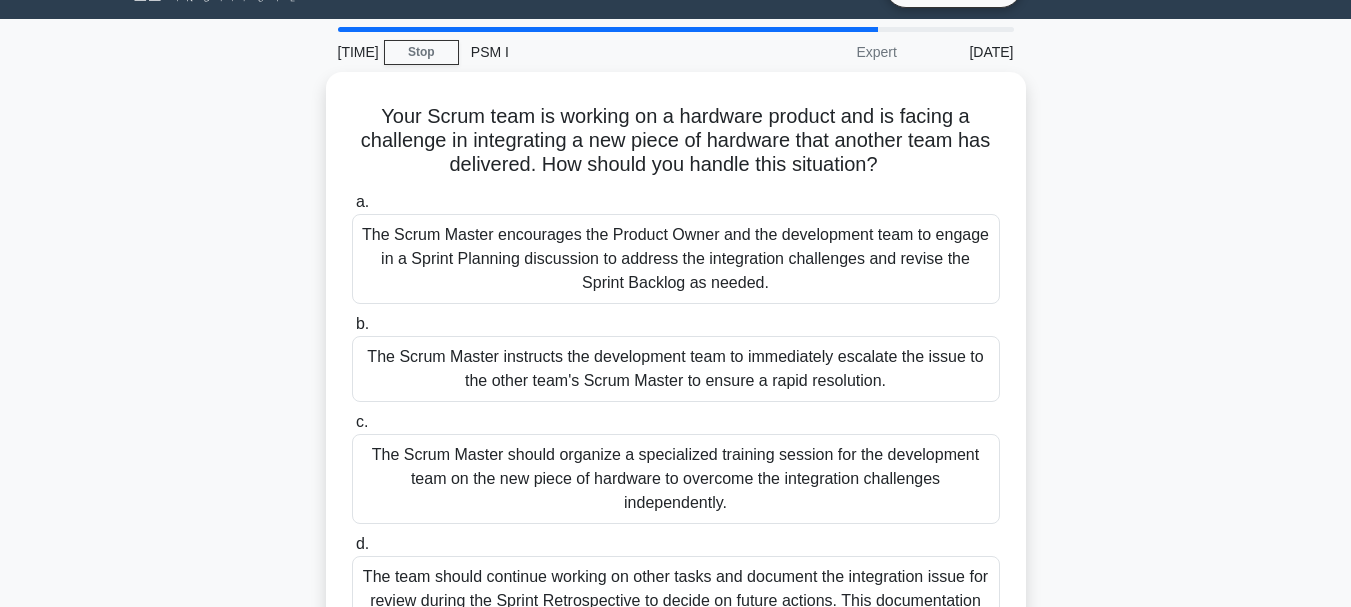 scroll, scrollTop: 40, scrollLeft: 0, axis: vertical 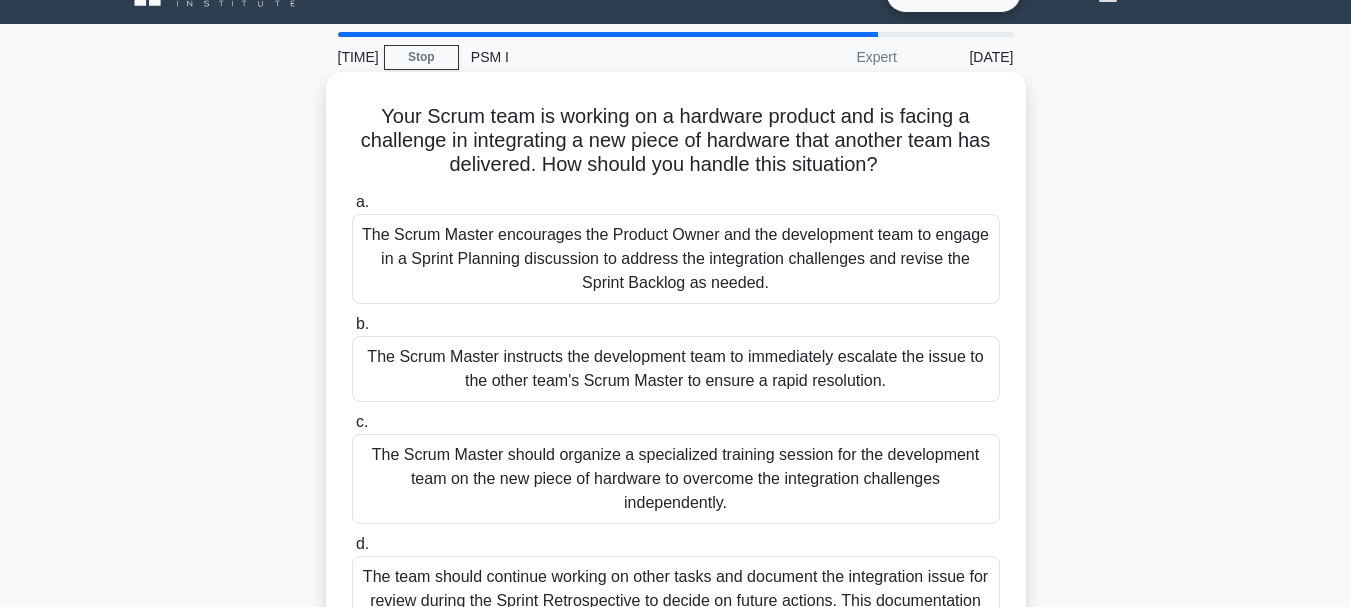 click on "The Scrum Master encourages the Product Owner and the development team to engage in a Sprint Planning discussion to address the integration challenges and revise the Sprint Backlog as needed." at bounding box center (676, 259) 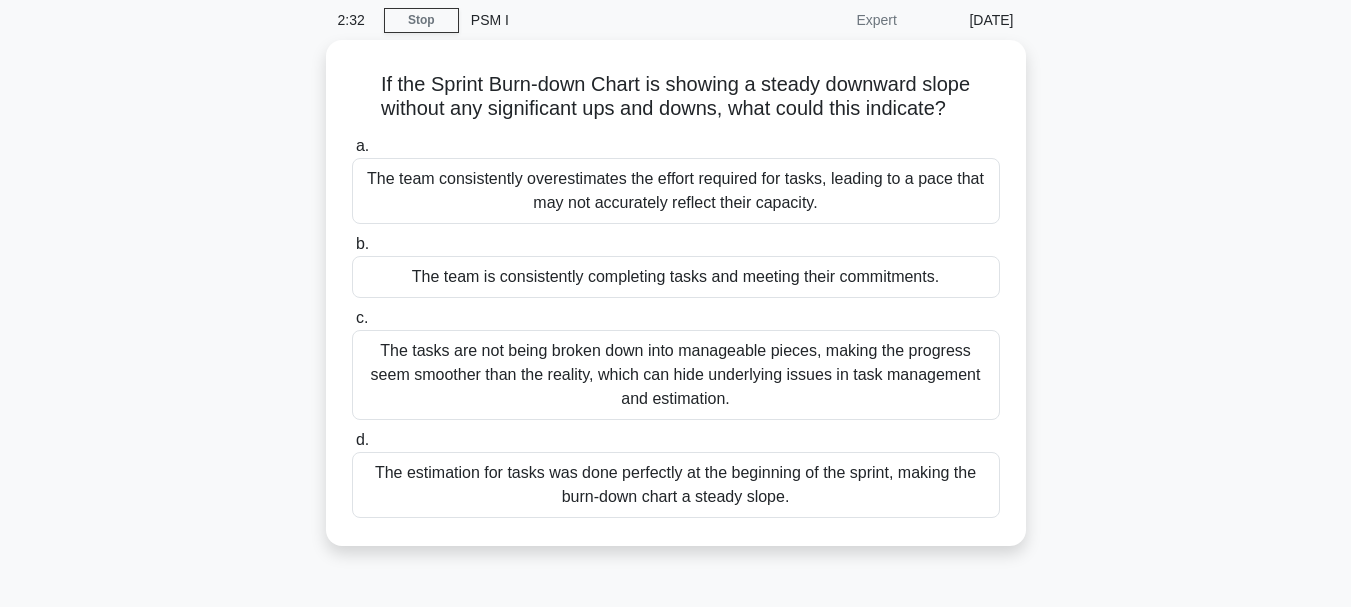 scroll, scrollTop: 80, scrollLeft: 0, axis: vertical 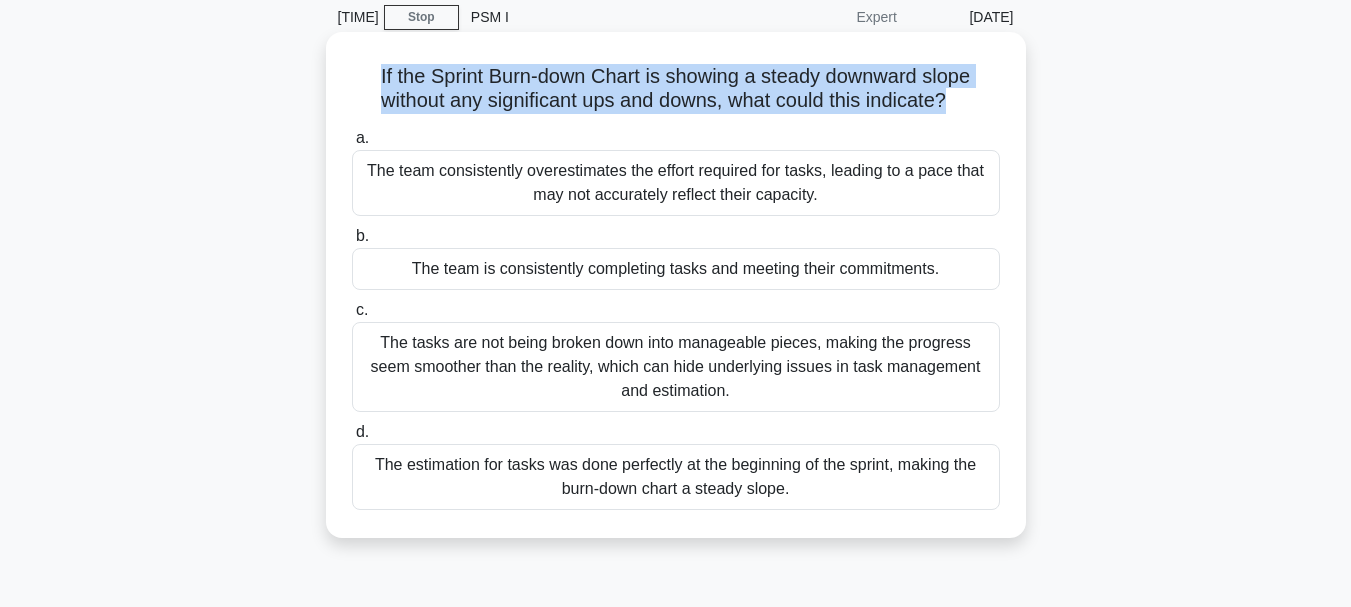 drag, startPoint x: 373, startPoint y: 72, endPoint x: 950, endPoint y: 106, distance: 578.00085 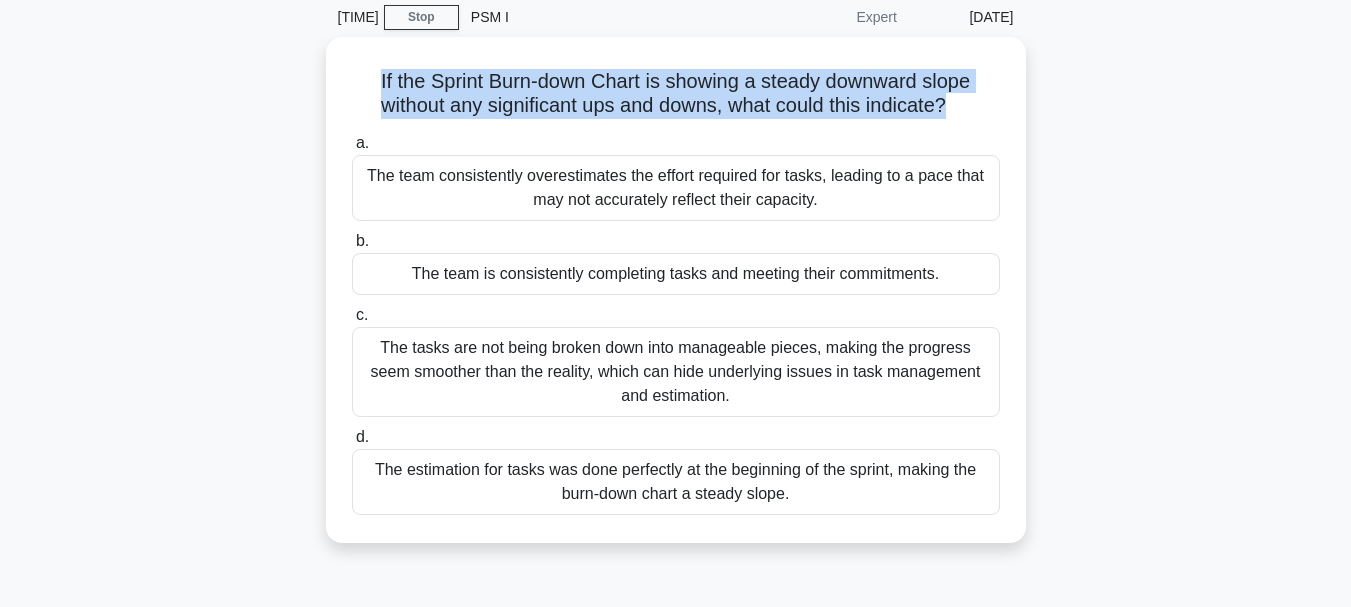 click at bounding box center (937, 114) 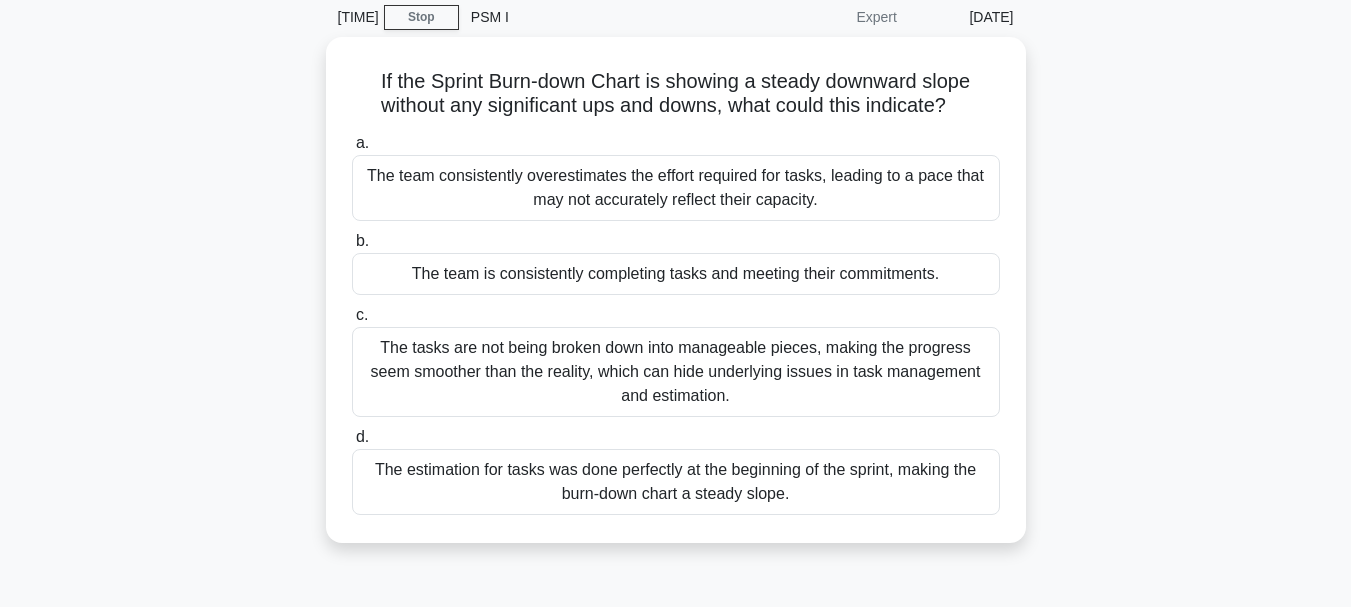 click on "If the Sprint Burn-down Chart is showing a steady downward slope without any significant ups and downs, what could this indicate?
.spinner_0XTQ{transform-origin:center;animation:spinner_y6GP .75s linear infinite}@keyframes spinner_y6GP{100%{transform:rotate(360deg)}}
a.
b.
c. d." at bounding box center (676, 302) 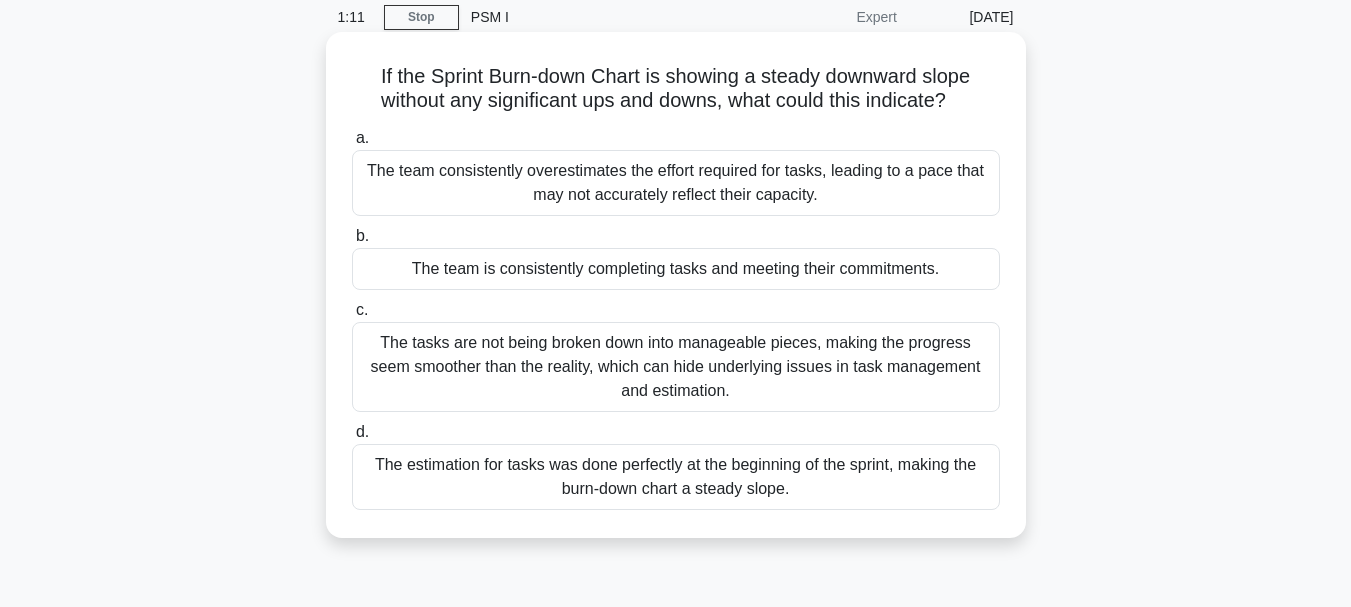 click on "The team is consistently completing tasks and meeting their commitments." at bounding box center [676, 269] 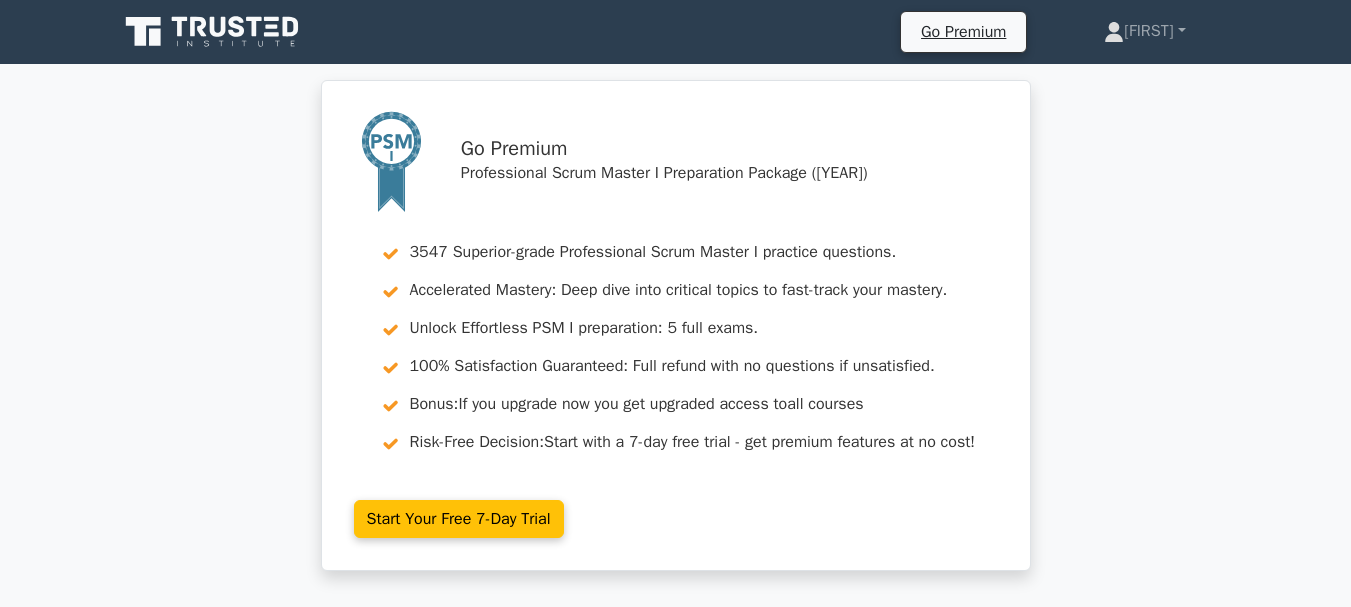 scroll, scrollTop: 1600, scrollLeft: 0, axis: vertical 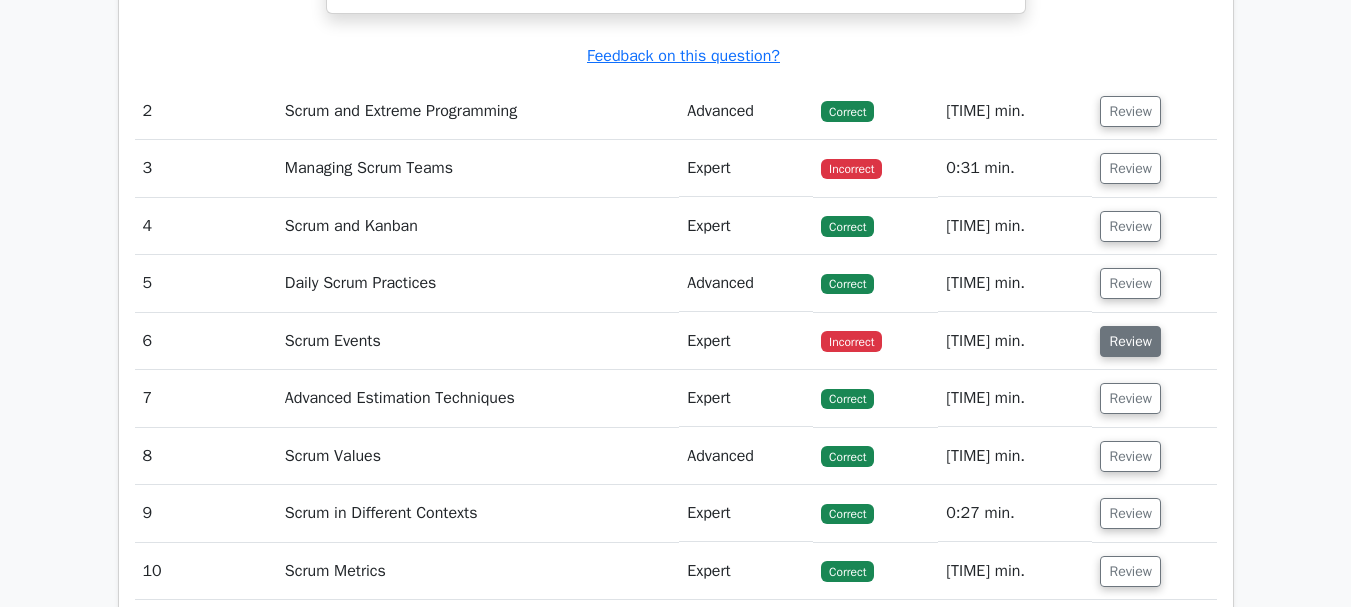 click on "Review" at bounding box center (1130, 341) 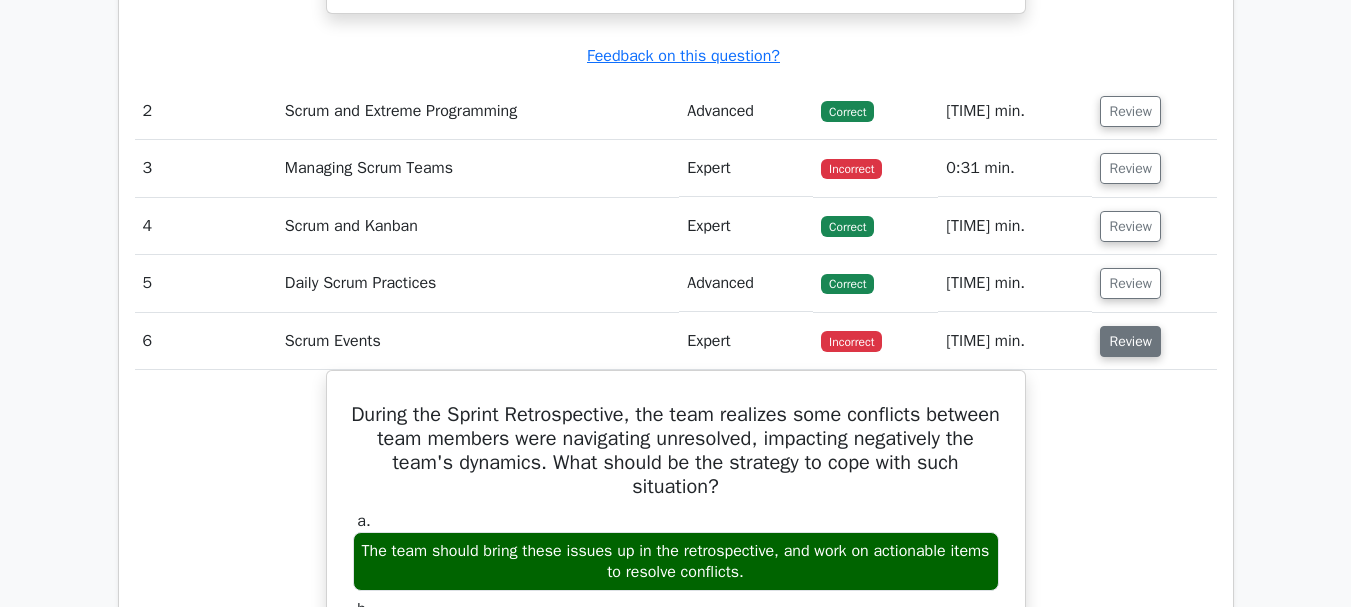type 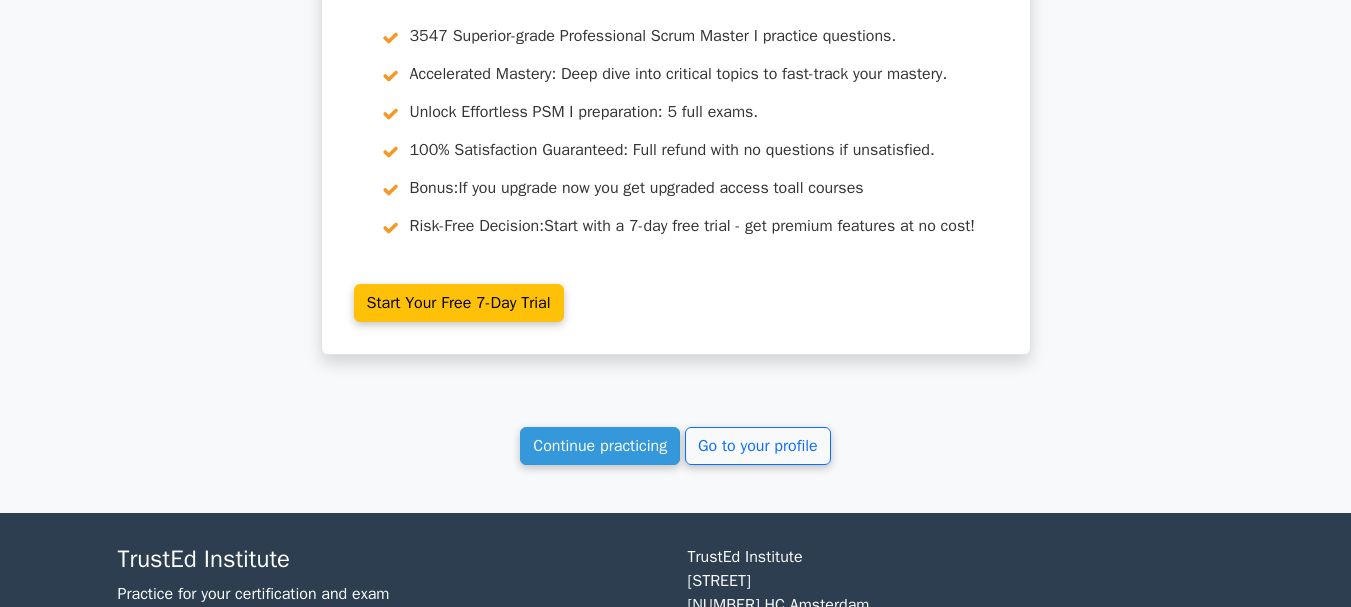 scroll, scrollTop: 4623, scrollLeft: 0, axis: vertical 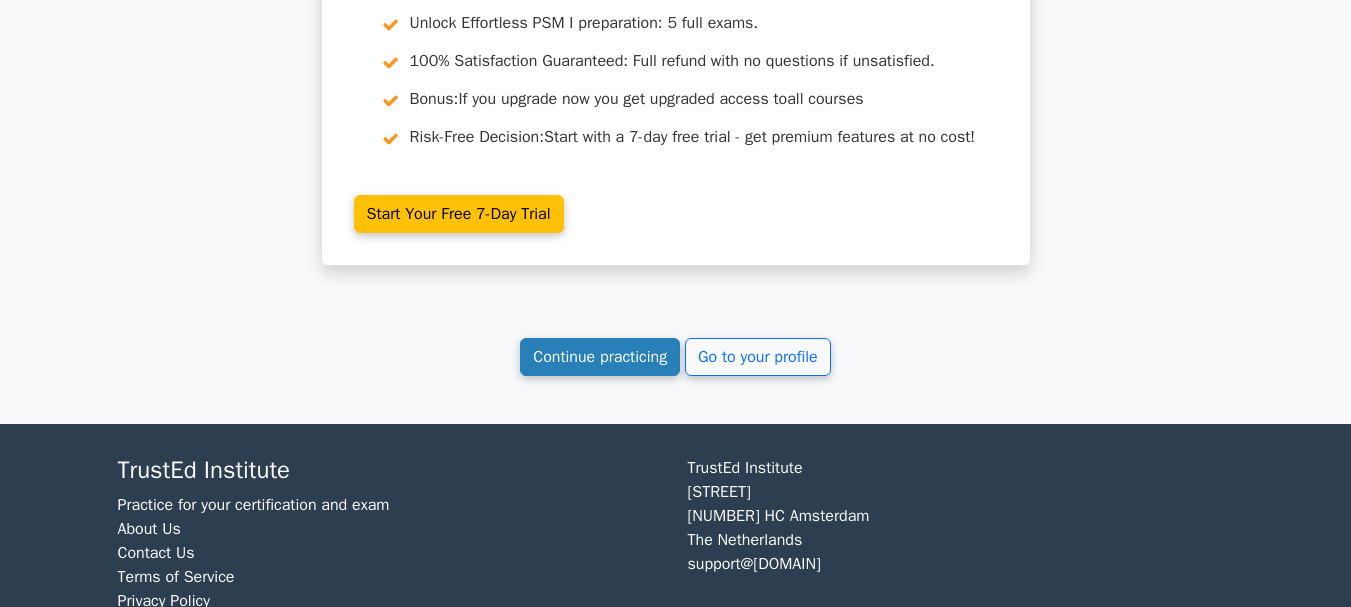 click on "Continue practicing" at bounding box center (600, 357) 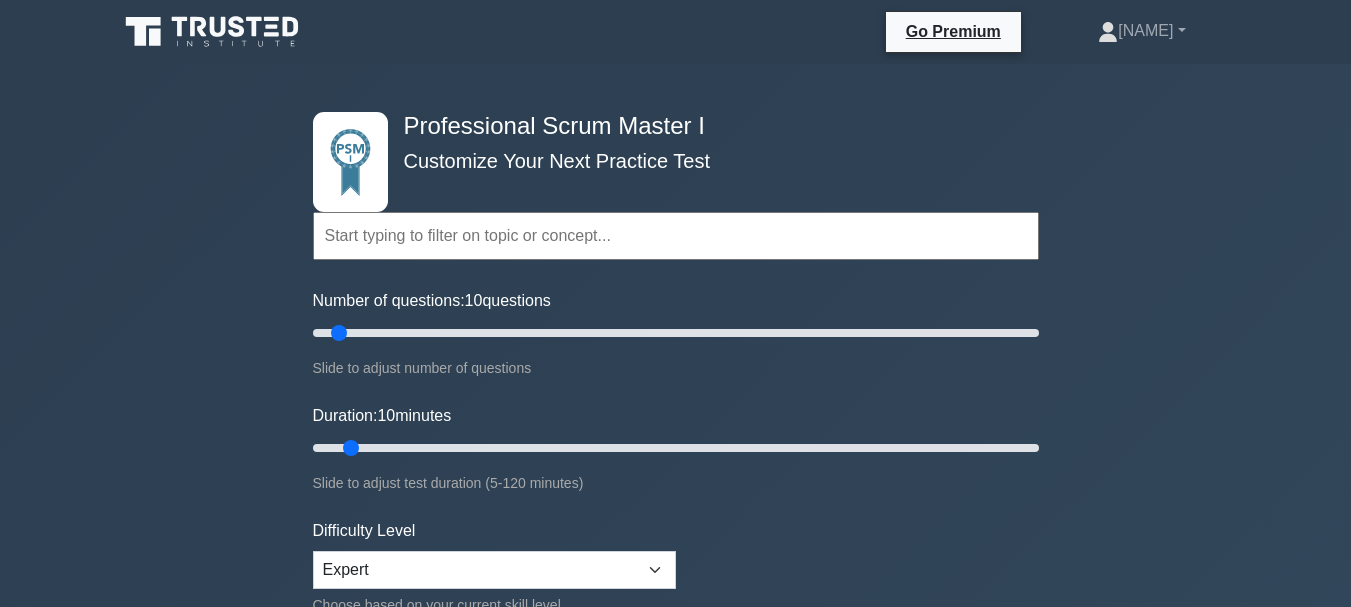 scroll, scrollTop: 0, scrollLeft: 0, axis: both 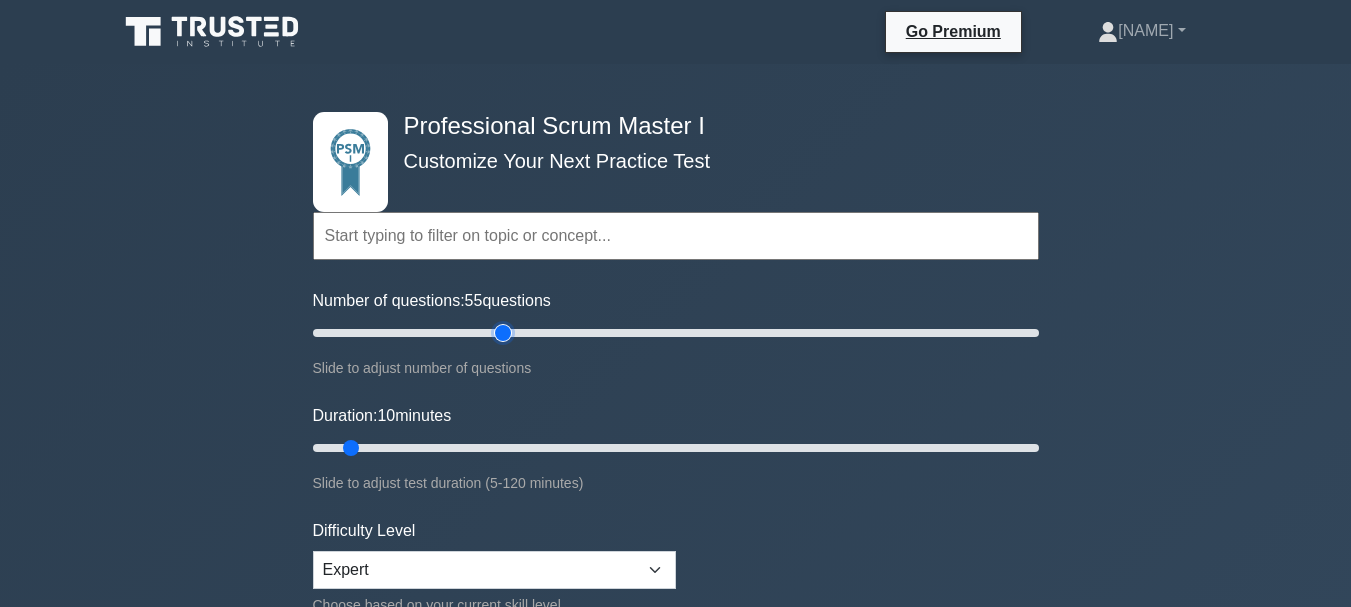 click on "Number of questions:  55  questions" at bounding box center (676, 333) 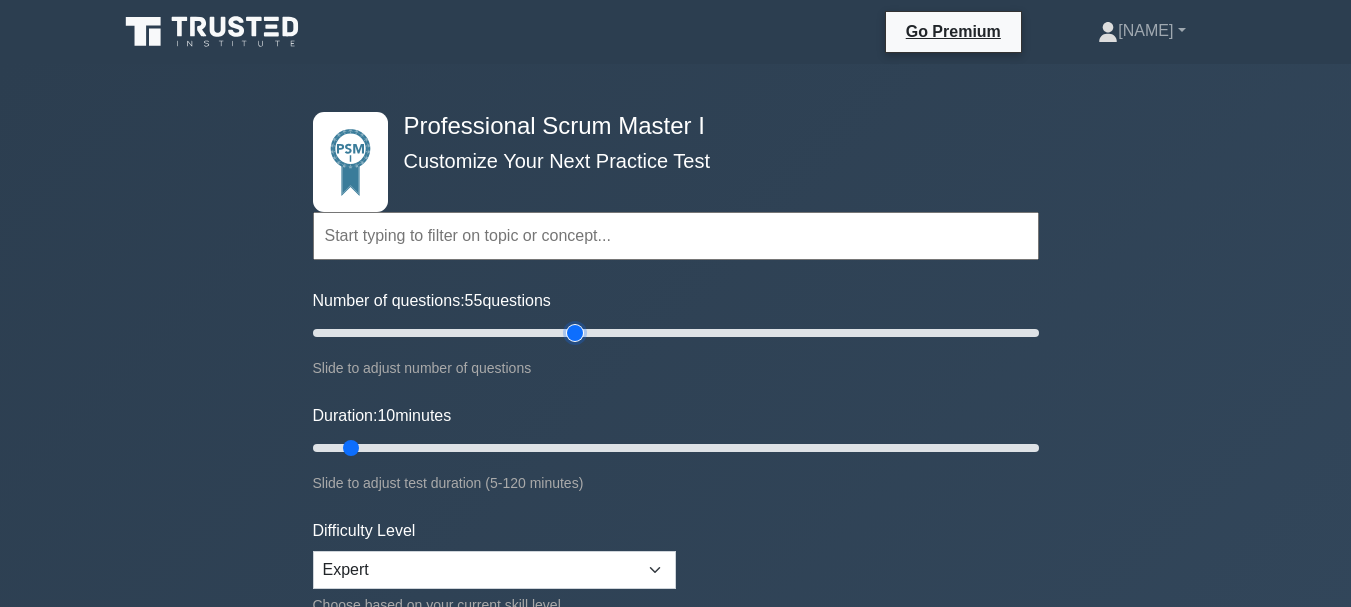 click on "Number of questions:  55  questions" at bounding box center (676, 333) 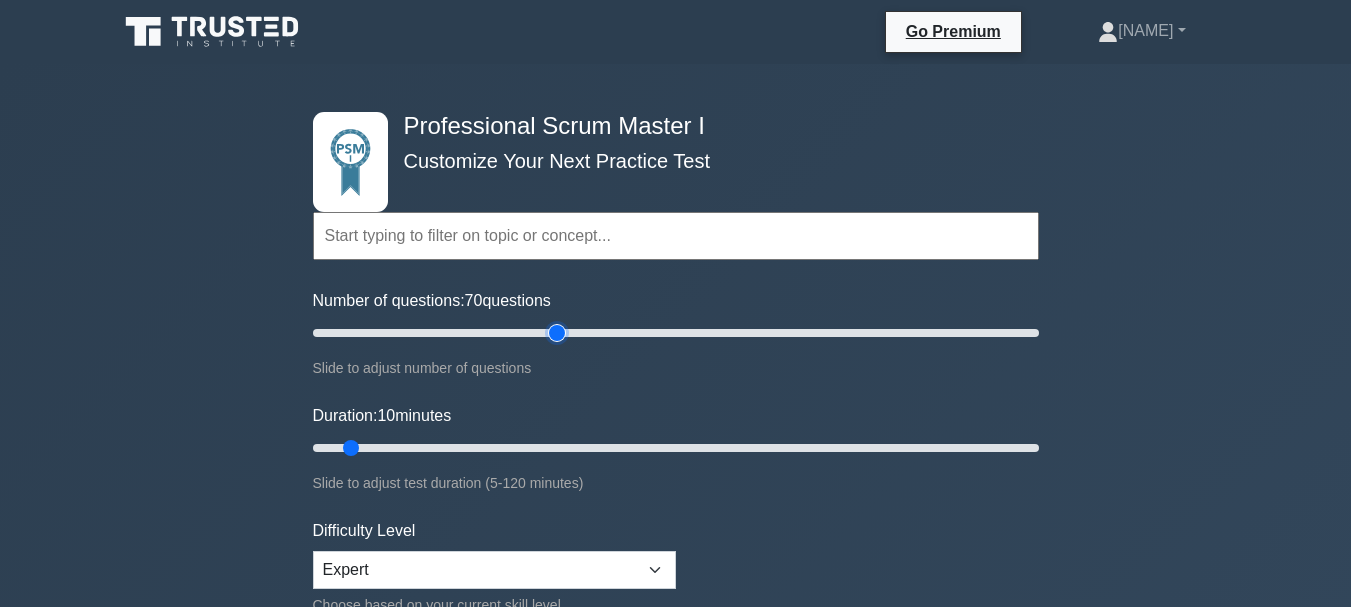 click on "Number of questions:  70  questions" at bounding box center (676, 333) 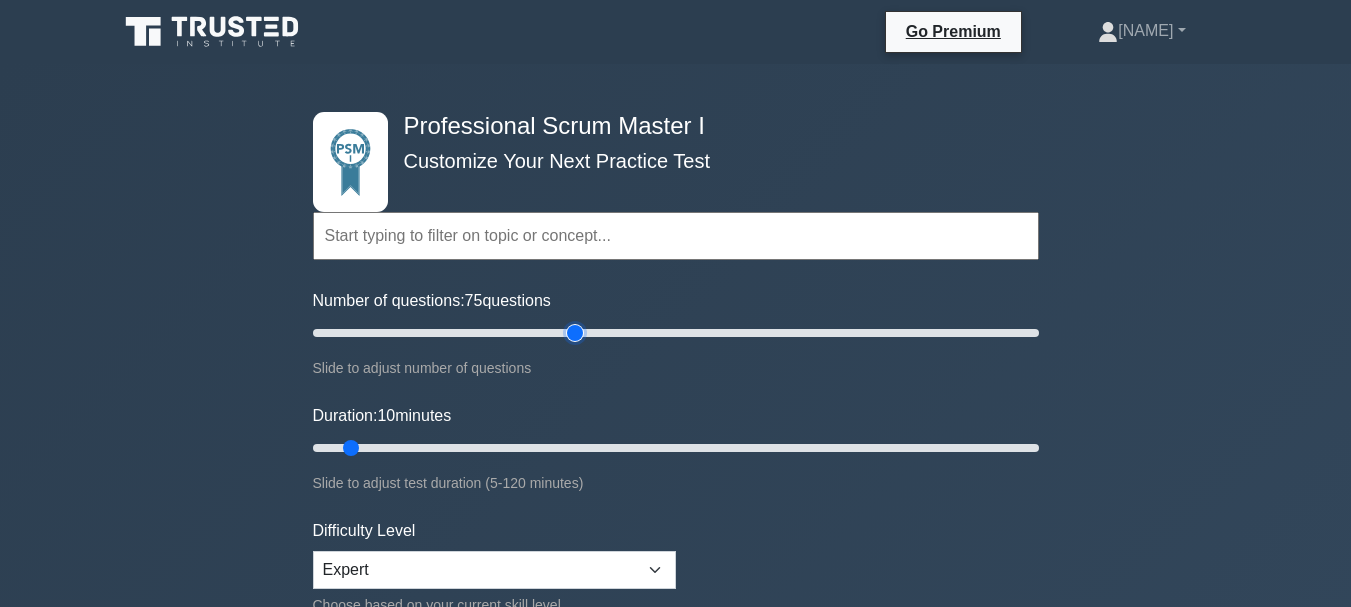 click on "Number of questions:  75  questions" at bounding box center [676, 333] 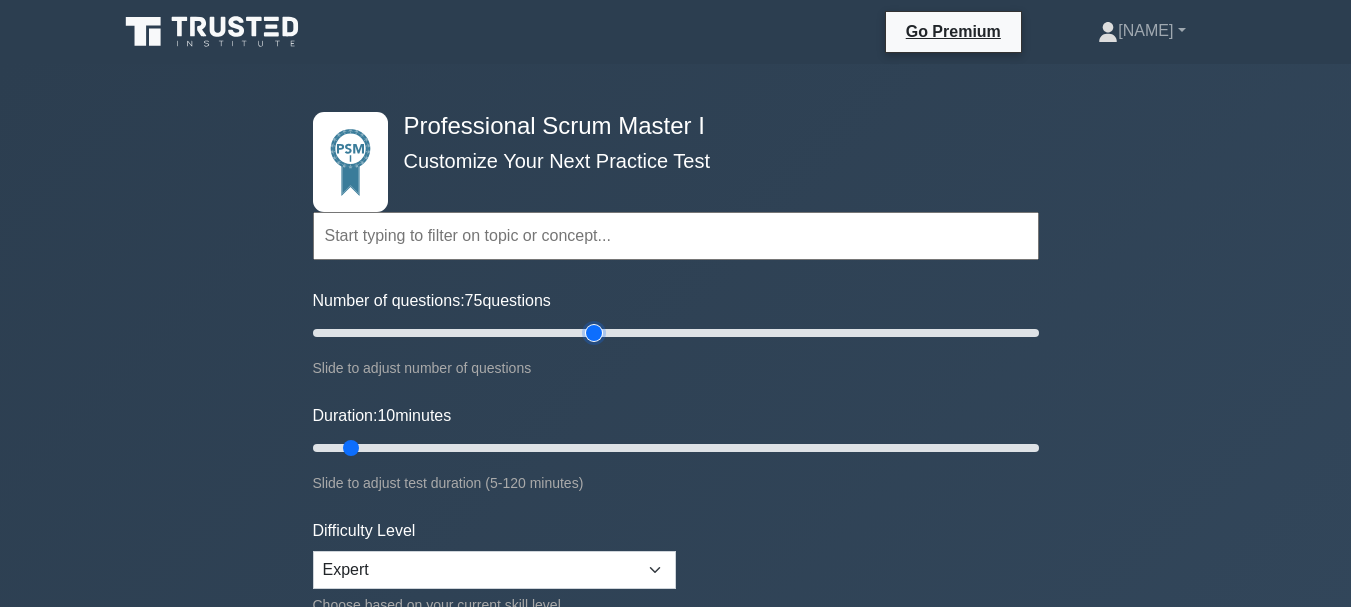 click on "Number of questions:  75  questions" at bounding box center (676, 333) 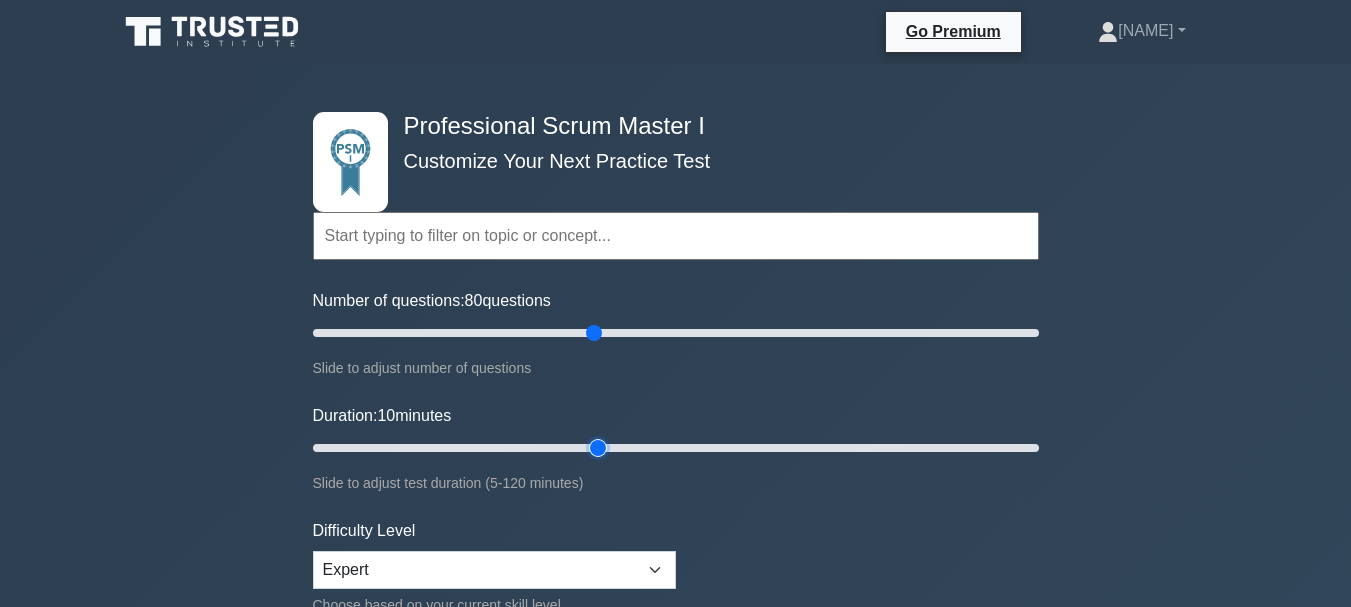 click on "Duration:  10  minutes" at bounding box center (676, 448) 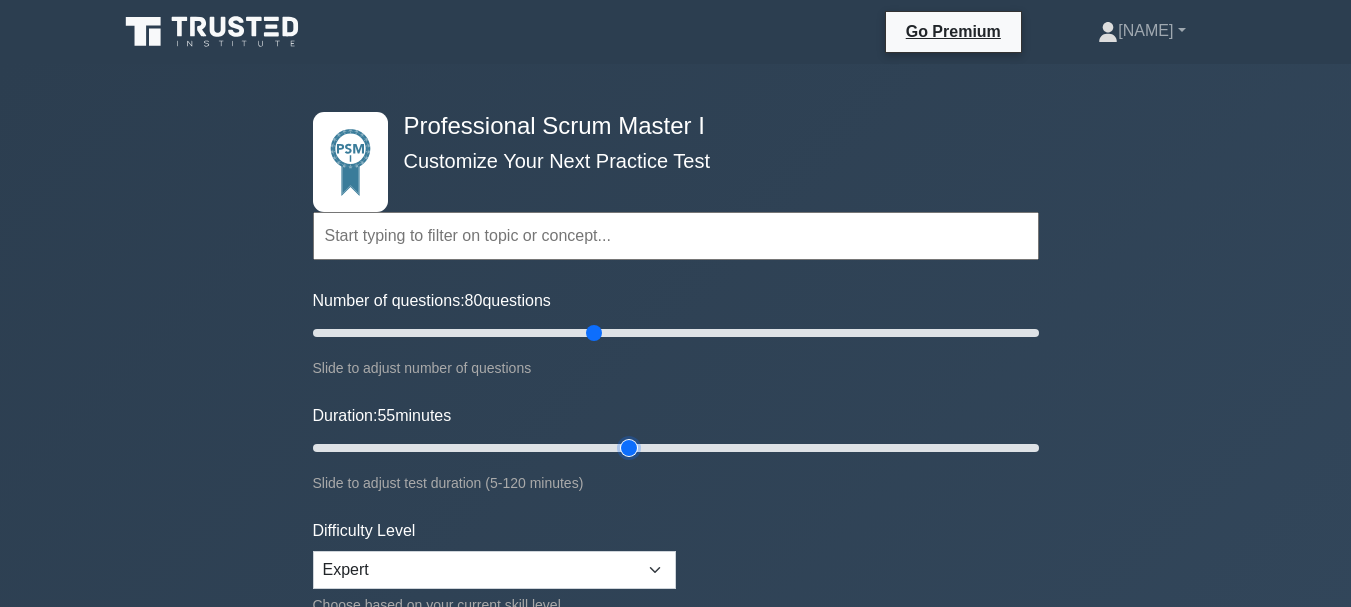 click on "Duration:  [NUMBER]  minutes" at bounding box center (676, 448) 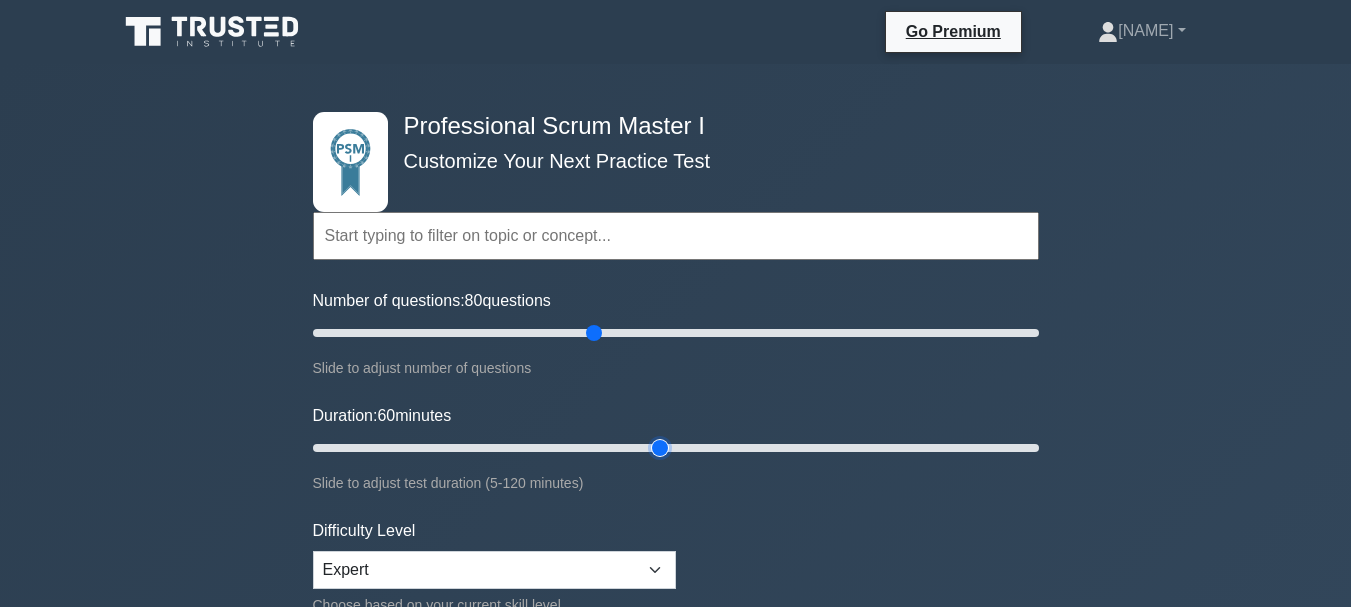 type on "60" 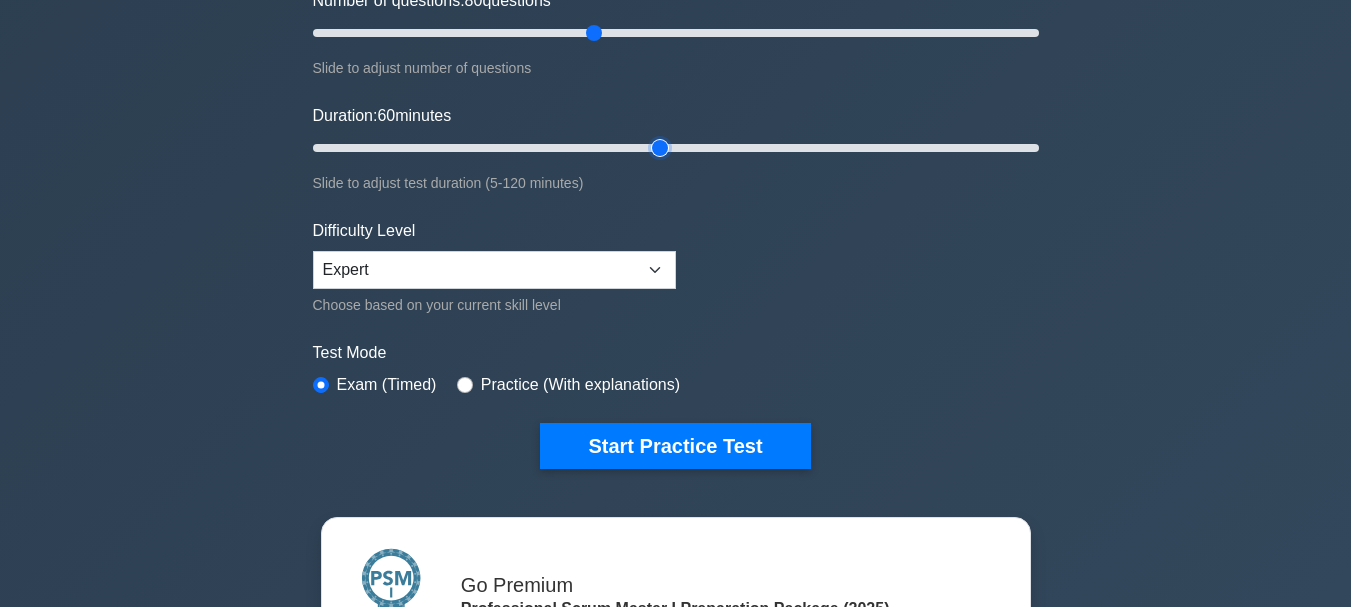 scroll, scrollTop: 400, scrollLeft: 0, axis: vertical 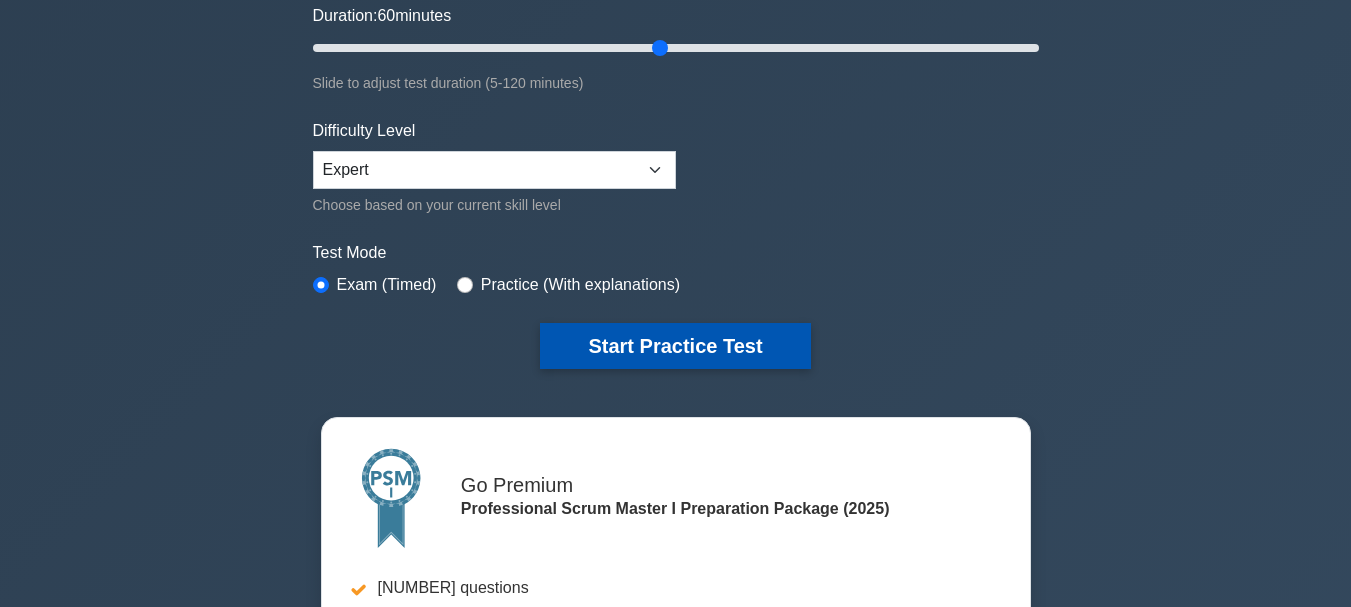 click on "Start Practice Test" at bounding box center [675, 346] 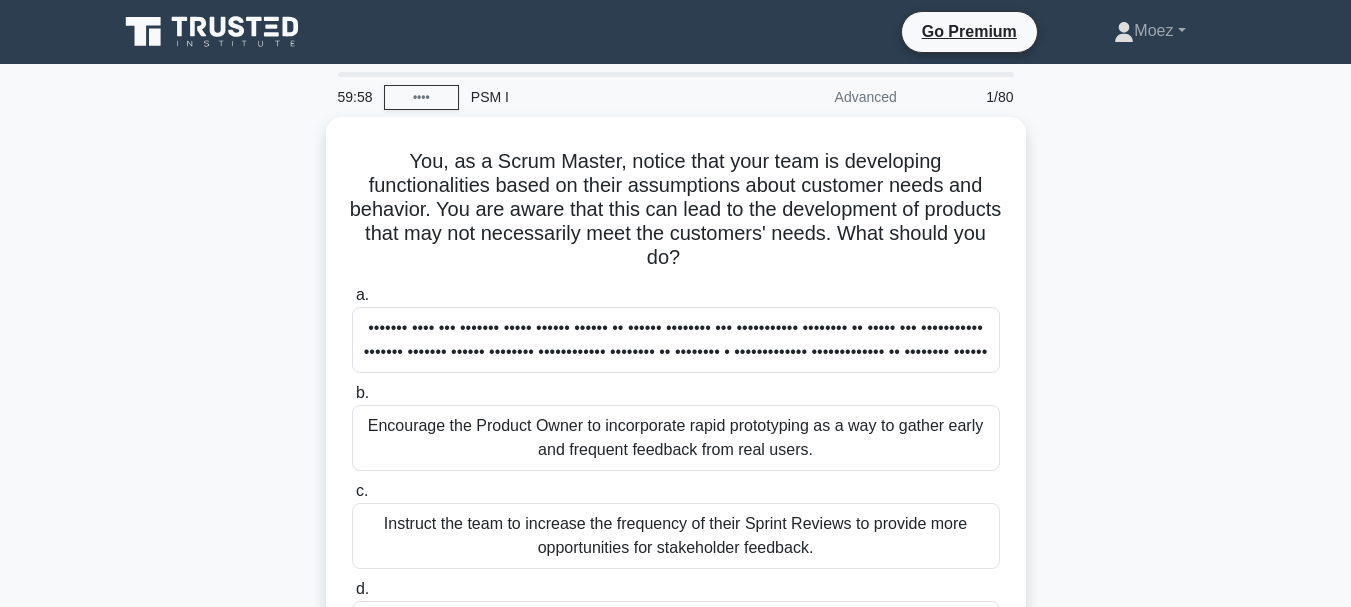 scroll, scrollTop: 0, scrollLeft: 0, axis: both 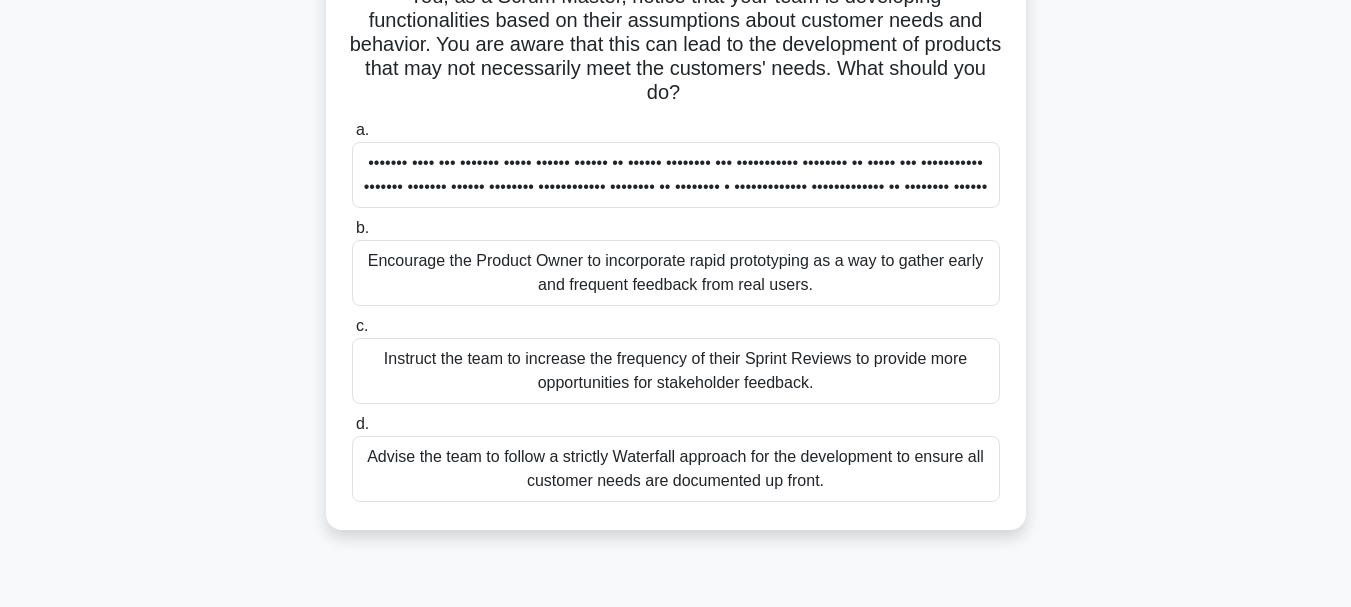 click on "Encourage the Product Owner to incorporate rapid prototyping as a way to gather early and frequent feedback from real users." at bounding box center [676, 273] 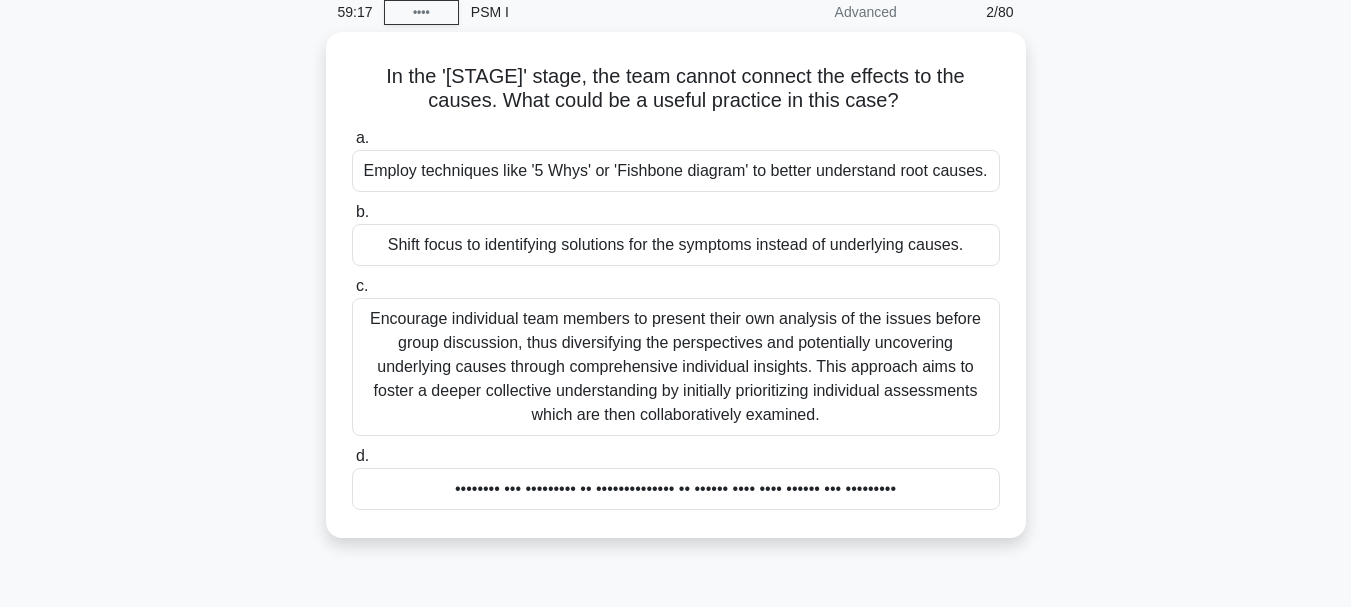 scroll, scrollTop: 0, scrollLeft: 0, axis: both 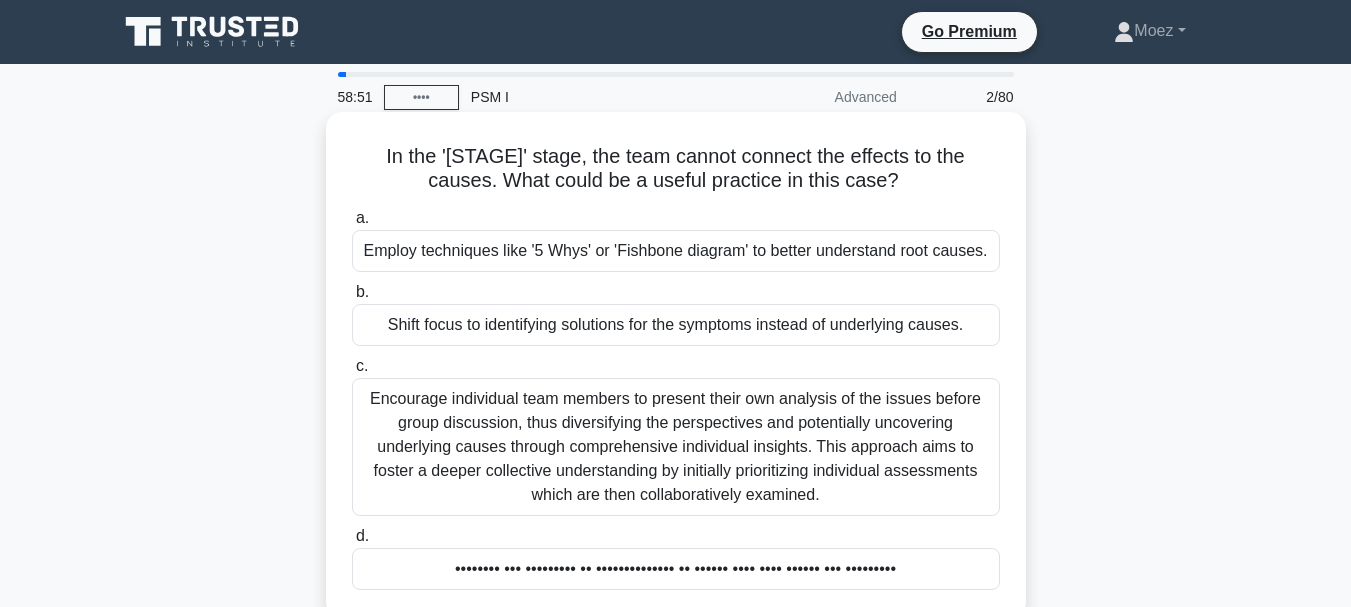 click on "Employ techniques like '5 Whys' or 'Fishbone diagram' to better understand root causes." at bounding box center (676, 251) 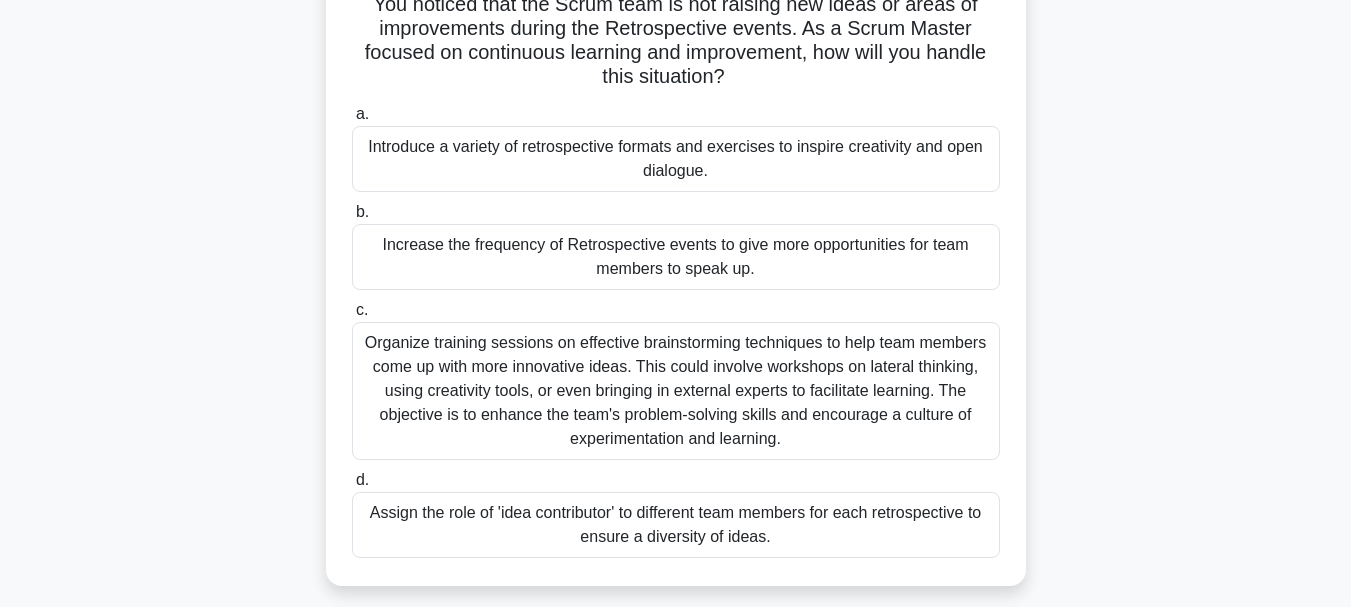 scroll, scrollTop: 160, scrollLeft: 0, axis: vertical 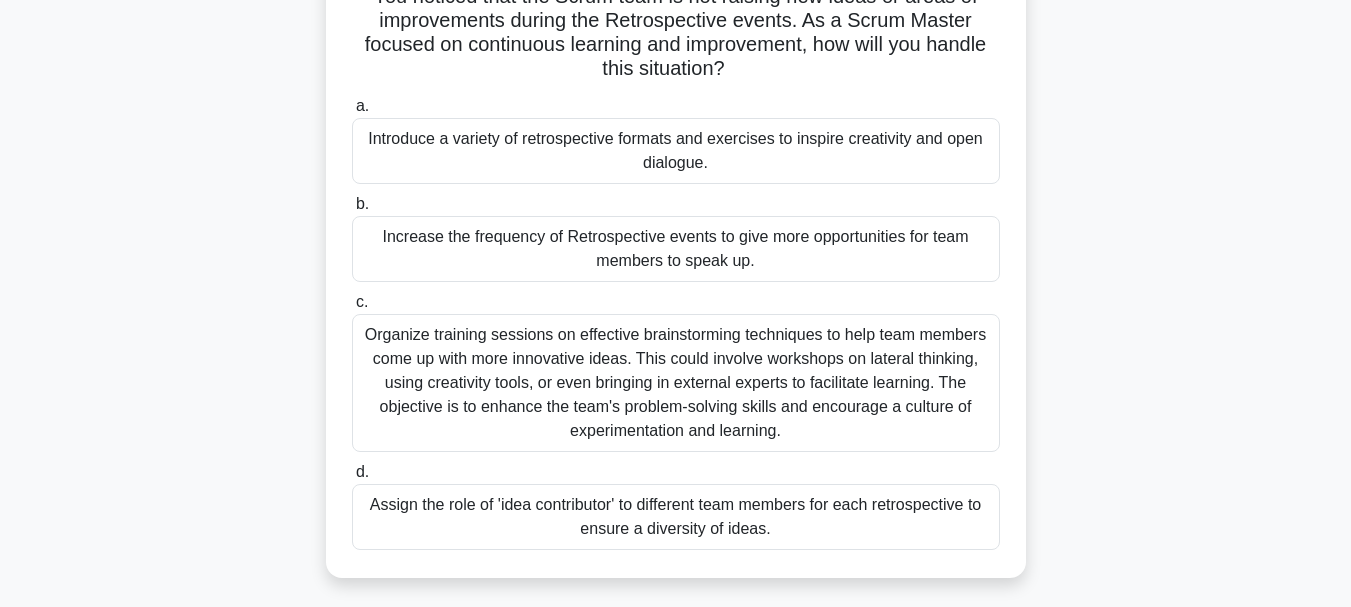 click on "Introduce a variety of retrospective formats and exercises to inspire creativity and open dialogue." at bounding box center [676, 151] 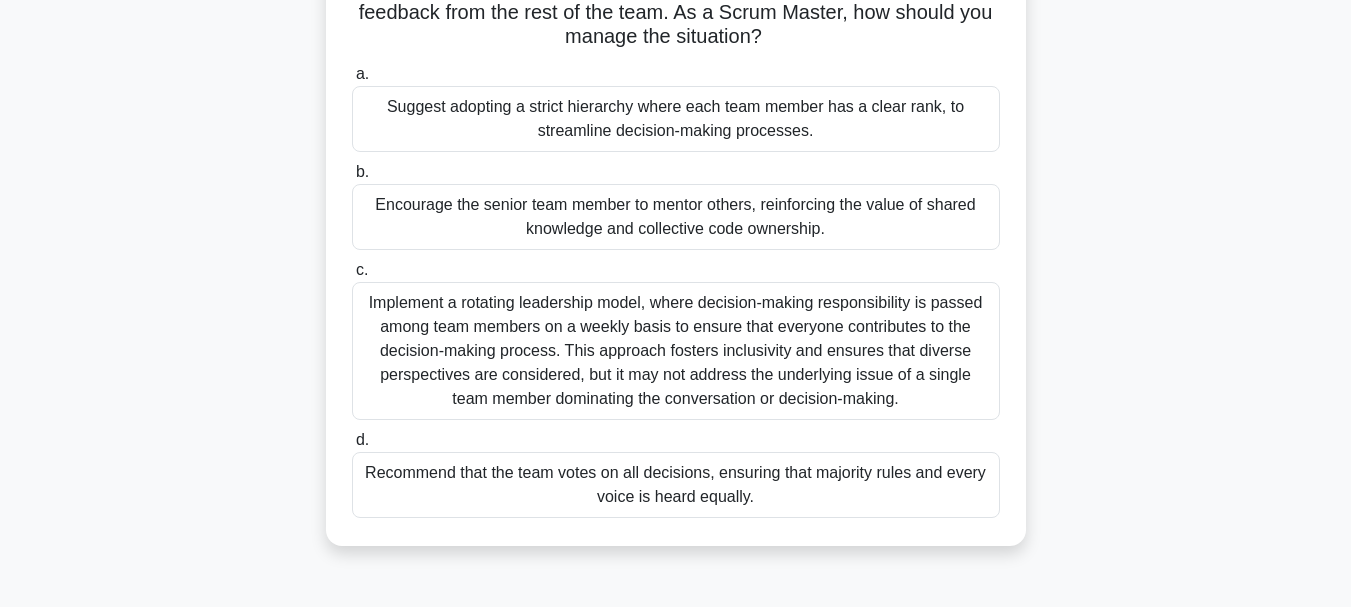 scroll, scrollTop: 200, scrollLeft: 0, axis: vertical 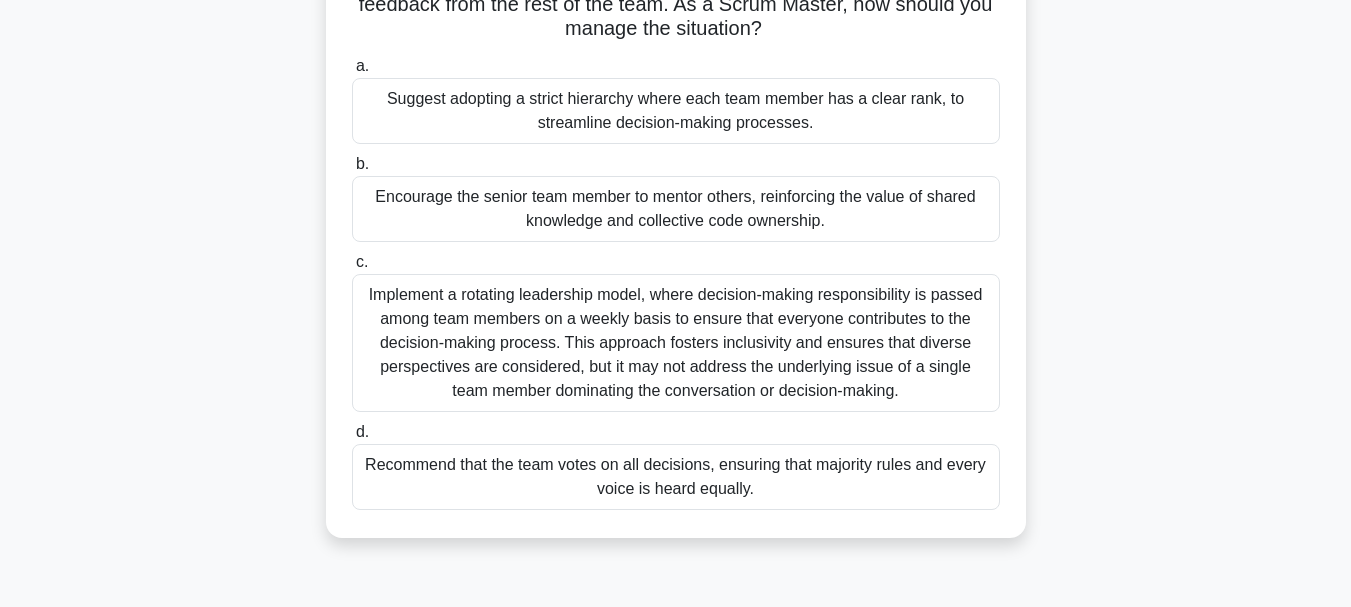 click on "Encourage the senior team member to mentor others, reinforcing the value of shared knowledge and collective code ownership." at bounding box center (676, 209) 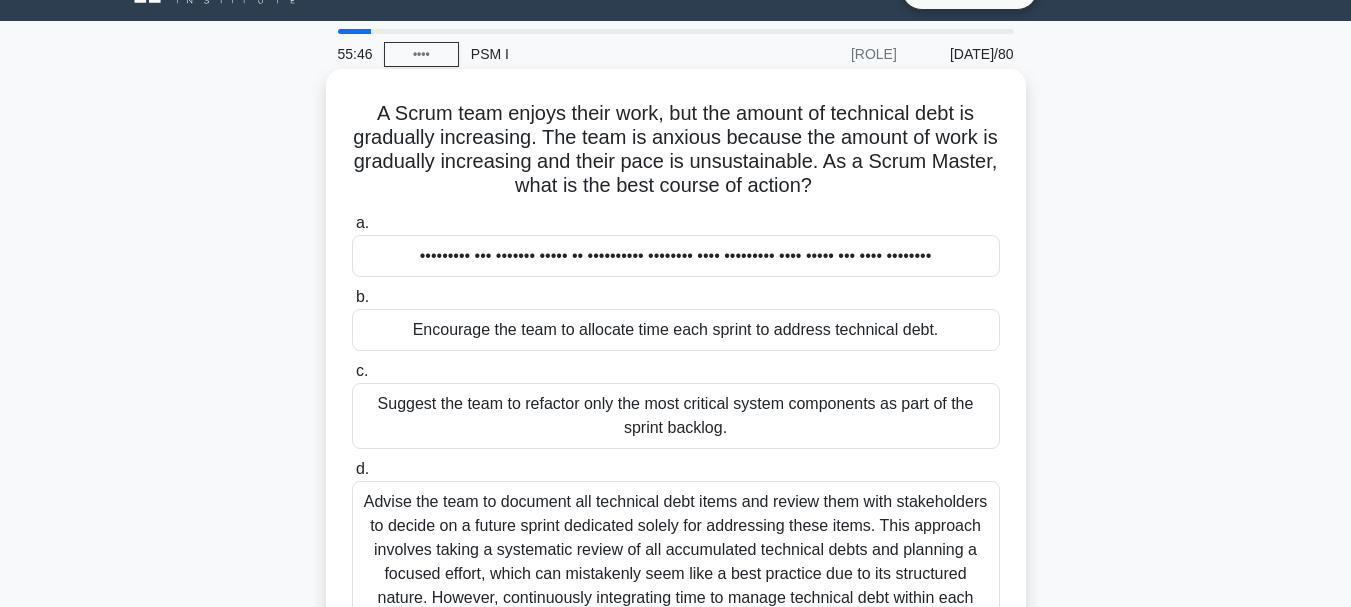 scroll, scrollTop: 40, scrollLeft: 0, axis: vertical 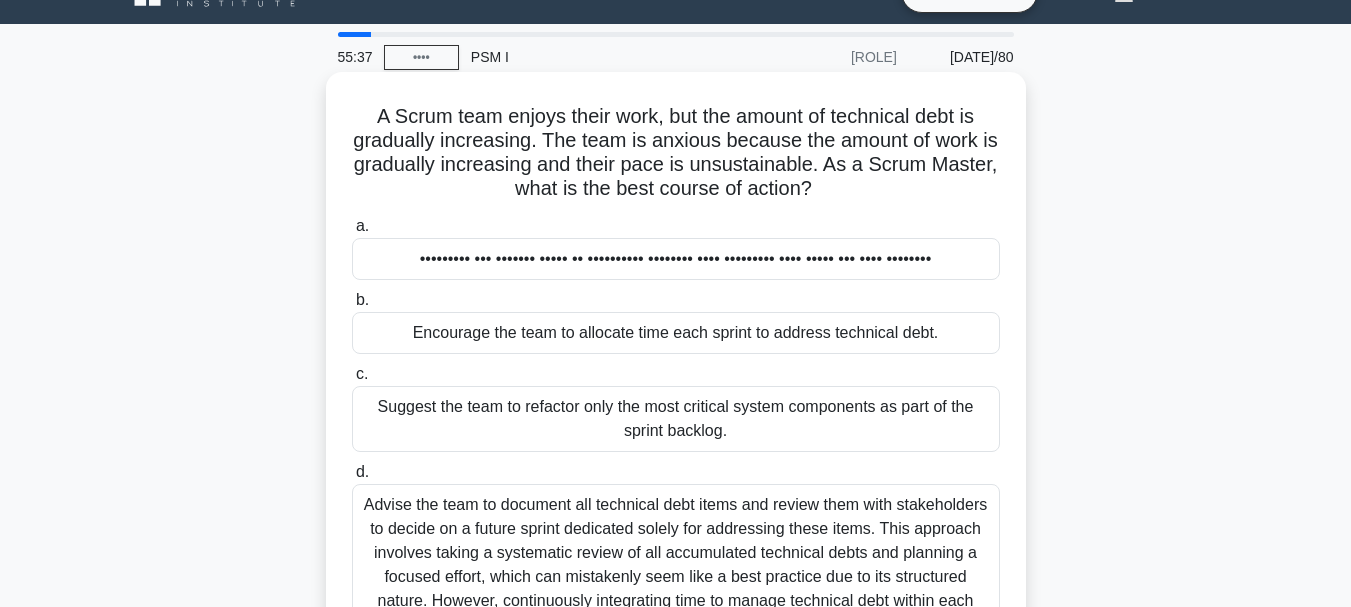 click on "Encourage the team to allocate time each sprint to address technical debt." at bounding box center [676, 333] 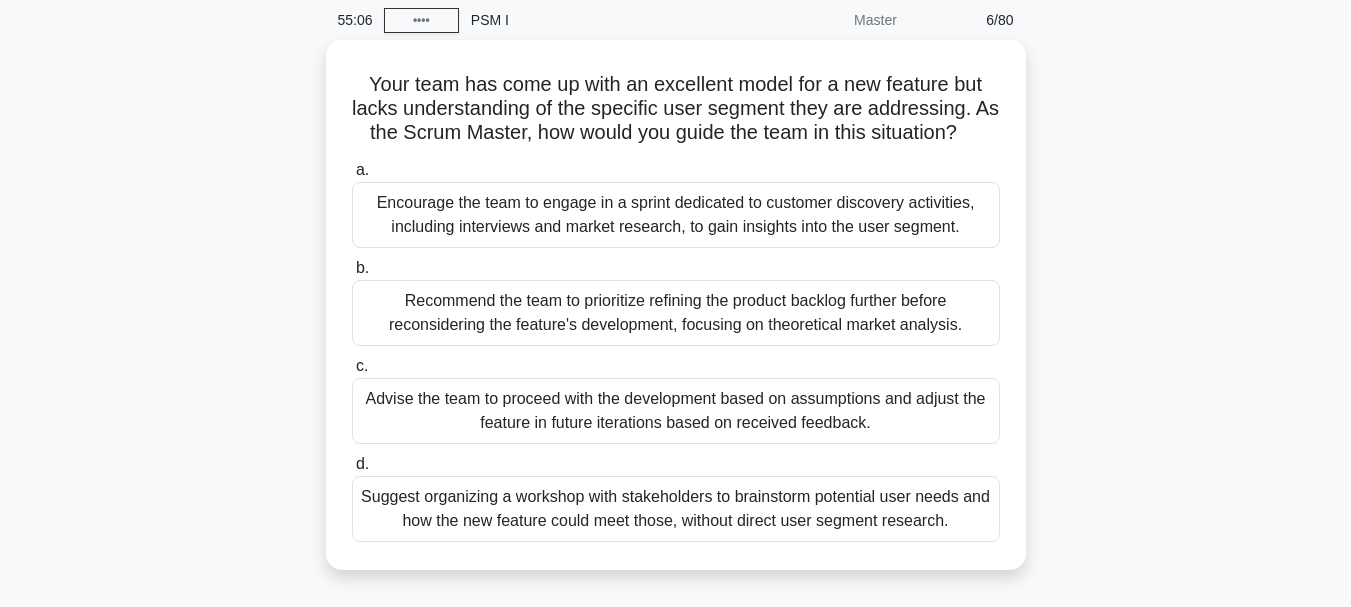 scroll, scrollTop: 80, scrollLeft: 0, axis: vertical 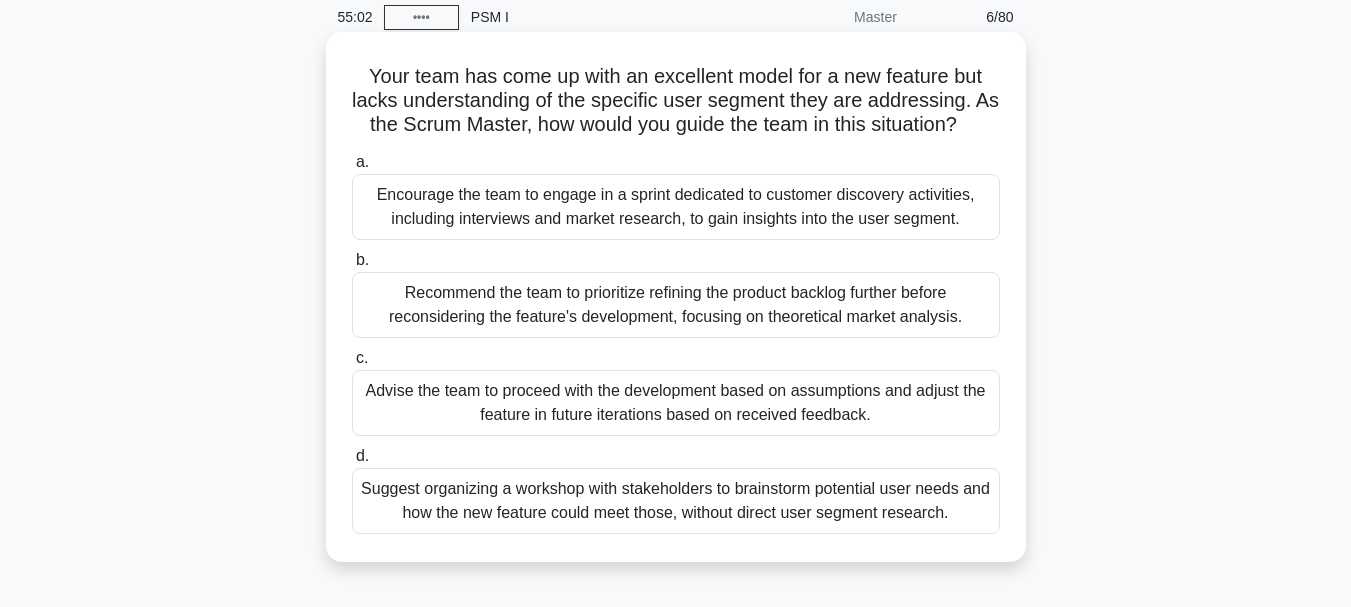 click on "Recommend the team to prioritize refining the product backlog further before reconsidering the feature's development, focusing on theoretical market analysis." at bounding box center [676, 305] 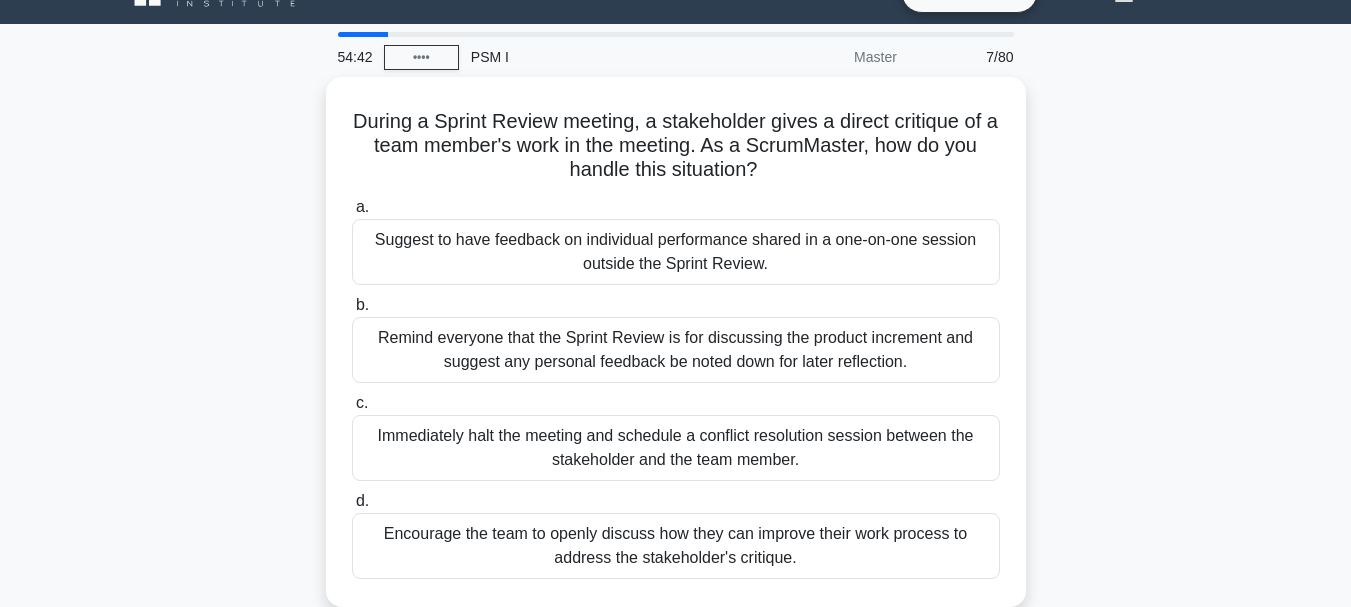 scroll, scrollTop: 80, scrollLeft: 0, axis: vertical 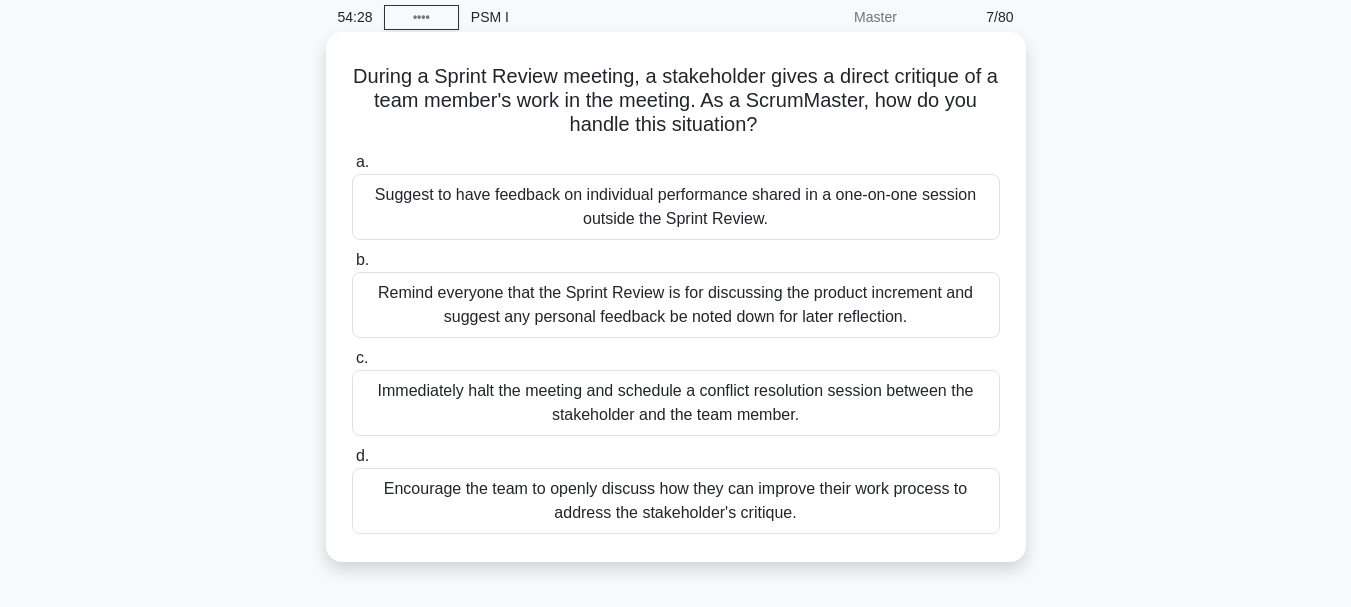 click on "Remind everyone that the Sprint Review is for discussing the product increment and suggest any personal feedback be noted down for later reflection." at bounding box center [676, 305] 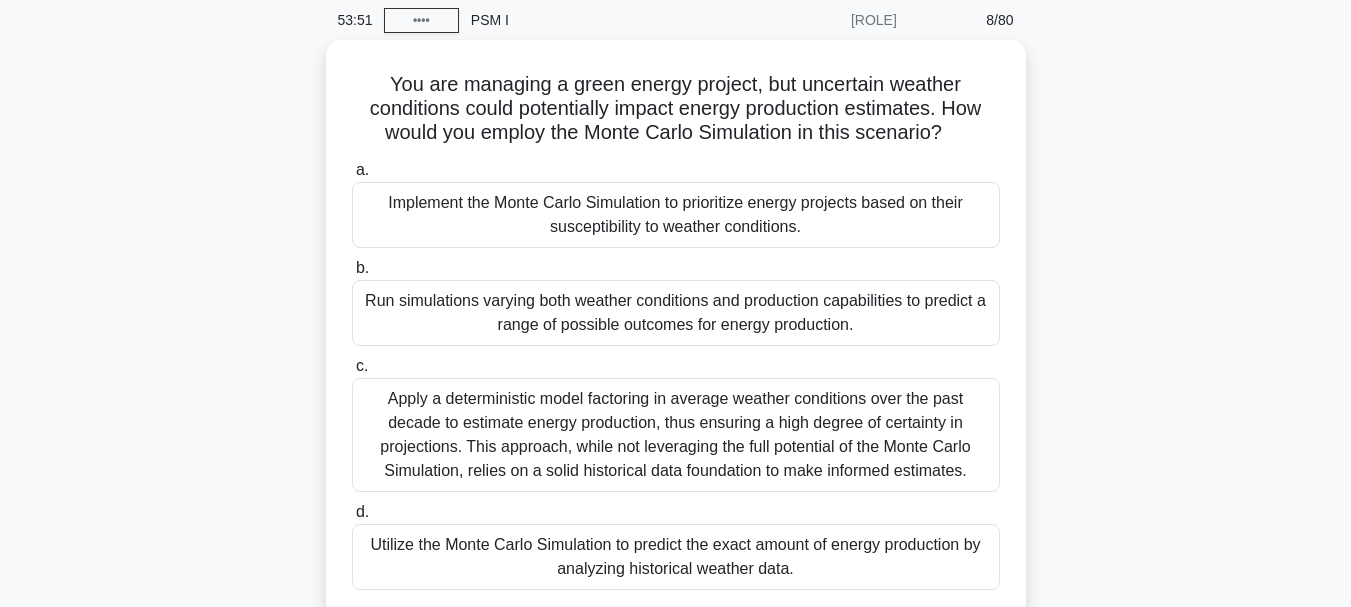 scroll, scrollTop: 80, scrollLeft: 0, axis: vertical 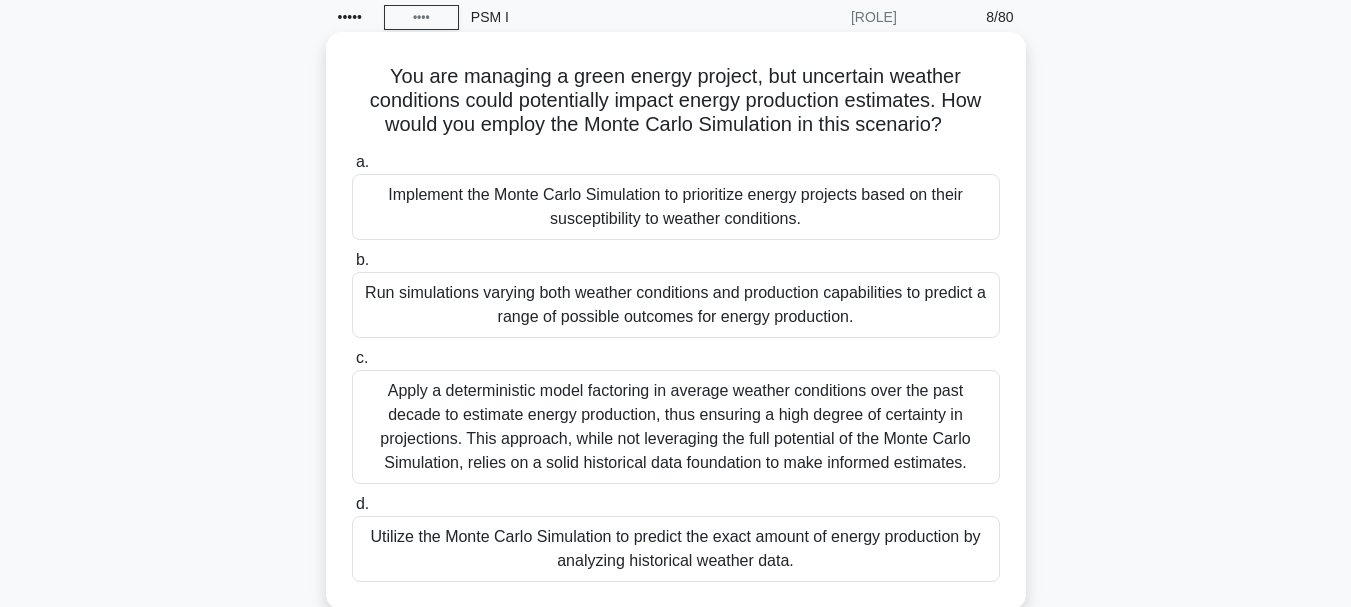 click on "Implement the Monte Carlo Simulation to prioritize energy projects based on their susceptibility to weather conditions." at bounding box center (676, 207) 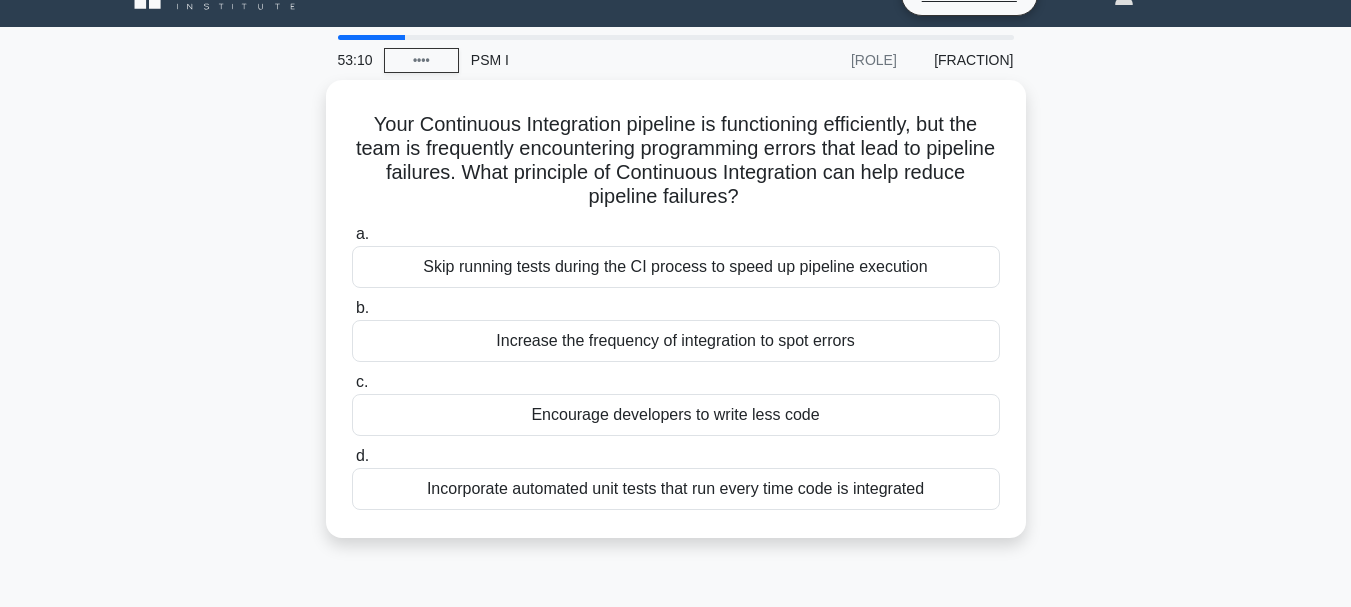 scroll, scrollTop: 40, scrollLeft: 0, axis: vertical 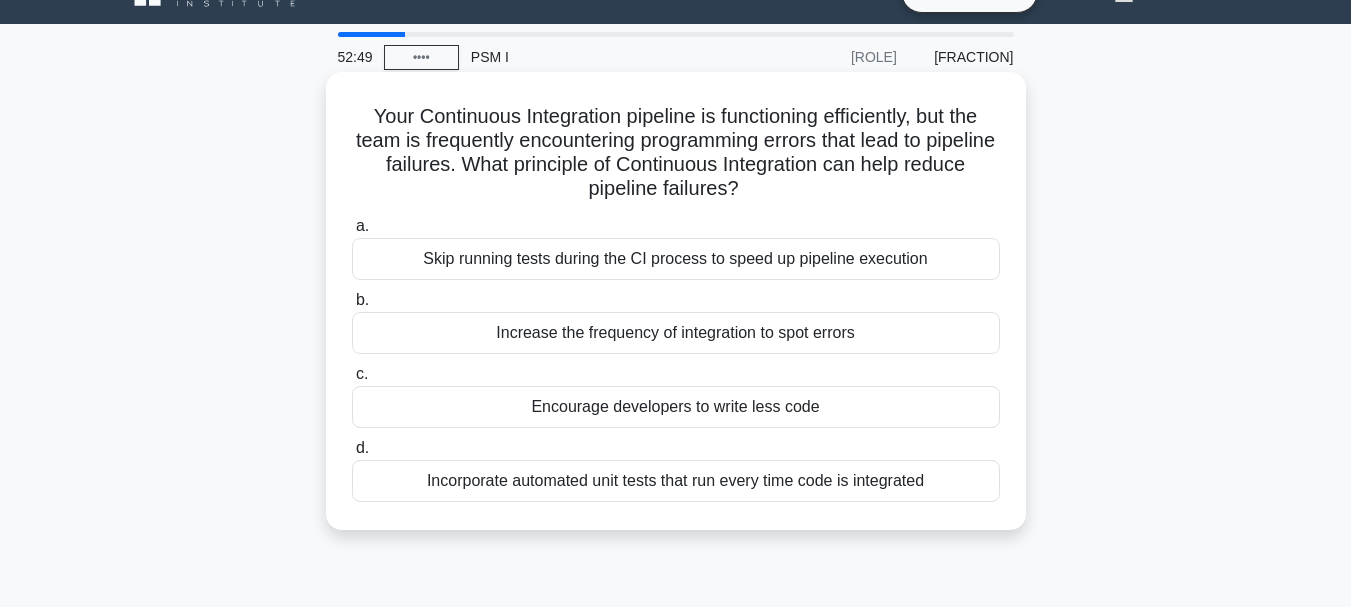 drag, startPoint x: 476, startPoint y: 332, endPoint x: 856, endPoint y: 325, distance: 380.06445 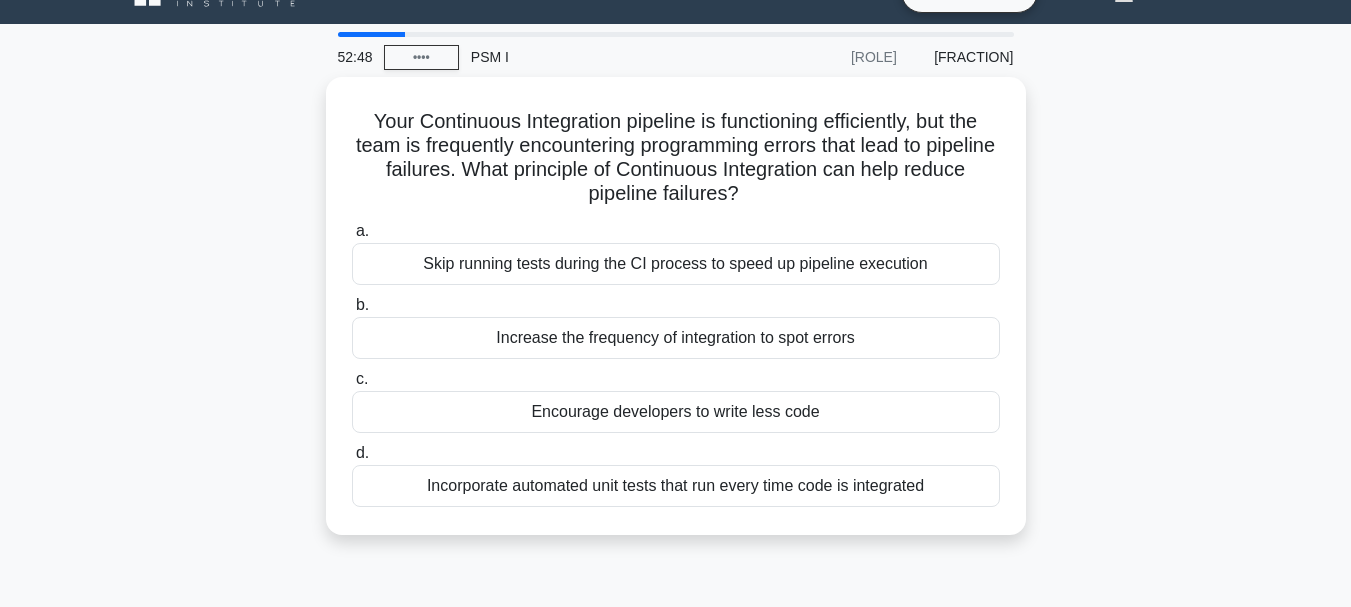 click at bounding box center [843, 295] 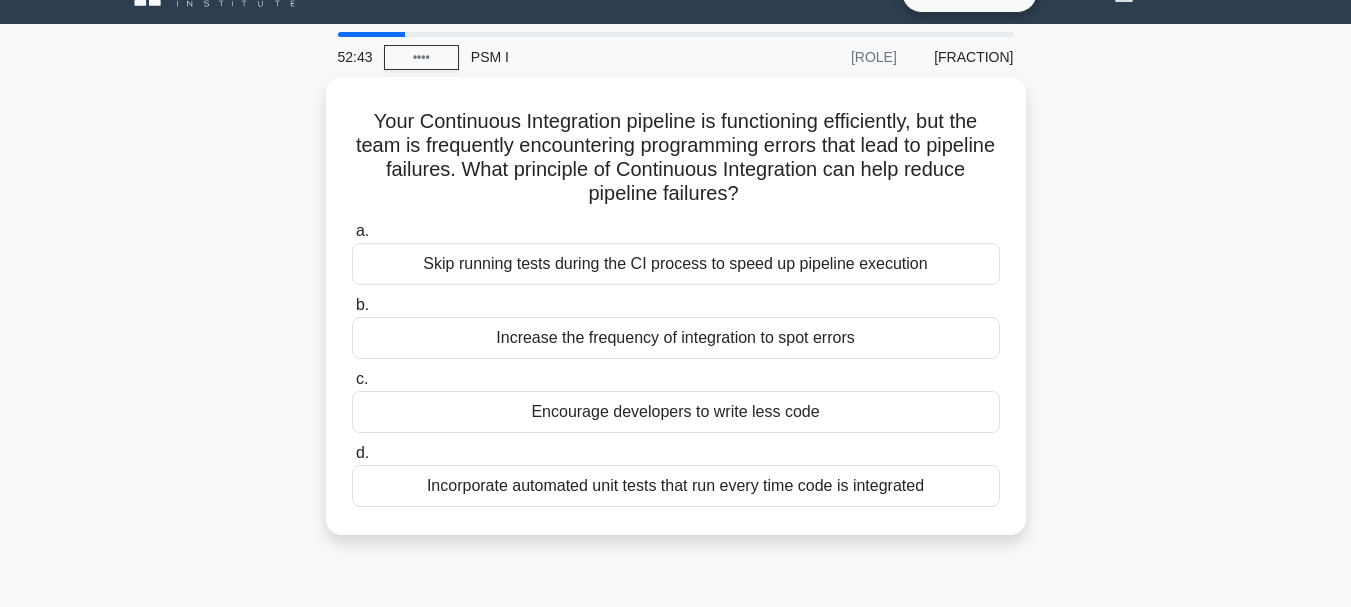 click on "52:43
PSM I
Expert
9/80
Your Continuous Integration pipeline is functioning efficiently, but the team is frequently encountering programming errors that lead to pipeline failures. What principle of Continuous Integration can help reduce pipeline failures?
.spinner_0XTQ{transform-origin:center;animation:spinner_y6GP .75s linear infinite}@keyframes spinner_y6GP{100%{transform:rotate(360deg)}}
a.
b. c. d." at bounding box center [675, 532] 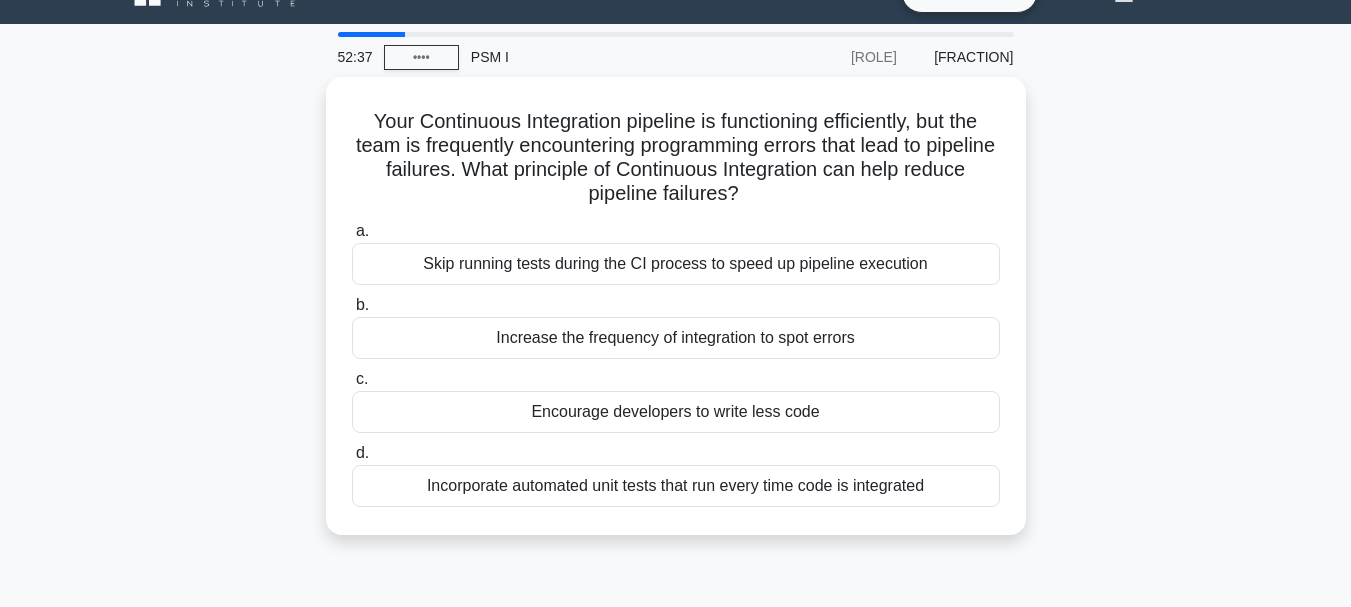 drag, startPoint x: 413, startPoint y: 480, endPoint x: 1073, endPoint y: 510, distance: 660.68146 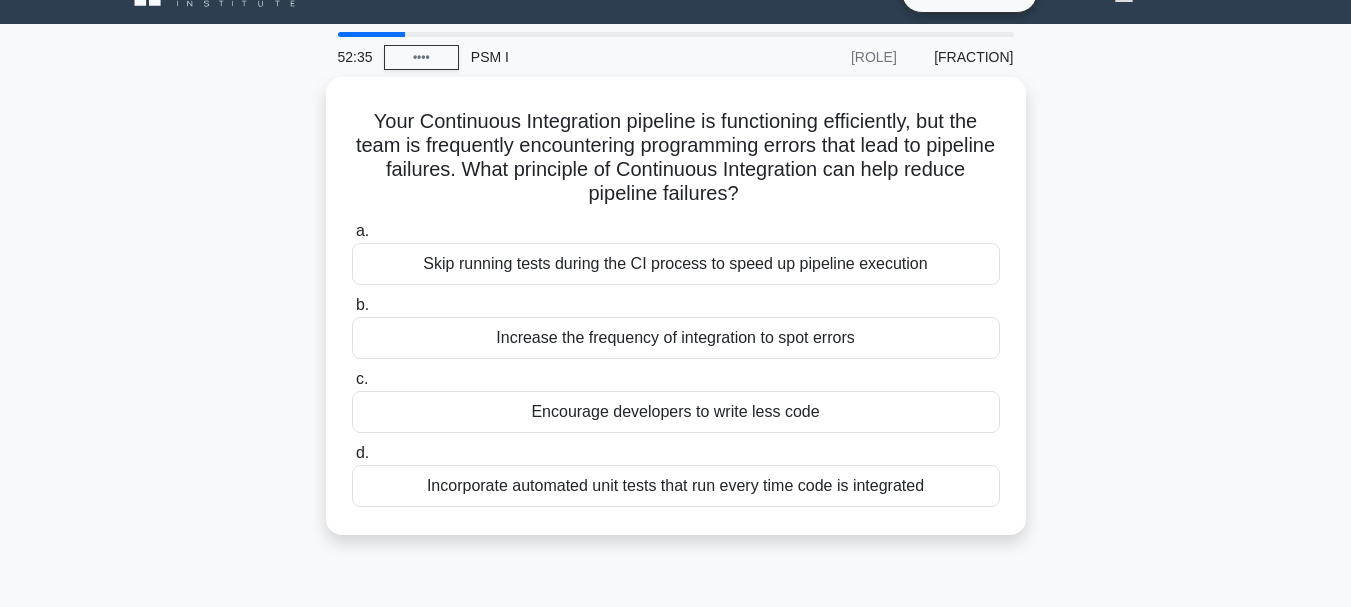 click at bounding box center [1060, 498] 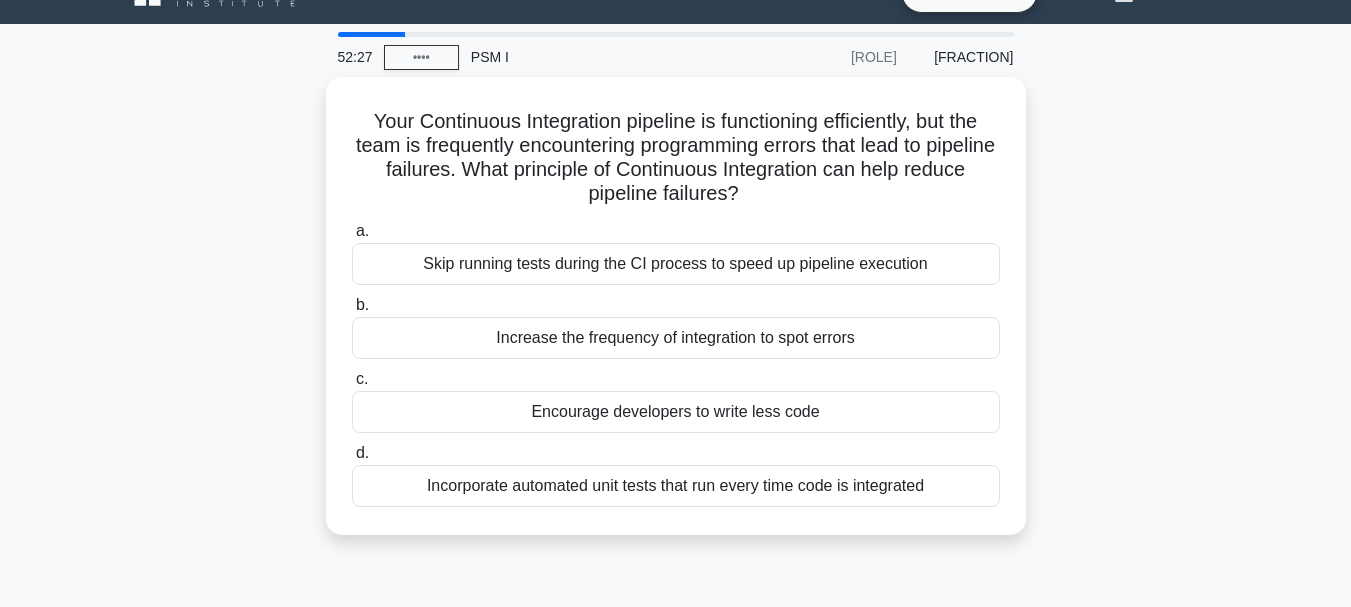 click on "Your Continuous Integration pipeline is functioning efficiently, but the team is frequently encountering programming errors that lead to pipeline failures. What principle of Continuous Integration can help reduce pipeline failures?
.spinner_0XTQ{transform-origin:center;animation:spinner_y6GP .75s linear infinite}@keyframes spinner_y6GP{100%{transform:rotate(360deg)}}
a.
b." at bounding box center [676, 318] 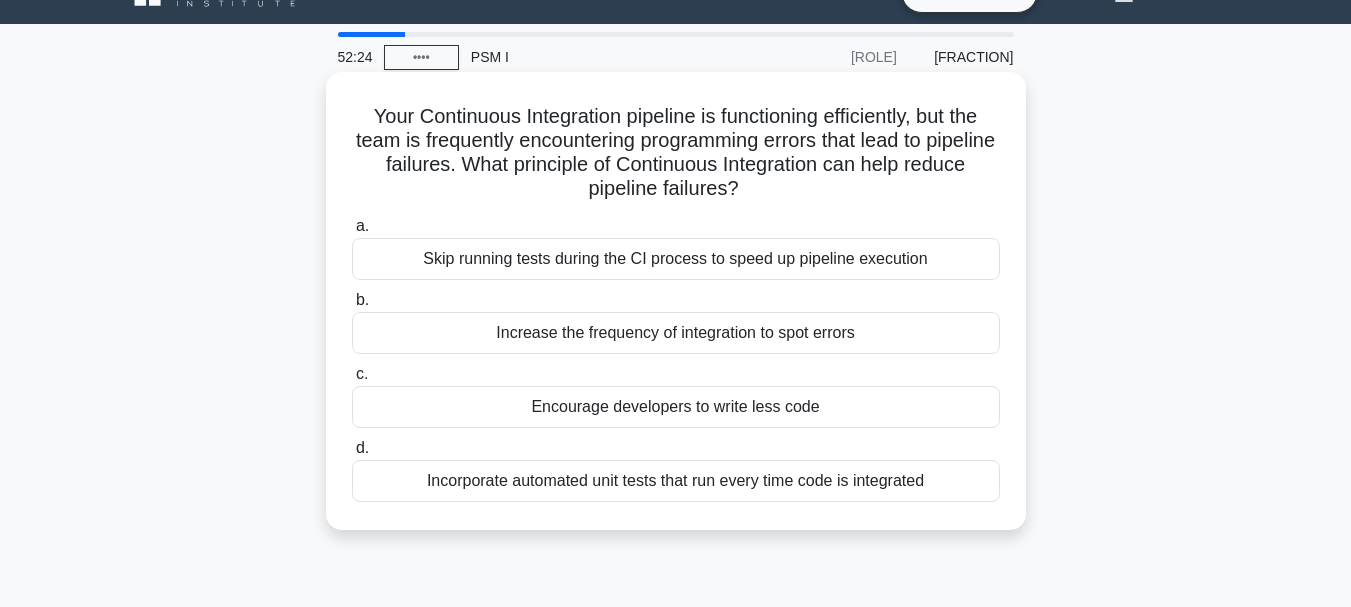 drag, startPoint x: 355, startPoint y: 115, endPoint x: 794, endPoint y: 184, distance: 444.38947 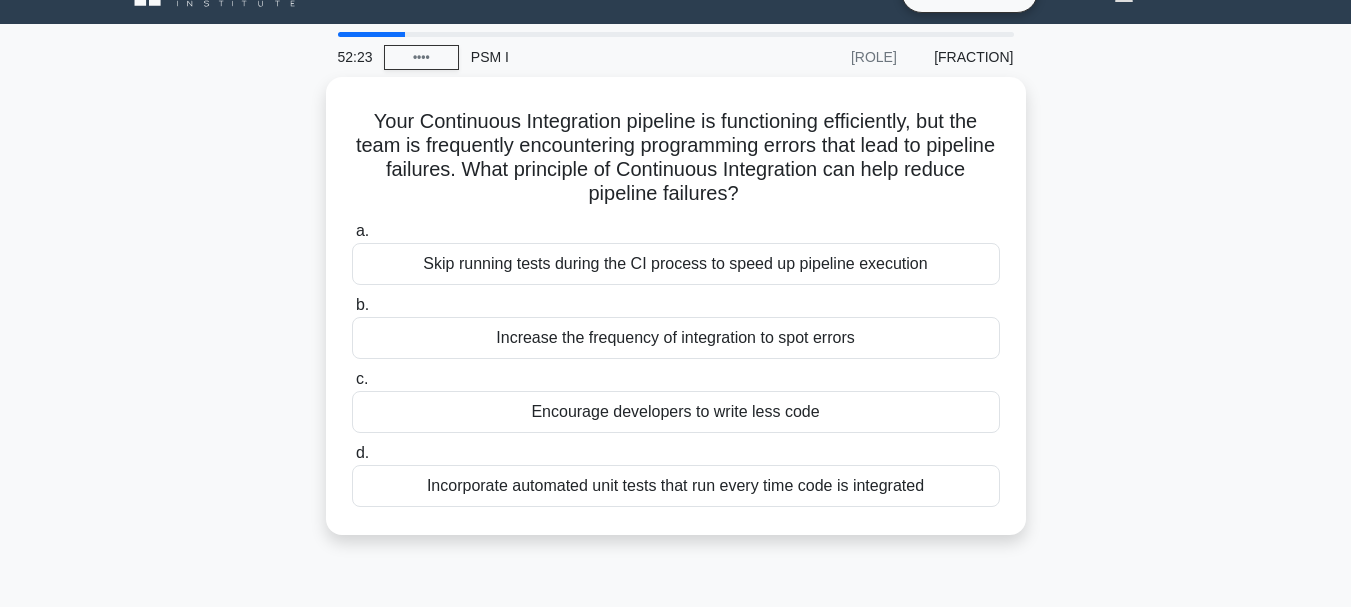 click at bounding box center [781, 202] 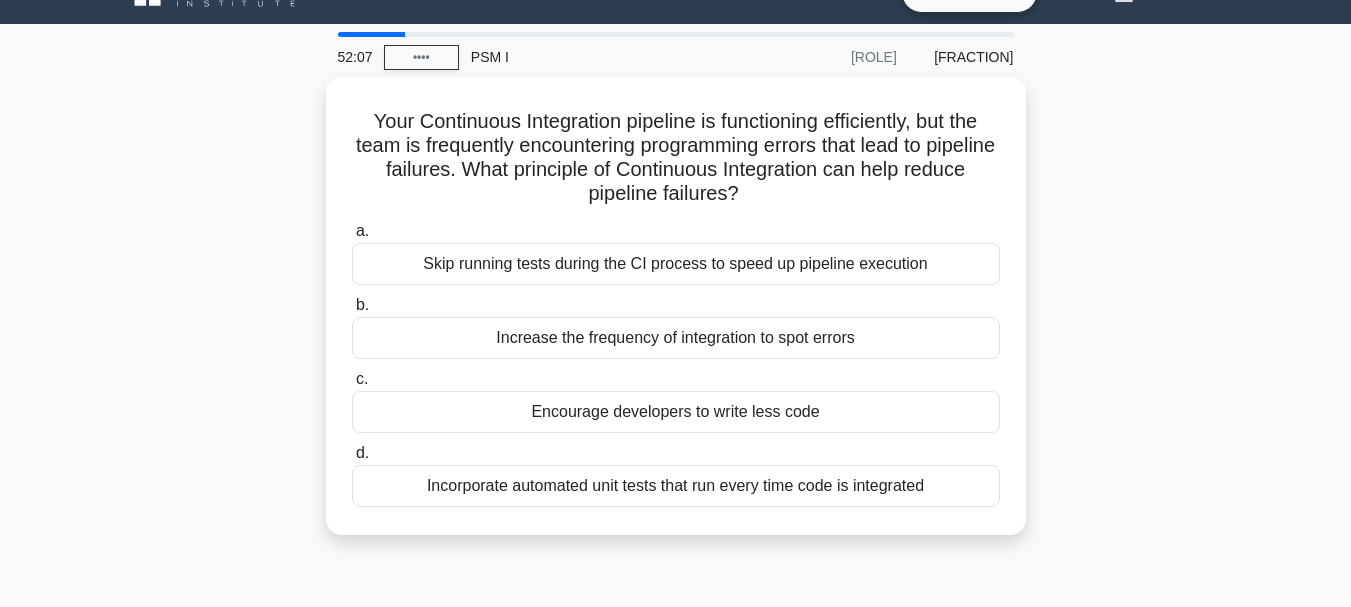 click on "Your Continuous Integration pipeline is functioning efficiently, but the team is frequently encountering programming errors that lead to pipeline failures. What principle of Continuous Integration can help reduce pipeline failures?
.spinner_0XTQ{transform-origin:center;animation:spinner_y6GP .75s linear infinite}@keyframes spinner_y6GP{100%{transform:rotate(360deg)}}
a.
b." at bounding box center [676, 318] 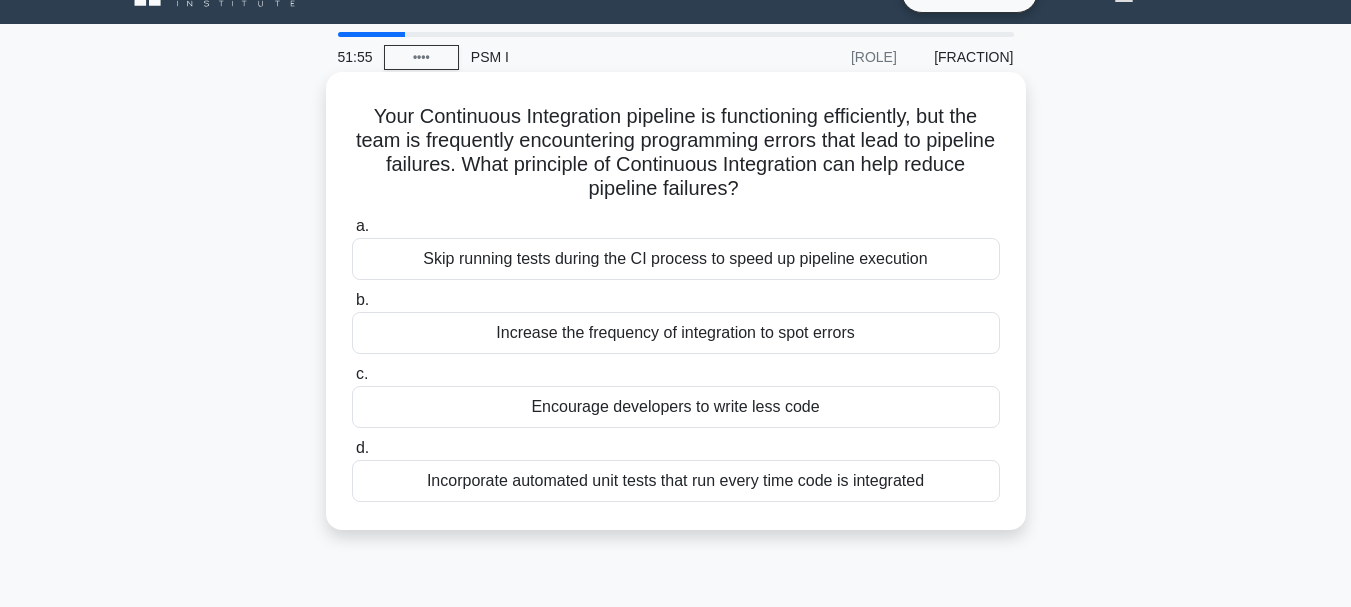 click on "Incorporate automated unit tests that run every time code is integrated" at bounding box center [676, 481] 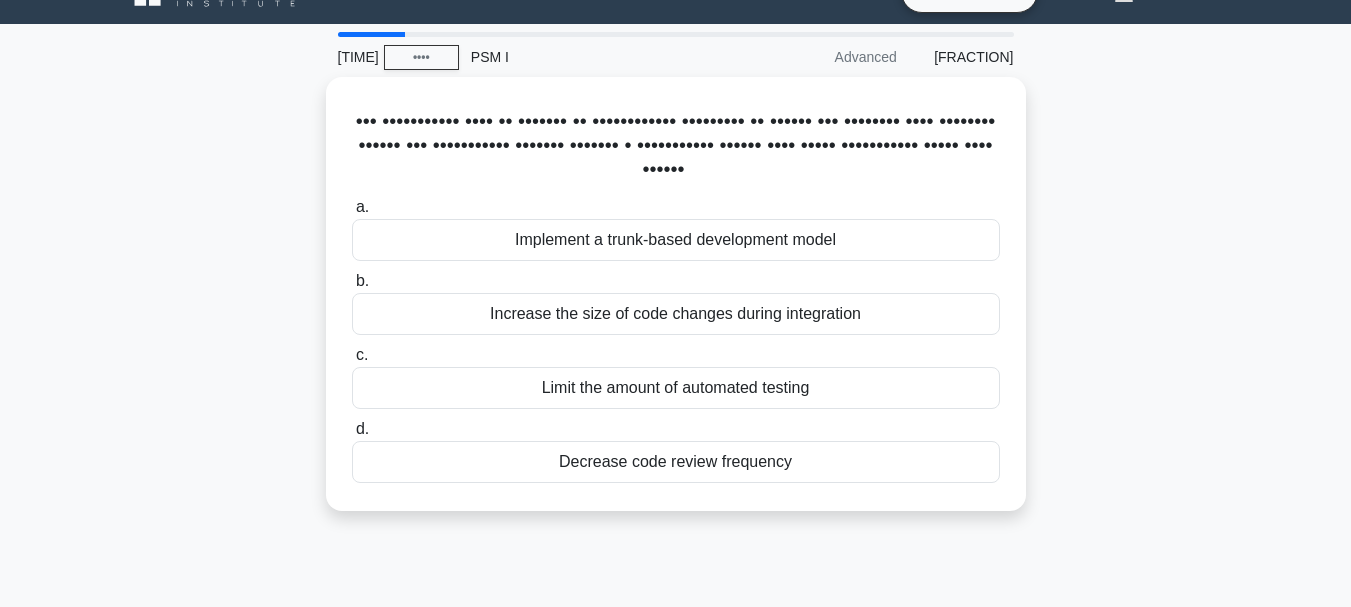 scroll, scrollTop: 0, scrollLeft: 0, axis: both 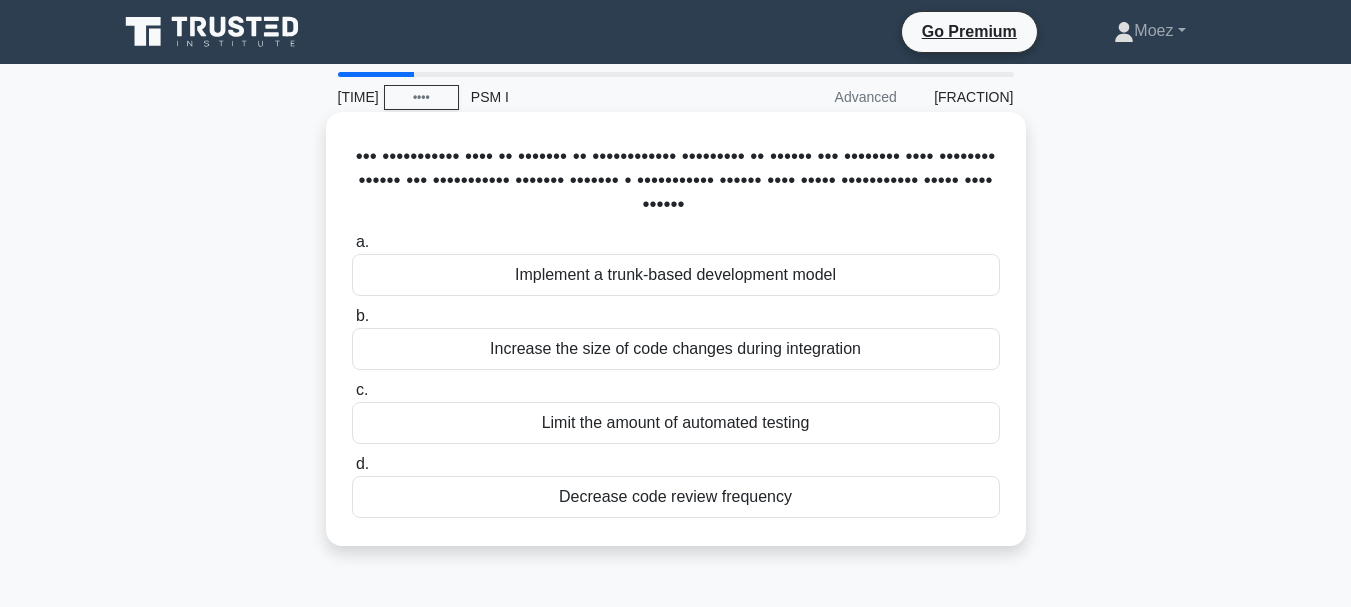 click on "Implement a trunk-based development model" at bounding box center [676, 275] 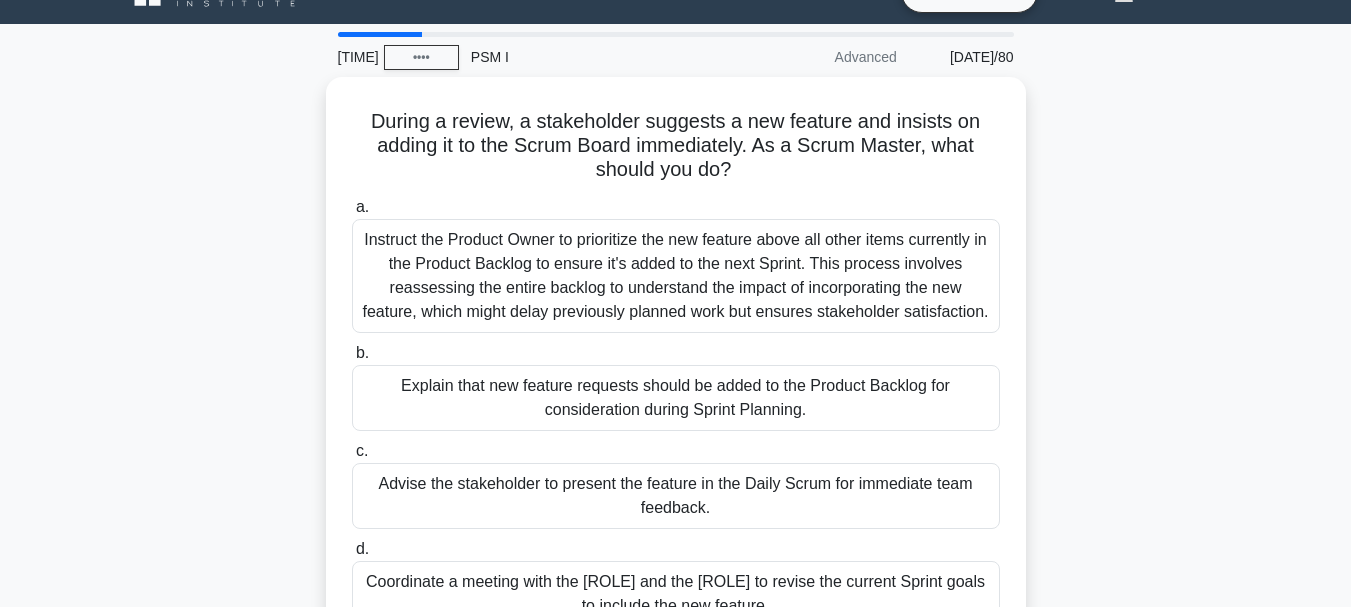 scroll, scrollTop: 80, scrollLeft: 0, axis: vertical 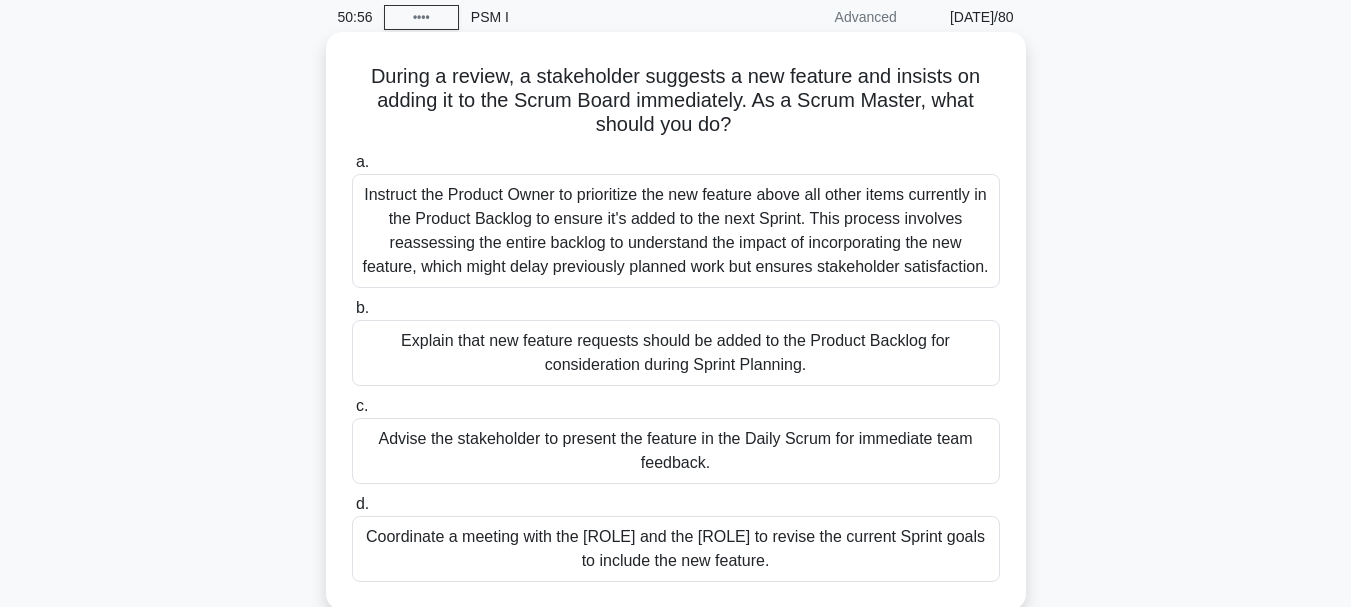 click on "Explain that new feature requests should be added to the Product Backlog for consideration during Sprint Planning." at bounding box center (676, 353) 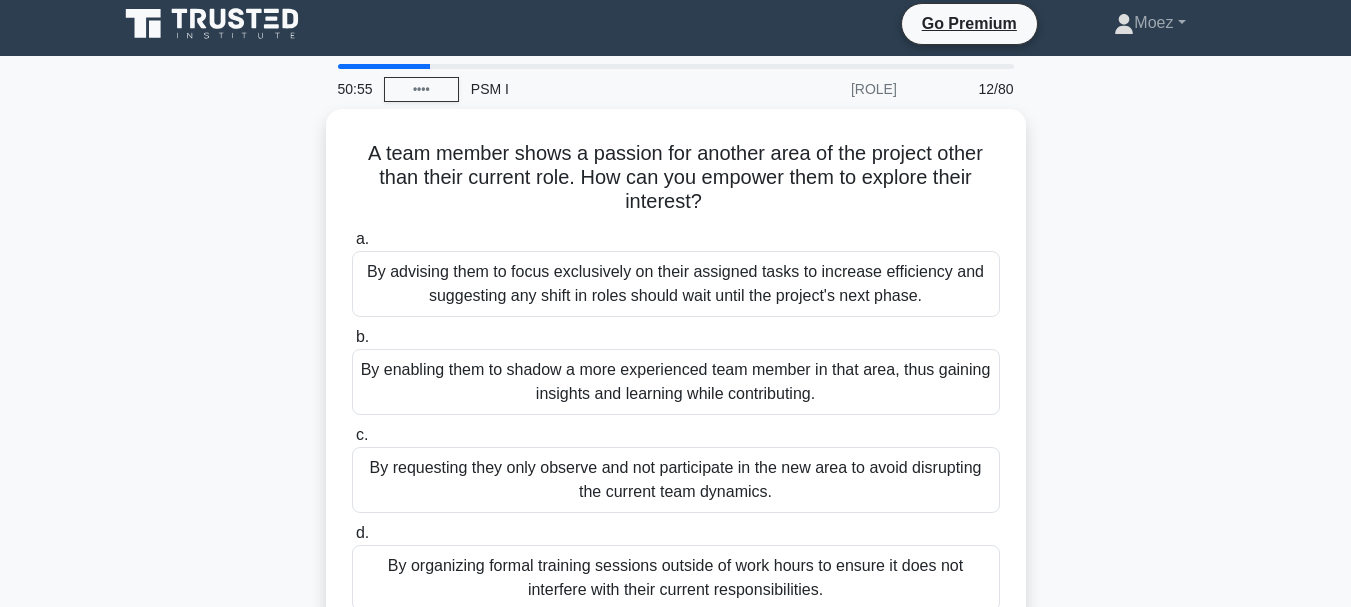 scroll, scrollTop: 0, scrollLeft: 0, axis: both 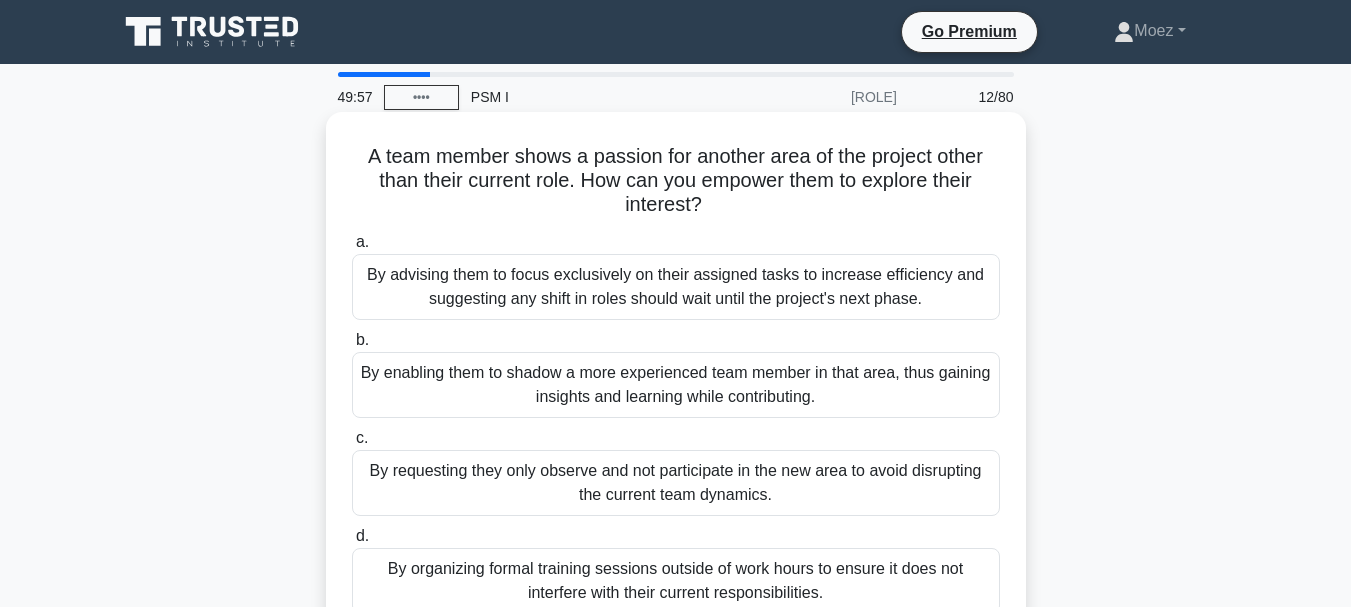 click on "By enabling them to shadow a more experienced team member in that area, thus gaining insights and learning while contributing." at bounding box center (676, 385) 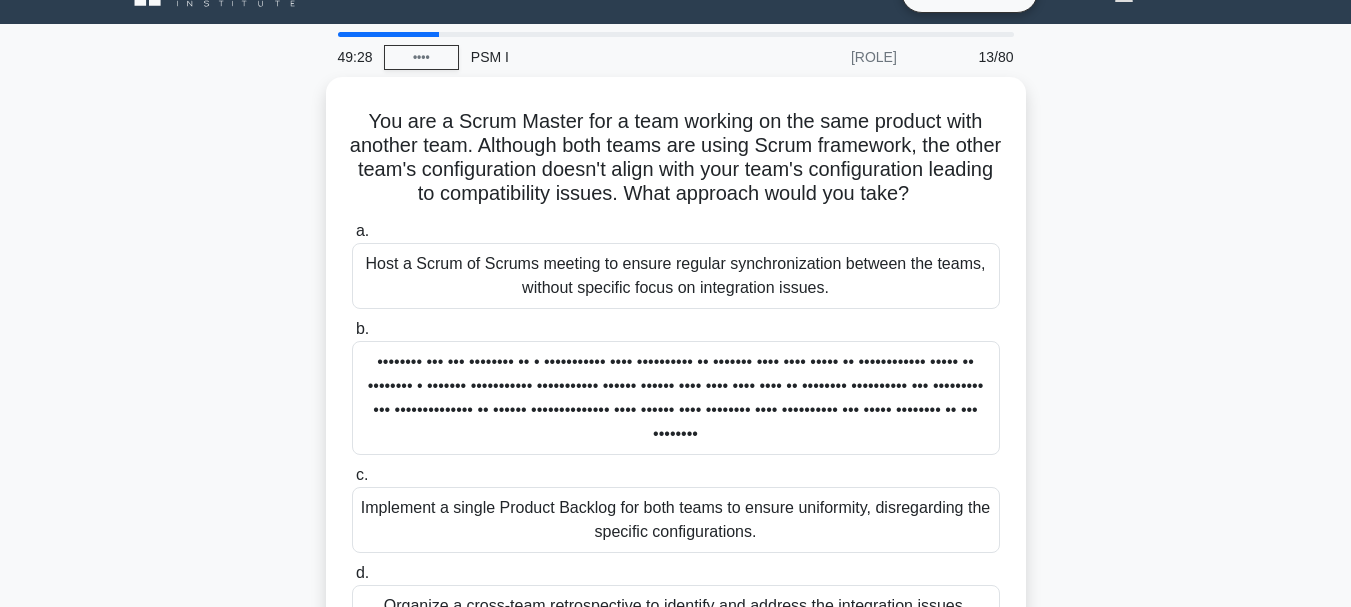 scroll, scrollTop: 120, scrollLeft: 0, axis: vertical 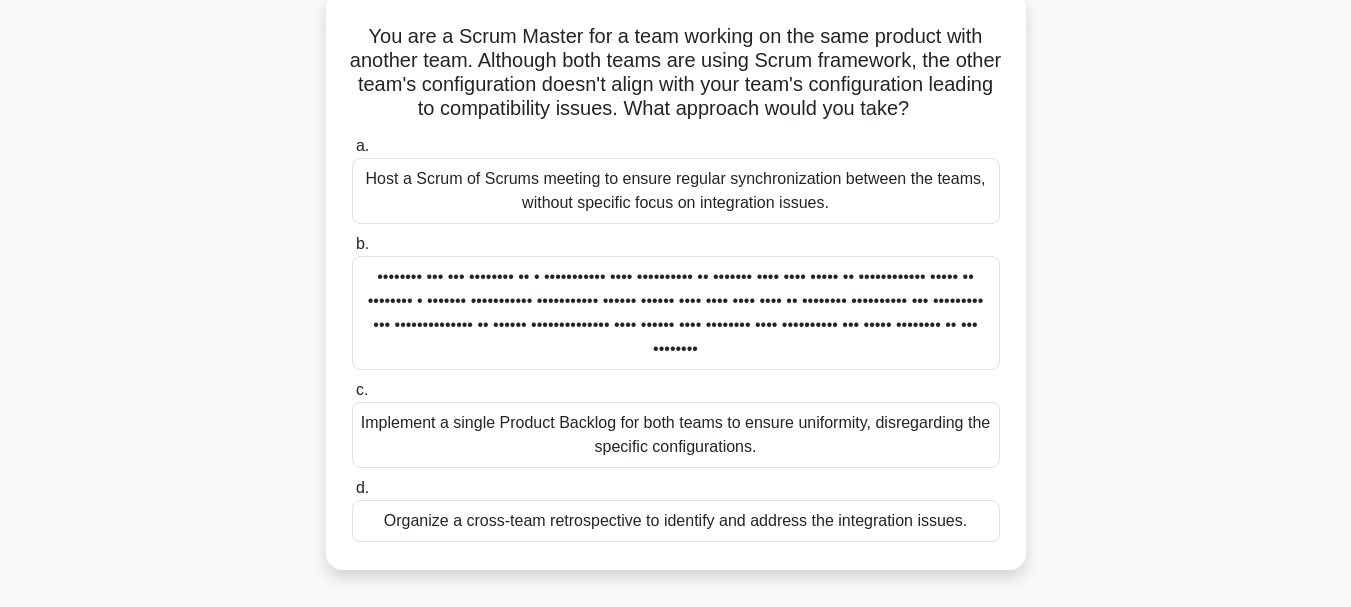 click on "Host a Scrum of Scrums meeting to ensure regular synchronization between the teams, without specific focus on integration issues." at bounding box center (676, 191) 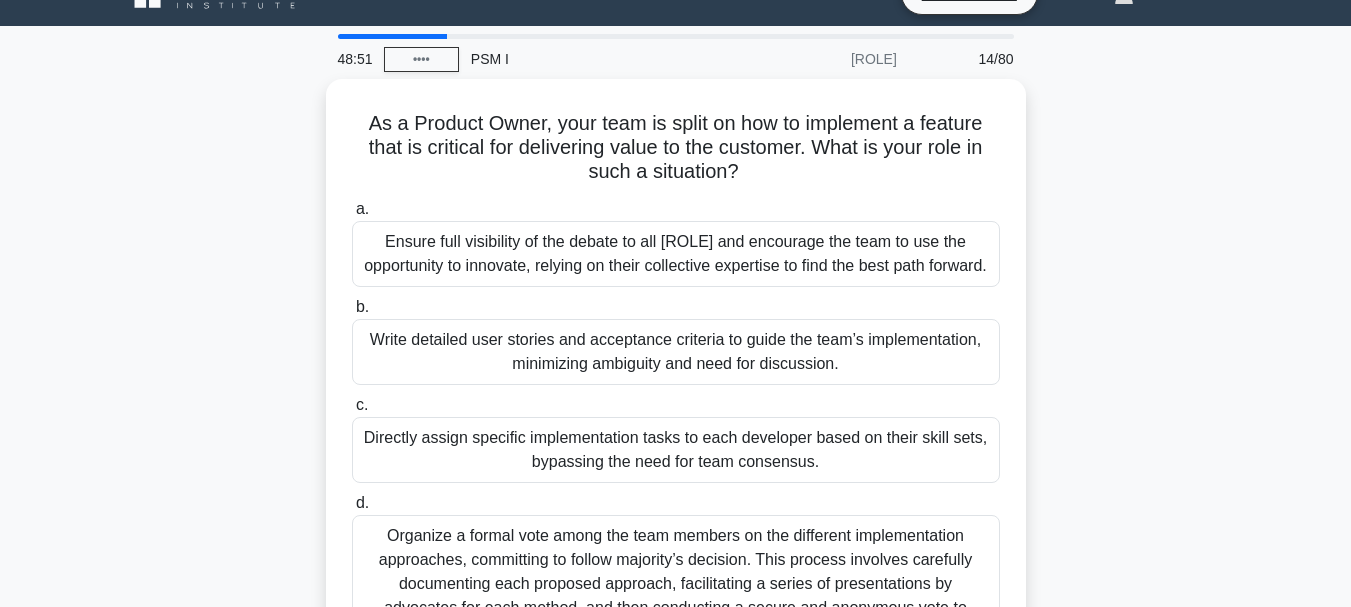 scroll, scrollTop: 40, scrollLeft: 0, axis: vertical 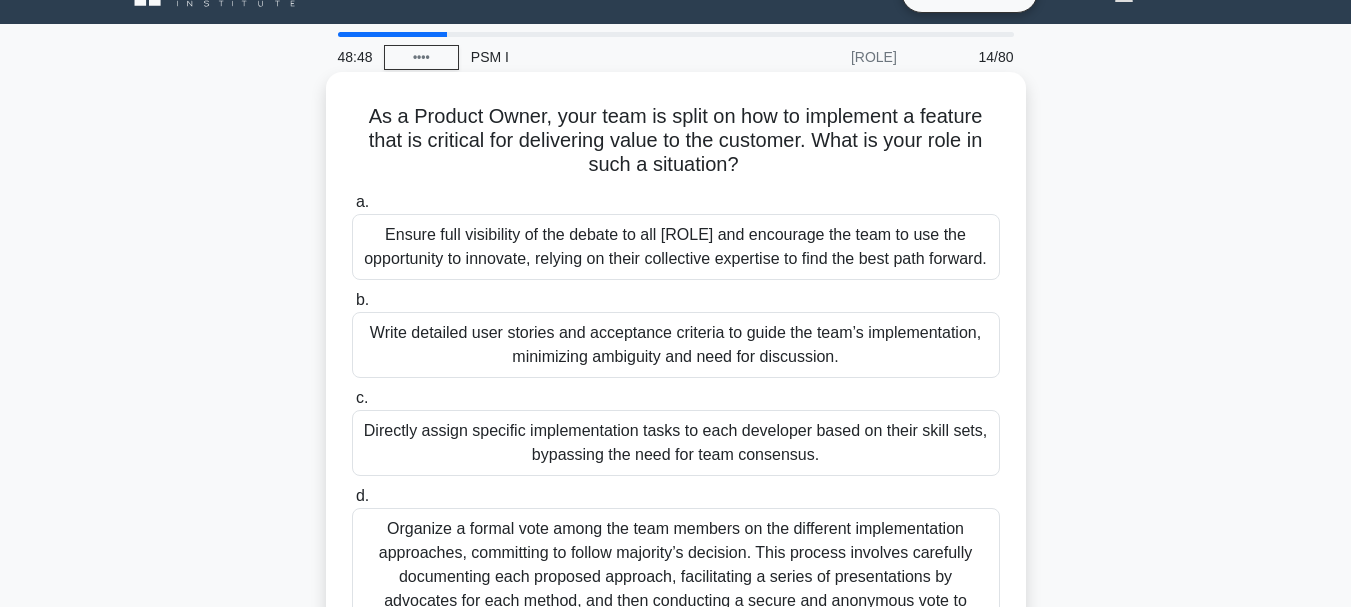 click on "Ensure full visibility of the debate to all [ROLE] and encourage the team to use the opportunity to innovate, relying on their collective expertise to find the best path forward." at bounding box center [676, 247] 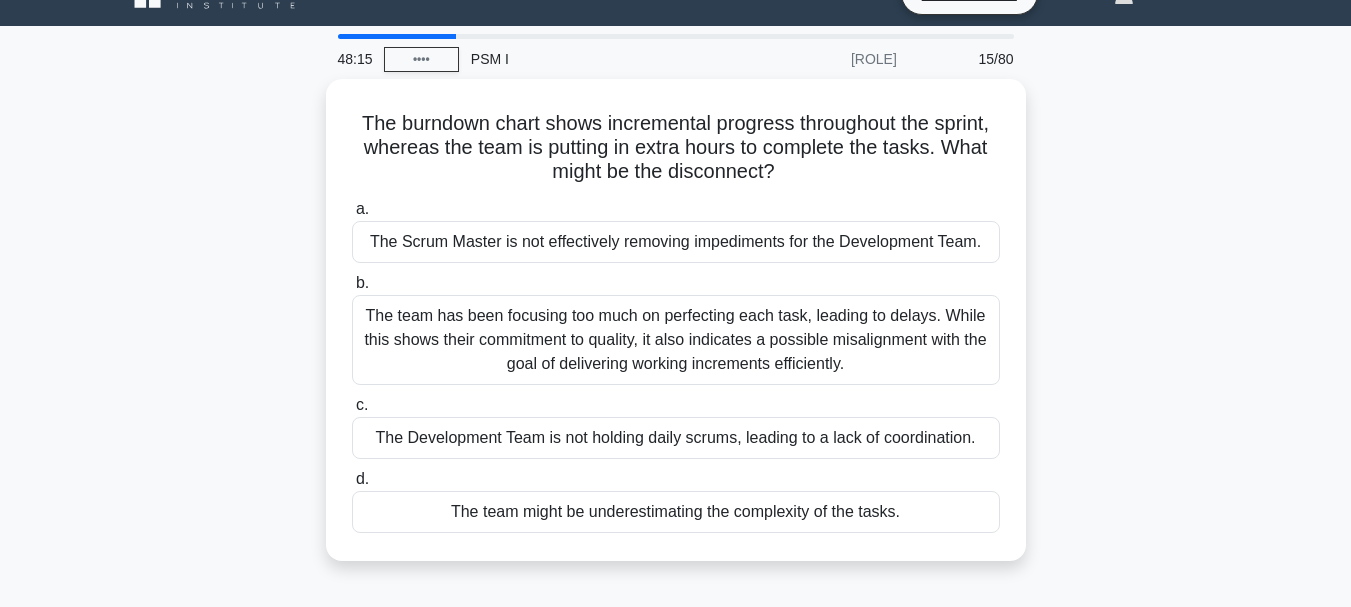 scroll, scrollTop: 40, scrollLeft: 0, axis: vertical 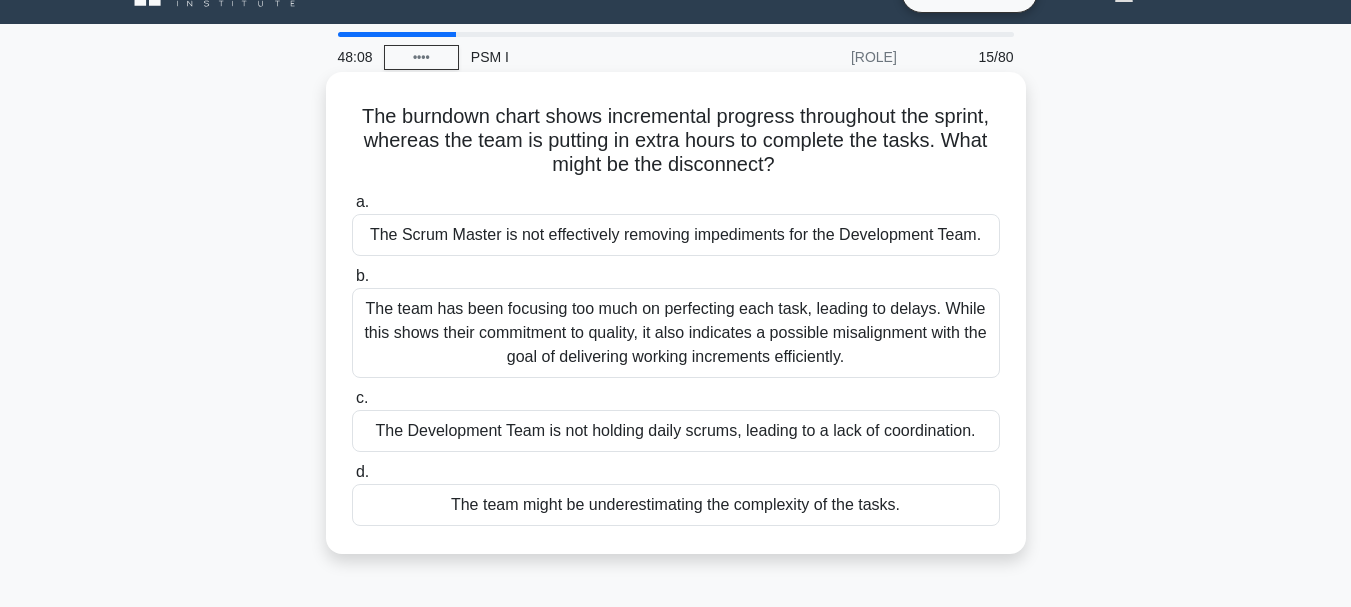 click on "The team might be underestimating the complexity of the tasks." at bounding box center [676, 505] 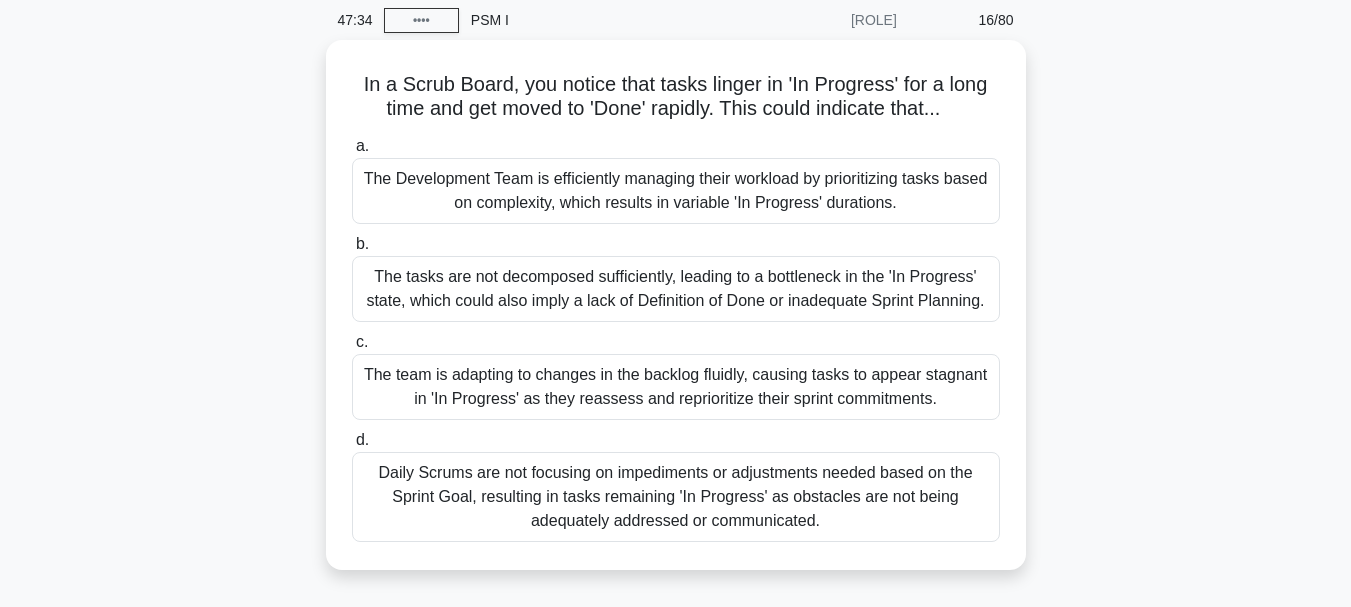 scroll, scrollTop: 80, scrollLeft: 0, axis: vertical 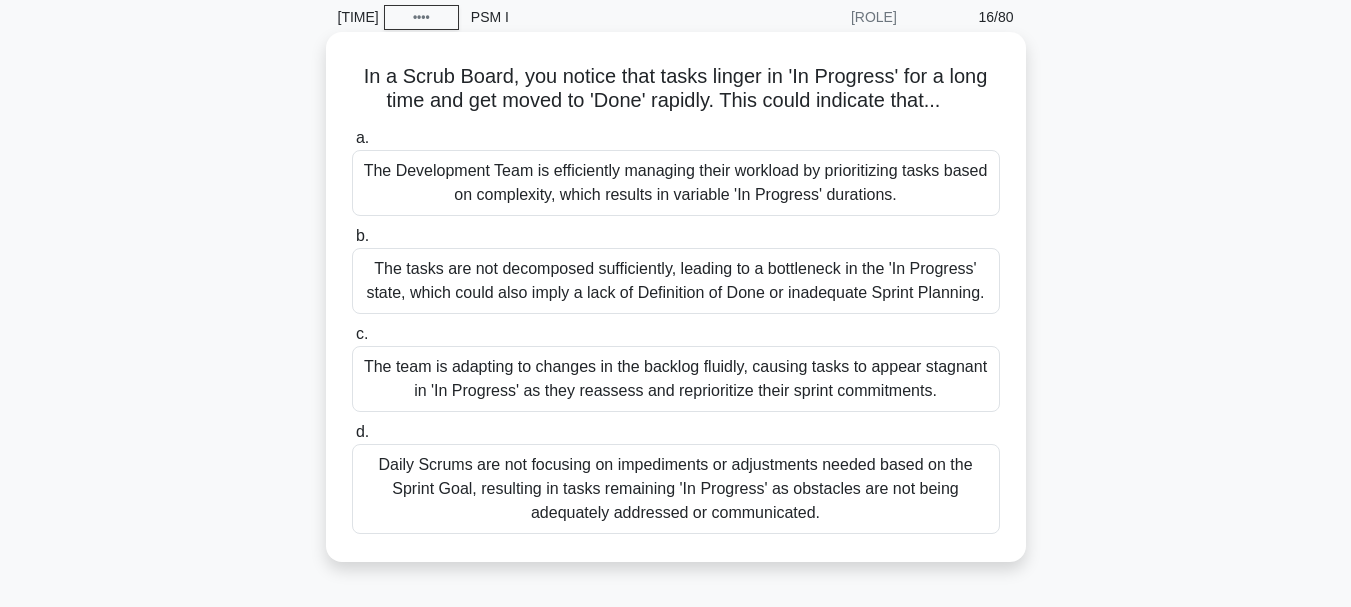 click on "The Development Team is efficiently managing their workload by prioritizing tasks based on complexity, which results in variable 'In Progress' durations." at bounding box center [676, 183] 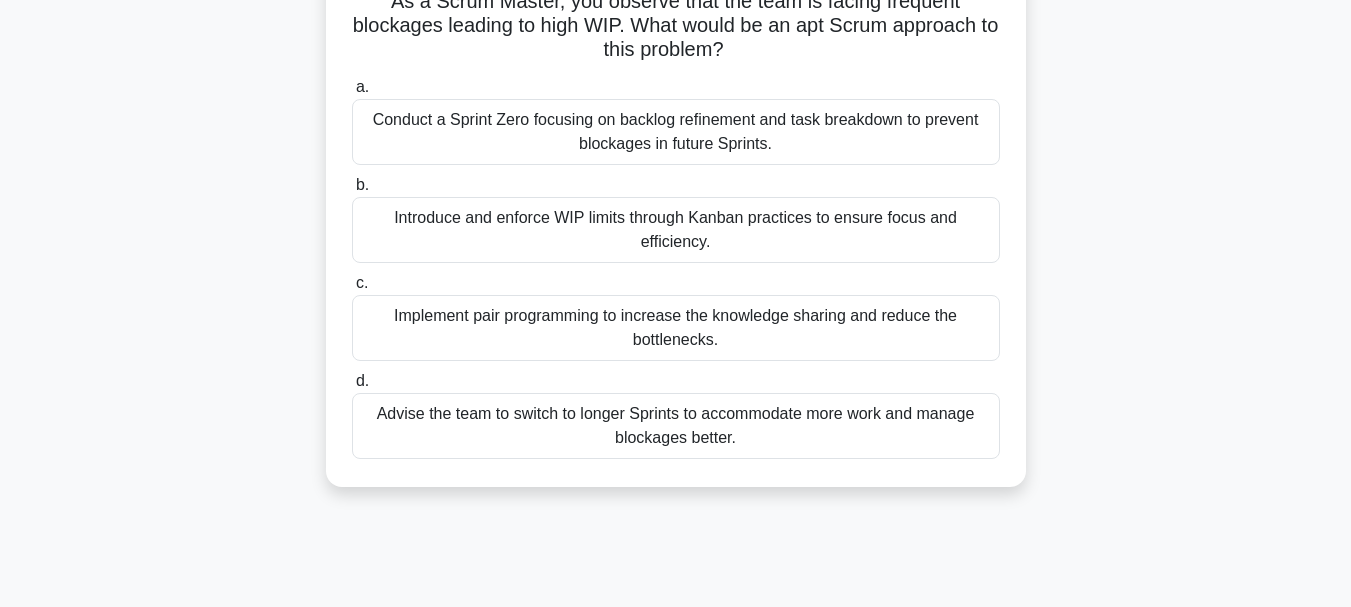 scroll, scrollTop: 200, scrollLeft: 0, axis: vertical 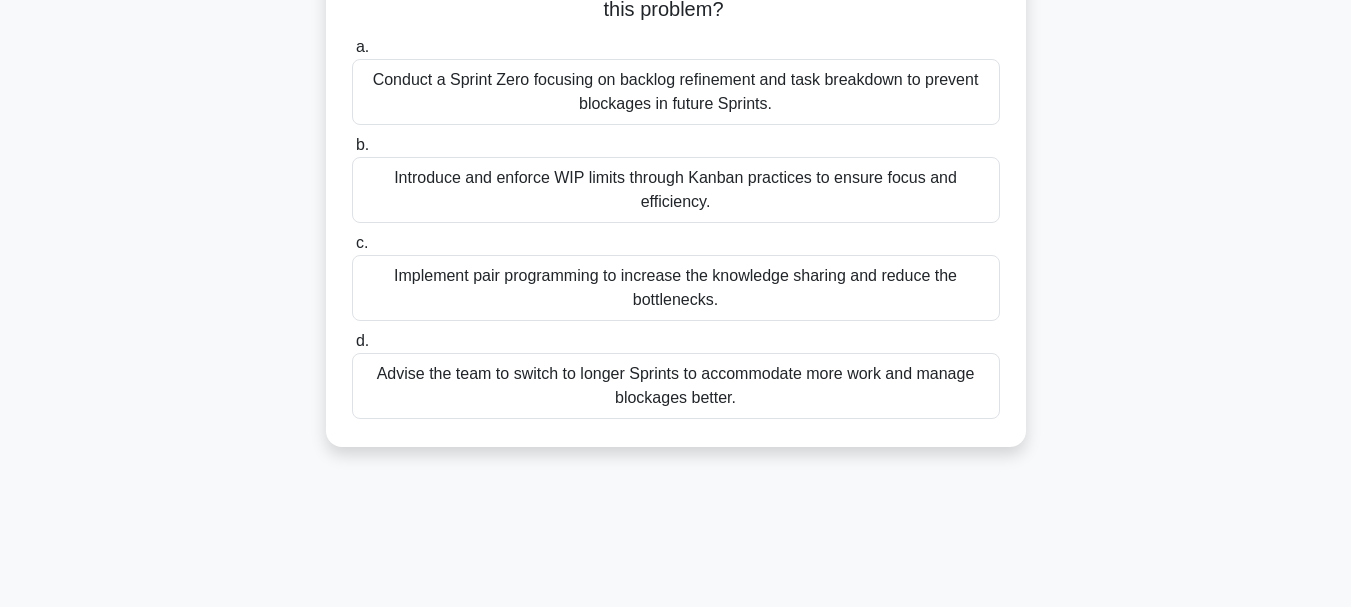 click on "Introduce and enforce WIP limits through Kanban practices to ensure focus and efficiency." at bounding box center (676, 190) 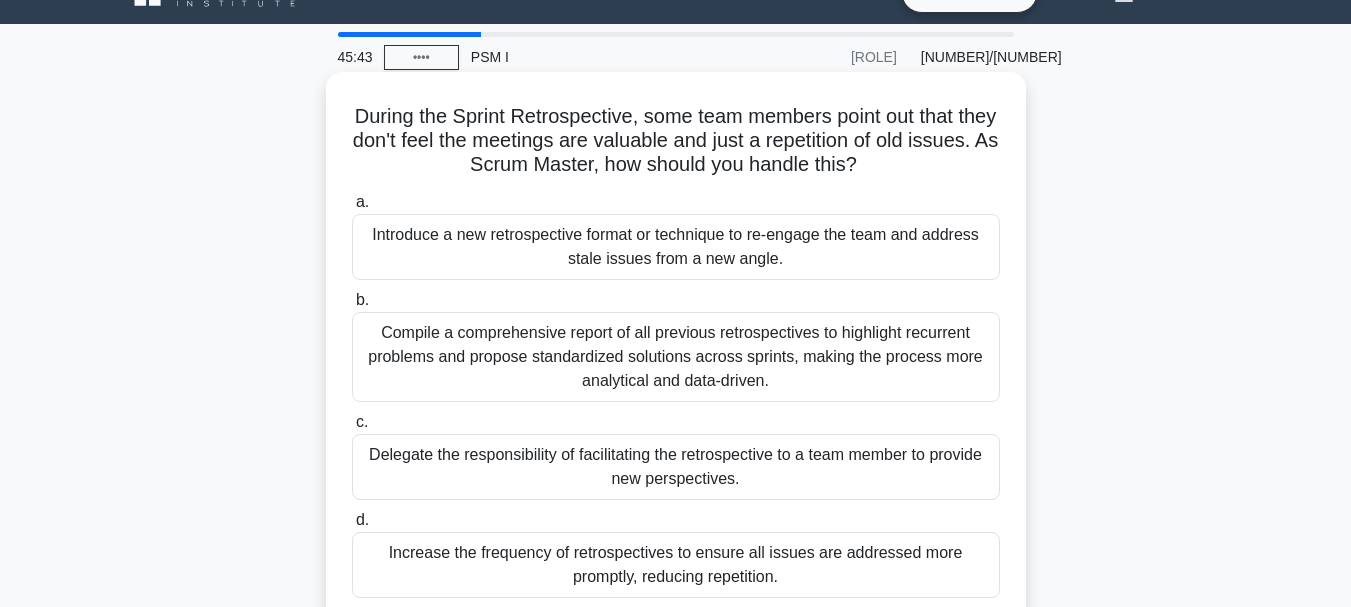 scroll, scrollTop: 80, scrollLeft: 0, axis: vertical 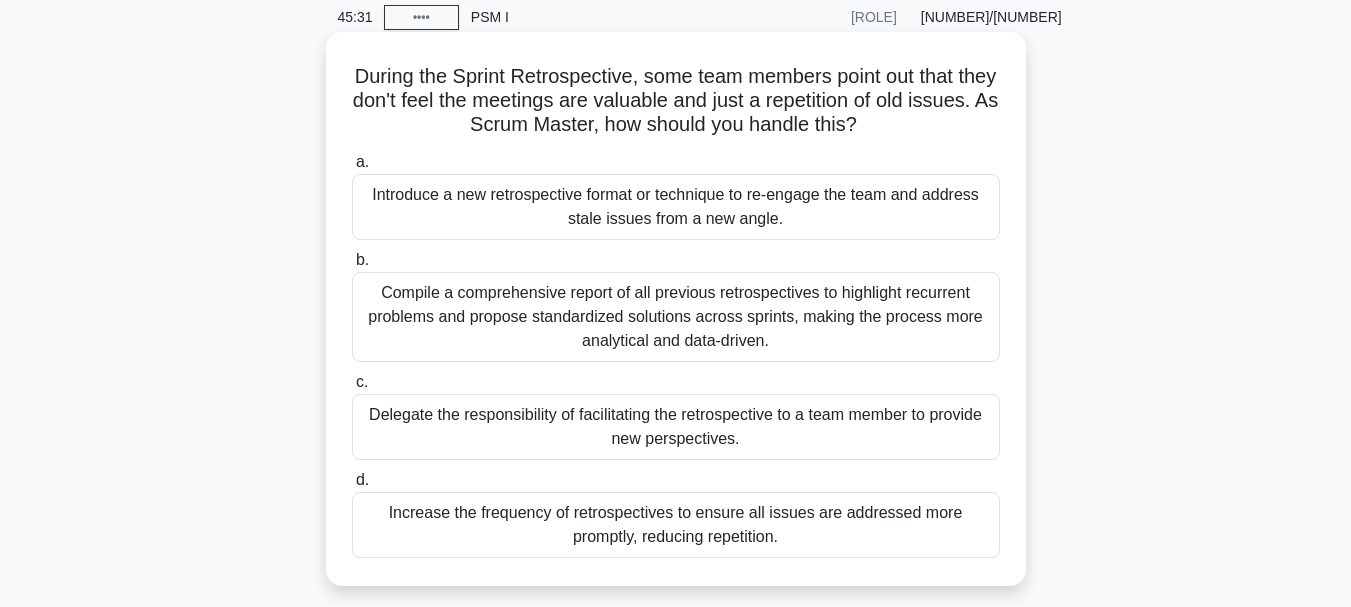 click on "Introduce a new retrospective format or technique to re-engage the team and address stale issues from a new angle." at bounding box center (676, 207) 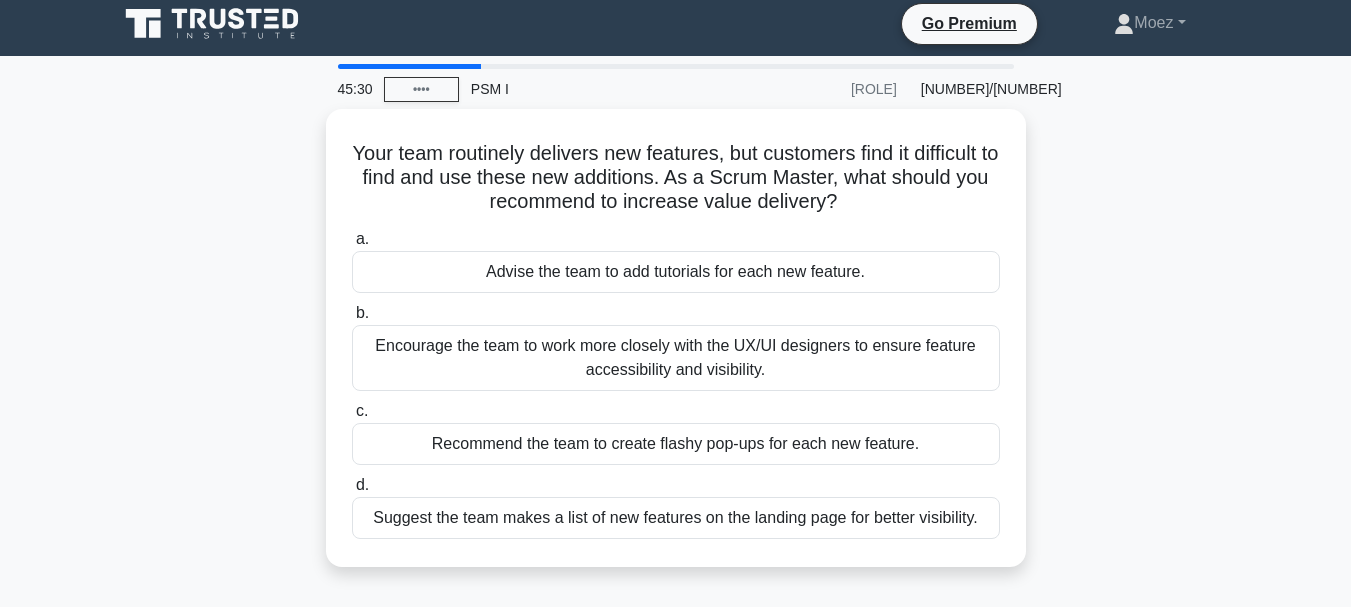 scroll, scrollTop: 0, scrollLeft: 0, axis: both 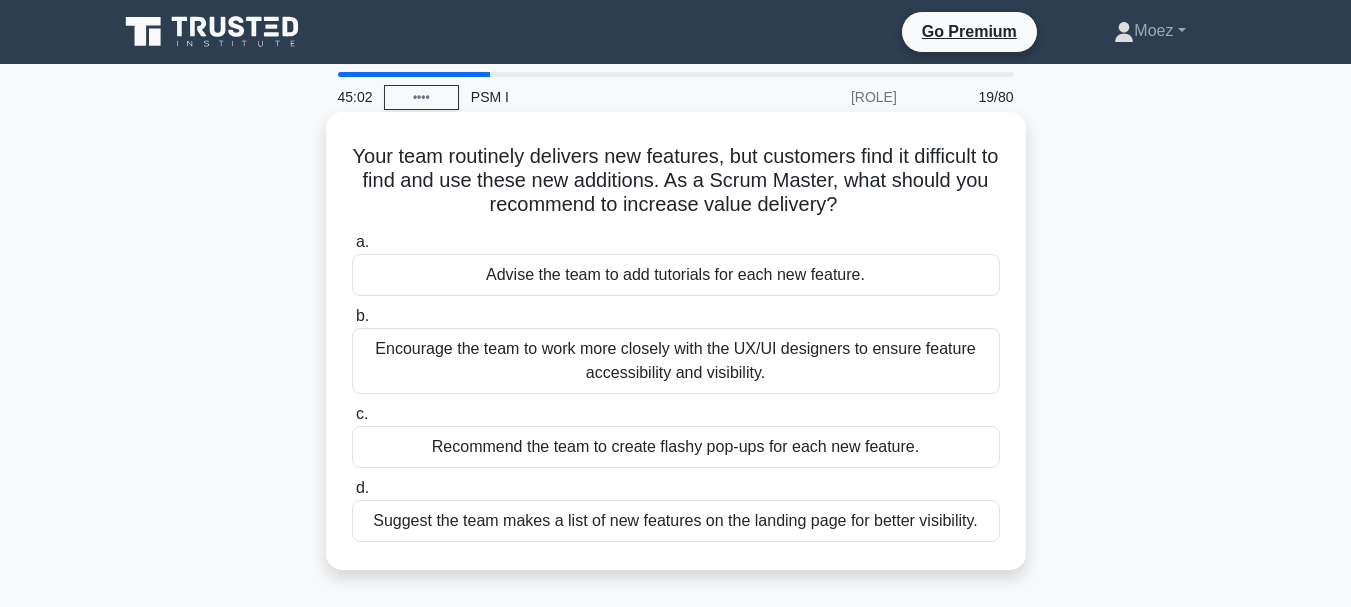 click on "Encourage the team to work more closely with the UX/UI designers to ensure feature accessibility and visibility." at bounding box center [676, 361] 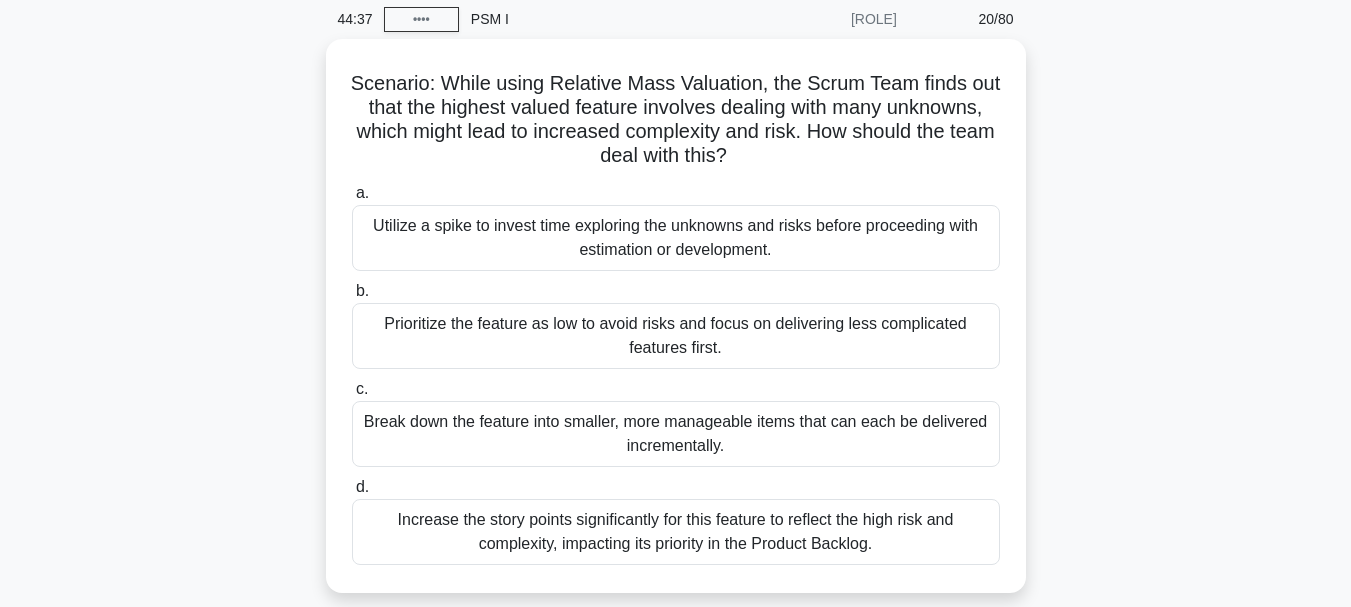 scroll, scrollTop: 80, scrollLeft: 0, axis: vertical 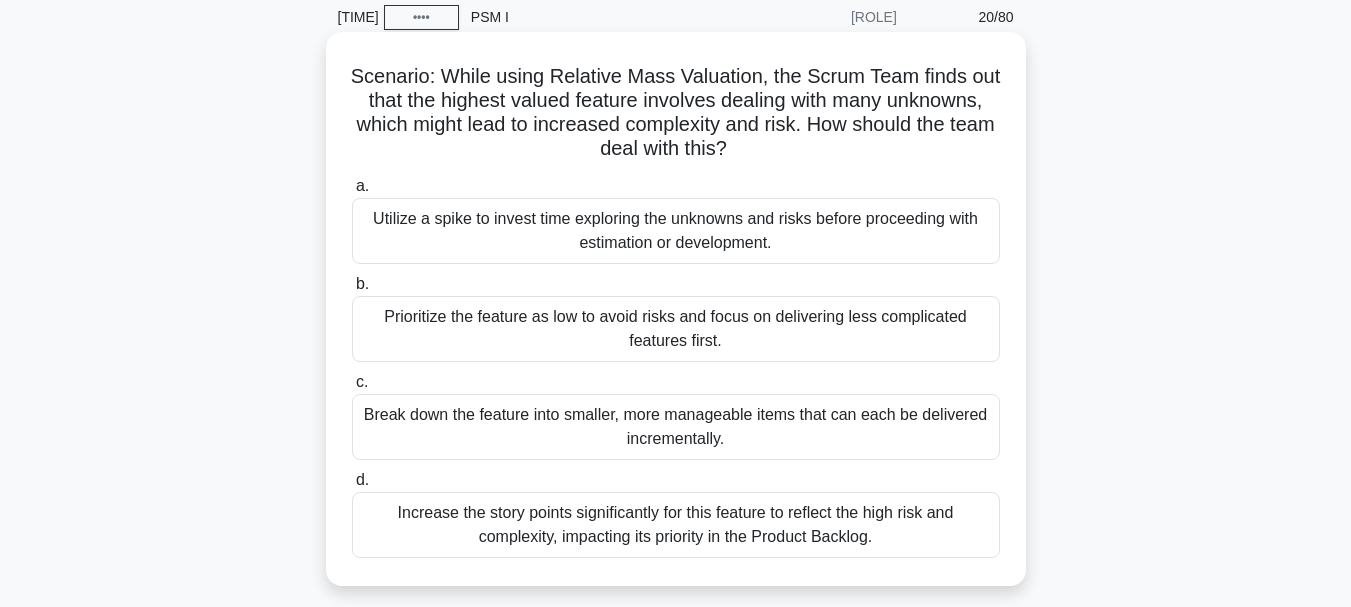 click on "Break down the feature into smaller, more manageable items that can each be delivered incrementally." at bounding box center (676, 427) 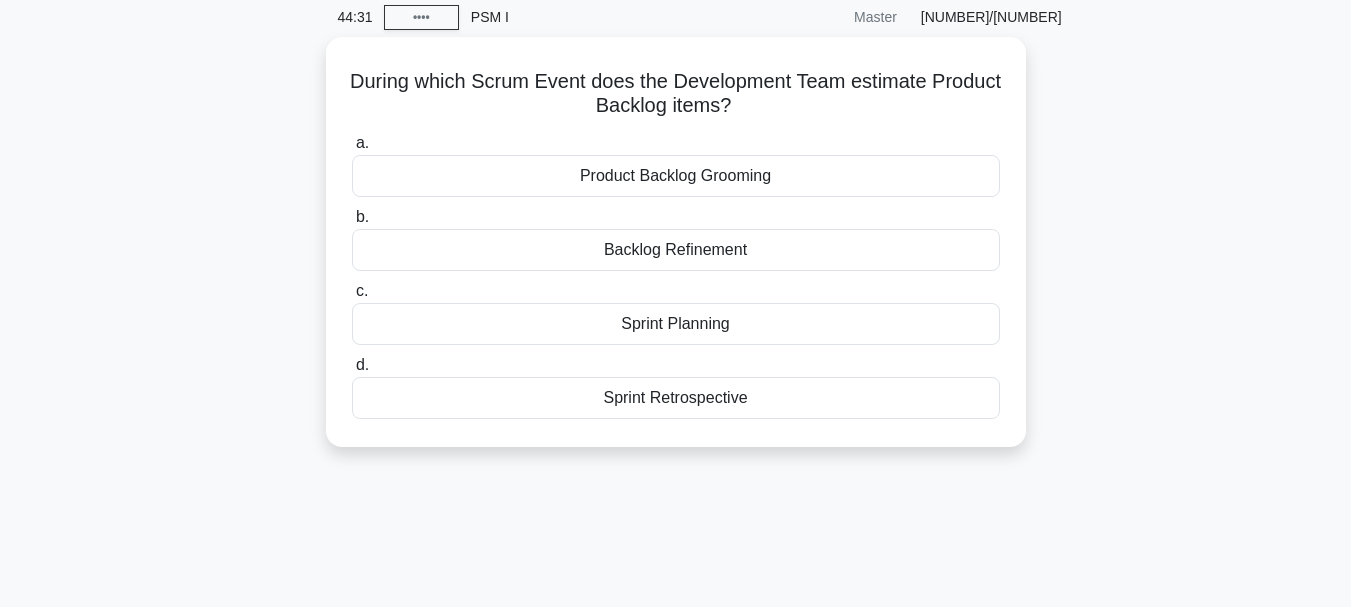 scroll, scrollTop: 0, scrollLeft: 0, axis: both 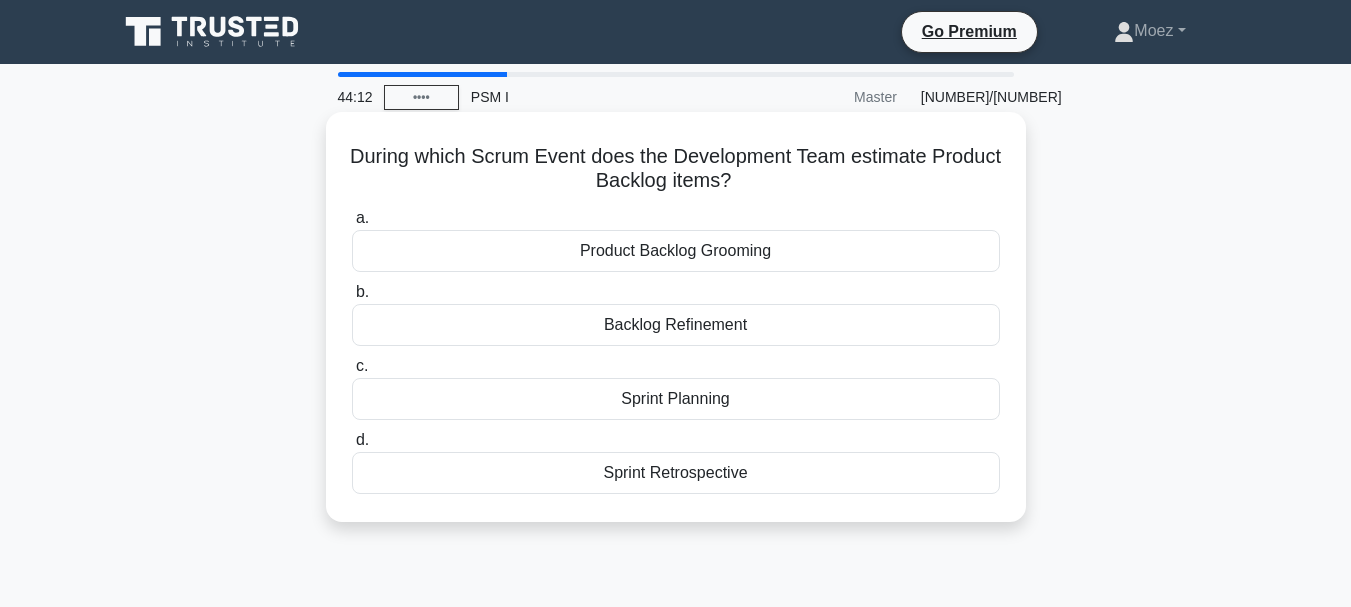 click on "Product Backlog Grooming" at bounding box center (676, 251) 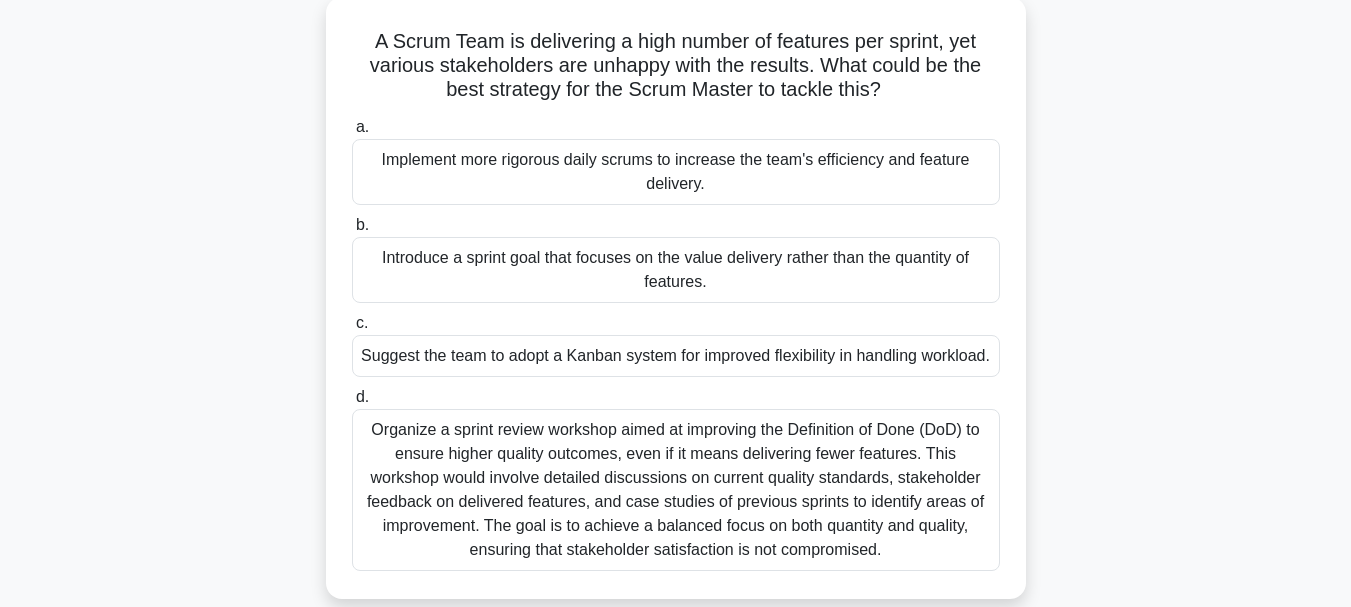 scroll, scrollTop: 160, scrollLeft: 0, axis: vertical 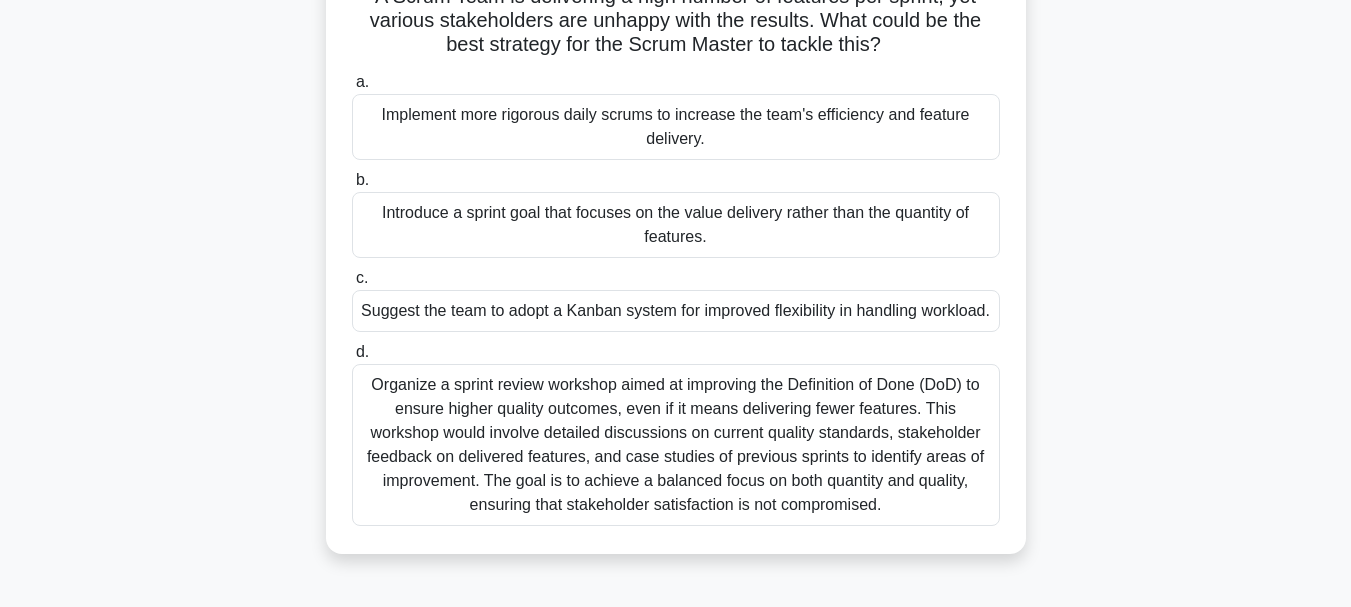 click on "Organize a sprint review workshop aimed at improving the Definition of Done (DoD) to ensure higher quality outcomes, even if it means delivering fewer features. This workshop would involve detailed discussions on current quality standards, stakeholder feedback on delivered features, and case studies of previous sprints to identify areas of improvement. The goal is to achieve a balanced focus on both quantity and quality, ensuring that stakeholder satisfaction is not compromised." at bounding box center [676, 445] 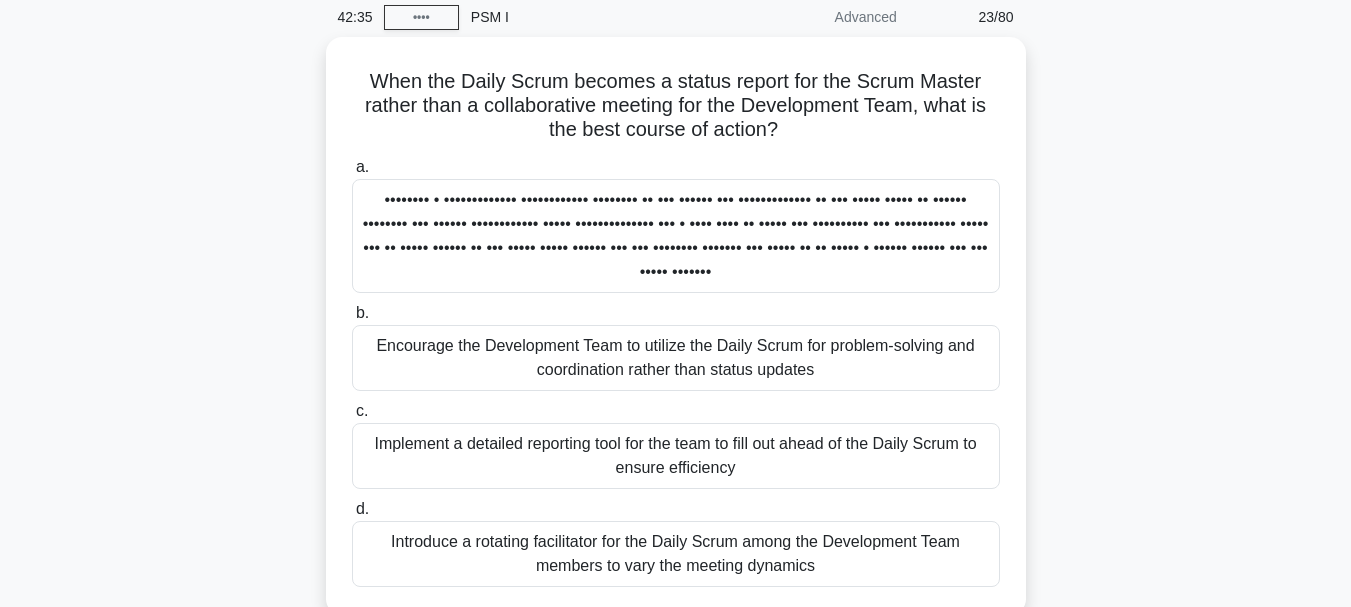 scroll, scrollTop: 120, scrollLeft: 0, axis: vertical 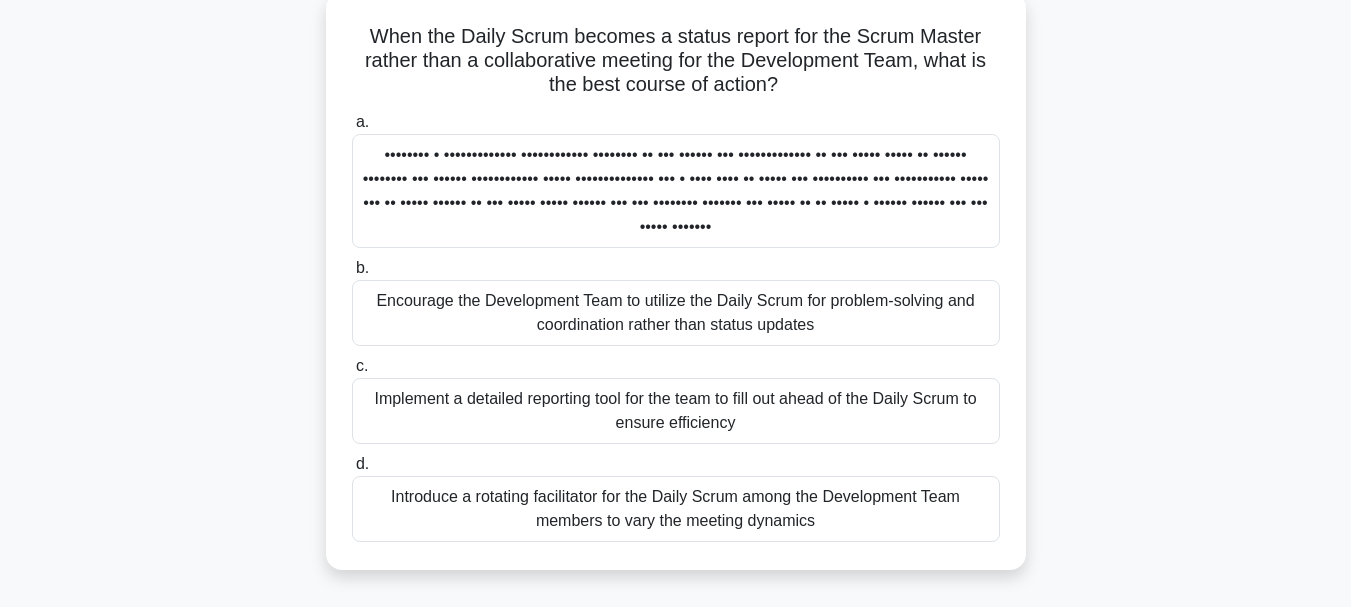 click on "•••••••• • ••••••••••••• •••••••••••• •••••••• •• ••• •••••• ••• ••••••••••••• •• ••• ••••• ••••• •• •••••• •••••••• ••• •••••• •••••••••••• ••••• •••••••••••••• ••• • •••• •••• •• ••••• ••• •••••••••• ••• ••••••••••• ••••• ••• •• ••••• •••••• •• ••• ••••• ••••• •••••• ••• ••• •••••••• ••••••• ••• ••••• •• •• ••••• • •••••• •••••• ••• ••• ••••• •••••••" at bounding box center (676, 191) 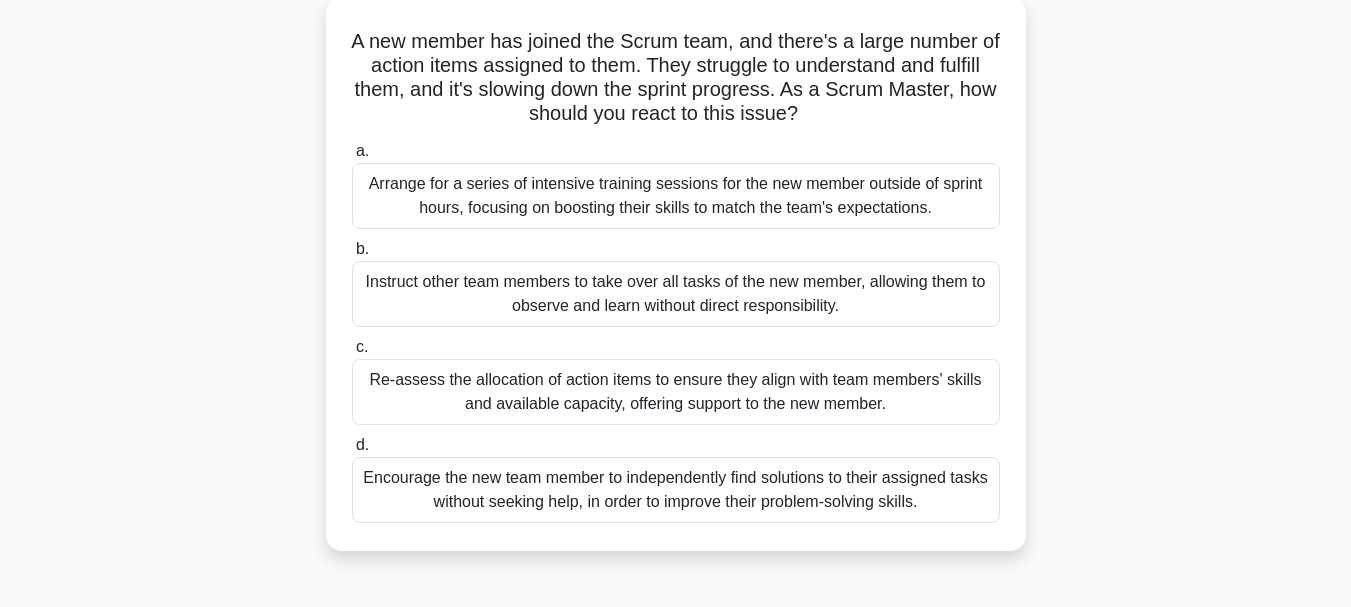 scroll, scrollTop: 160, scrollLeft: 0, axis: vertical 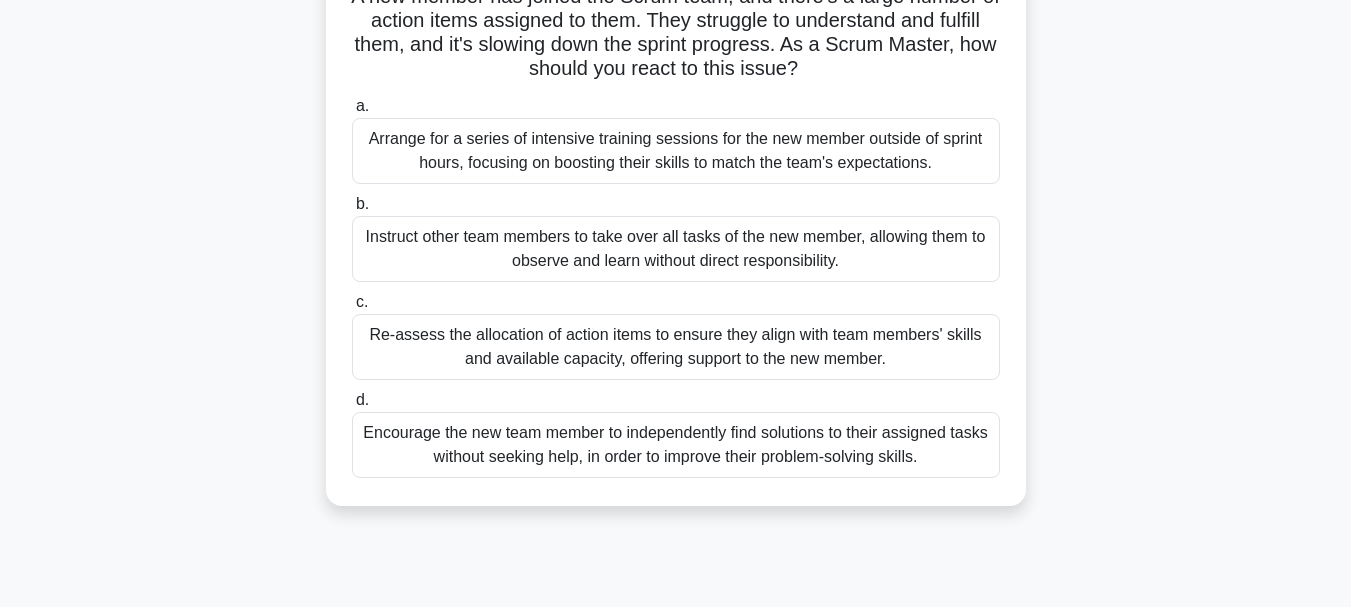 click on "Re-assess the allocation of action items to ensure they align with team members' skills and available capacity, offering support to the new member." at bounding box center (676, 347) 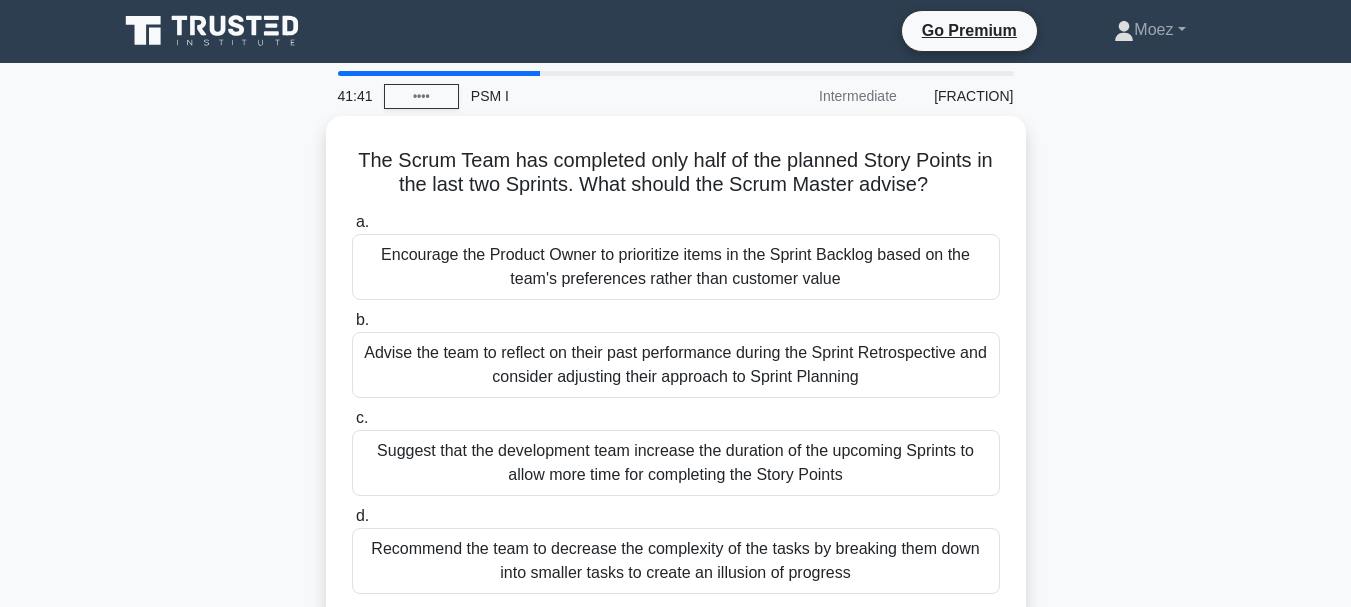 scroll, scrollTop: 0, scrollLeft: 0, axis: both 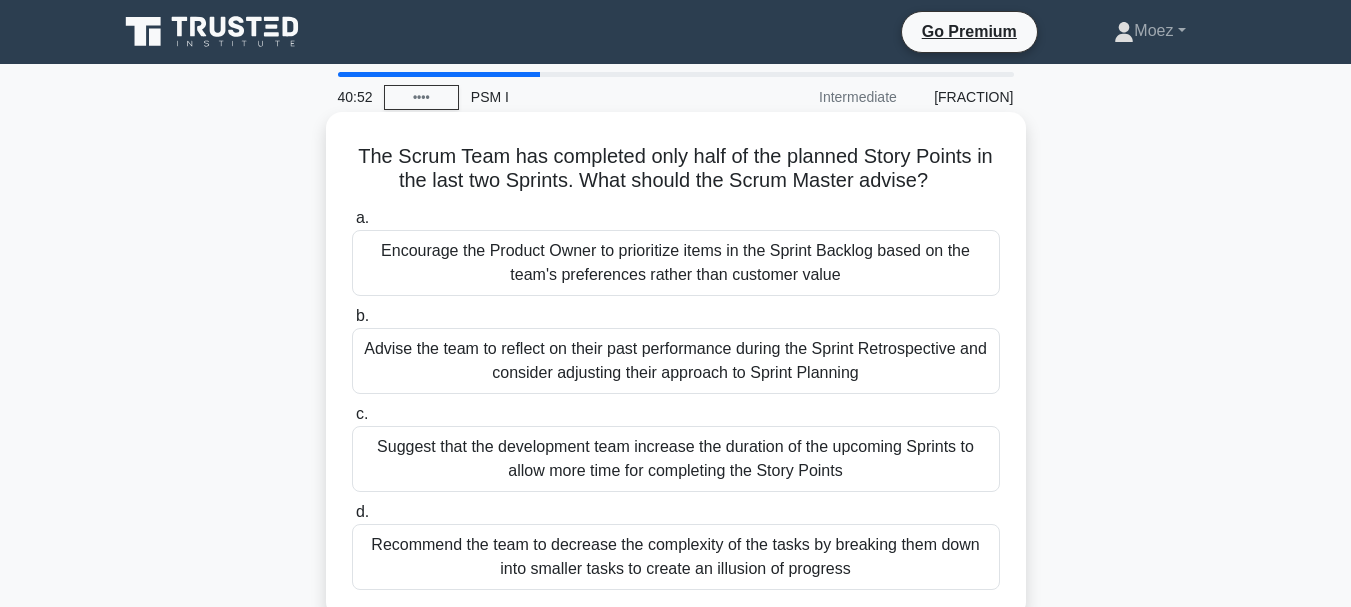 click on "Advise the team to reflect on their past performance during the Sprint Retrospective and consider adjusting their approach to Sprint Planning" at bounding box center [676, 361] 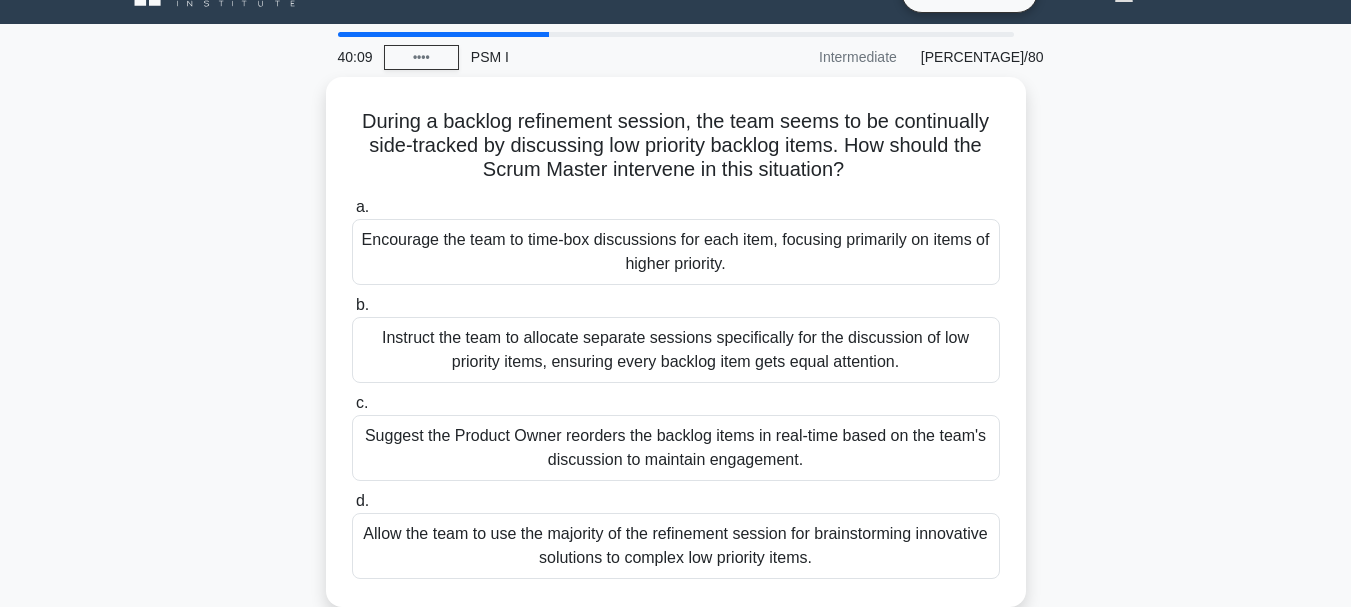 scroll, scrollTop: 80, scrollLeft: 0, axis: vertical 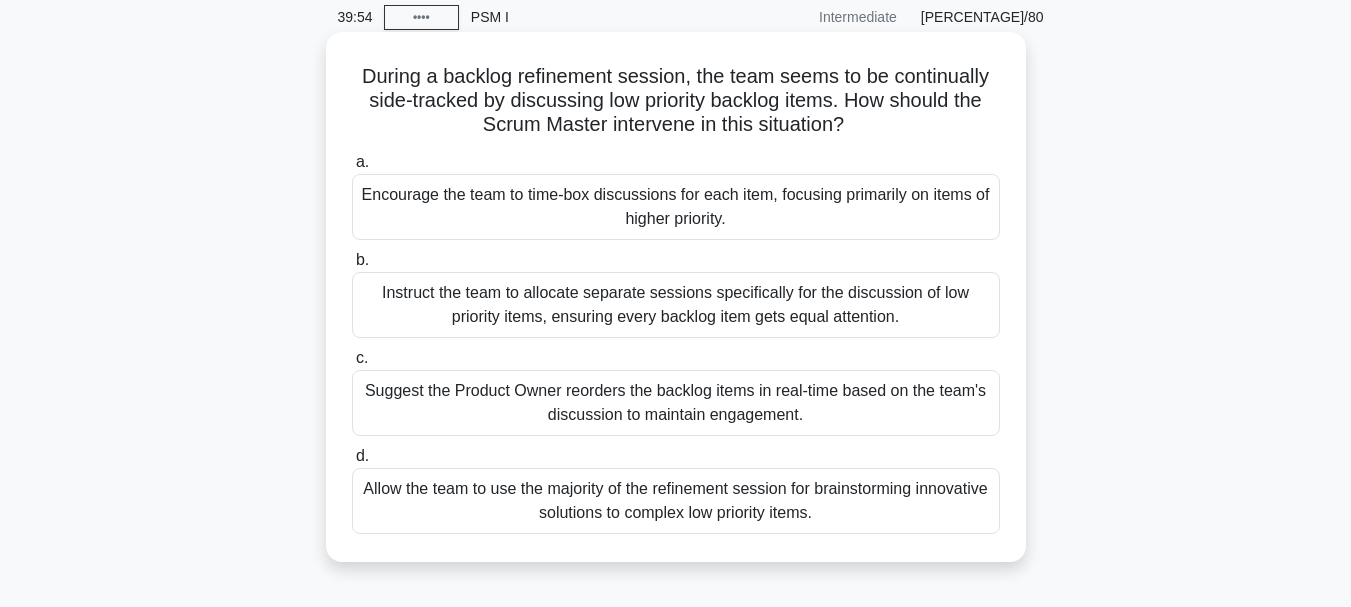 click on "Allow the team to use the majority of the refinement session for brainstorming innovative solutions to complex low priority items." at bounding box center (676, 501) 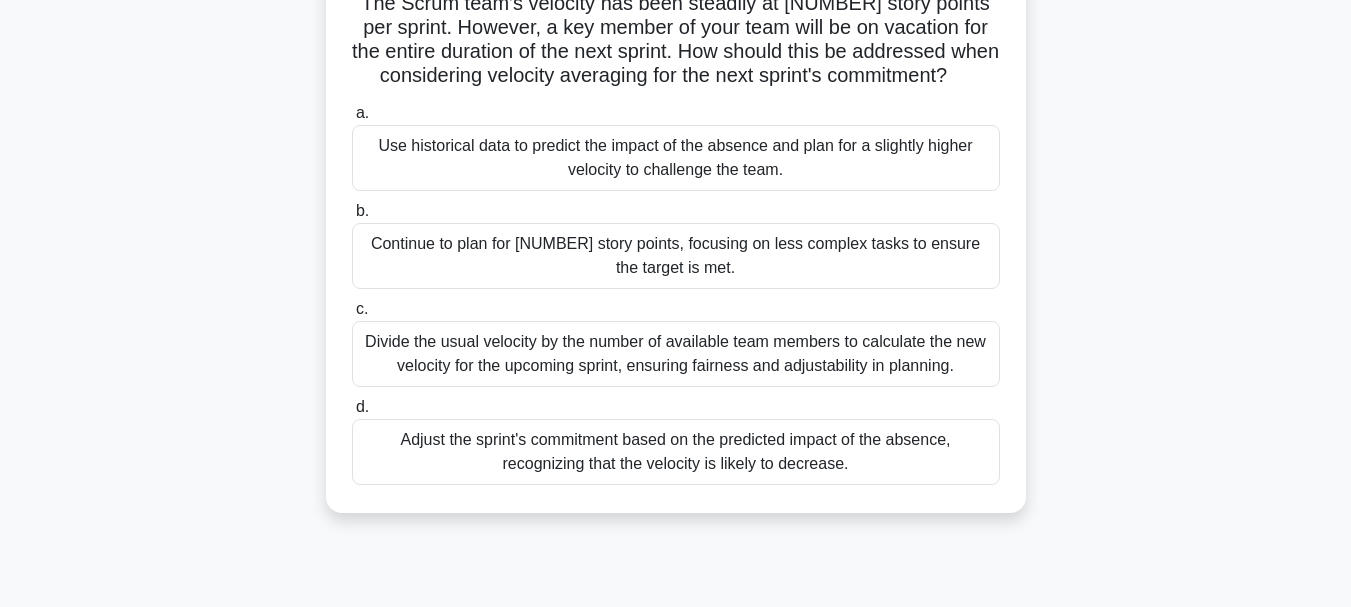scroll, scrollTop: 160, scrollLeft: 0, axis: vertical 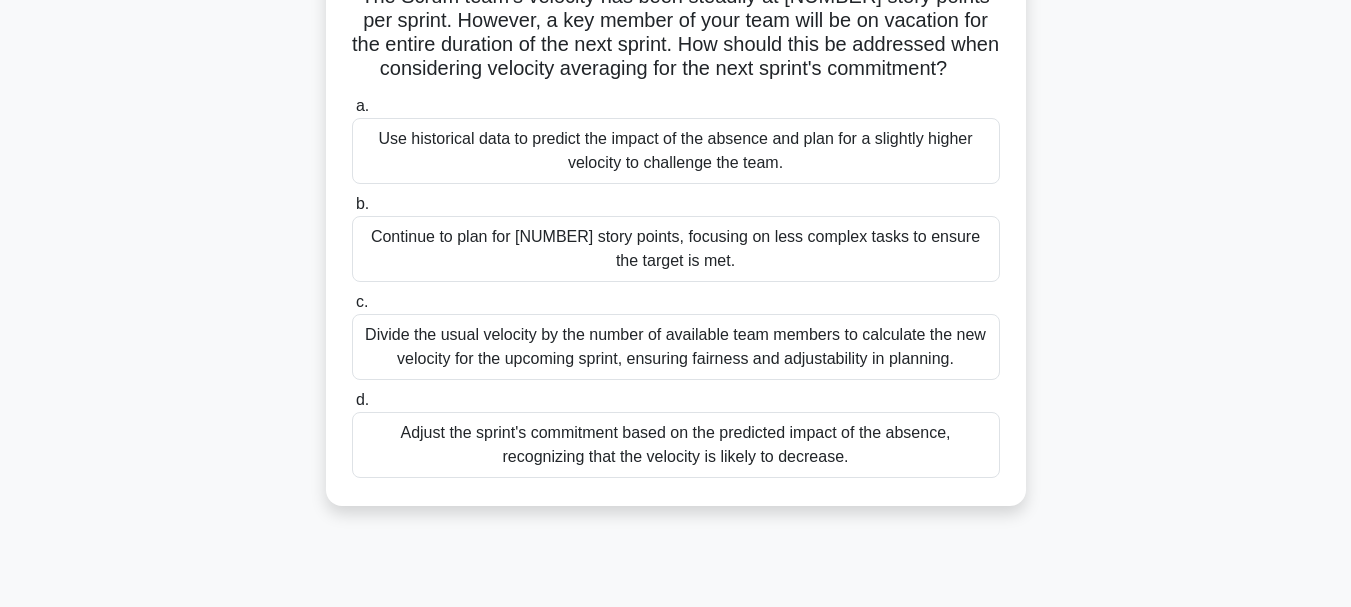 click on "Adjust the sprint's commitment based on the predicted impact of the absence, recognizing that the velocity is likely to decrease." at bounding box center [676, 445] 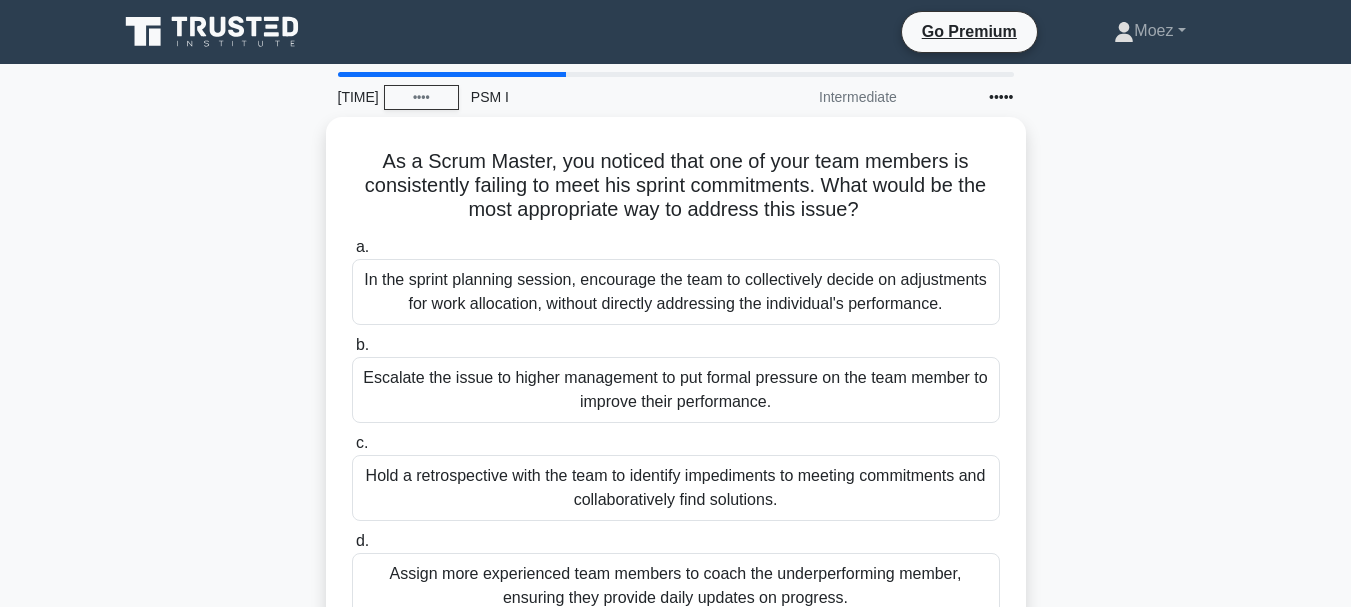 scroll, scrollTop: 40, scrollLeft: 0, axis: vertical 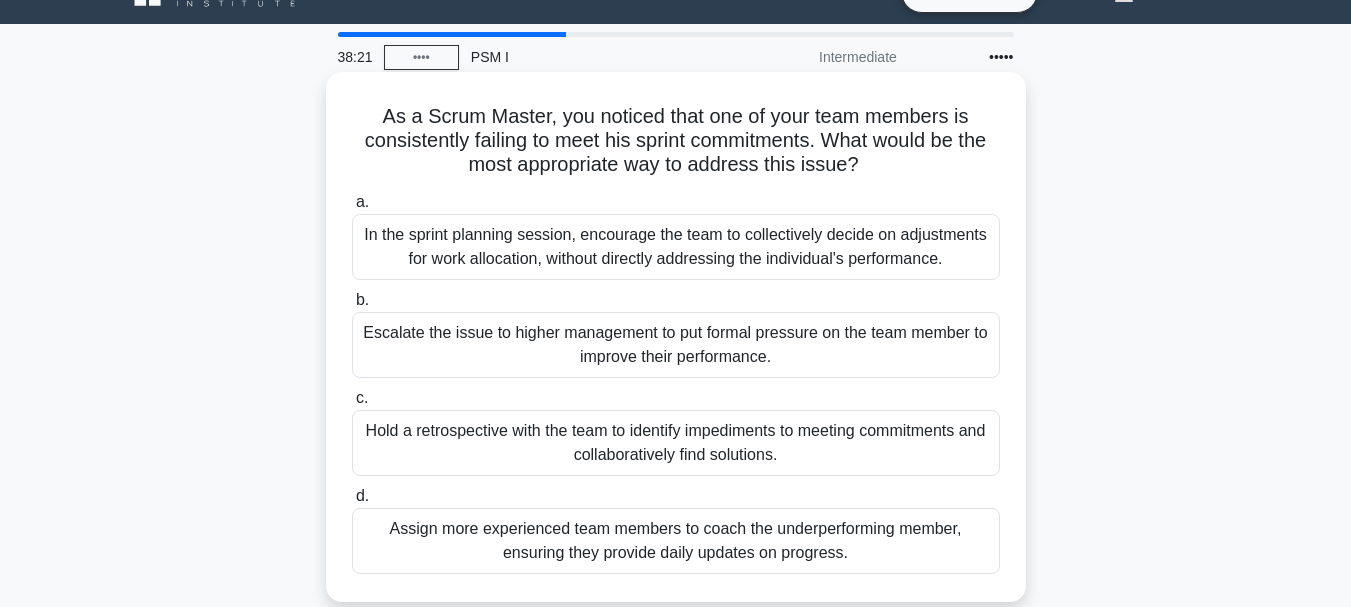 click on "Hold a retrospective with the team to identify impediments to meeting commitments and collaboratively find solutions." at bounding box center [676, 443] 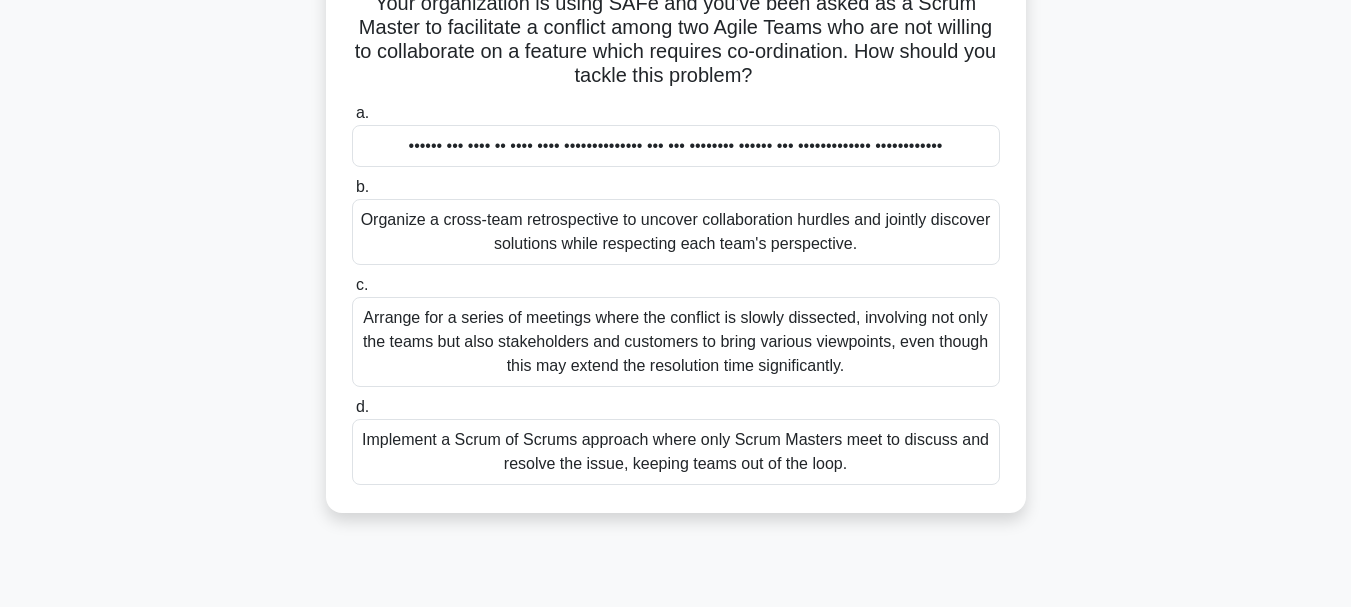 scroll, scrollTop: 160, scrollLeft: 0, axis: vertical 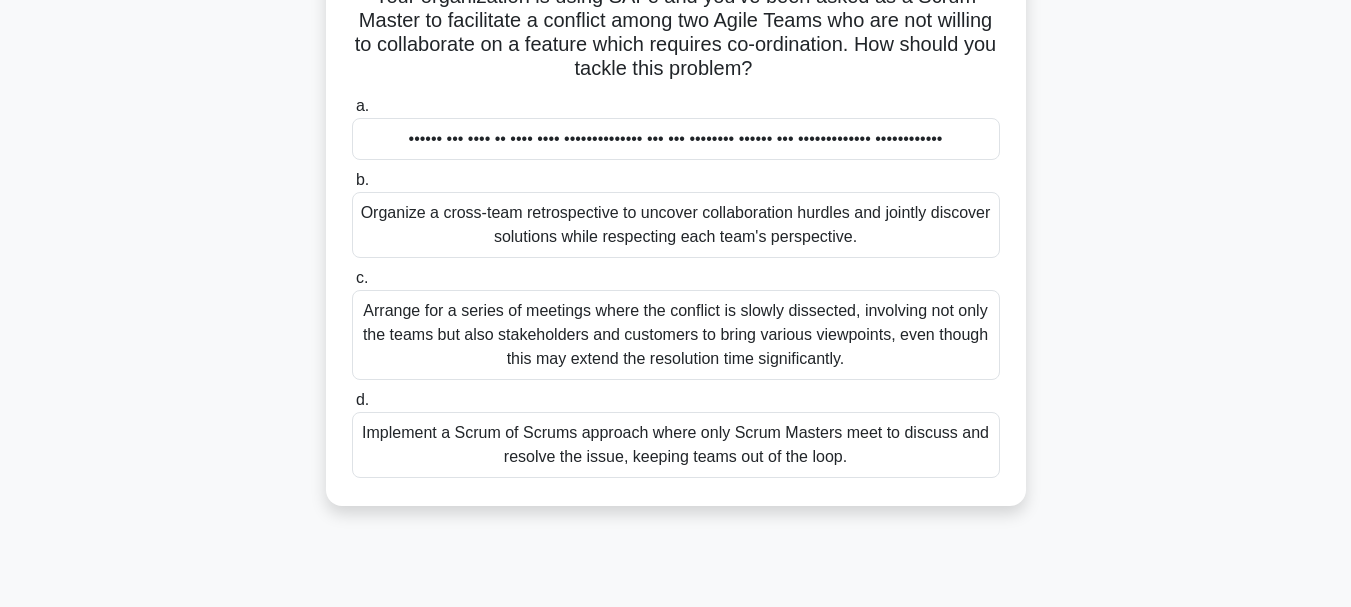 drag, startPoint x: 357, startPoint y: 241, endPoint x: 868, endPoint y: 260, distance: 511.35312 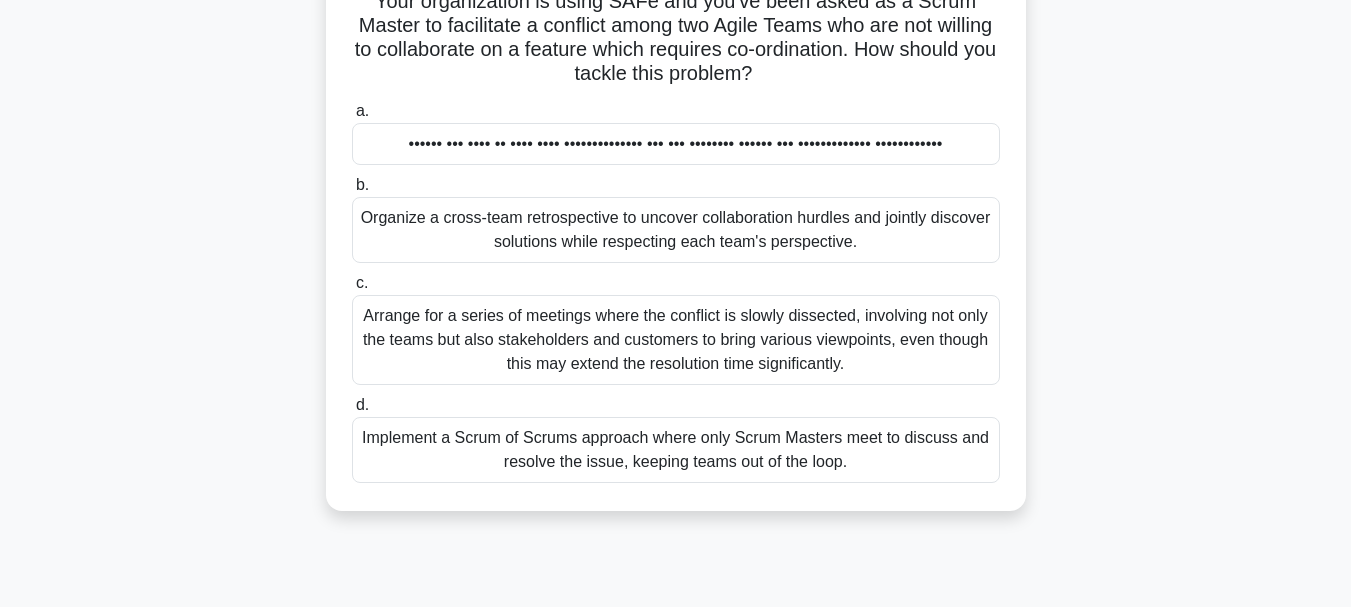 click at bounding box center (855, 273) 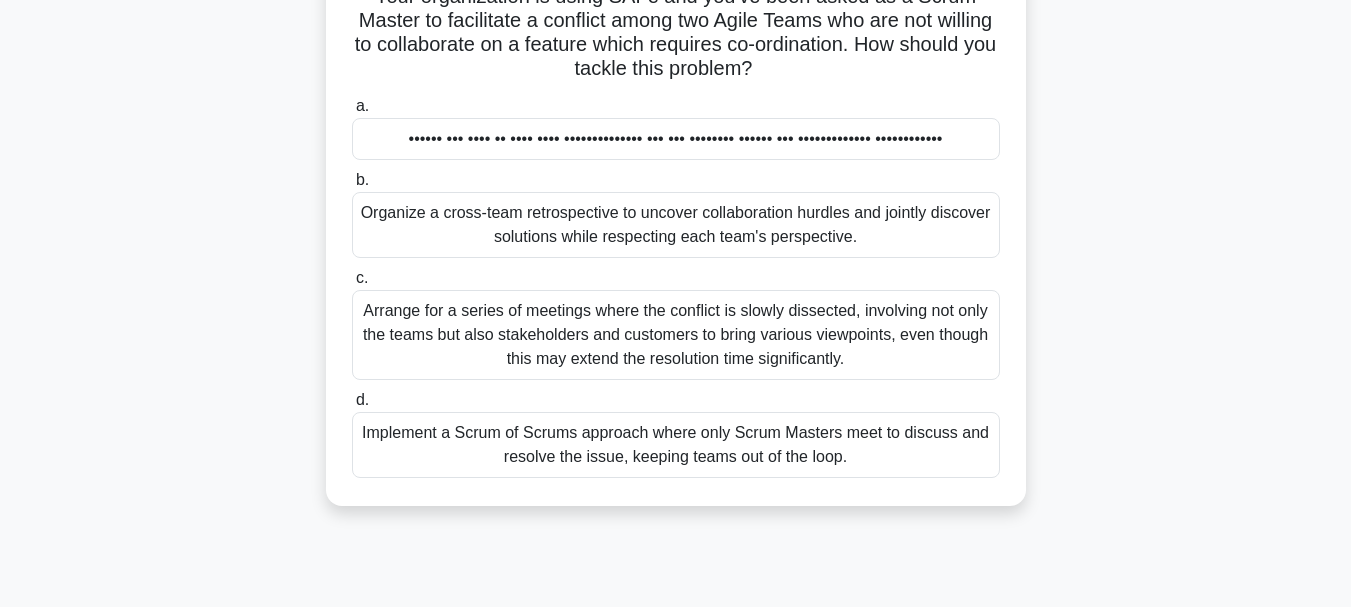 click on "Organize a cross-team retrospective to uncover collaboration hurdles and jointly discover solutions while respecting each team's perspective." at bounding box center [676, 225] 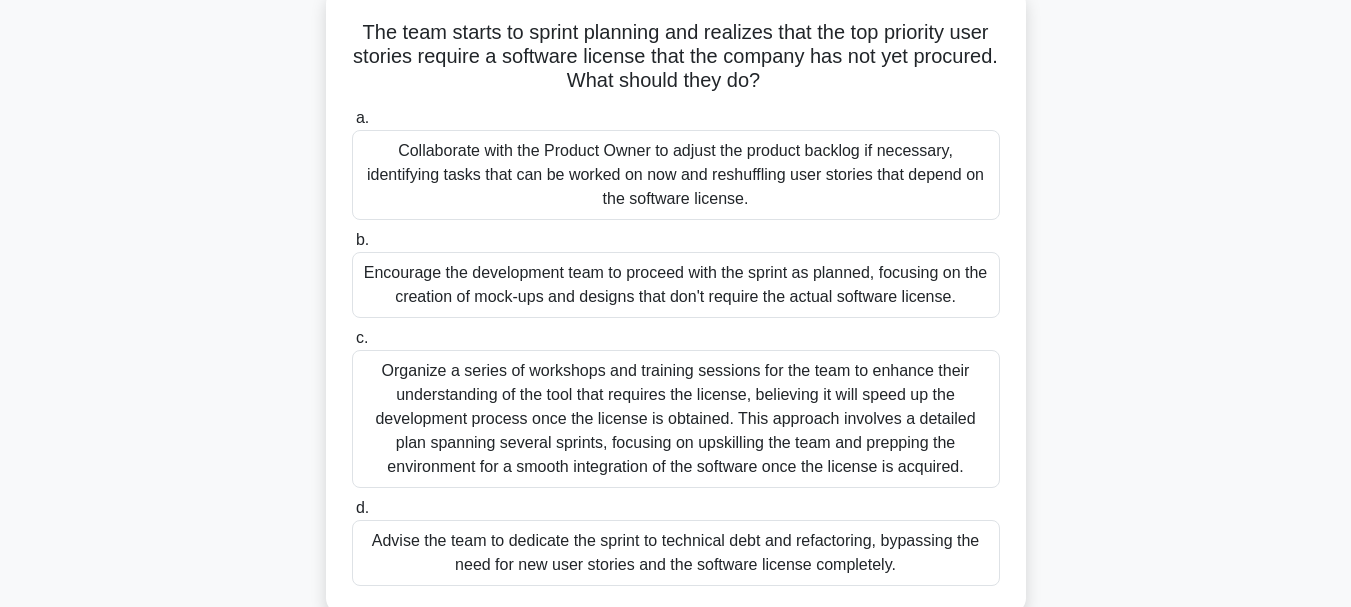 scroll, scrollTop: 120, scrollLeft: 0, axis: vertical 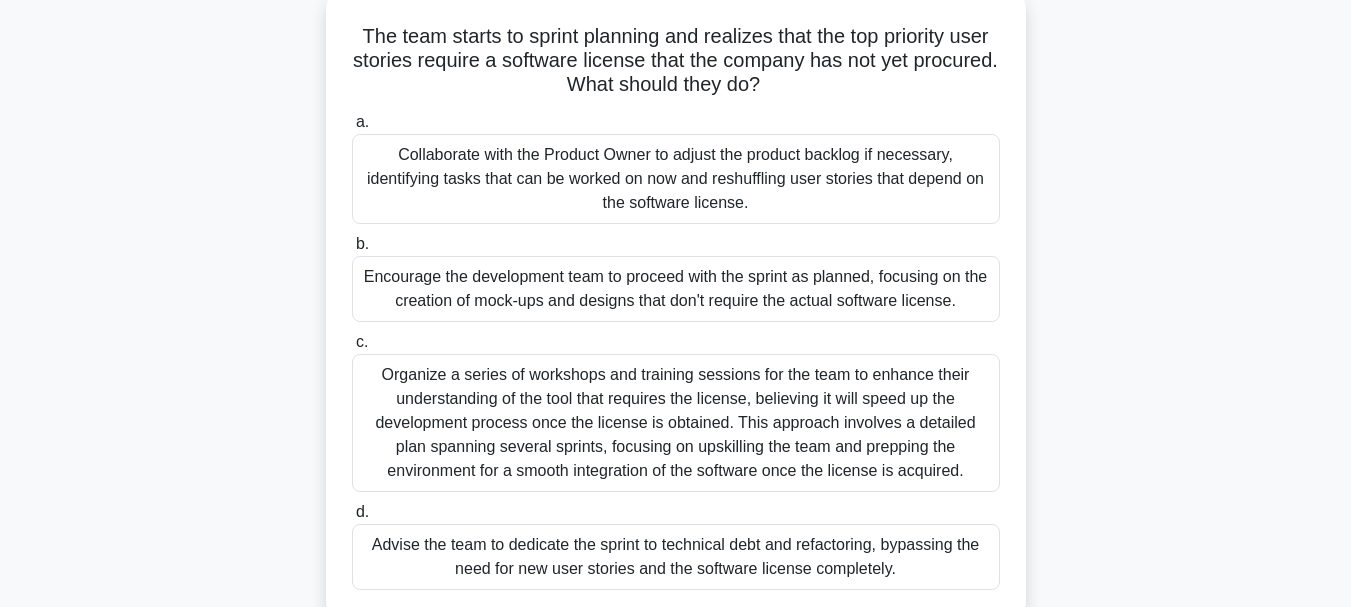 click on "Collaborate with the Product Owner to adjust the product backlog if necessary, identifying tasks that can be worked on now and reshuffling user stories that depend on the software license." at bounding box center (676, 179) 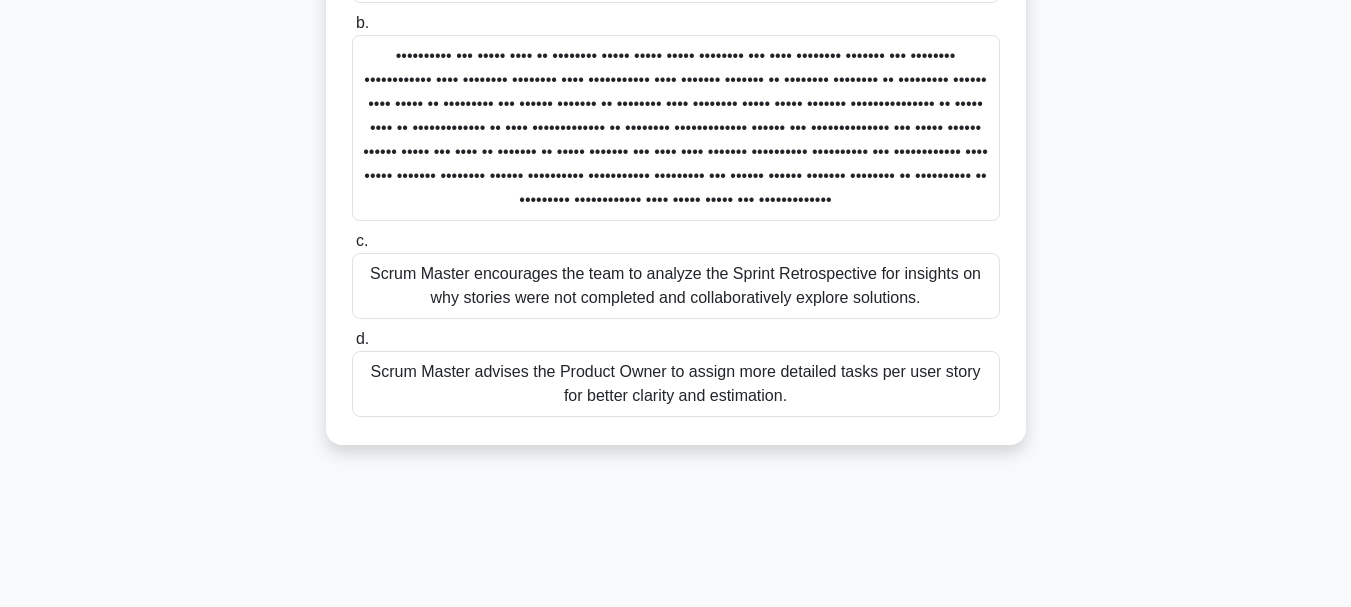 scroll, scrollTop: 360, scrollLeft: 0, axis: vertical 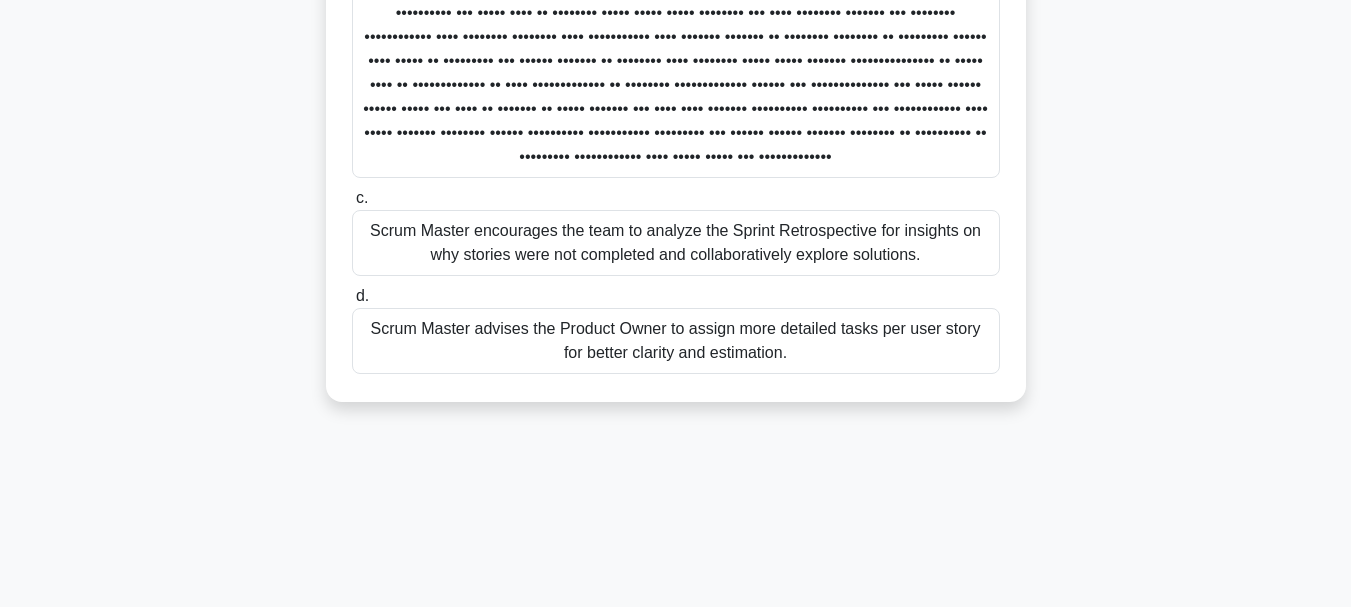 click on "Scrum Master encourages the team to analyze the Sprint Retrospective for insights on why stories were not completed and collaboratively explore solutions." at bounding box center [676, 243] 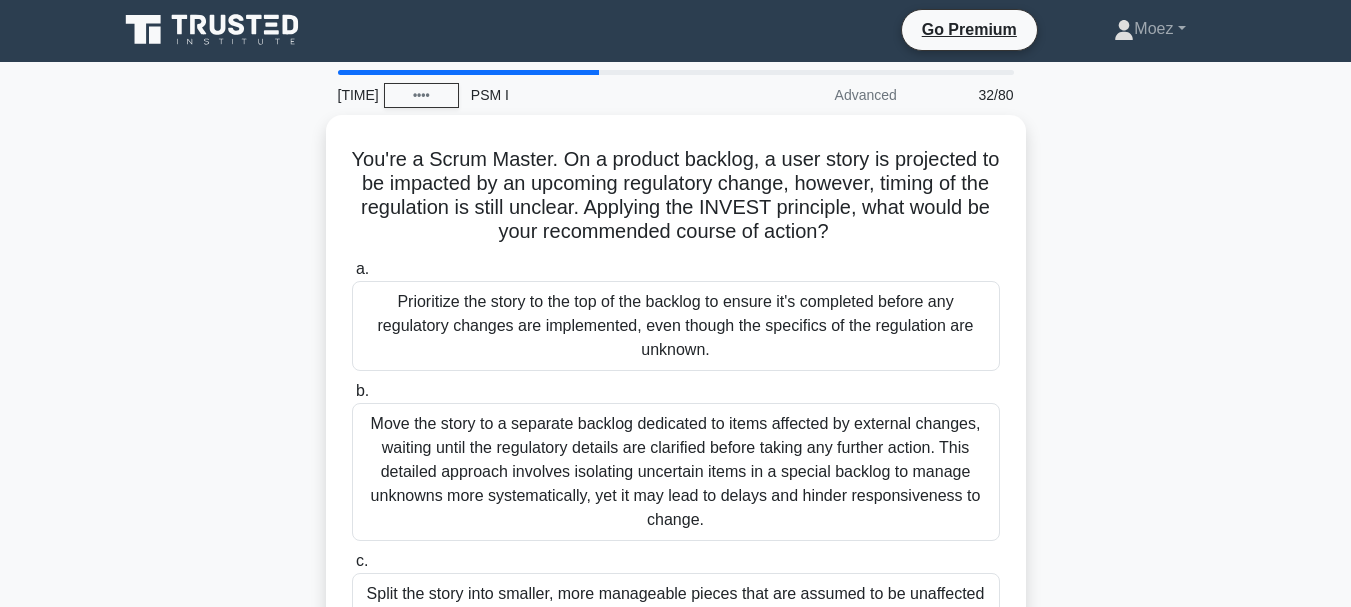 scroll, scrollTop: 0, scrollLeft: 0, axis: both 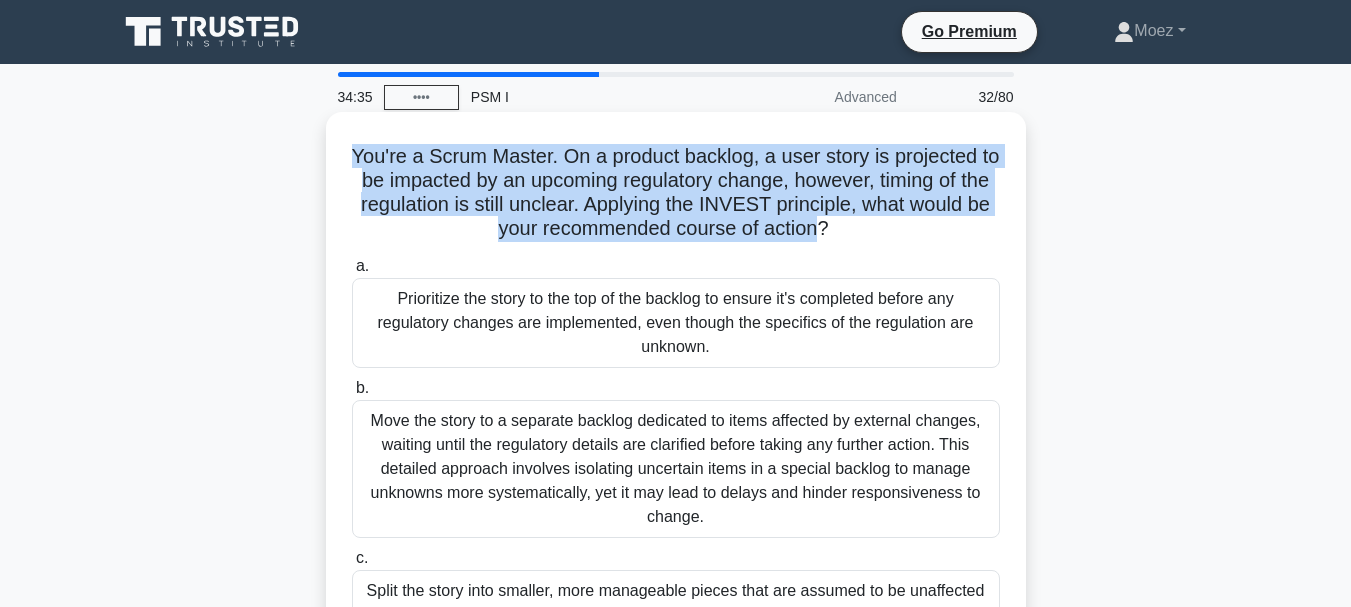 drag, startPoint x: 361, startPoint y: 158, endPoint x: 865, endPoint y: 235, distance: 509.84802 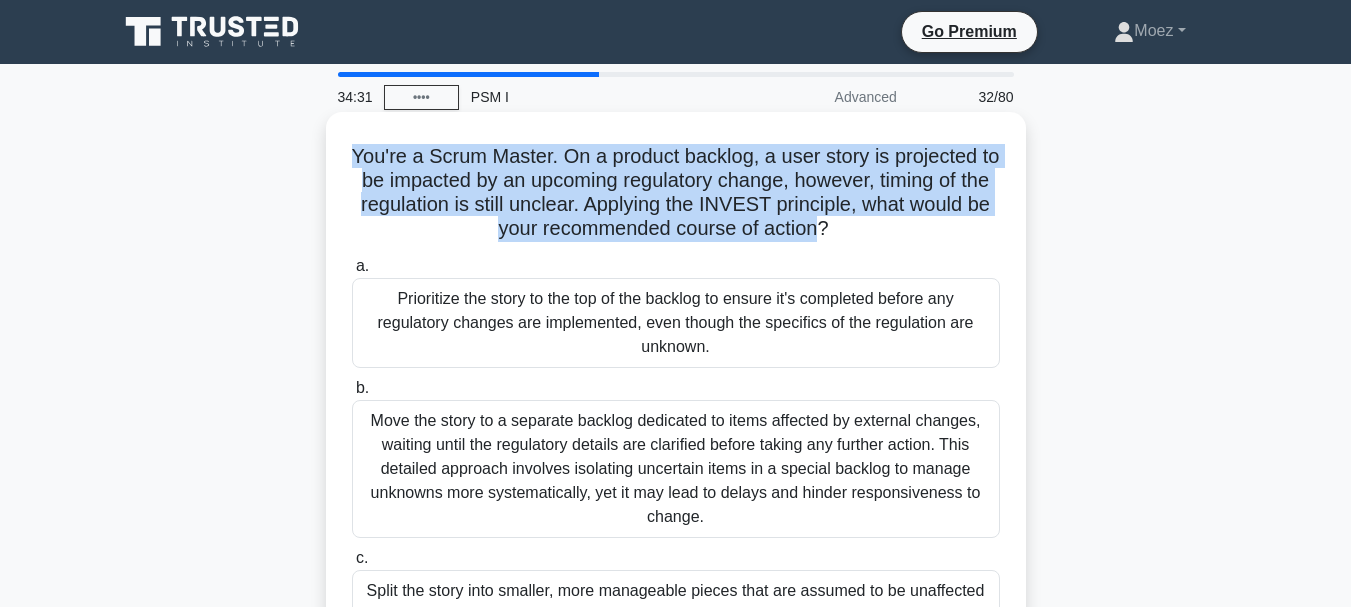 click on "You're a Scrum Master. On a product backlog, a user story is projected to be impacted by an upcoming regulatory change, however, timing of the regulation is still unclear. Applying the INVEST principle, what would be your recommended course of action?
.spinner_0XTQ{transform-origin:center;animation:spinner_y6GP .75s linear infinite}@keyframes spinner_y6GP{100%{transform:rotate(360deg)}}" at bounding box center (676, 193) 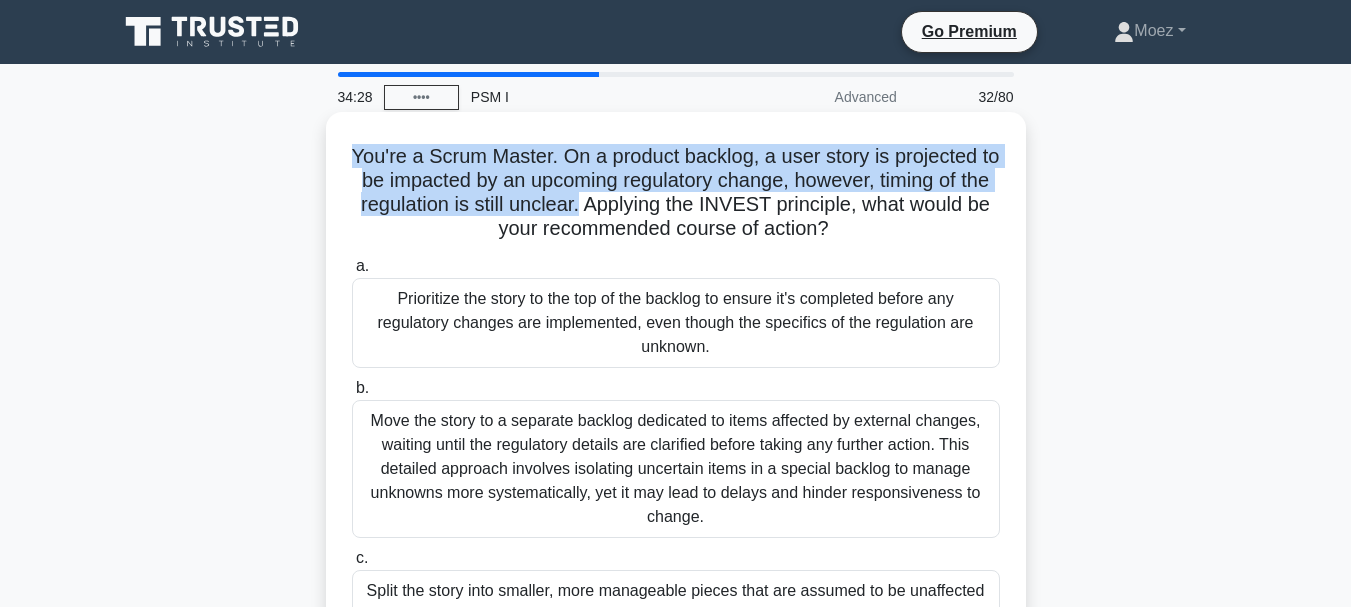drag, startPoint x: 360, startPoint y: 149, endPoint x: 637, endPoint y: 203, distance: 282.21445 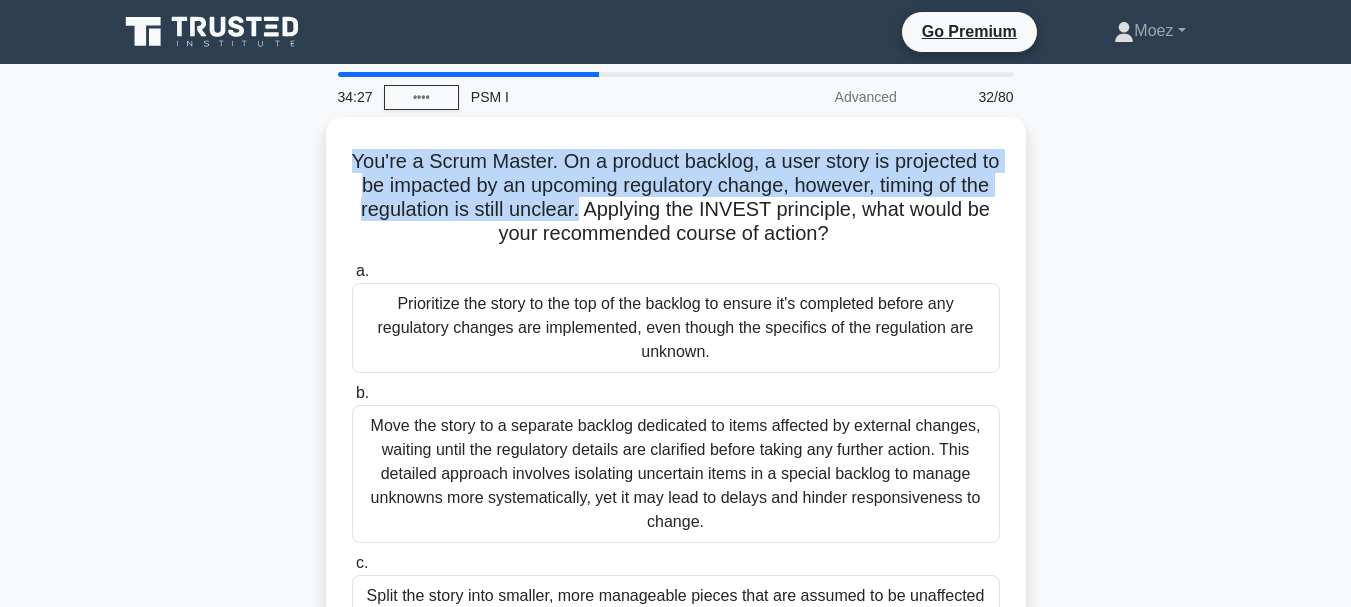 click at bounding box center (624, 218) 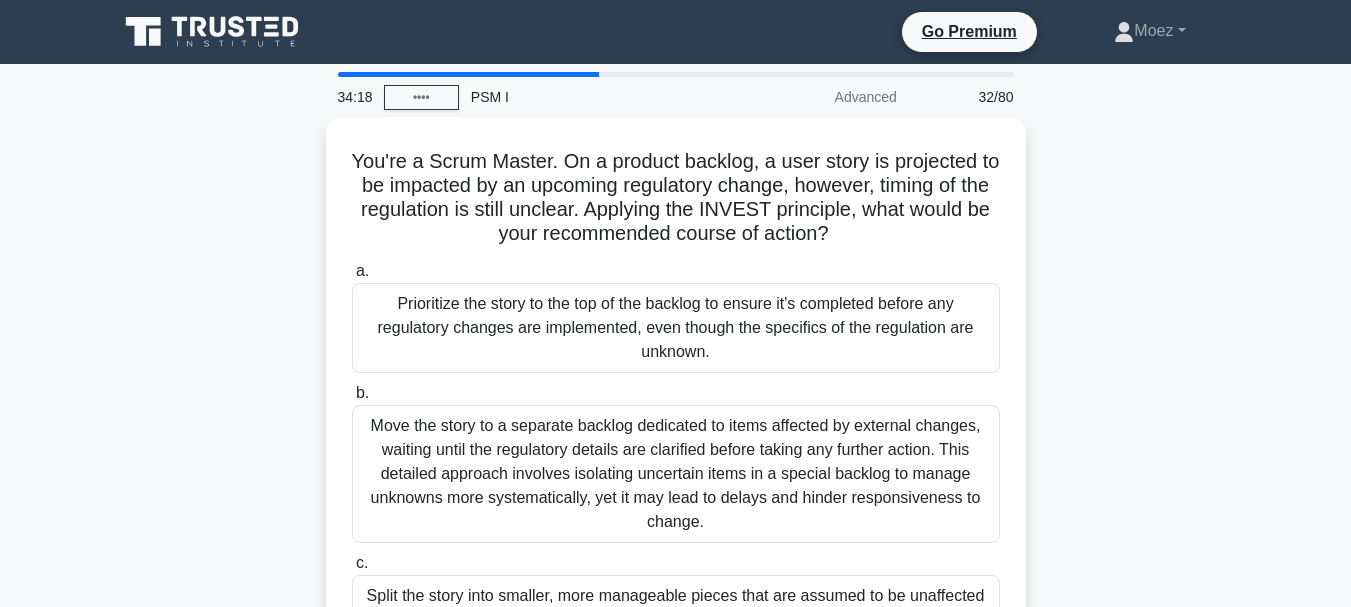 click on "You're a Scrum Master. On a product backlog, a user story is projected to be impacted by an upcoming regulatory change, however, timing of the regulation is still unclear. Applying the INVEST principle, what would be your recommended course of action?
.spinner_0XTQ{transform-origin:center;animation:spinner_y6GP .75s linear infinite}@keyframes spinner_y6GP{100%{transform:rotate(360deg)}}
a.
b. c. d." at bounding box center (676, 454) 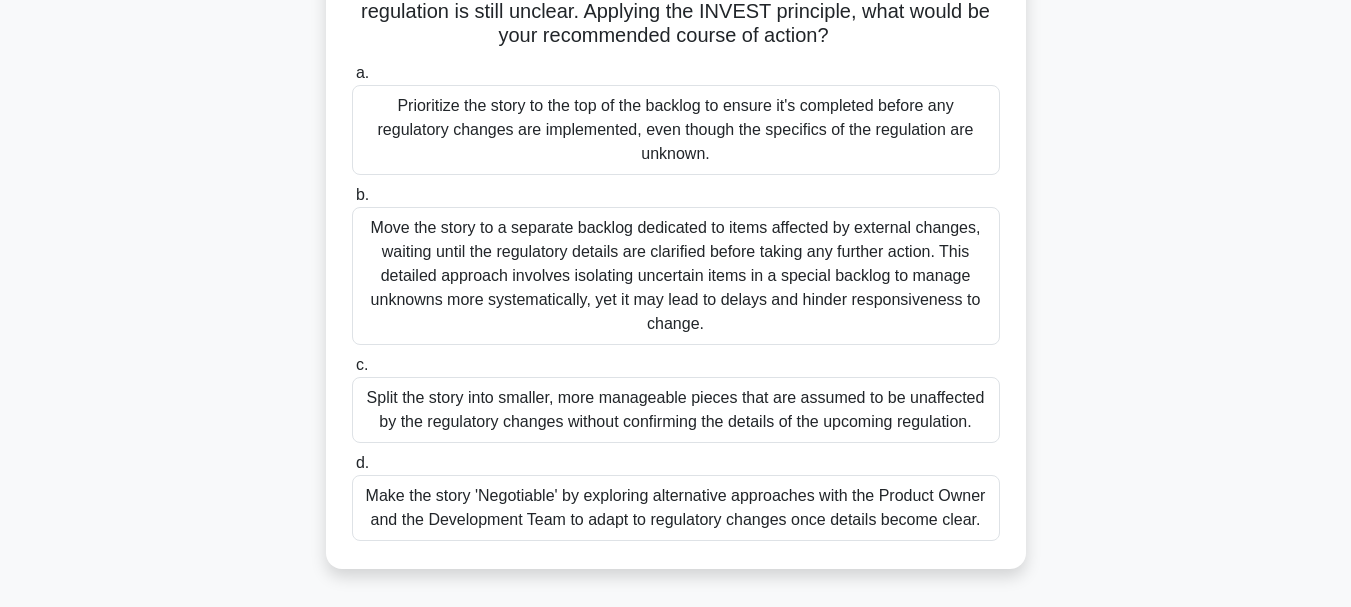 scroll, scrollTop: 200, scrollLeft: 0, axis: vertical 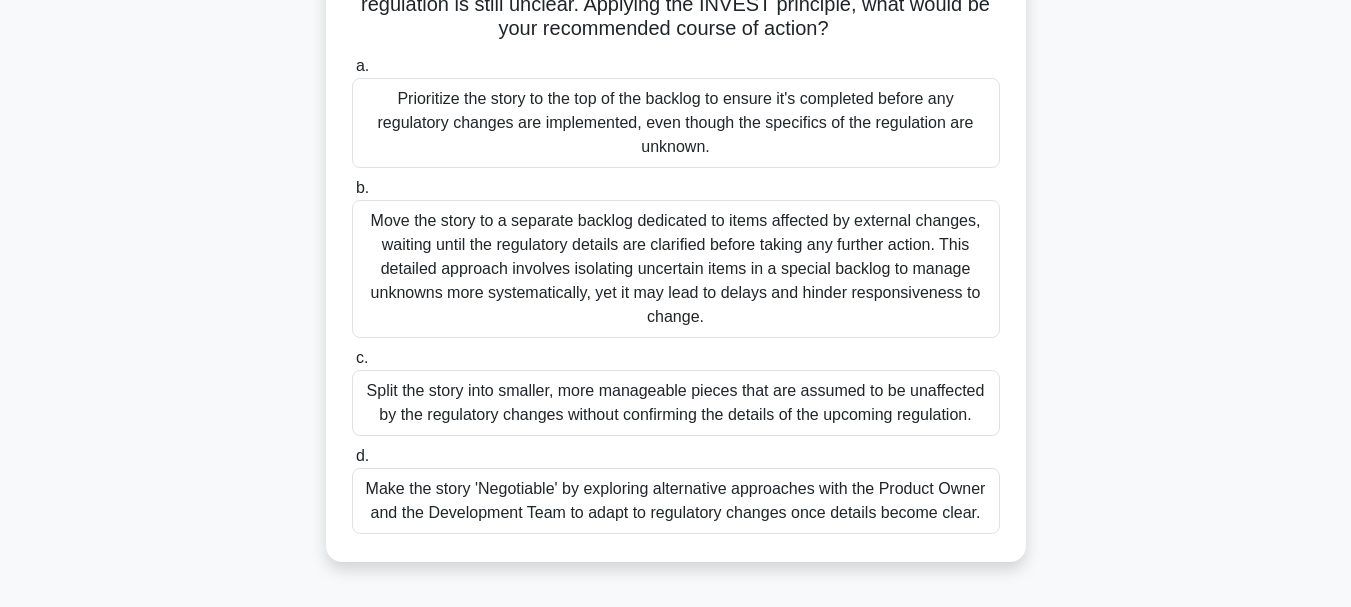 drag, startPoint x: 364, startPoint y: 489, endPoint x: 981, endPoint y: 533, distance: 618.5669 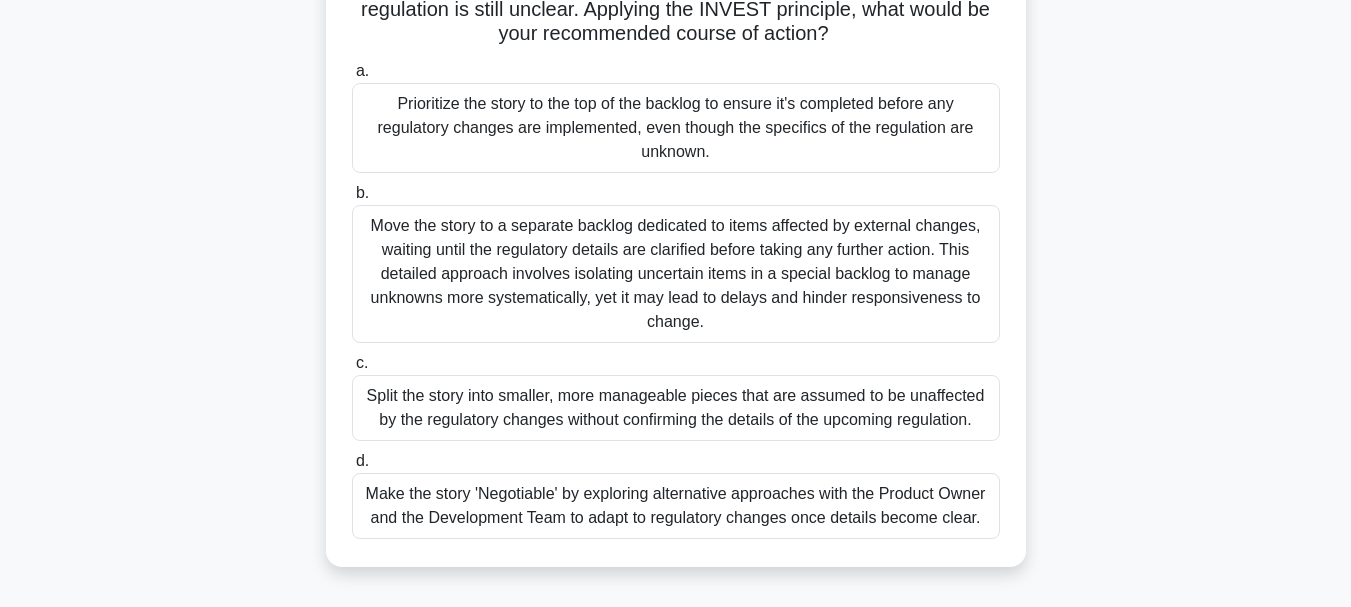 click at bounding box center (968, 525) 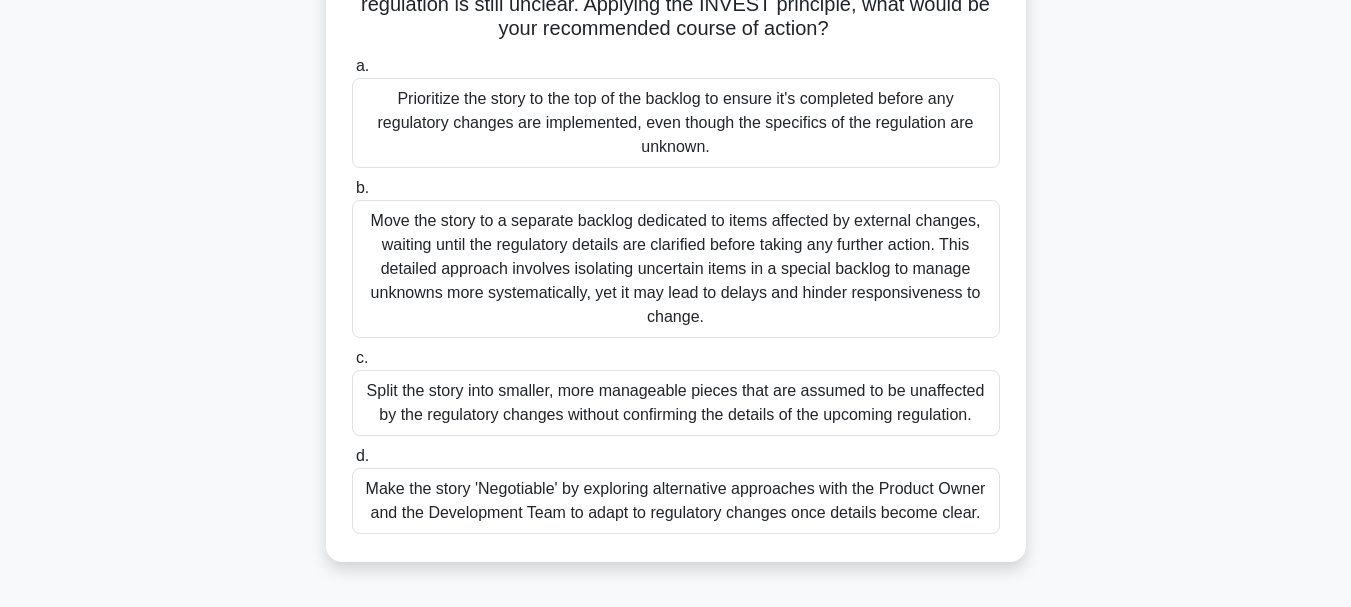 drag, startPoint x: 365, startPoint y: 392, endPoint x: 994, endPoint y: 425, distance: 629.86505 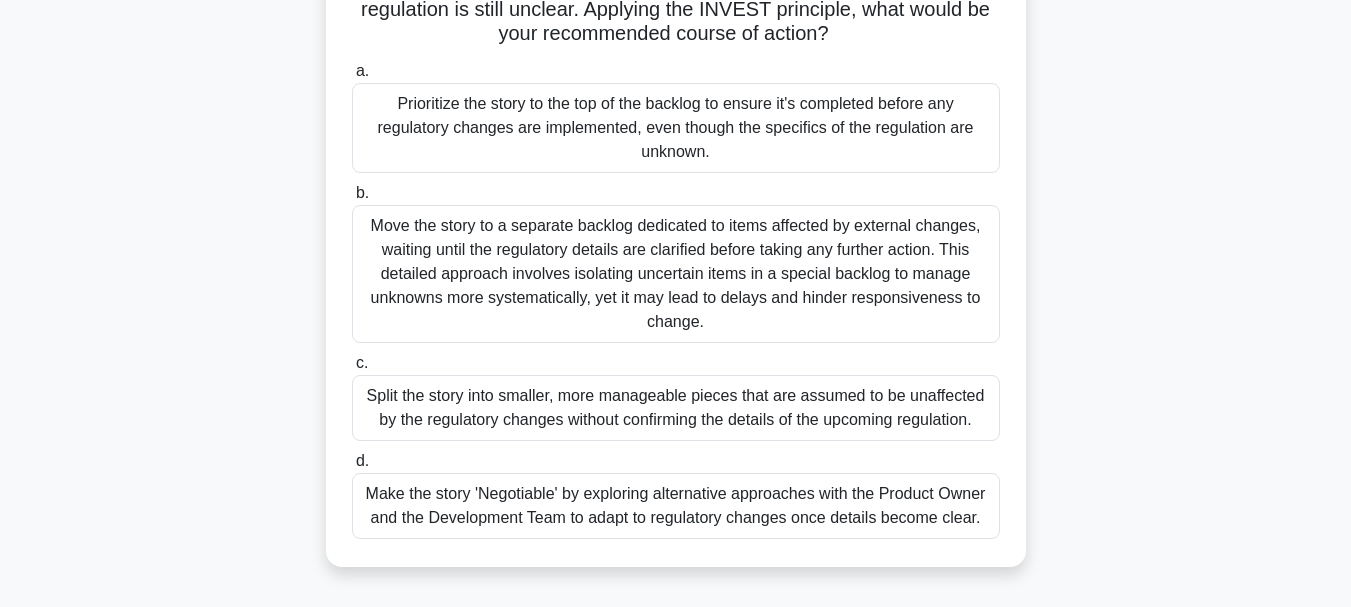 click at bounding box center [981, 427] 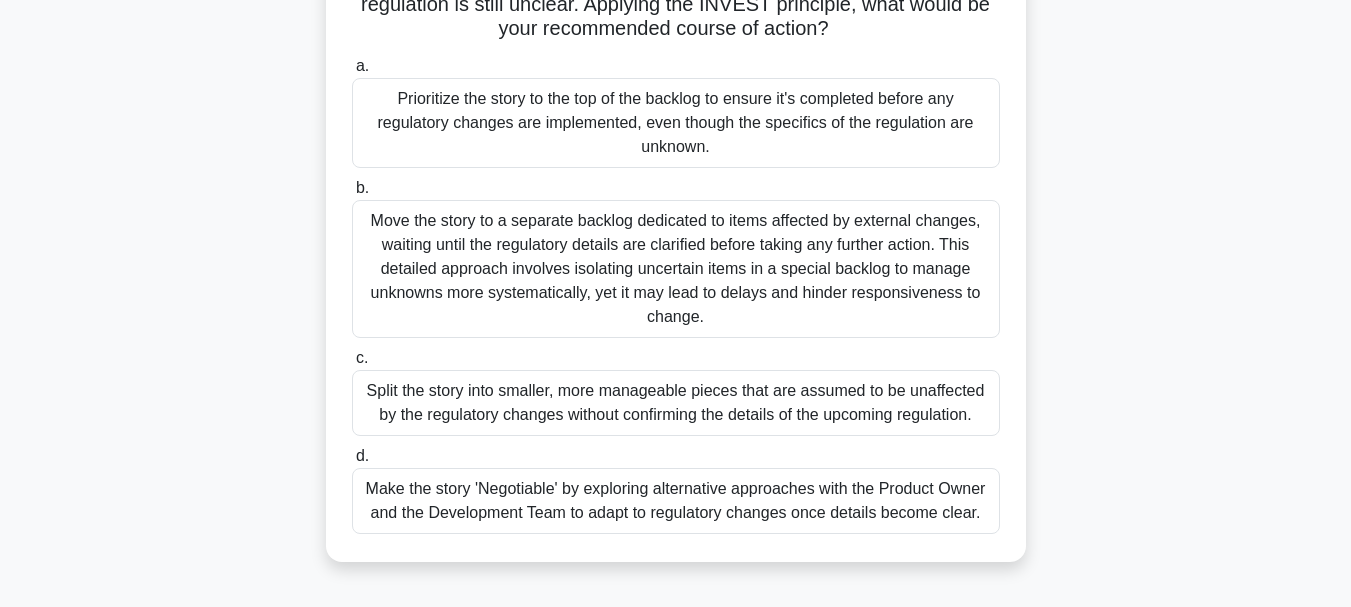 click on "Make the story 'Negotiable' by exploring alternative approaches with the Product Owner and the Development Team to adapt to regulatory changes once details become clear." at bounding box center (676, 501) 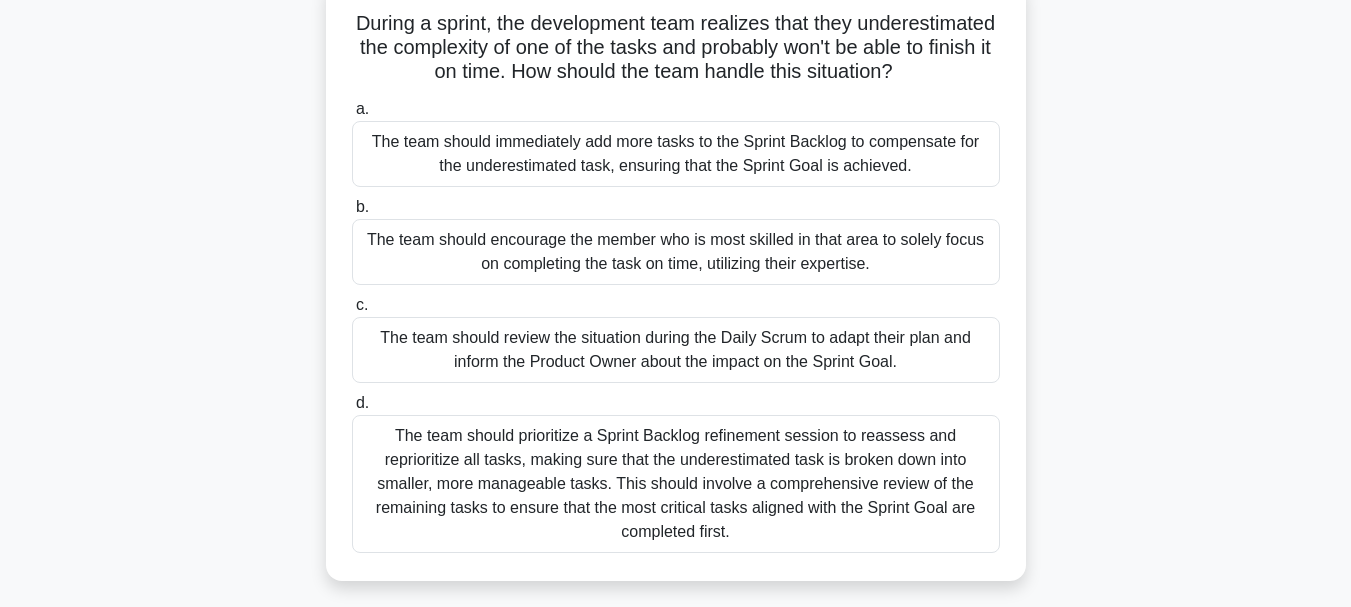scroll, scrollTop: 200, scrollLeft: 0, axis: vertical 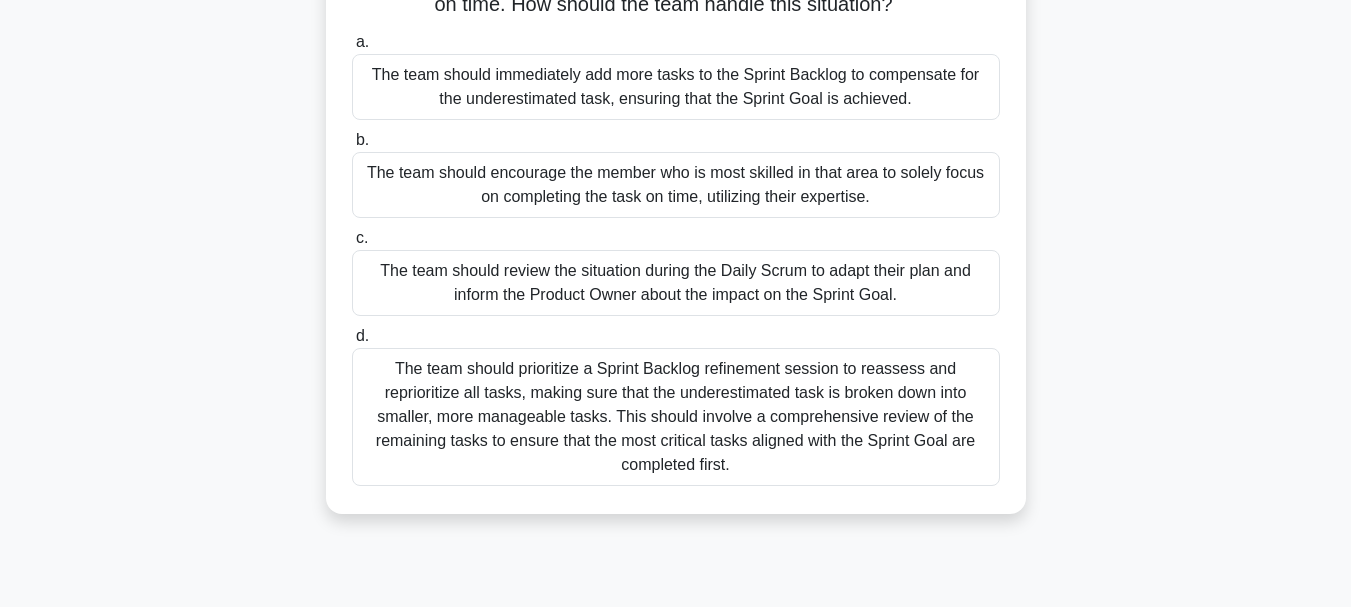 click on "The team should review the situation during the Daily Scrum to adapt their plan and inform the Product Owner about the impact on the Sprint Goal." at bounding box center (676, 283) 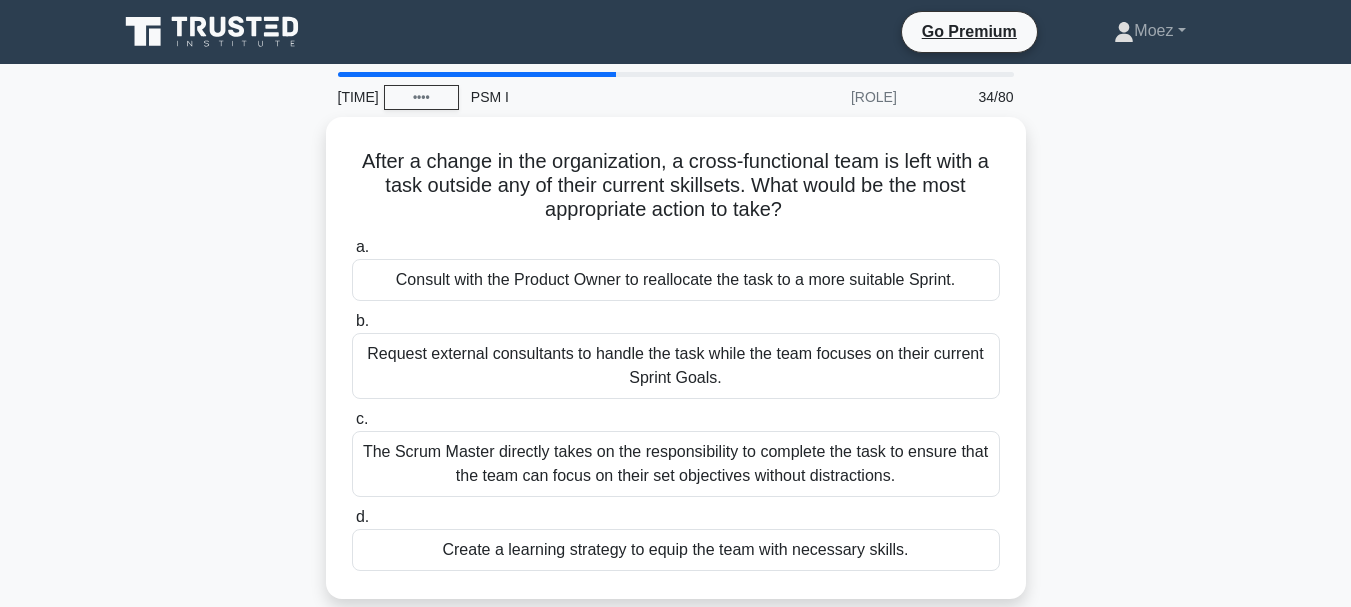 scroll, scrollTop: 40, scrollLeft: 0, axis: vertical 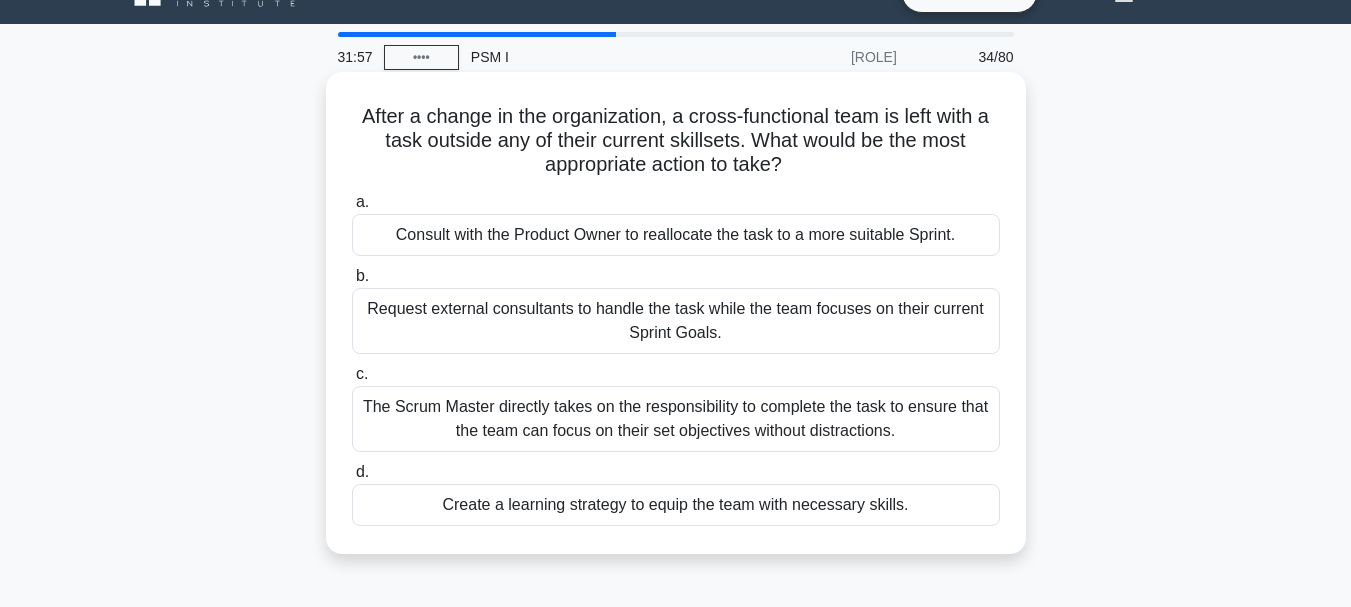 click on "Create a learning strategy to equip the team with necessary skills." at bounding box center [676, 505] 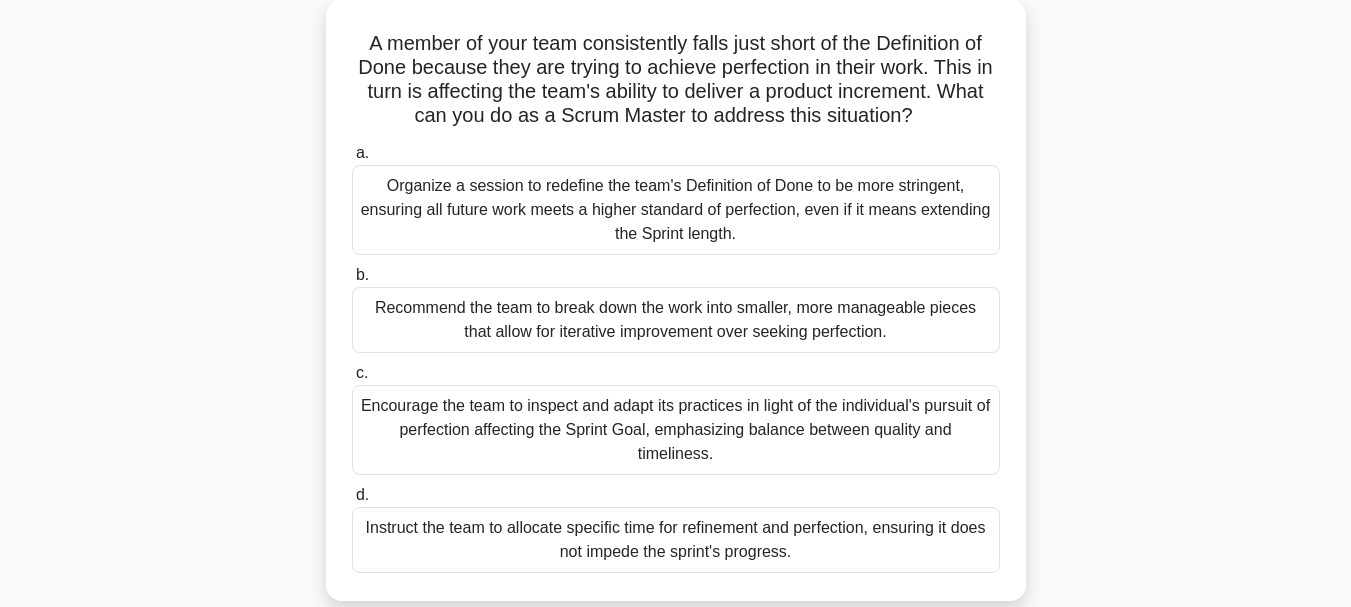 scroll, scrollTop: 120, scrollLeft: 0, axis: vertical 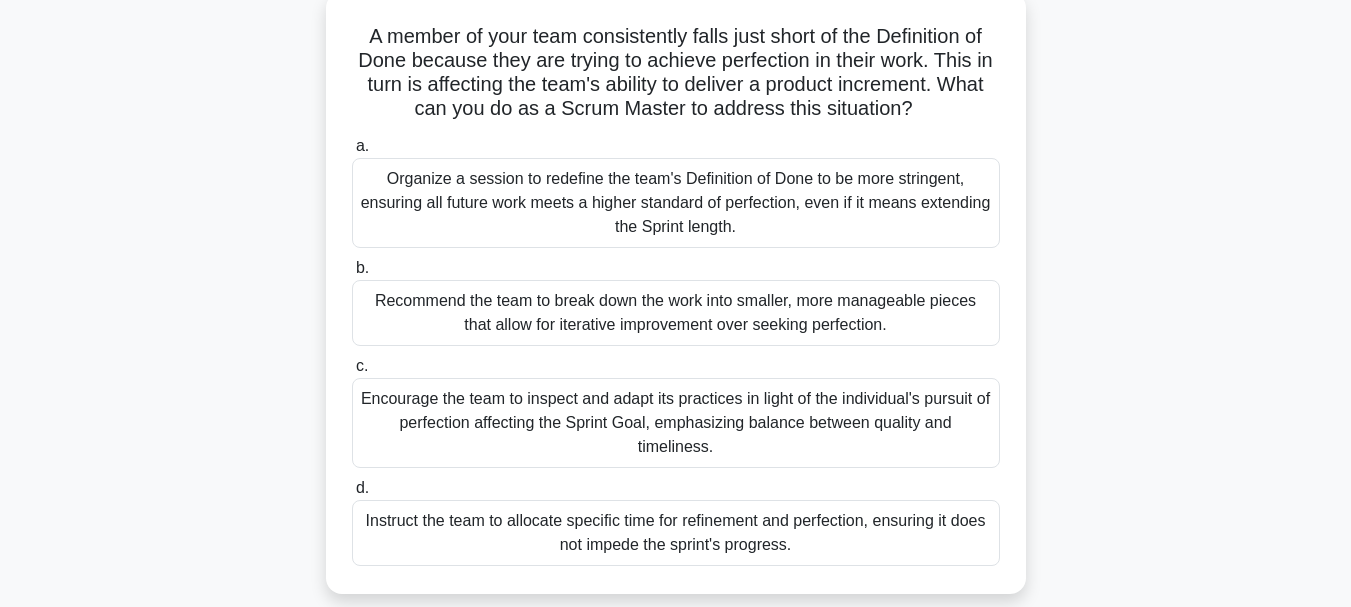 click on "Recommend the team to break down the work into smaller, more manageable pieces that allow for iterative improvement over seeking perfection." at bounding box center (676, 313) 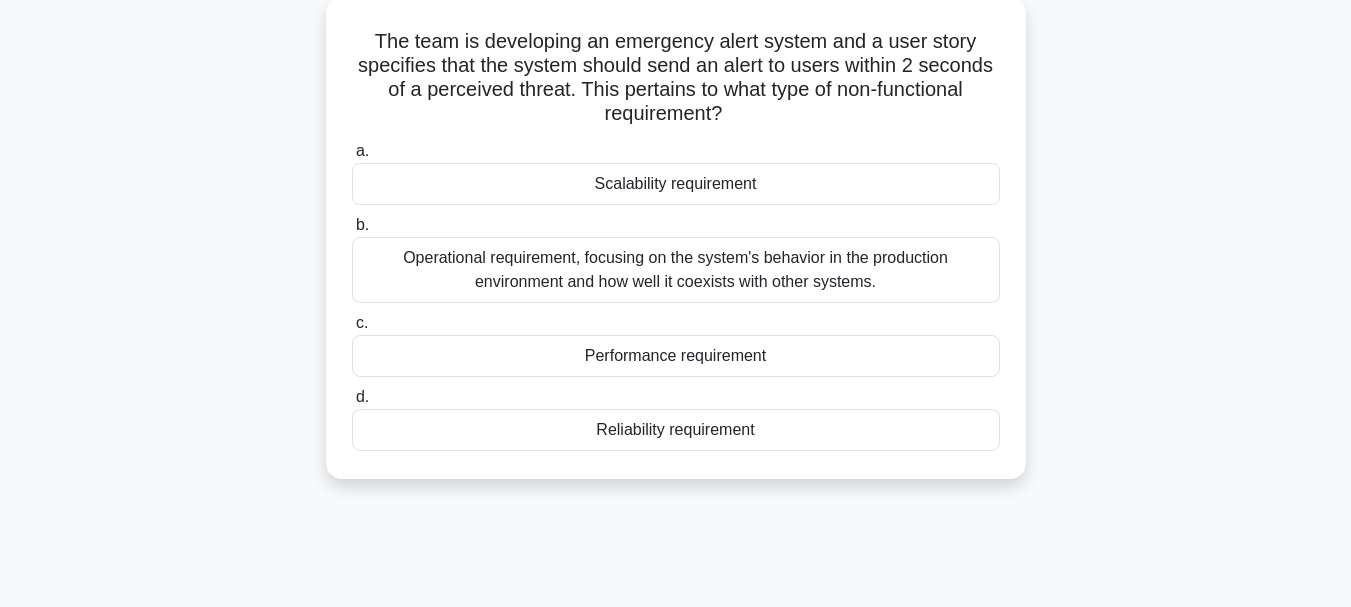 scroll, scrollTop: 0, scrollLeft: 0, axis: both 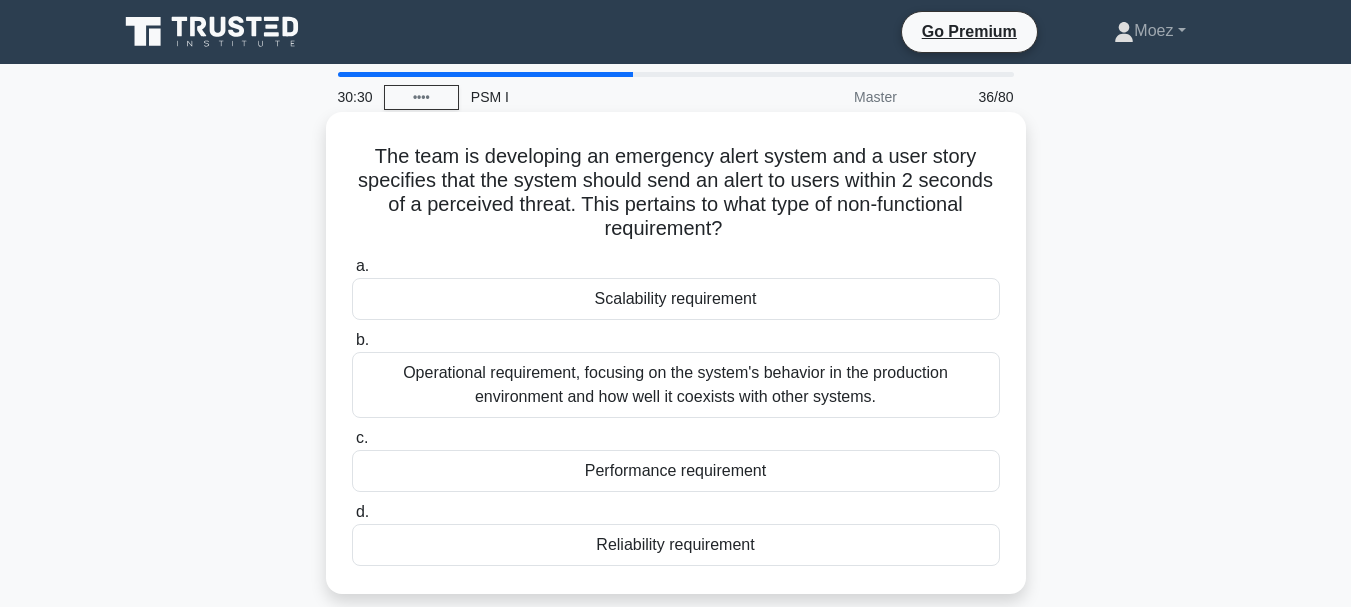 drag, startPoint x: 591, startPoint y: 304, endPoint x: 797, endPoint y: 289, distance: 206.5454 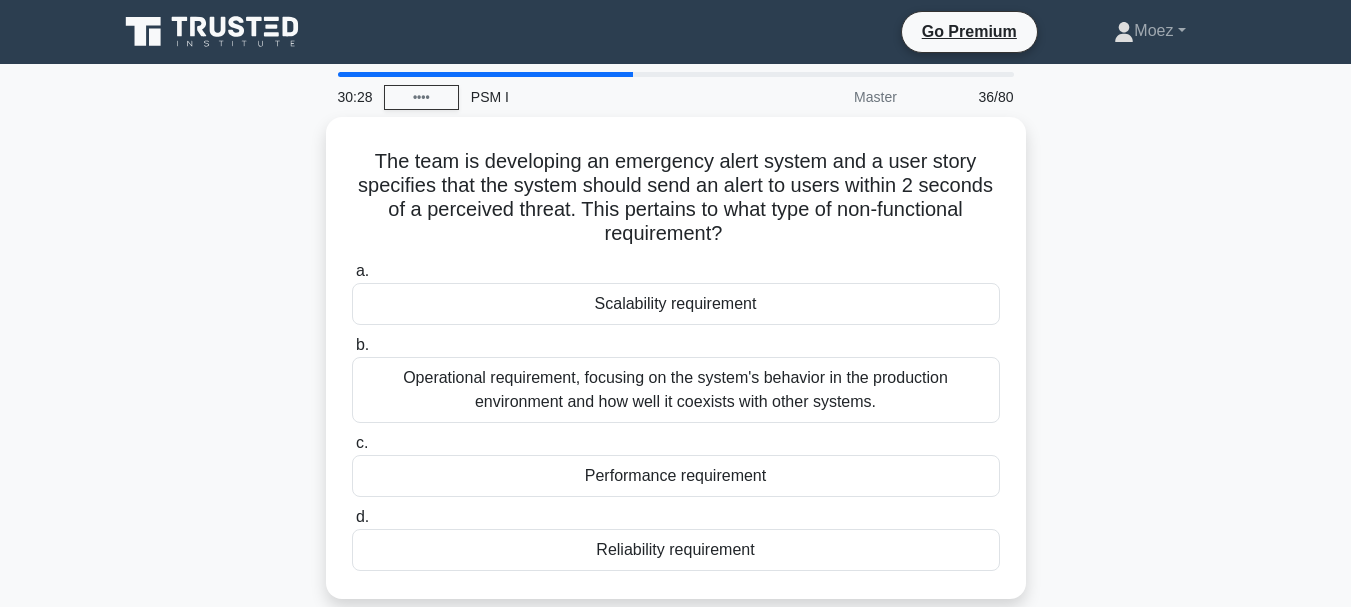 click at bounding box center [784, 261] 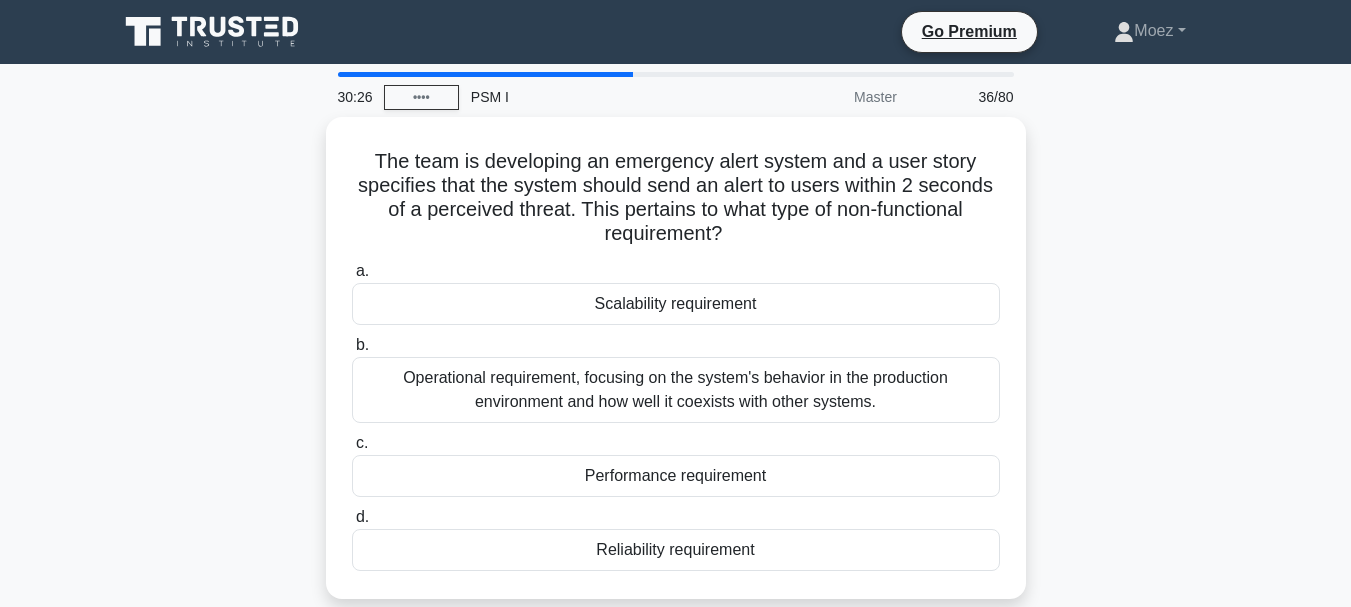 click on "The team is developing an emergency alert system and a user story specifies that the system should send an alert to users within 2 seconds of a perceived threat. This pertains to what type of non-functional requirement?
.spinner_0XTQ{transform-origin:center;animation:spinner_y6GP .75s linear infinite}@keyframes spinner_y6GP{100%{transform:rotate(360deg)}}
a.
b. c. d." at bounding box center (675, 572) 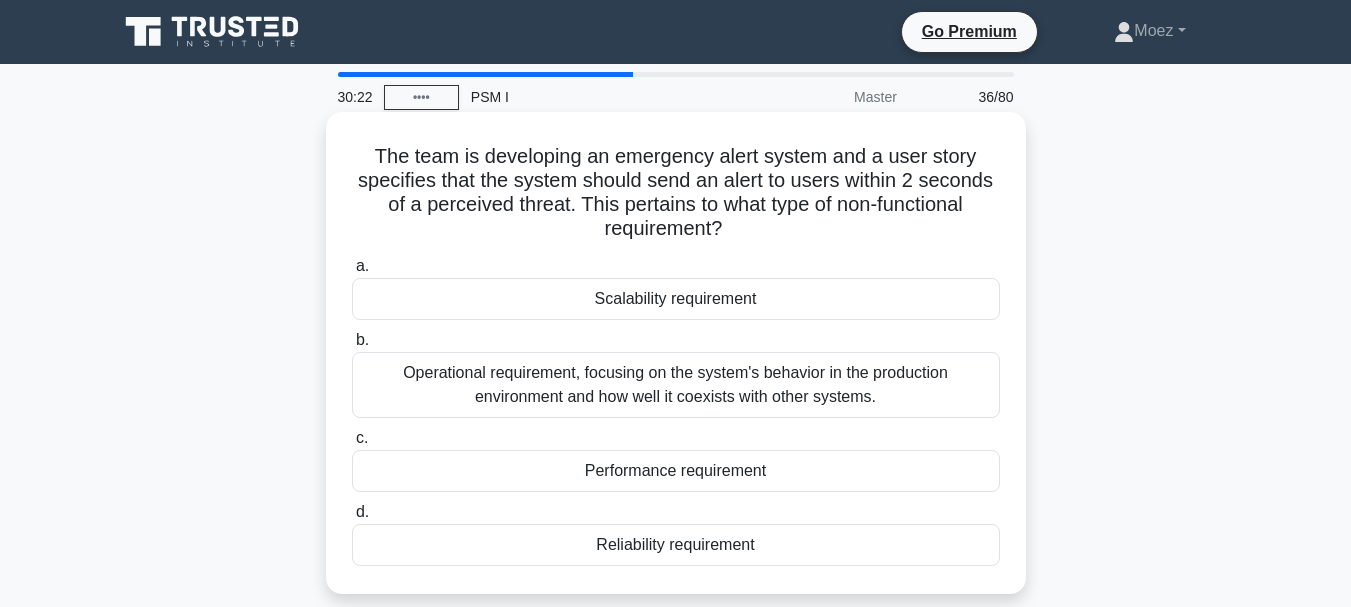 drag, startPoint x: 584, startPoint y: 544, endPoint x: 775, endPoint y: 544, distance: 191 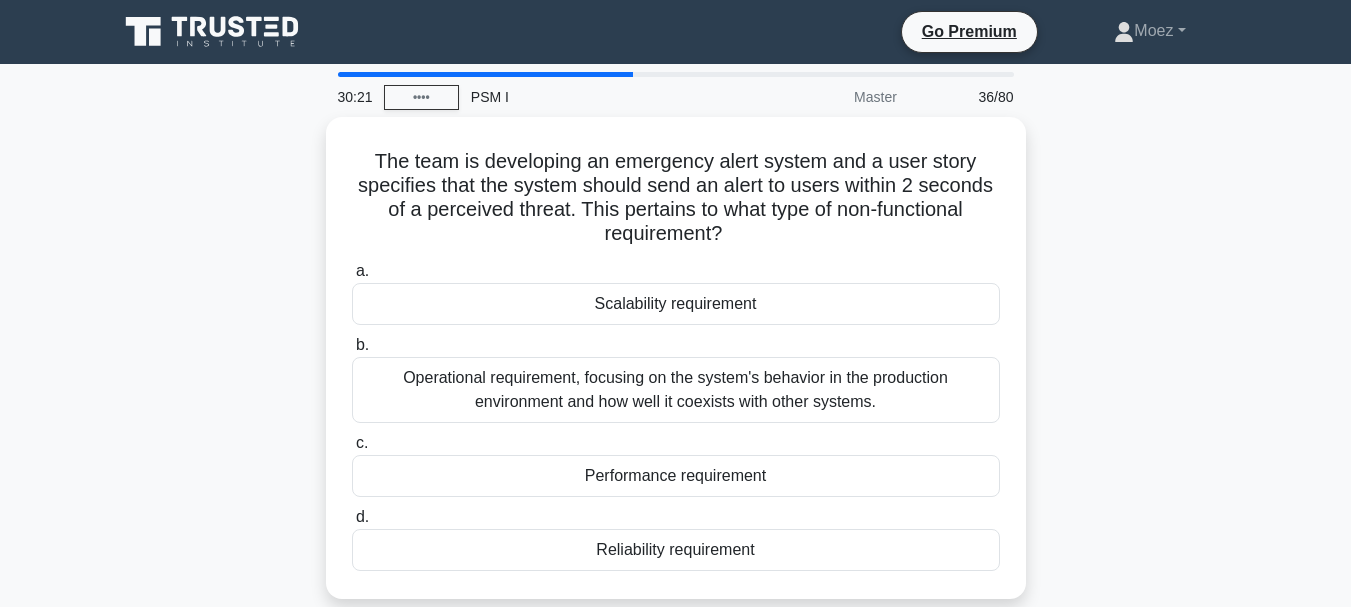 click at bounding box center (762, 507) 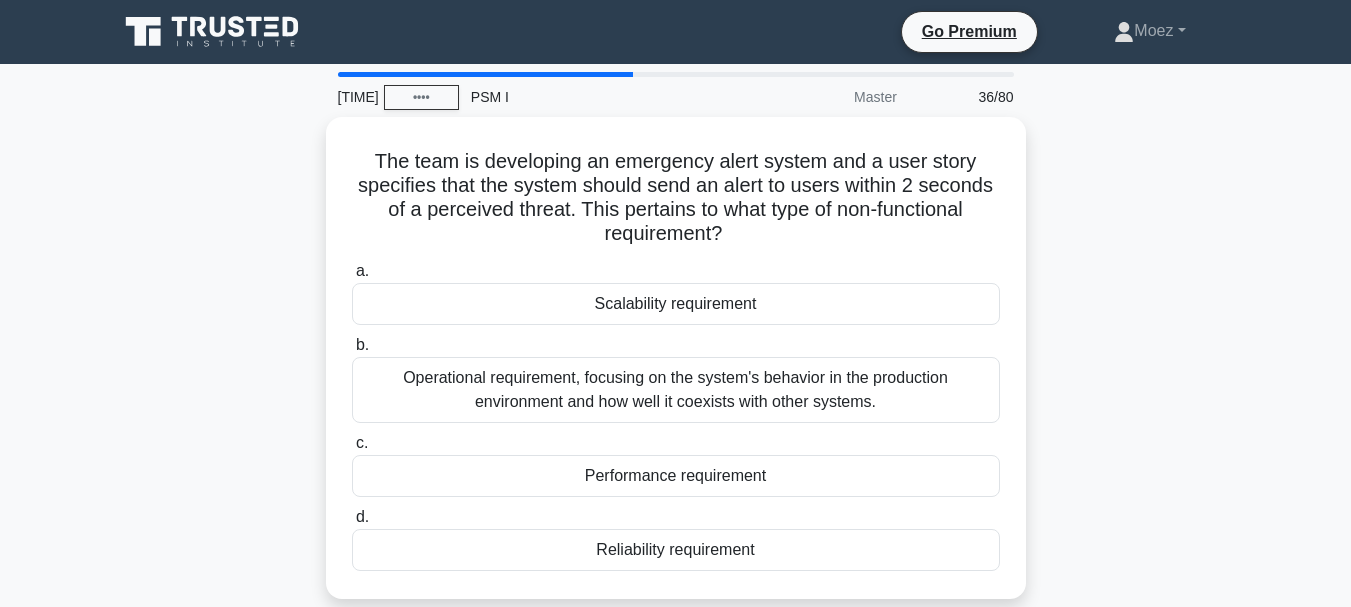 click on "The team is developing an emergency alert system and a user story specifies that the system should send an alert to users within 2 seconds of a perceived threat. This pertains to what type of non-functional requirement?" at bounding box center (675, 572) 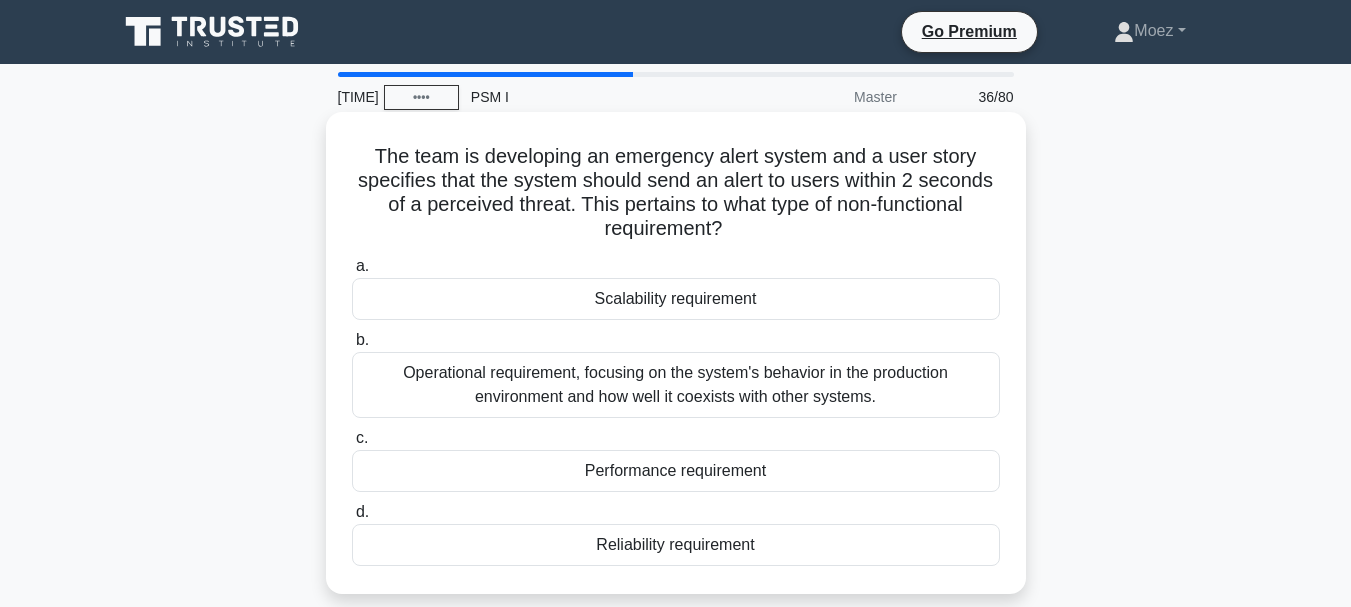 drag, startPoint x: 580, startPoint y: 475, endPoint x: 774, endPoint y: 478, distance: 194.0232 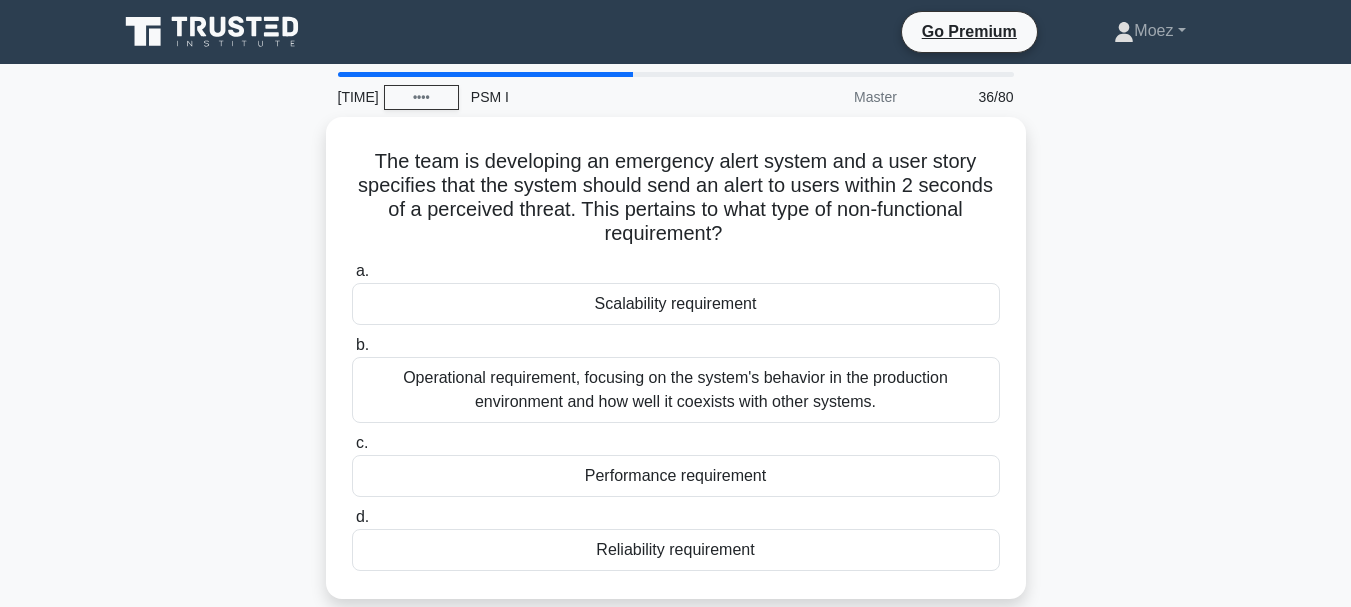 click at bounding box center [761, 483] 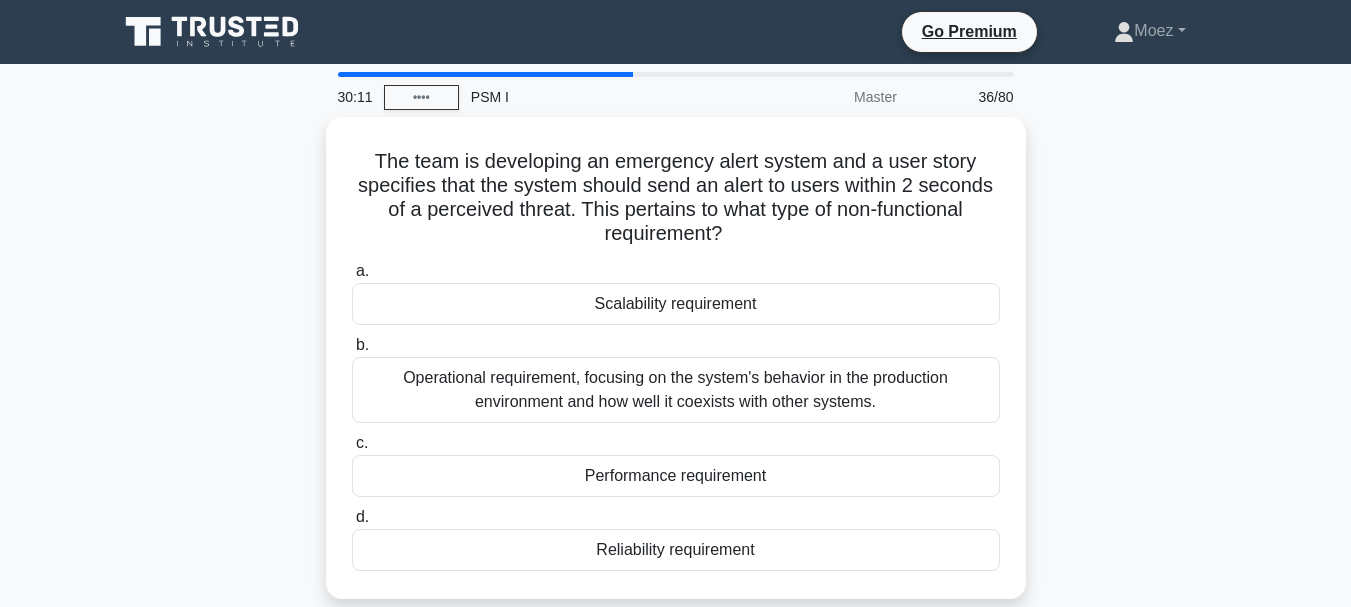 click on "The team is developing an emergency alert system and a user story specifies that the system should send an alert to users within 2 seconds of a perceived threat. This pertains to what type of non-functional requirement?
.spinner_0XTQ{transform-origin:center;animation:spinner_y6GP .75s linear infinite}@keyframes spinner_y6GP{100%{transform:rotate(360deg)}}
a.
Scalability requirement
b. c. d." at bounding box center [676, 370] 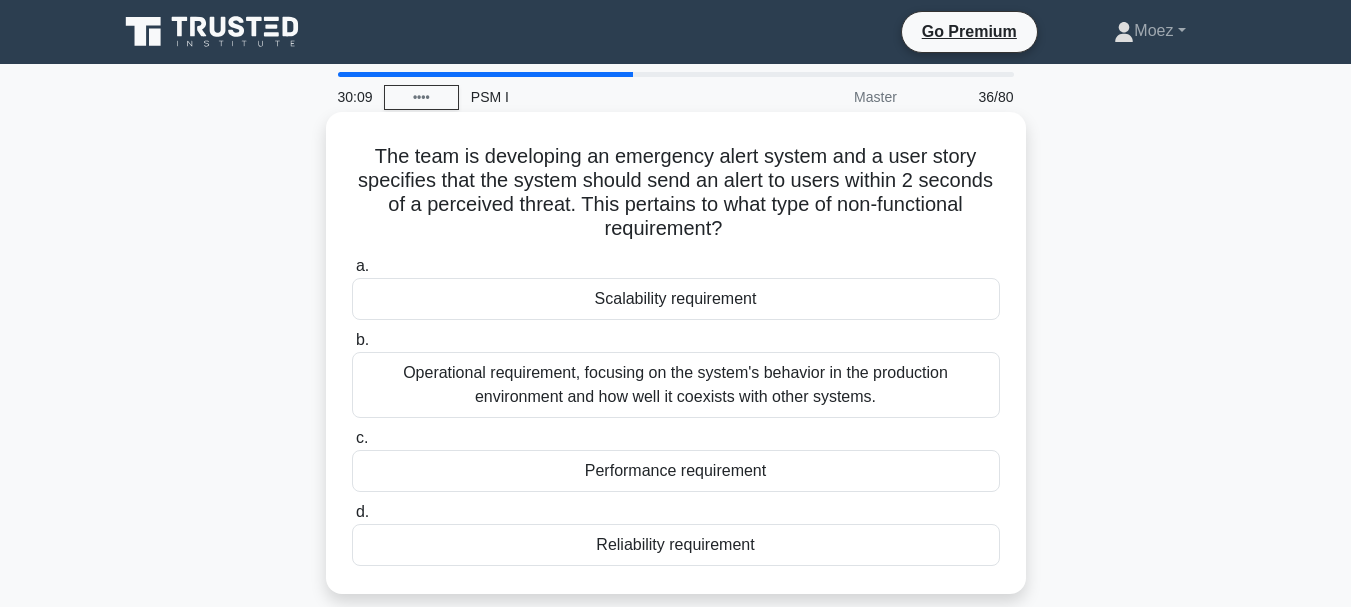 click on "Reliability requirement" at bounding box center [676, 545] 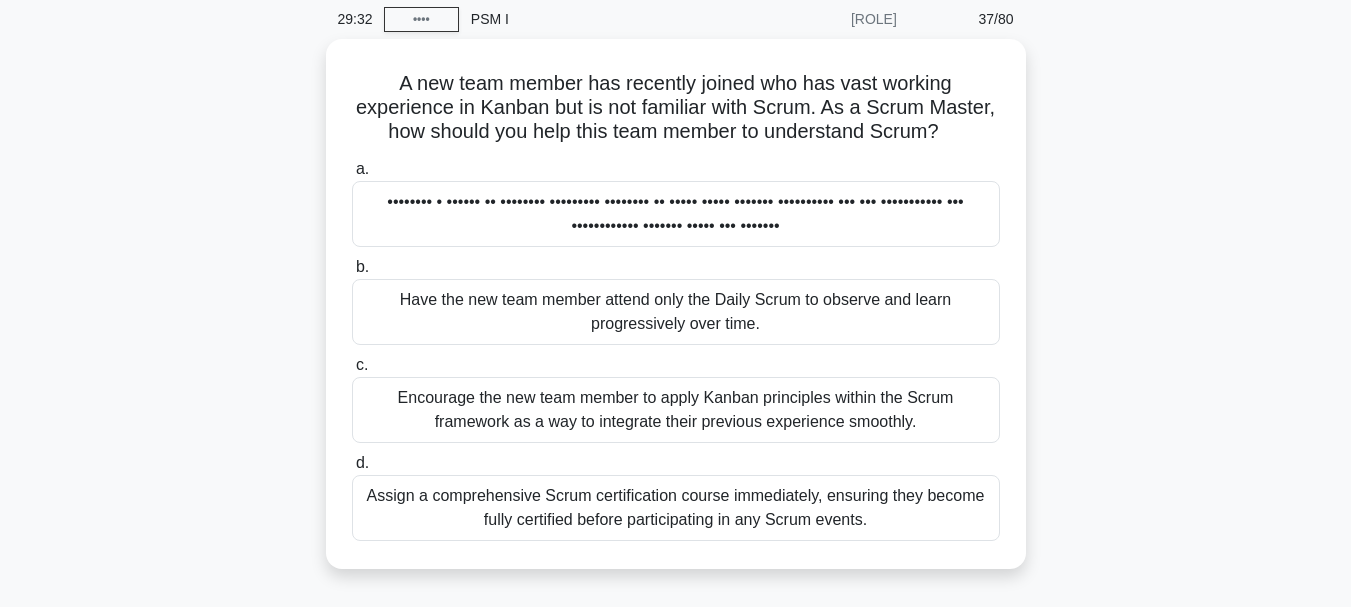 scroll, scrollTop: 80, scrollLeft: 0, axis: vertical 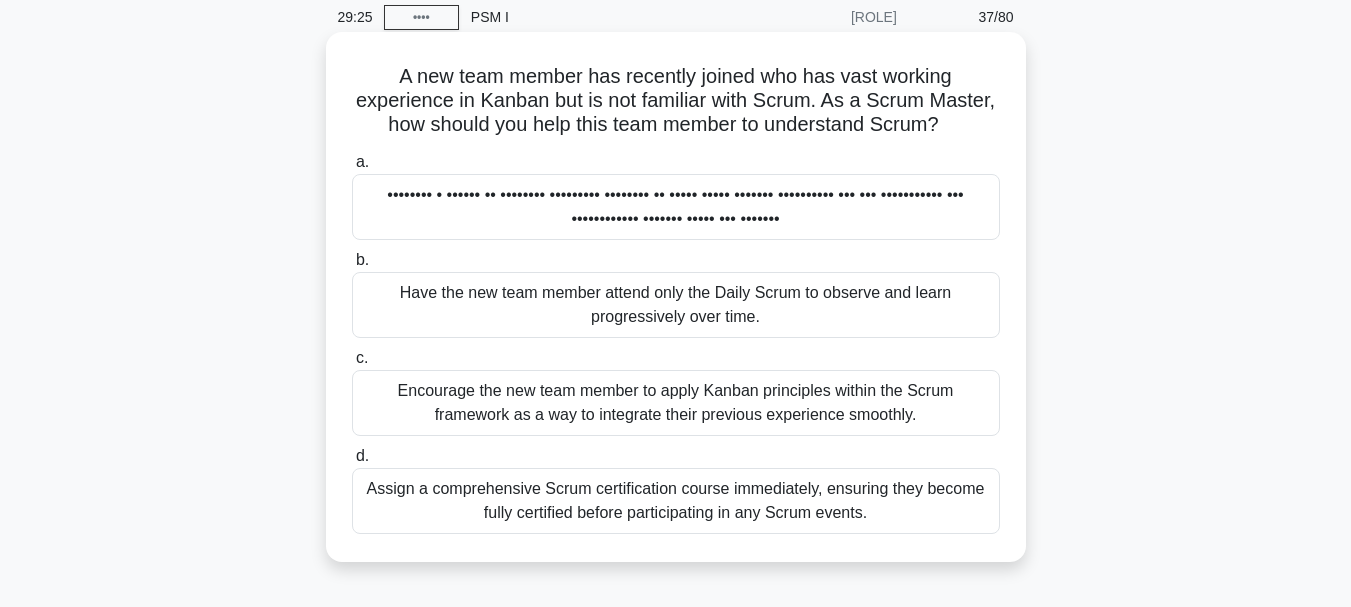 click on "Encourage the new team member to apply Kanban principles within the Scrum framework as a way to integrate their previous experience smoothly." at bounding box center [676, 403] 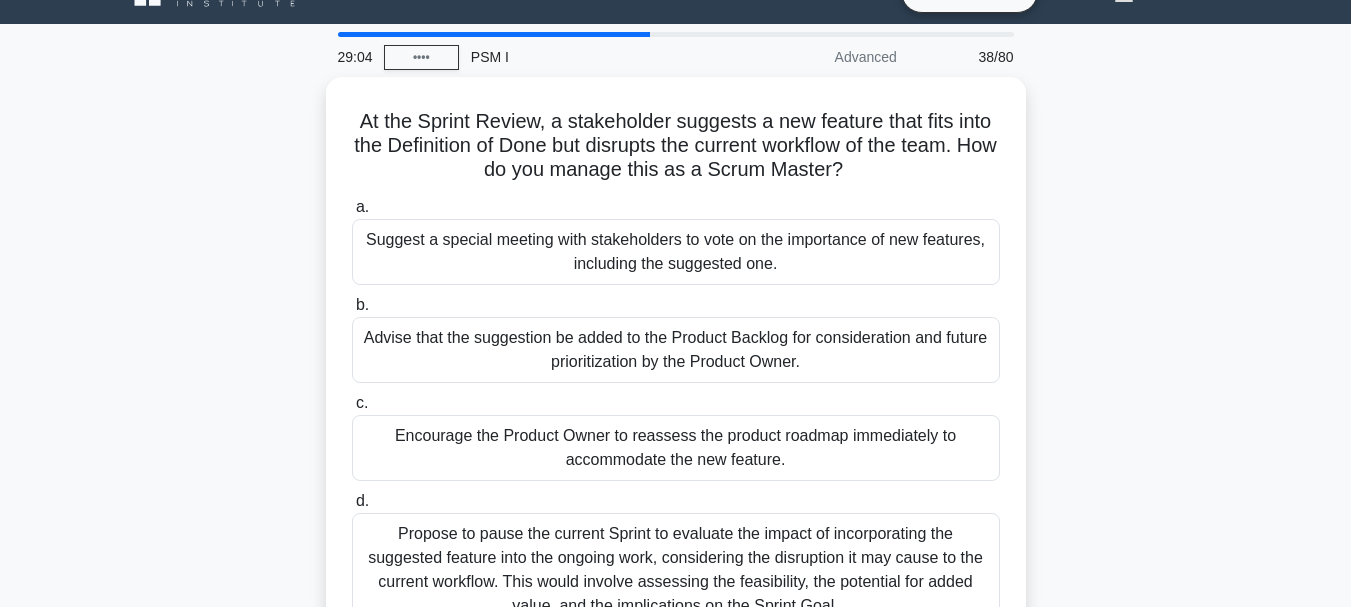 scroll, scrollTop: 80, scrollLeft: 0, axis: vertical 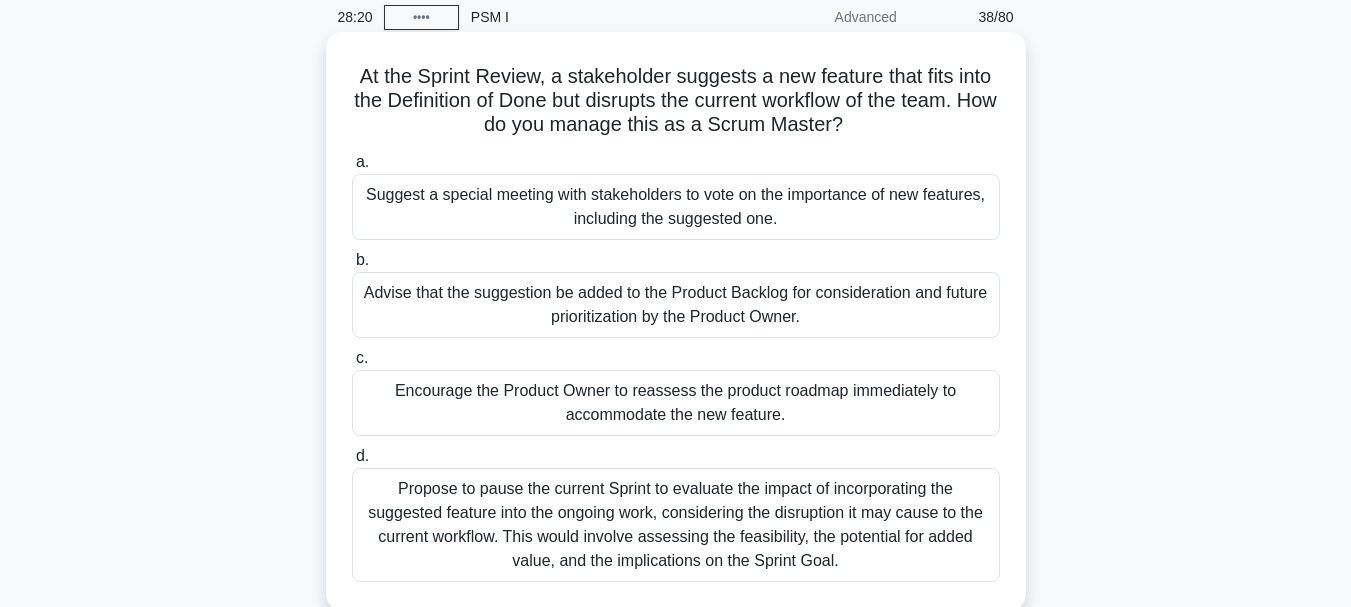 click on "Advise that the suggestion be added to the Product Backlog for consideration and future prioritization by the Product Owner." at bounding box center [676, 305] 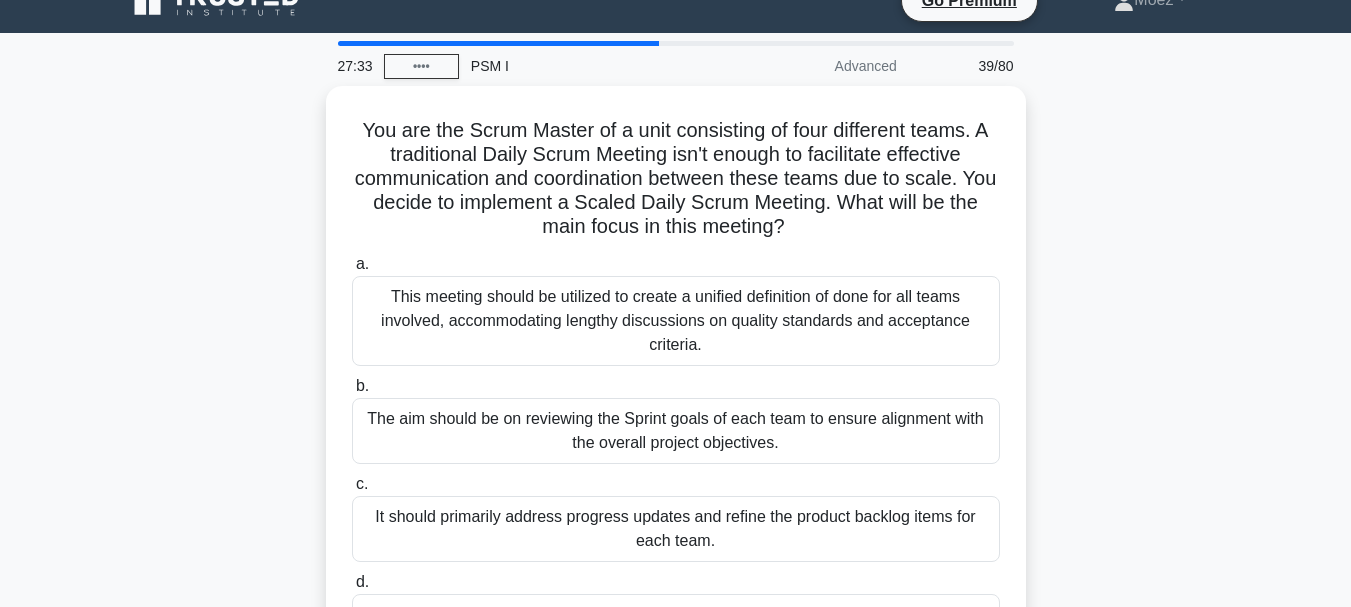 scroll, scrollTop: 0, scrollLeft: 0, axis: both 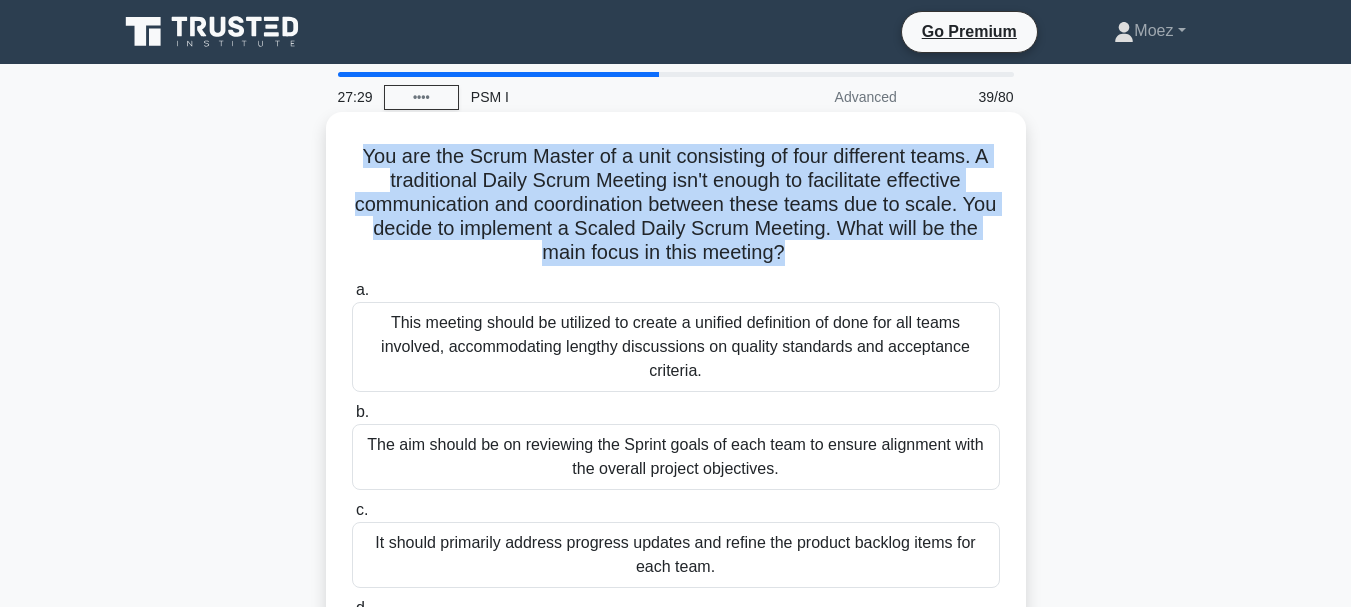 drag, startPoint x: 357, startPoint y: 158, endPoint x: 801, endPoint y: 251, distance: 453.6353 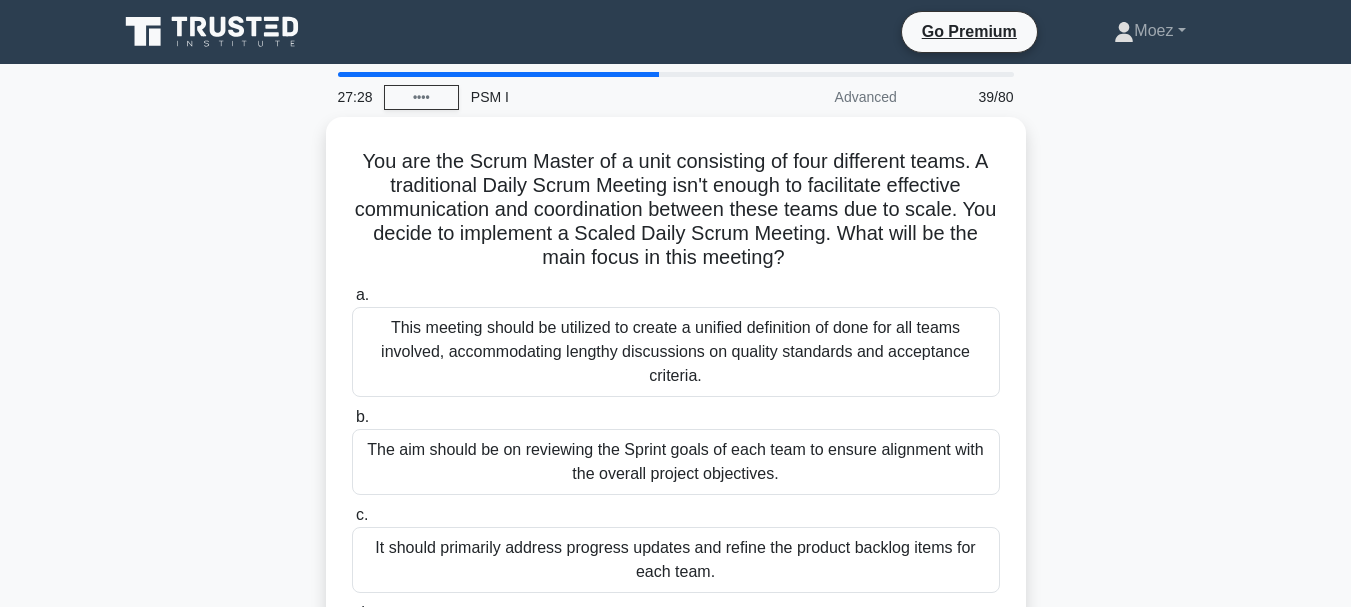 click on "You are the Scrum Master of a unit consisting of four different teams. A traditional Daily Scrum Meeting isn't enough to facilitate effective communication and coordination between these teams due to scale. You decide to implement a Scaled Daily Scrum Meeting. What will be the main focus in this meeting?
.spinner_0XTQ{transform-origin:center;animation:spinner_y6GP .75s linear infinite}@keyframes spinner_y6GP{100%{transform:rotate(360deg)}}
a.
b. c. d." at bounding box center (676, 430) 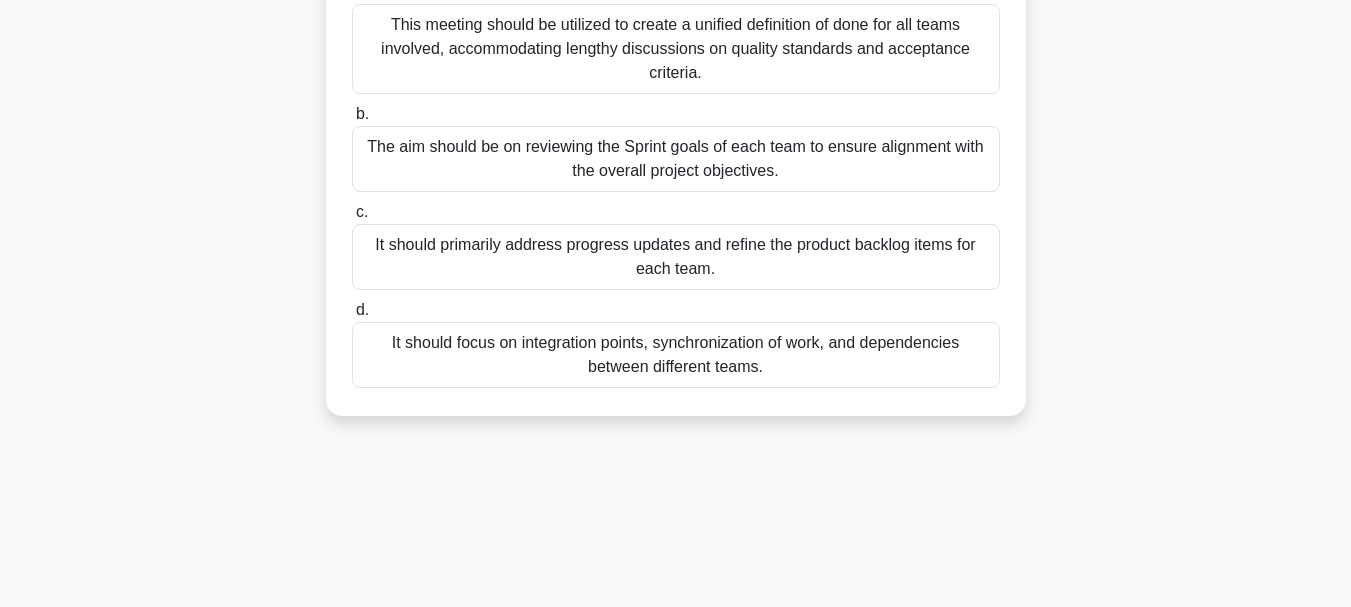 scroll, scrollTop: 320, scrollLeft: 0, axis: vertical 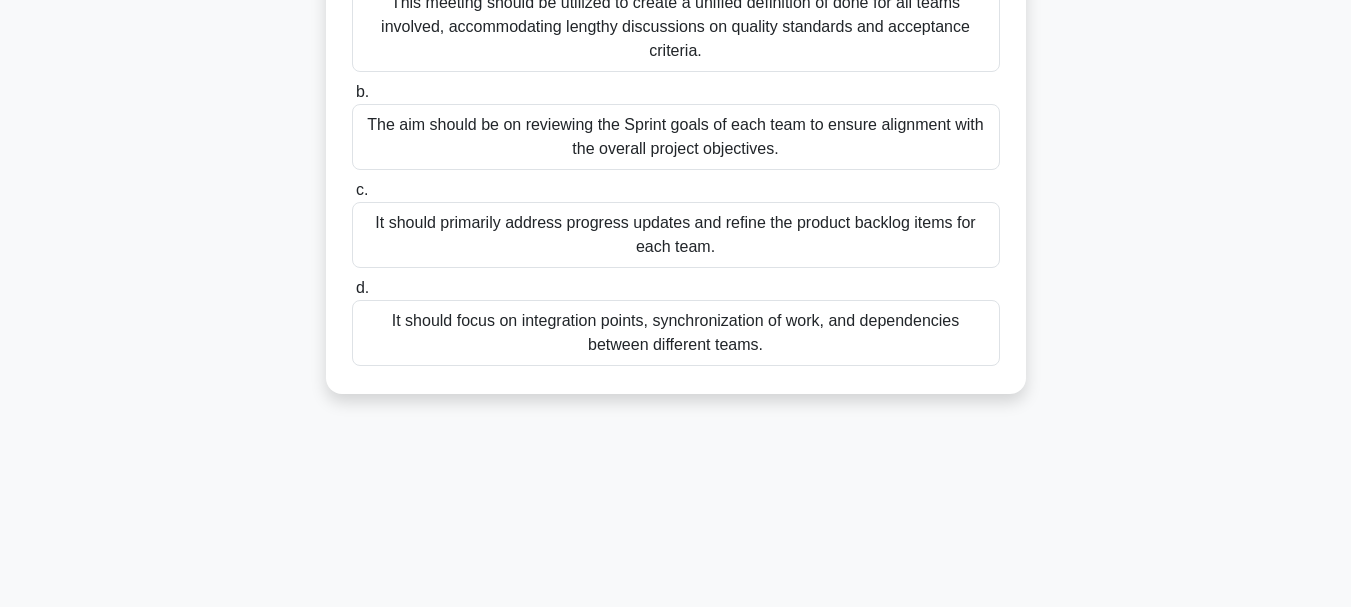 click on "It should focus on integration points, synchronization of work, and dependencies between different teams." at bounding box center (676, 333) 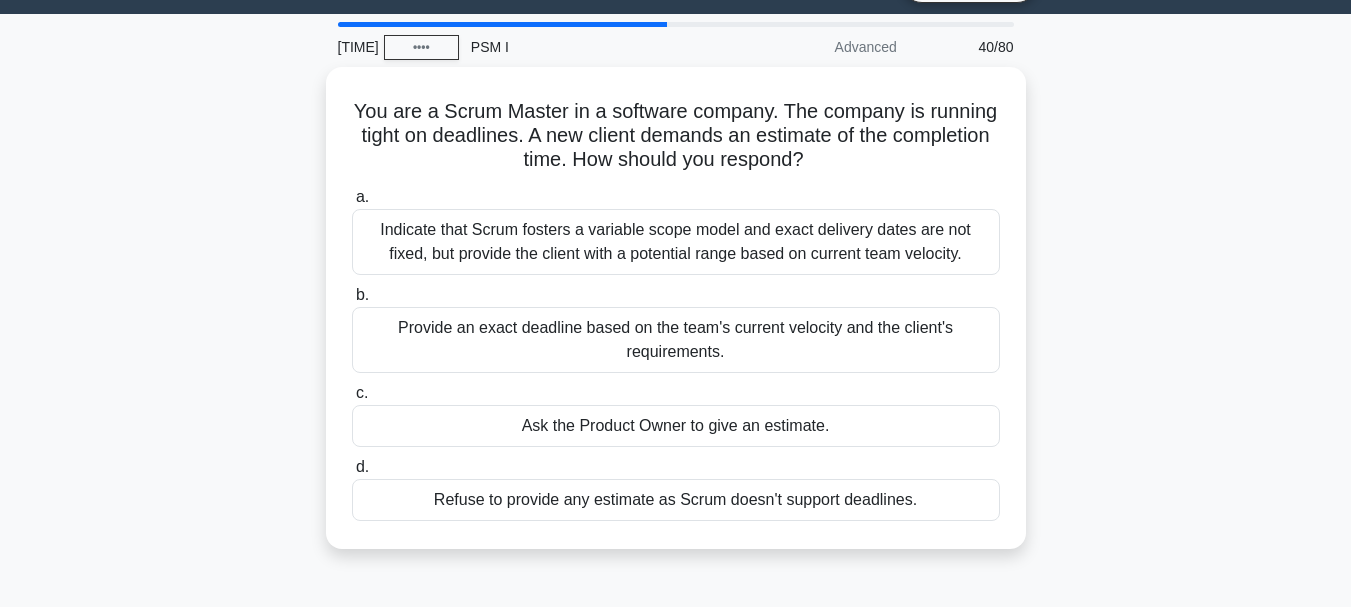 scroll, scrollTop: 0, scrollLeft: 0, axis: both 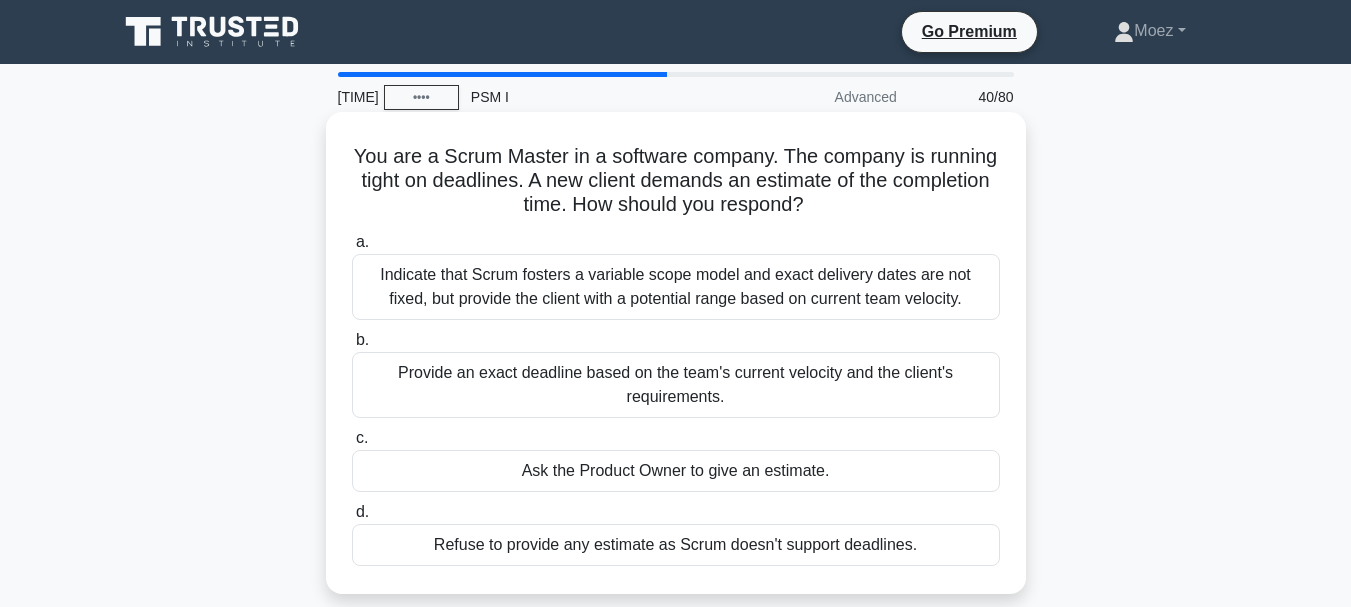 click on "Indicate that Scrum fosters a variable scope model and exact delivery dates are not fixed, but provide the client with a potential range based on current team velocity." at bounding box center (676, 287) 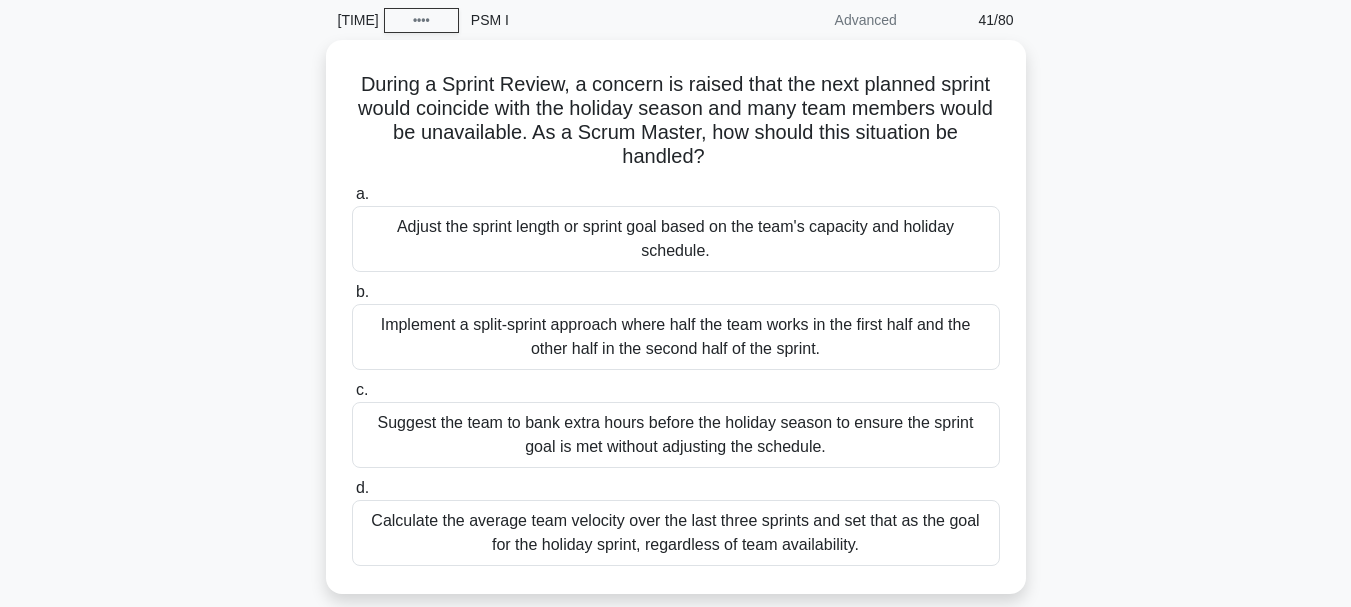 scroll, scrollTop: 80, scrollLeft: 0, axis: vertical 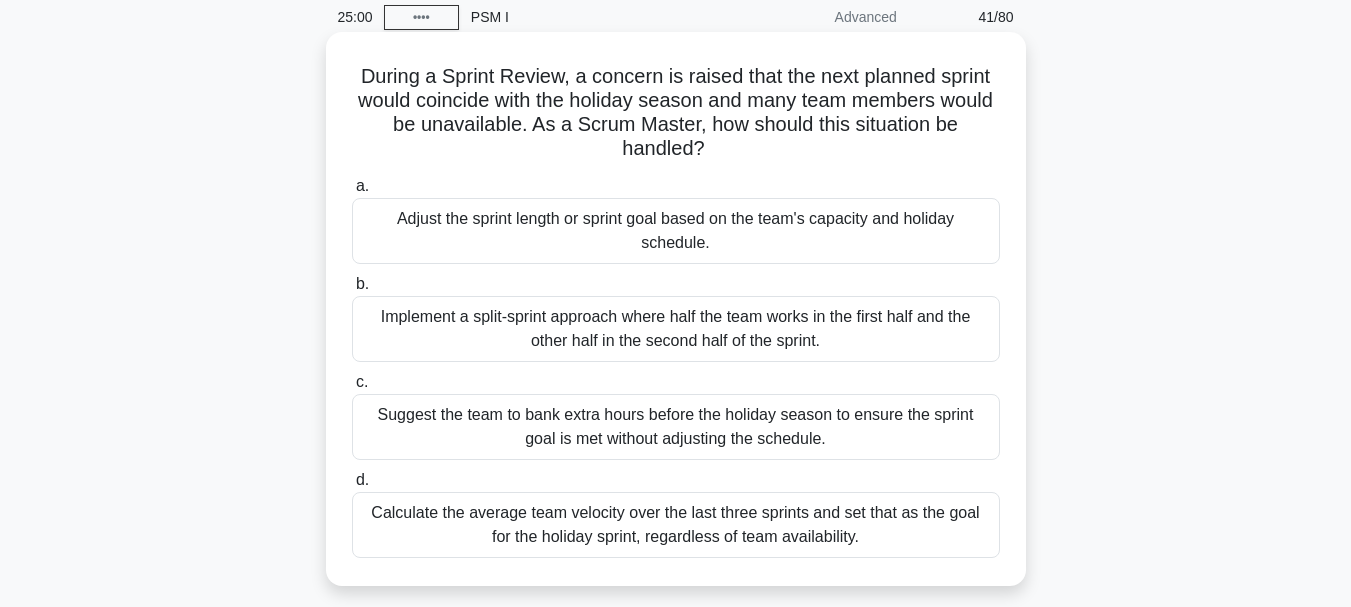 click on "Adjust the sprint length or sprint goal based on the team's capacity and holiday schedule." at bounding box center [676, 231] 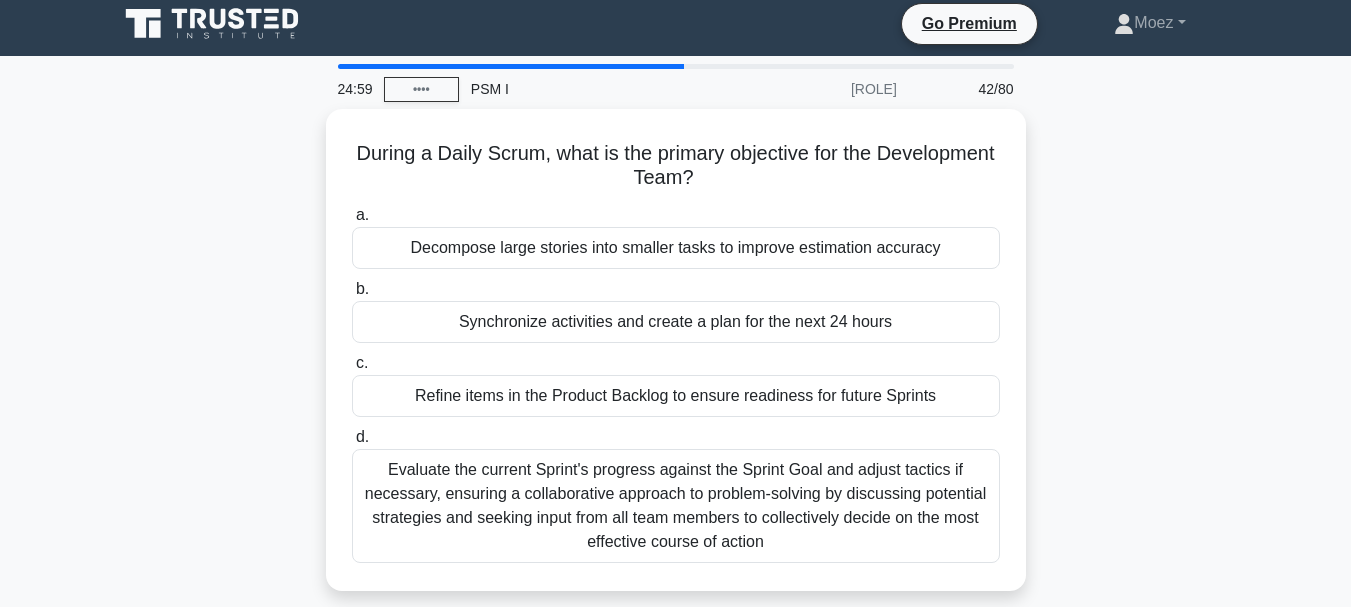 scroll, scrollTop: 0, scrollLeft: 0, axis: both 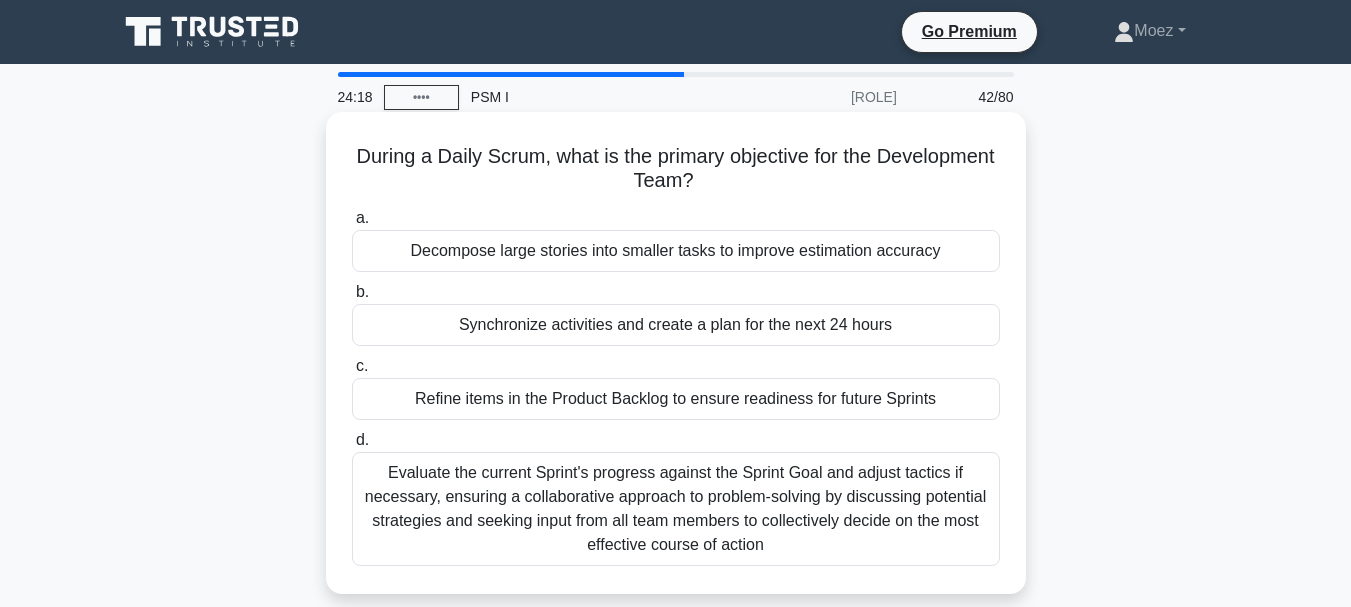 click on "Synchronize activities and create a plan for the next 24 hours" at bounding box center (676, 325) 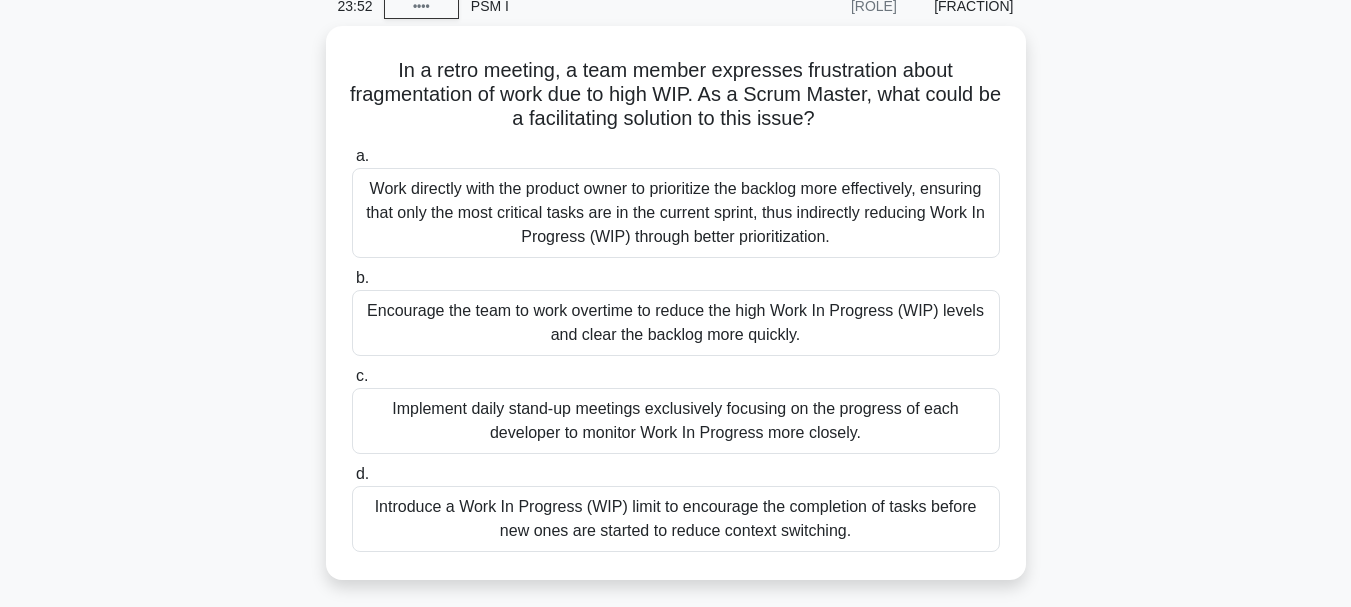 scroll, scrollTop: 120, scrollLeft: 0, axis: vertical 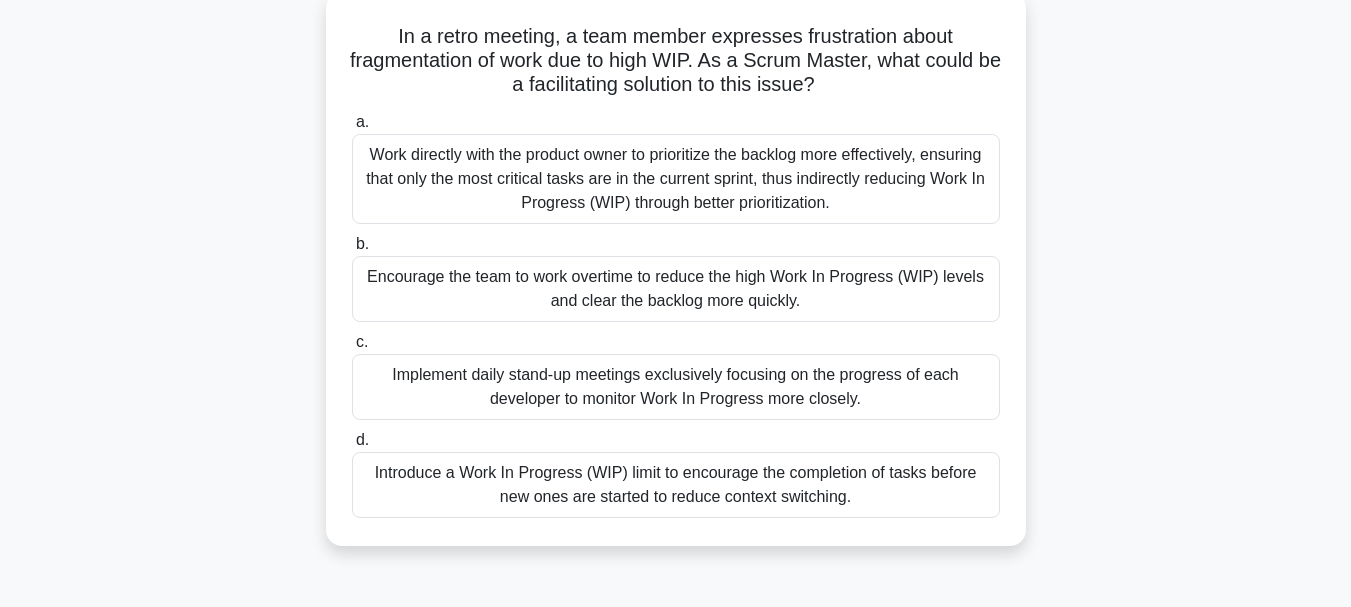click on "Implement daily stand-up meetings exclusively focusing on the progress of each developer to monitor Work In Progress more closely." at bounding box center [676, 387] 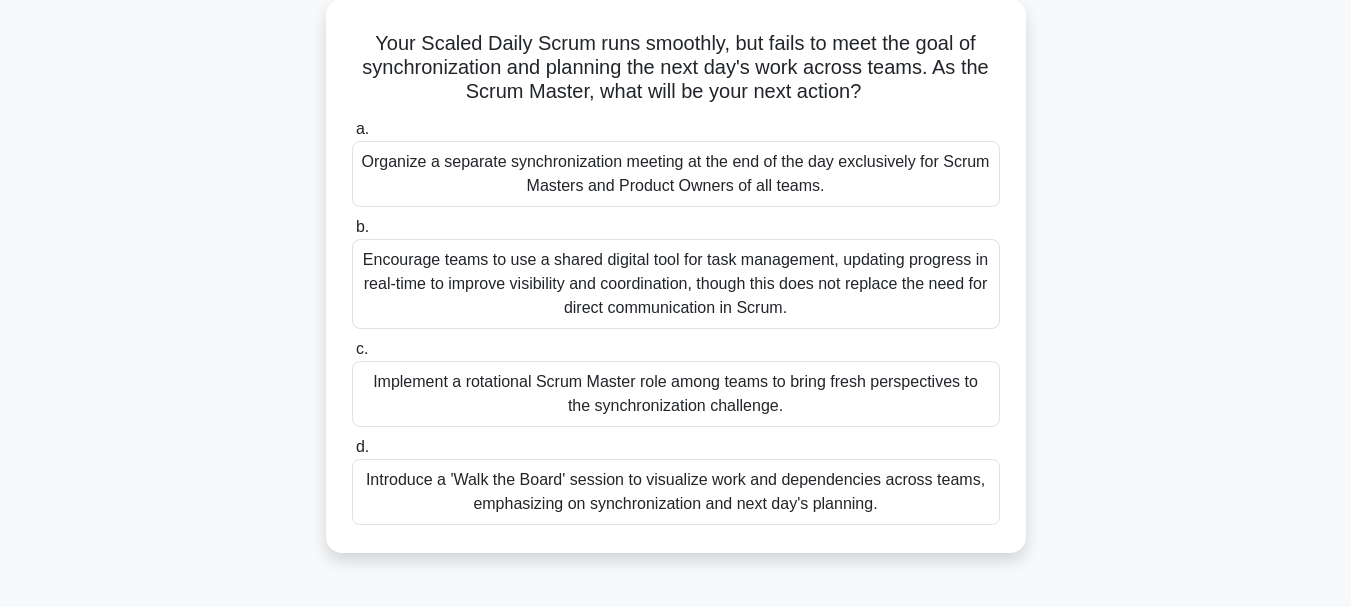 scroll, scrollTop: 120, scrollLeft: 0, axis: vertical 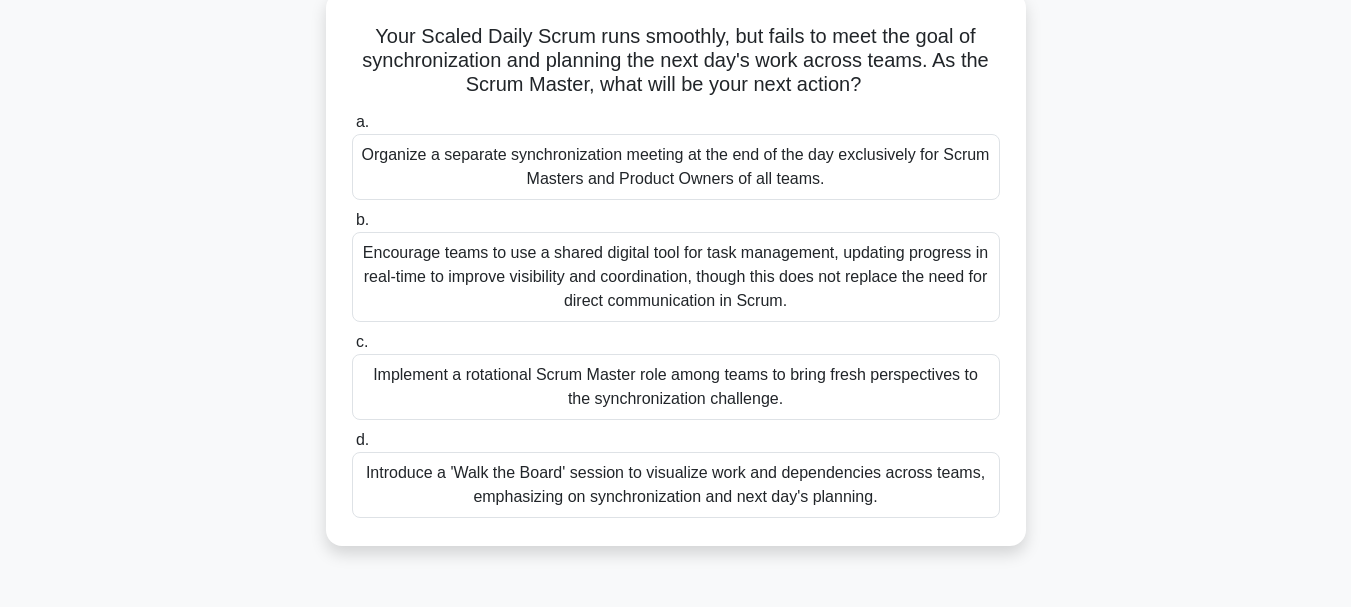 click on "Introduce a 'Walk the Board' session to visualize work and dependencies across teams, emphasizing on synchronization and next day's planning." at bounding box center (676, 485) 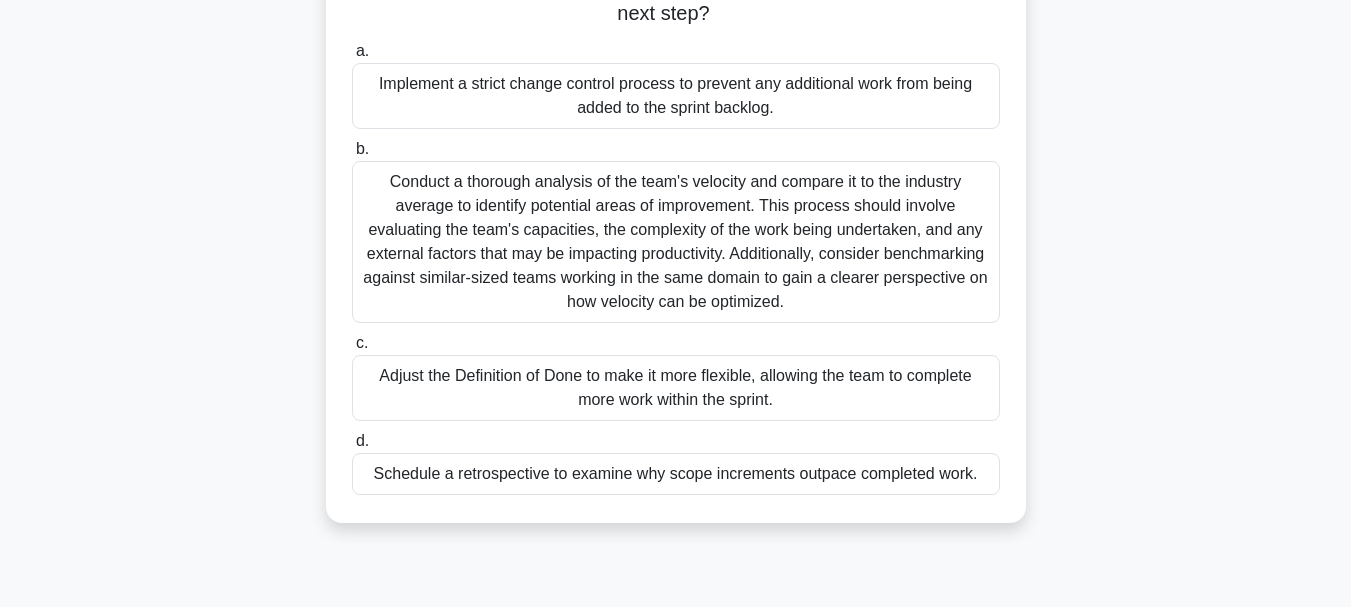 scroll, scrollTop: 200, scrollLeft: 0, axis: vertical 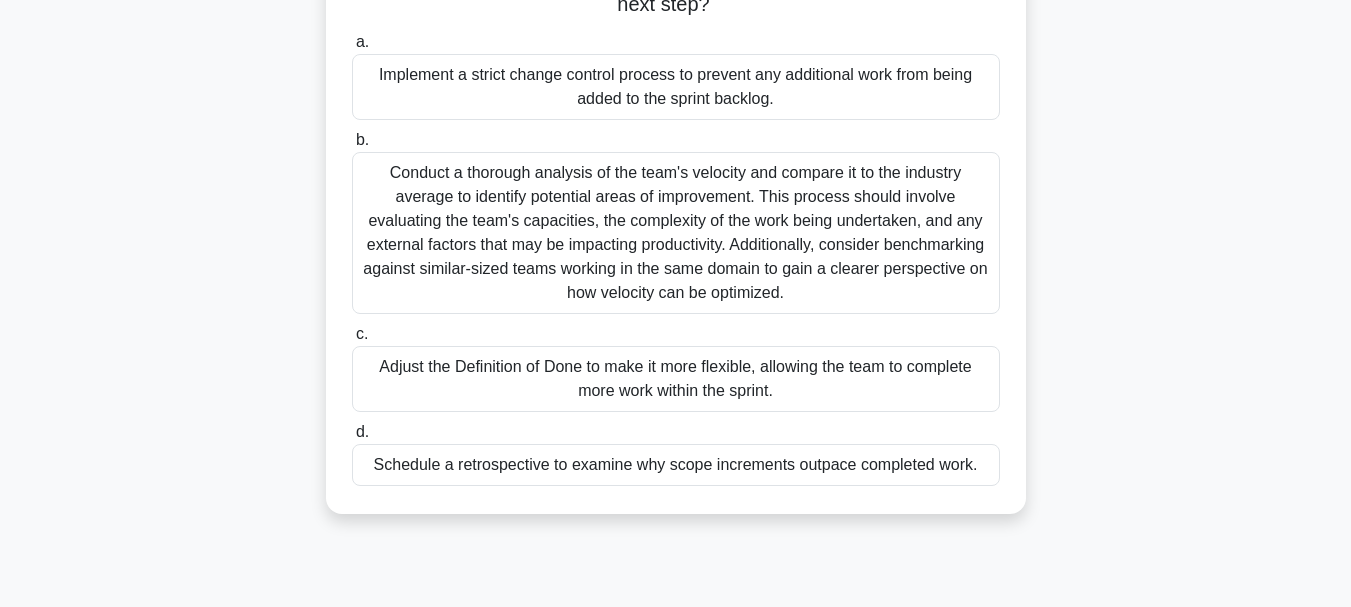 click on "Schedule a retrospective to examine why scope increments outpace completed work." at bounding box center (676, 465) 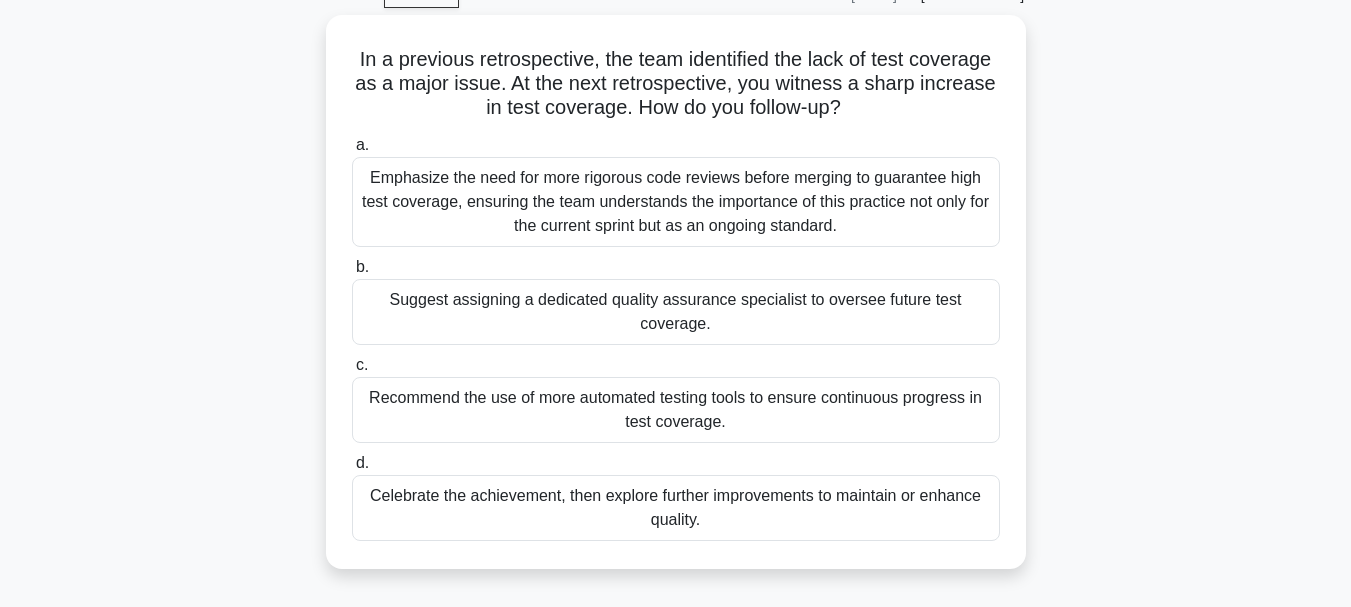 scroll, scrollTop: 0, scrollLeft: 0, axis: both 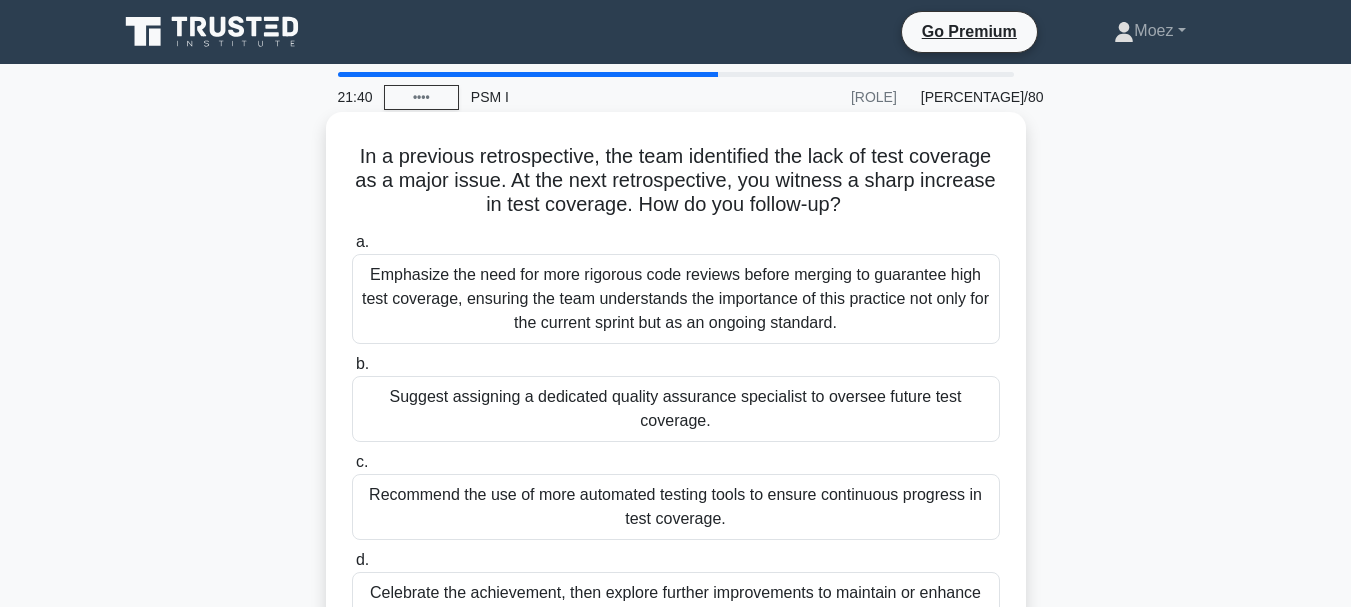drag, startPoint x: 351, startPoint y: 147, endPoint x: 906, endPoint y: 206, distance: 558.1272 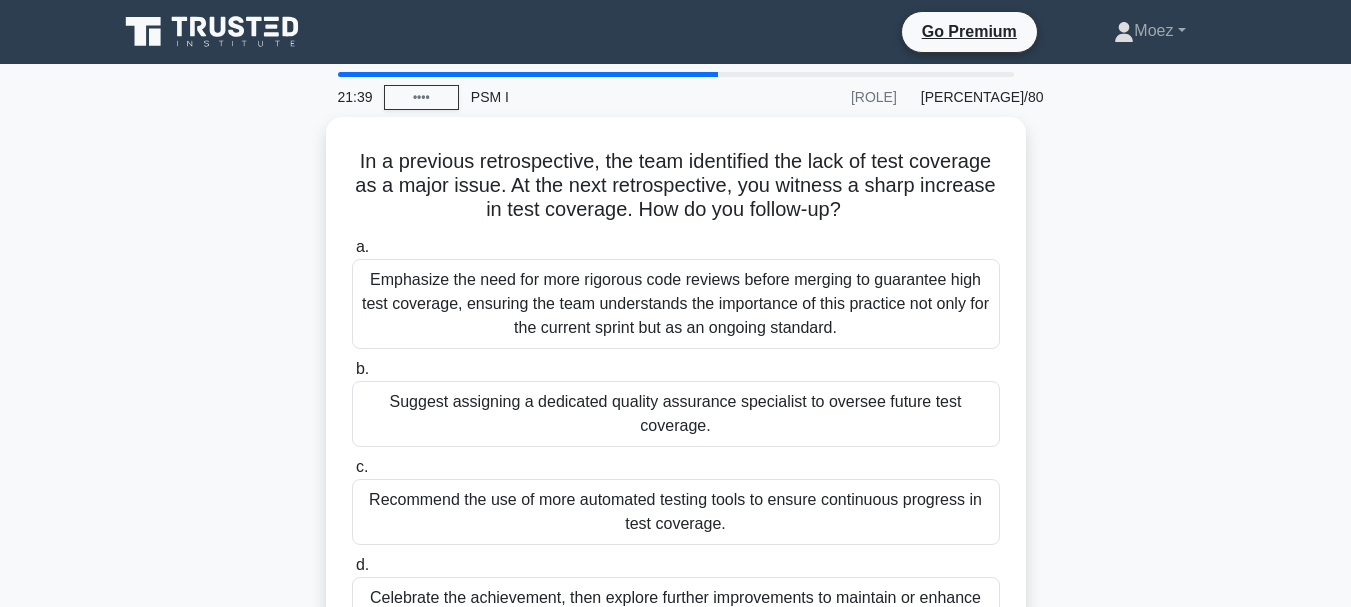 click at bounding box center [893, 218] 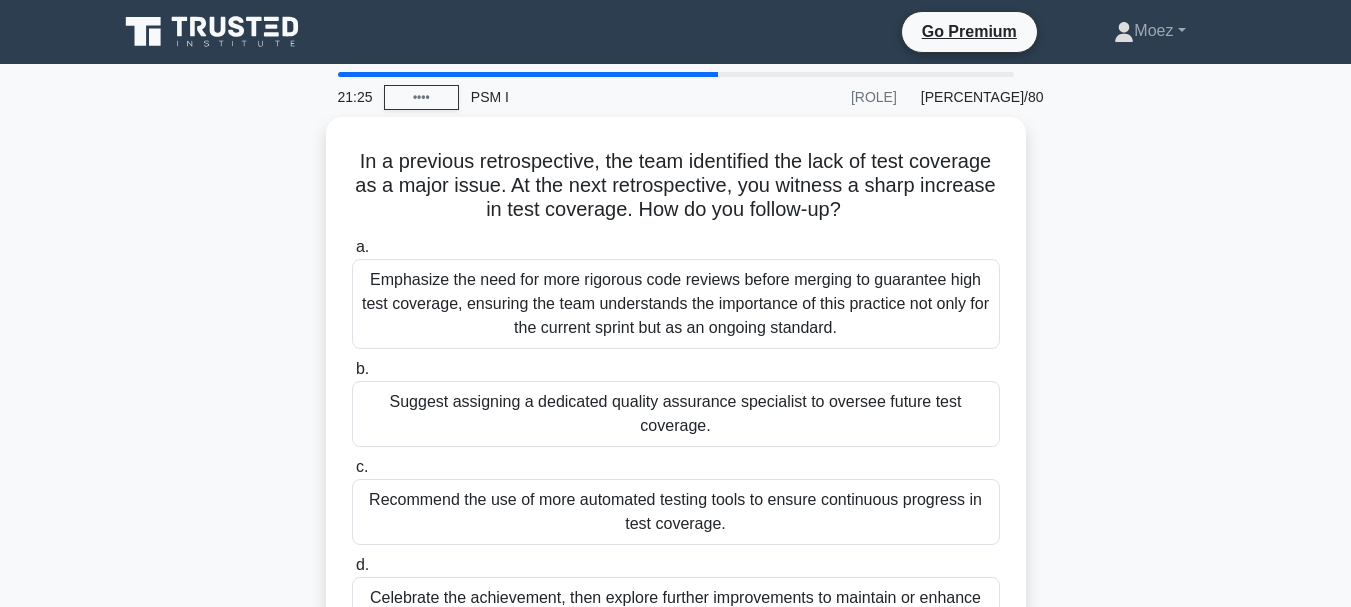click on "In a previous retrospective, the team identified the lack of test coverage as a major issue. At the next retrospective, you witness a sharp increase in test coverage. How do you follow-up?
.spinner_0XTQ{transform-origin:center;animation:spinner_y6GP .75s linear infinite}@keyframes spinner_y6GP{100%{transform:rotate(360deg)}}
a.
b.
c. d." at bounding box center [676, 406] 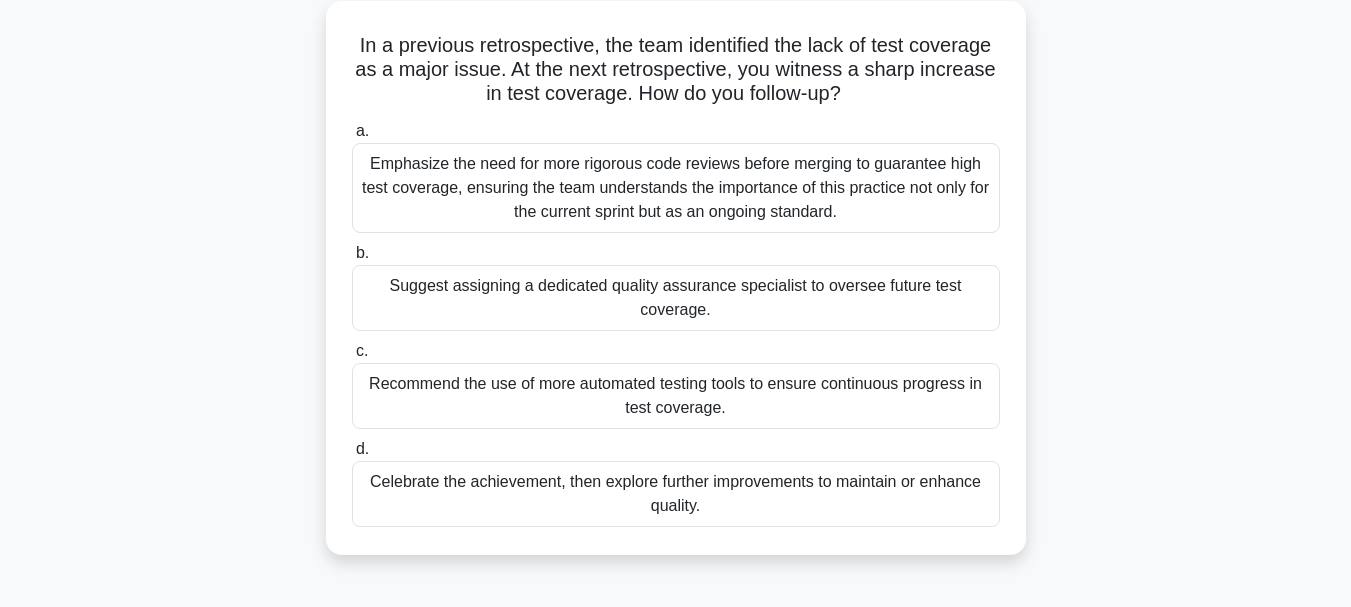 scroll, scrollTop: 120, scrollLeft: 0, axis: vertical 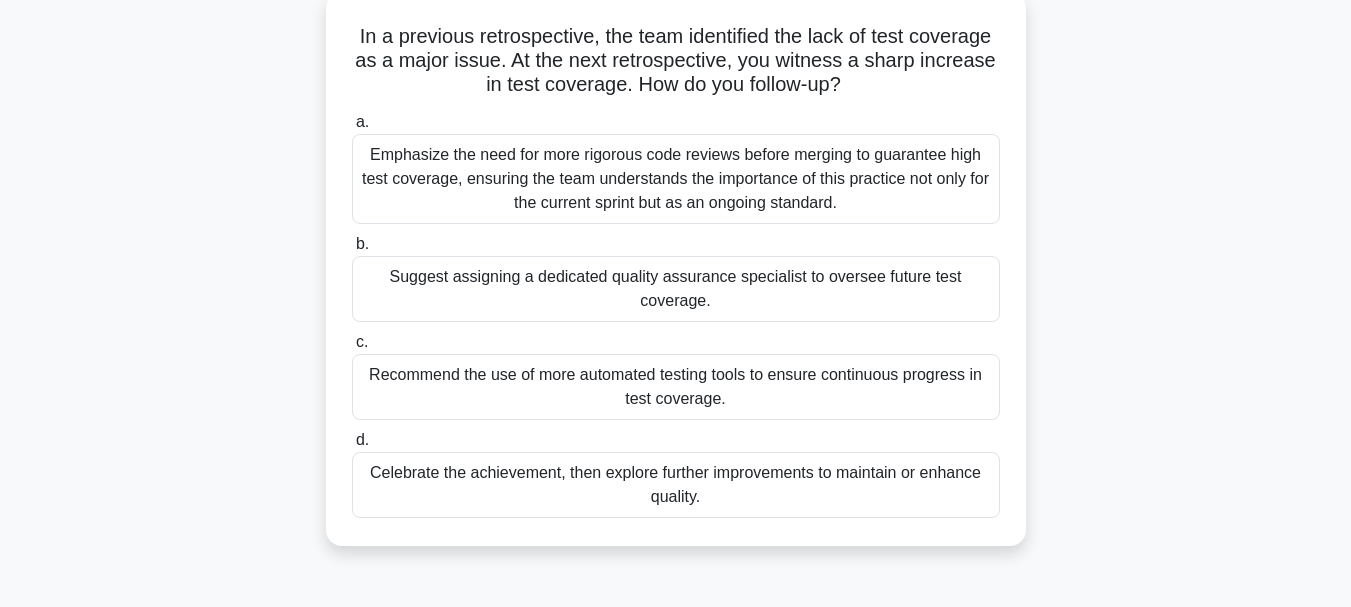 click on "Emphasize the need for more rigorous code reviews before merging to guarantee high test coverage, ensuring the team understands the importance of this practice not only for the current sprint but as an ongoing standard." at bounding box center [676, 179] 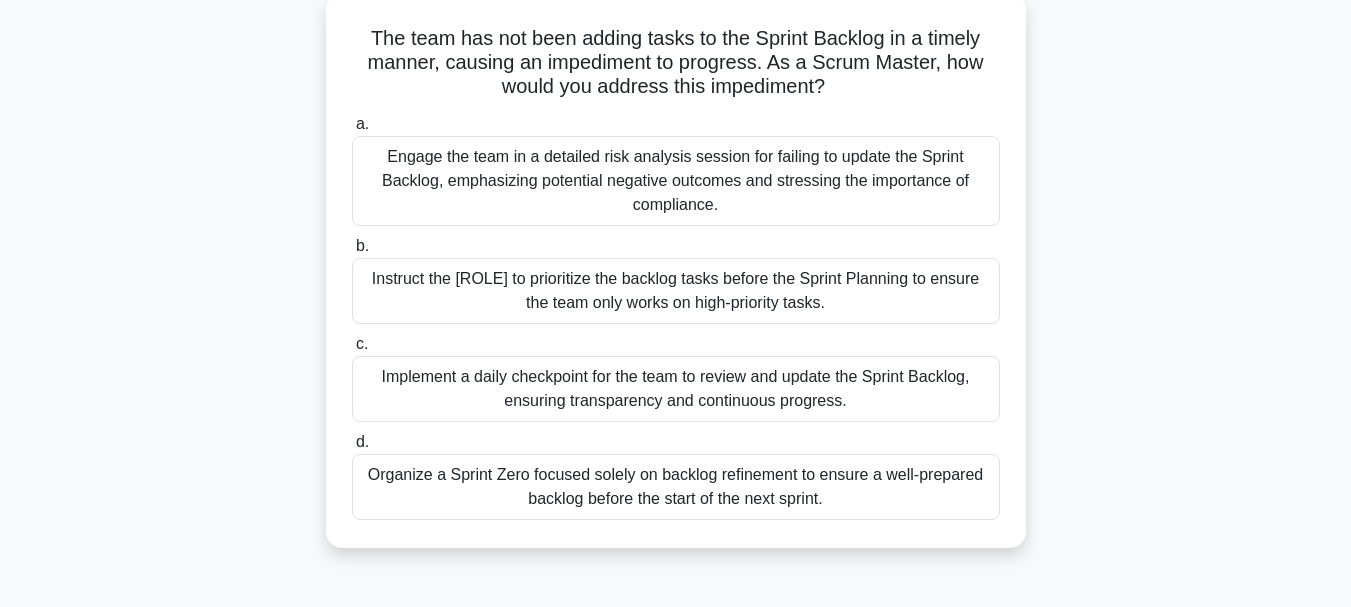 scroll, scrollTop: 120, scrollLeft: 0, axis: vertical 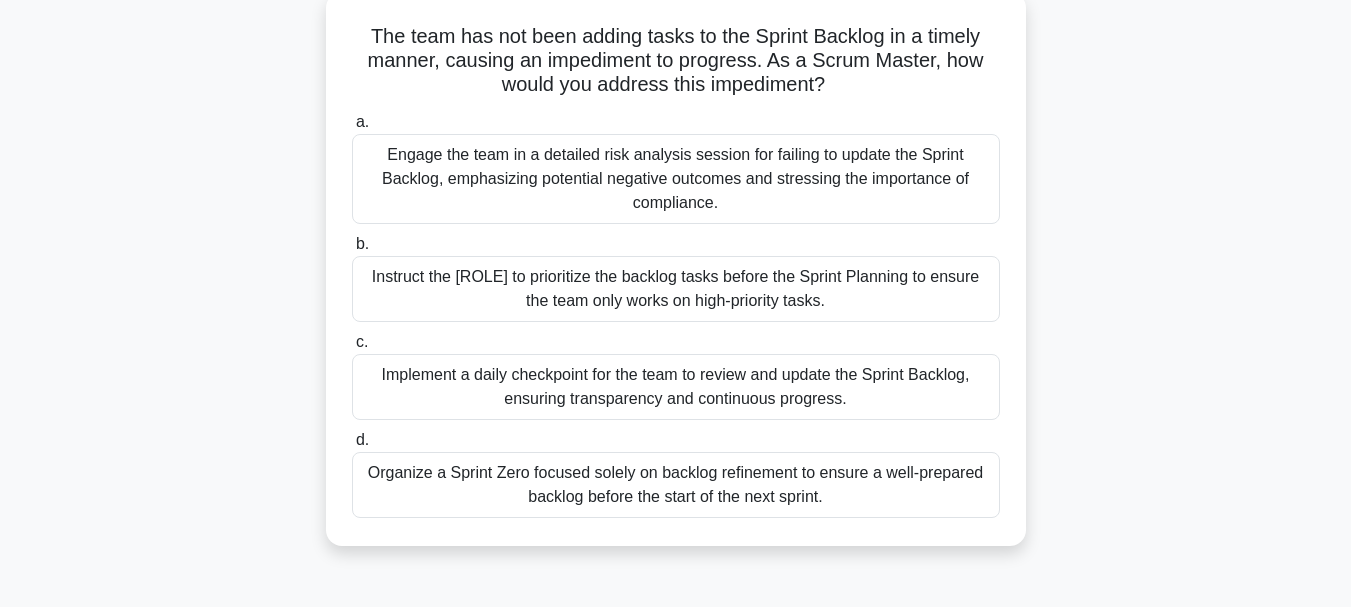click on "Implement a daily checkpoint for the team to review and update the Sprint Backlog, ensuring transparency and continuous progress." at bounding box center [676, 387] 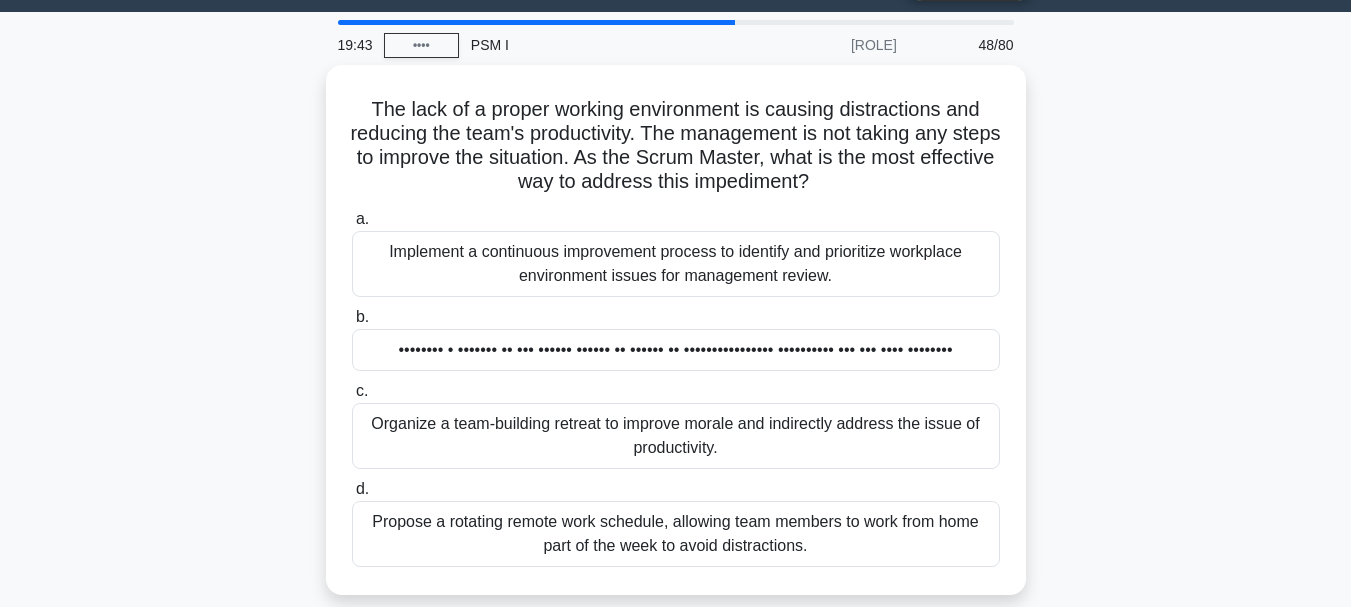 scroll, scrollTop: 80, scrollLeft: 0, axis: vertical 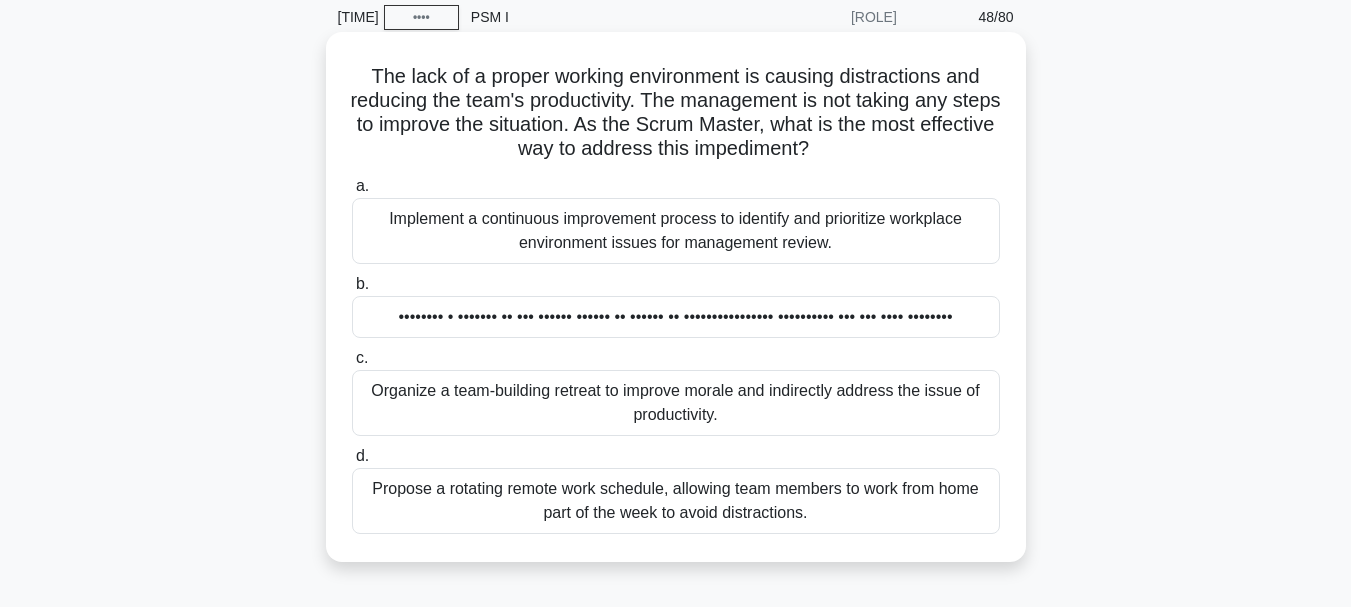 click on "Implement a continuous improvement process to identify and prioritize workplace environment issues for management review." at bounding box center (676, 231) 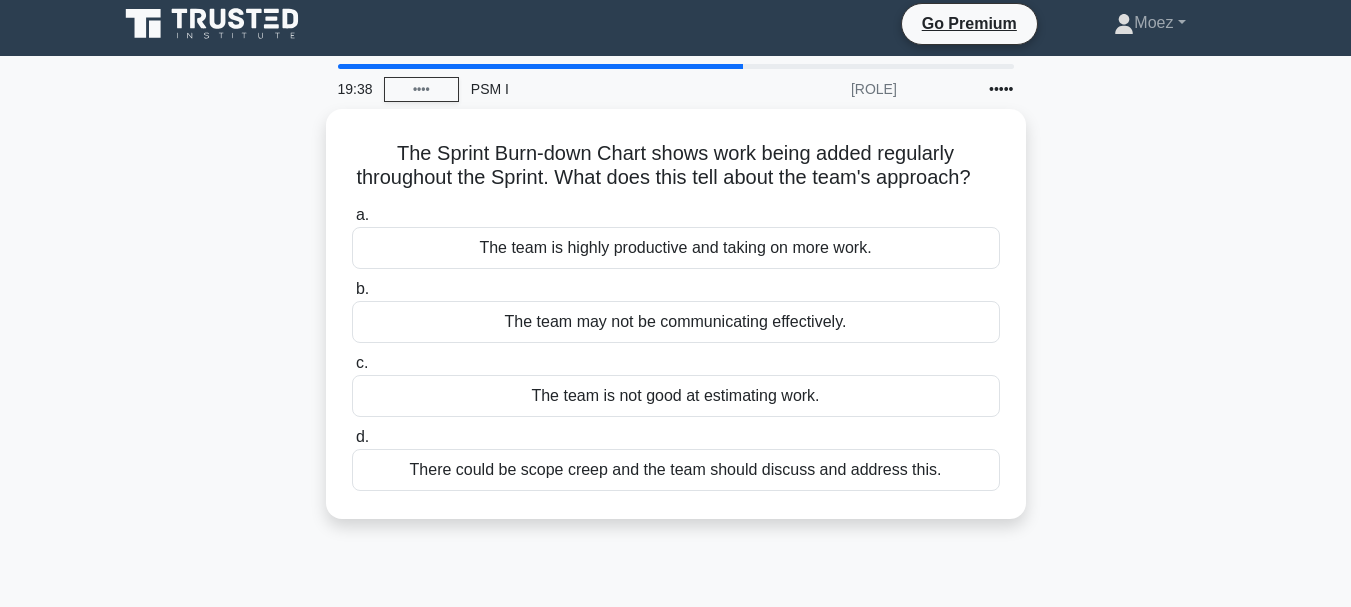 scroll, scrollTop: 0, scrollLeft: 0, axis: both 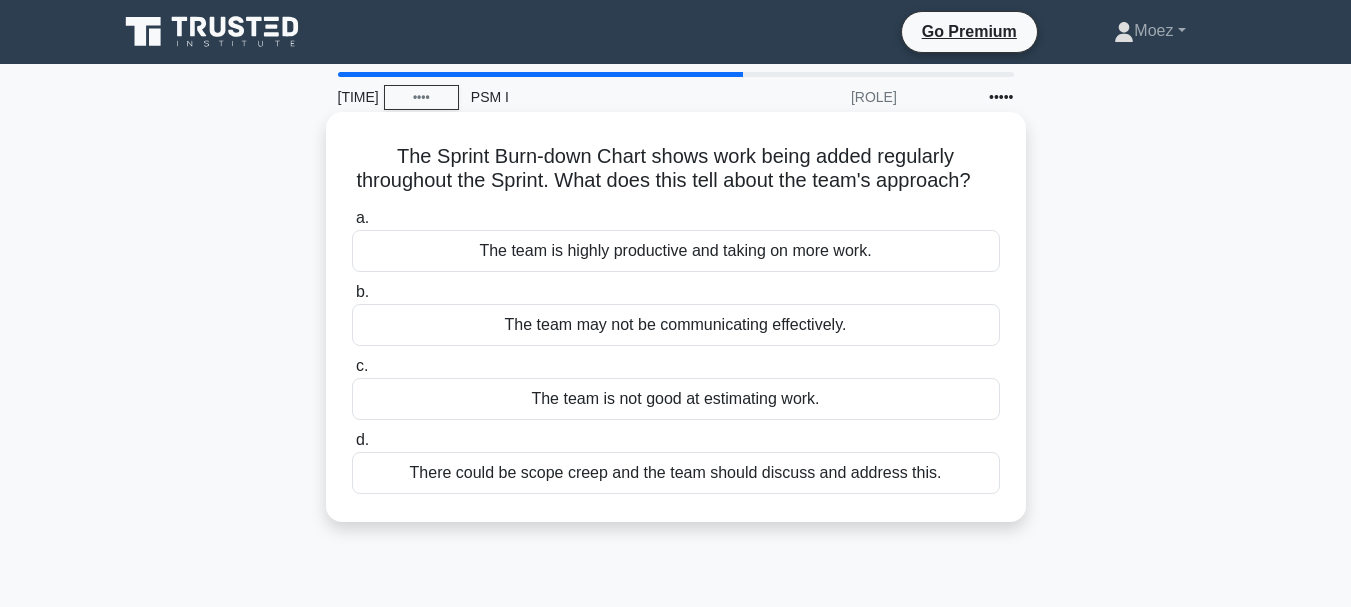 click on "There could be scope creep and the team should discuss and address this." at bounding box center (676, 473) 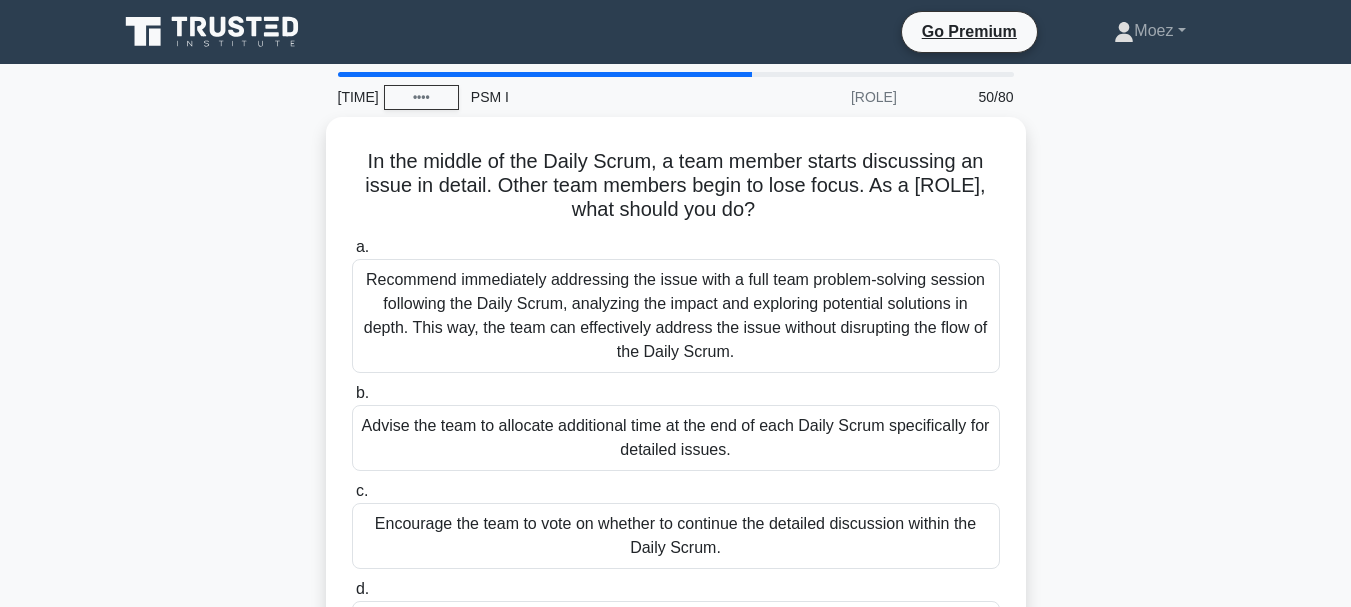 click on "In the middle of the Daily Scrum, a team member starts discussing an issue in detail. Other team members begin to lose focus. As a scrum master, what should you do?
.spinner_0XTQ{transform-origin:center;animation:spinner_y6GP .75s linear infinite}@keyframes spinner_y6GP{100%{transform:rotate(360deg)}}
a.
b. c." at bounding box center (676, 406) 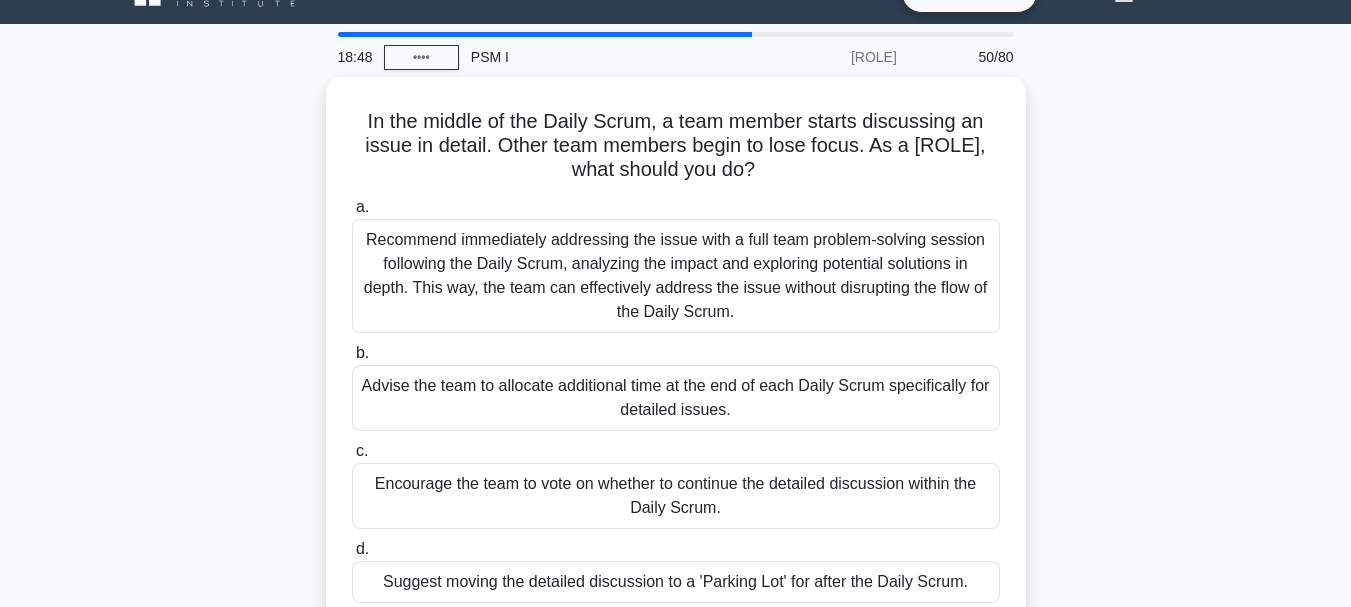 scroll, scrollTop: 120, scrollLeft: 0, axis: vertical 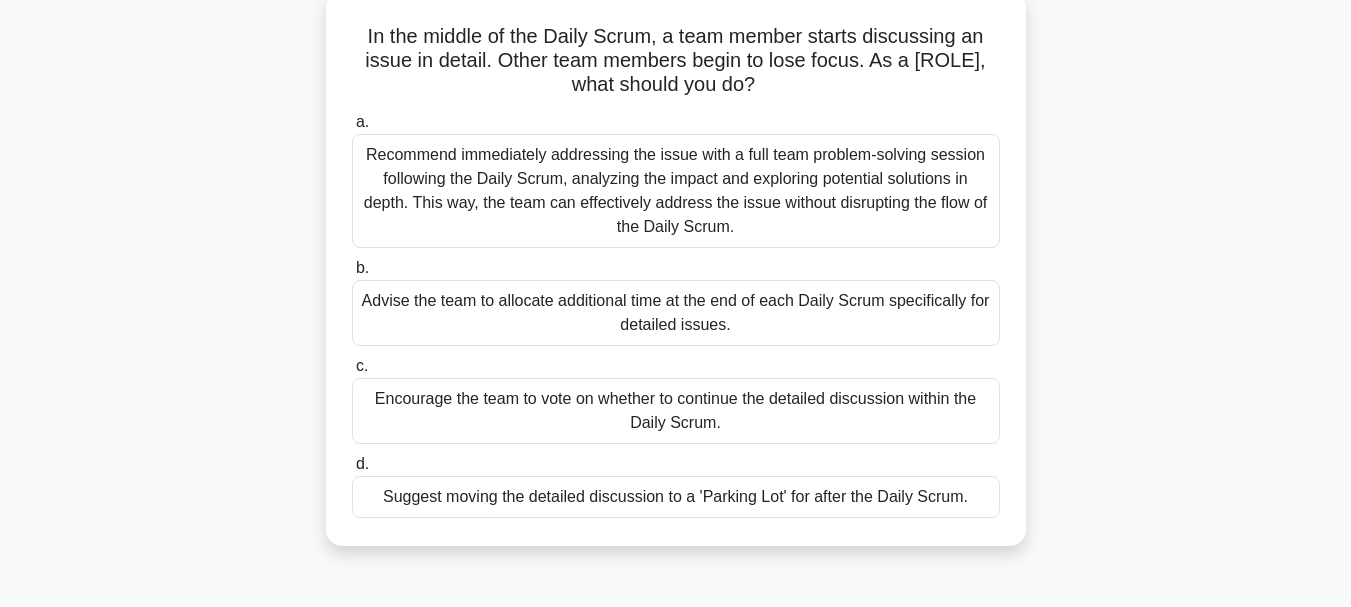 click on "Suggest moving the detailed discussion to a 'Parking Lot' for after the Daily Scrum." at bounding box center [676, 497] 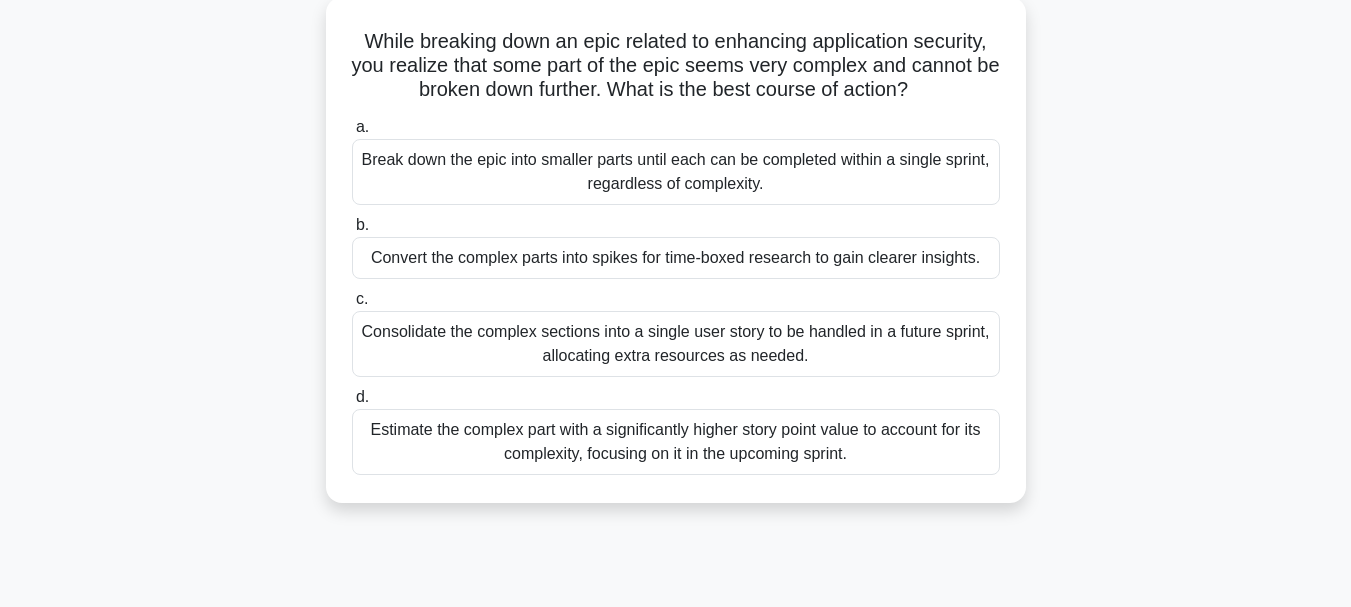 scroll, scrollTop: 0, scrollLeft: 0, axis: both 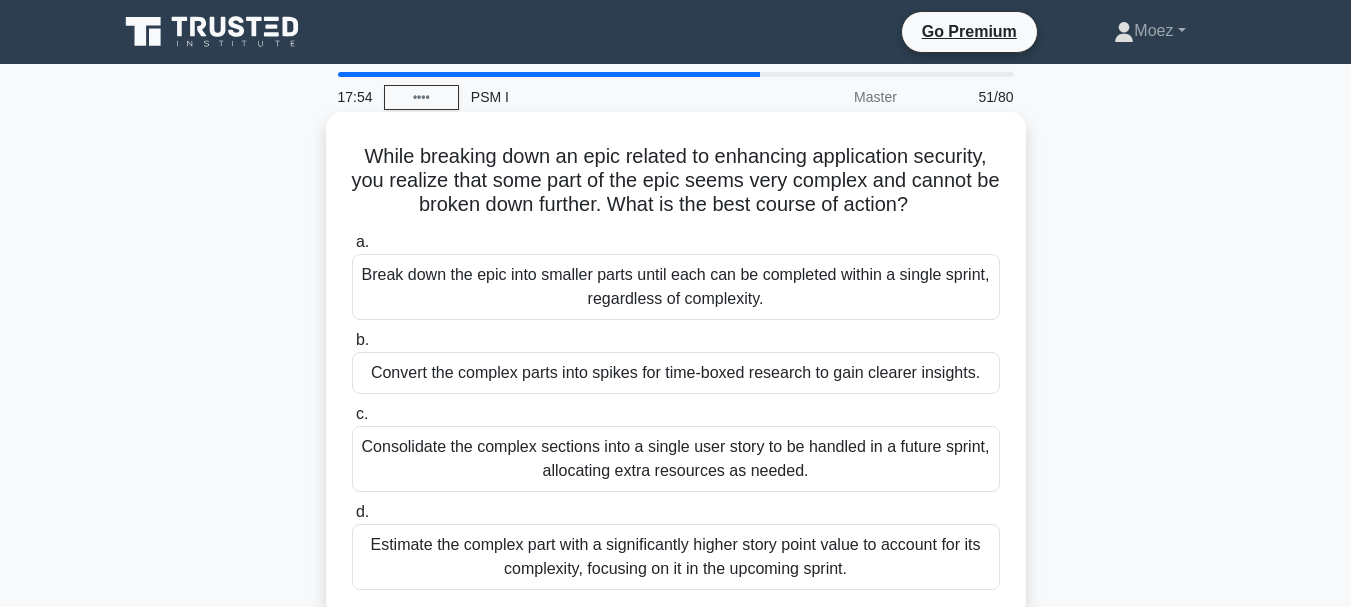 click on "Break down the epic into smaller parts until each can be completed within a single sprint, regardless of complexity." at bounding box center [676, 287] 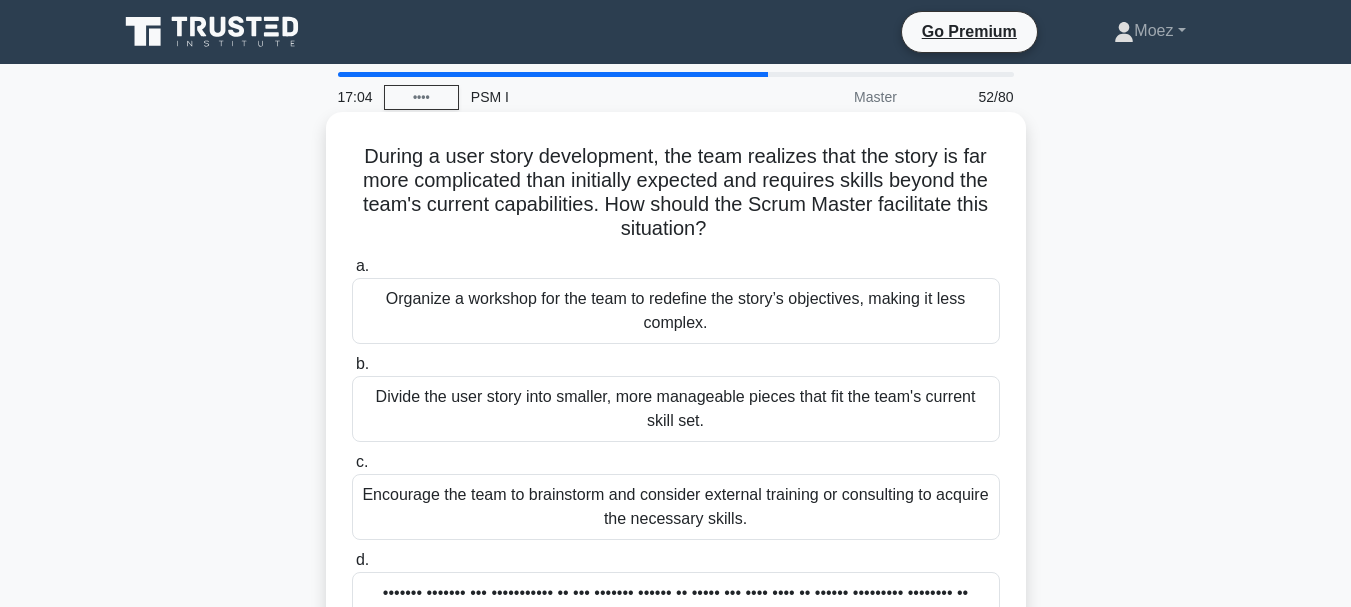 click on "Organize a workshop for the team to redefine the story’s objectives, making it less complex." at bounding box center [676, 311] 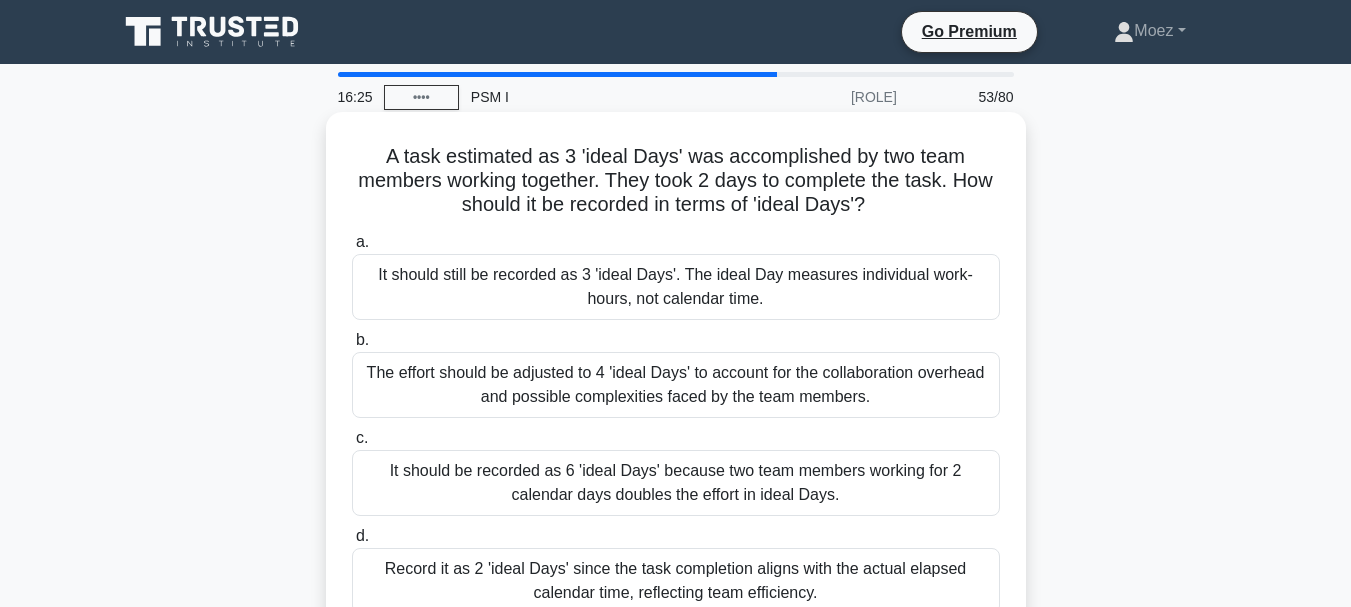 click on "The effort should be adjusted to 4 'ideal Days' to account for the collaboration overhead and possible complexities faced by the team members." at bounding box center [676, 385] 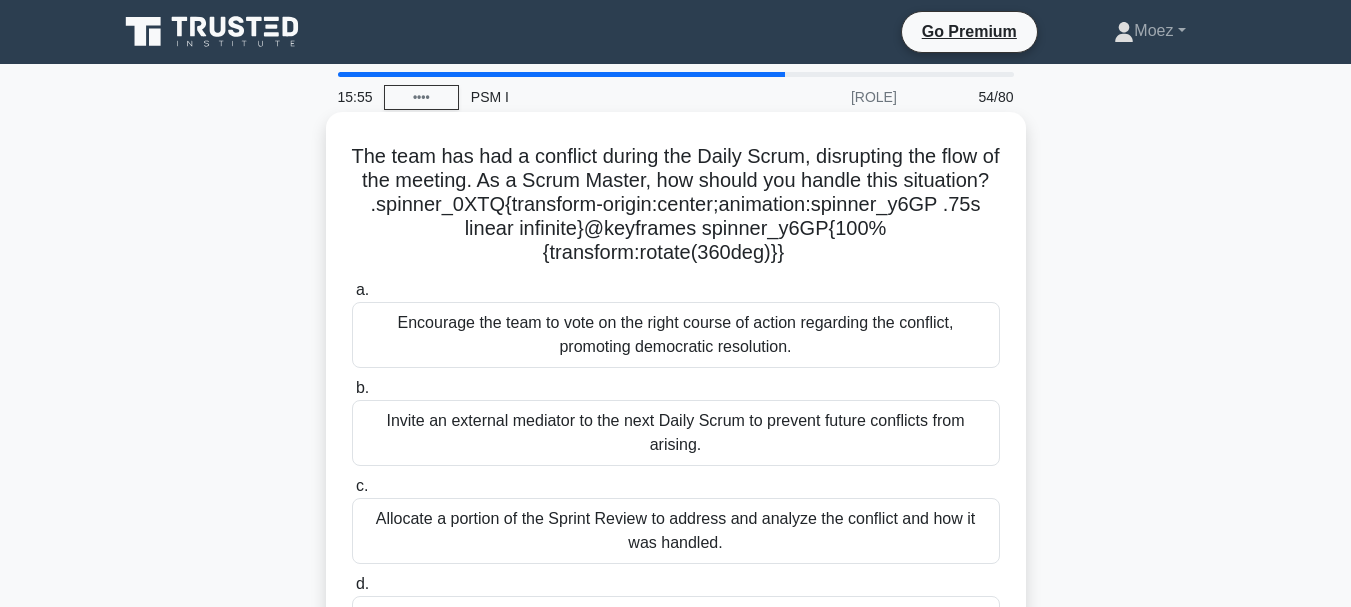click on "Acknowledge the conflict, end the Daily Scrum, and arrange to discuss the conflict in a separate meeting." at bounding box center (676, 629) 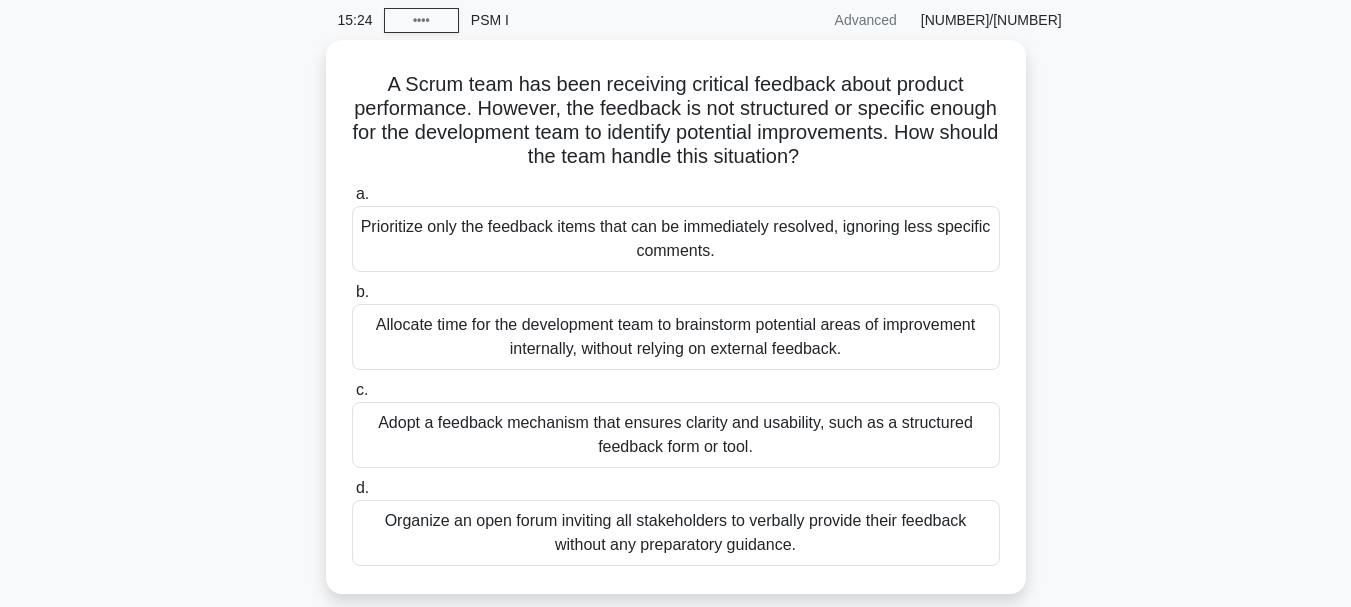 scroll, scrollTop: 80, scrollLeft: 0, axis: vertical 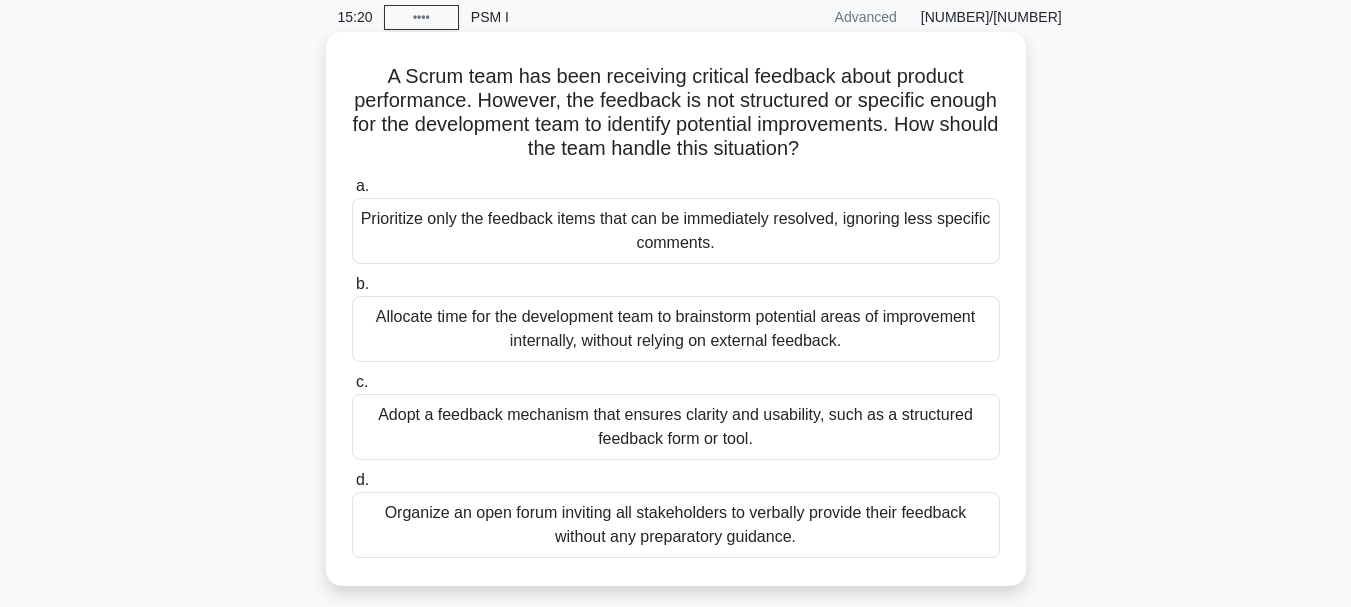 click on "Adopt a feedback mechanism that ensures clarity and usability, such as a structured feedback form or tool." at bounding box center [676, 427] 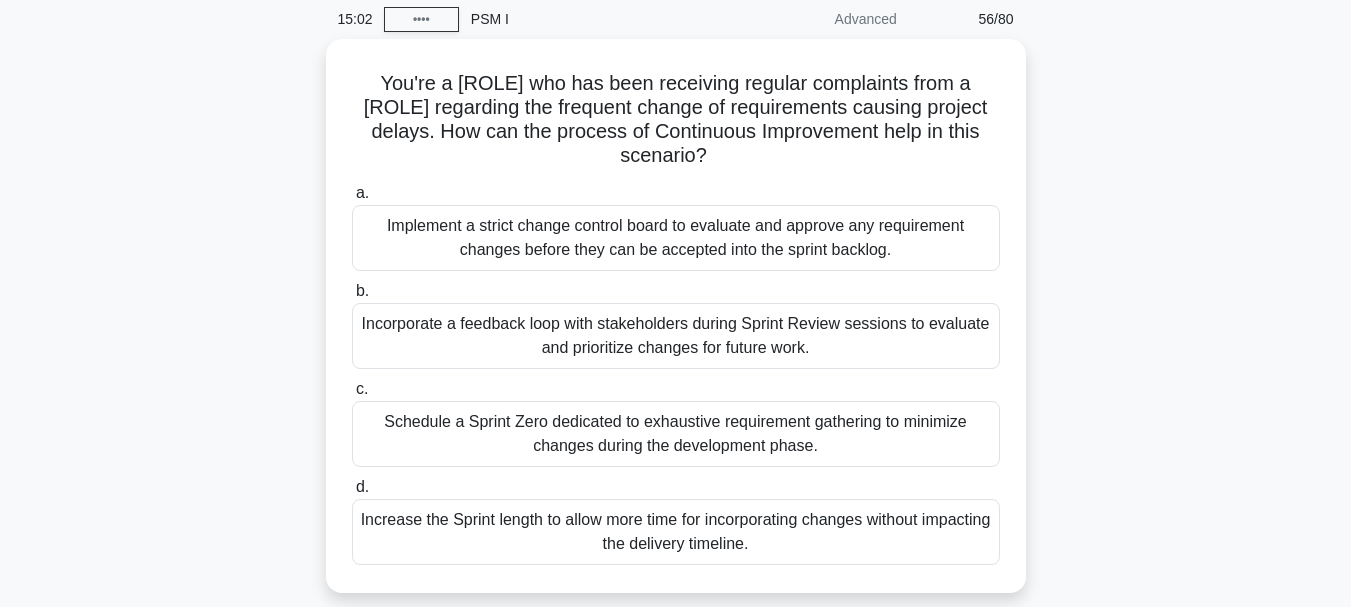 scroll, scrollTop: 80, scrollLeft: 0, axis: vertical 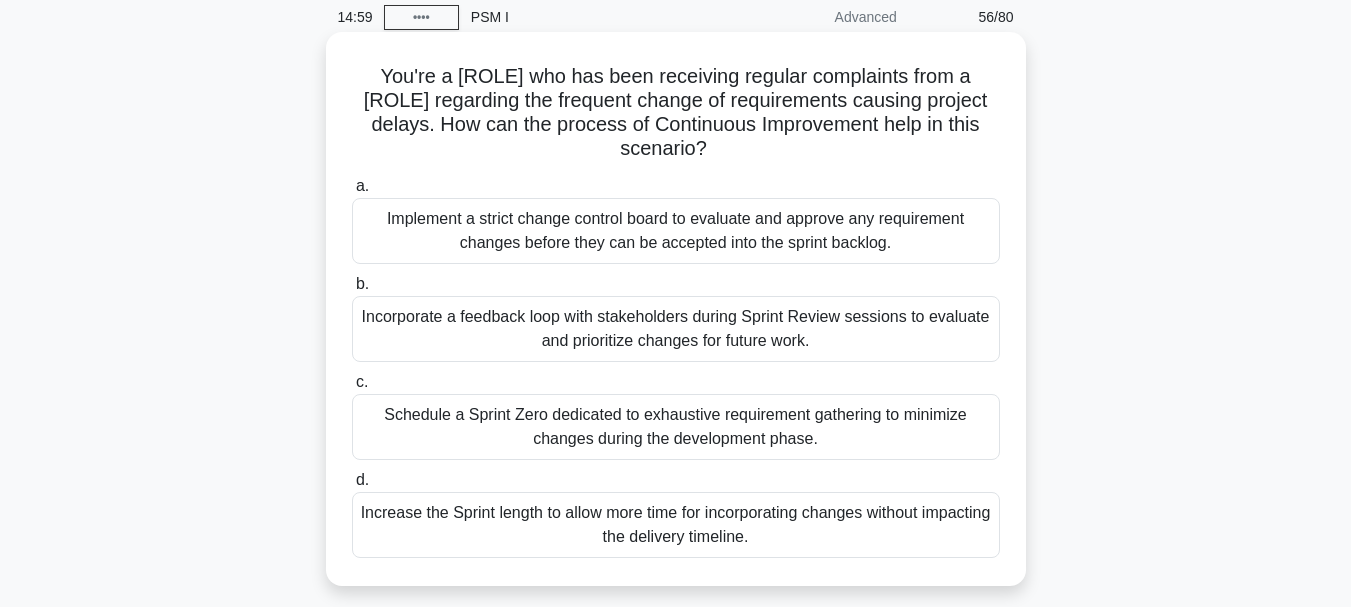 click on "Incorporate a feedback loop with stakeholders during Sprint Review sessions to evaluate and prioritize changes for future work." at bounding box center [676, 329] 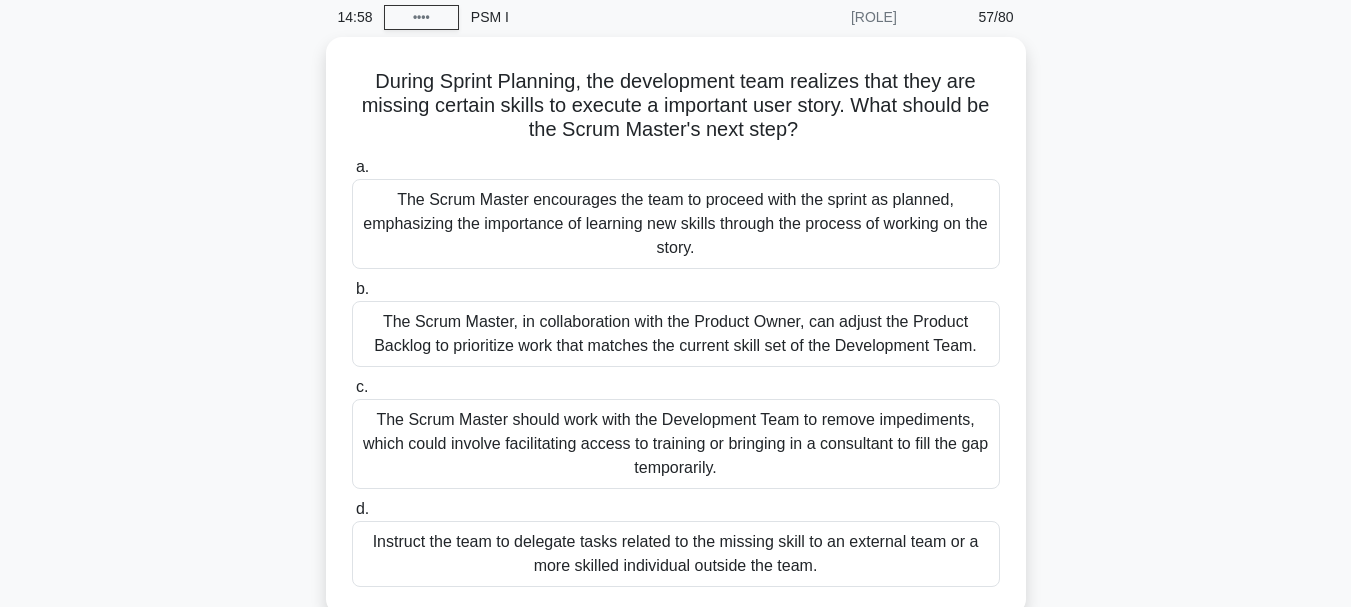 scroll, scrollTop: 0, scrollLeft: 0, axis: both 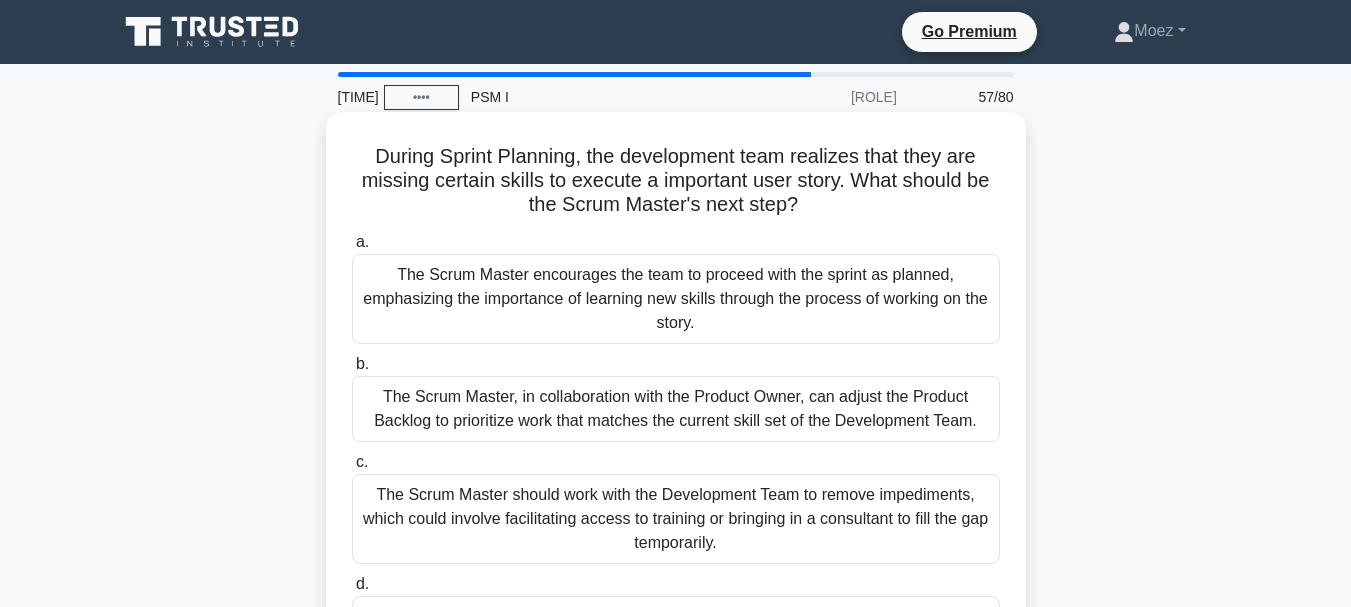 click on "During Sprint Planning, the development team realizes that they are missing certain skills to execute a important user story. What should be the Scrum Master's next step?
.spinner_0XTQ{transform-origin:center;animation:spinner_y6GP .75s linear infinite}@keyframes spinner_y6GP{100%{transform:rotate(360deg)}}" at bounding box center (676, 181) 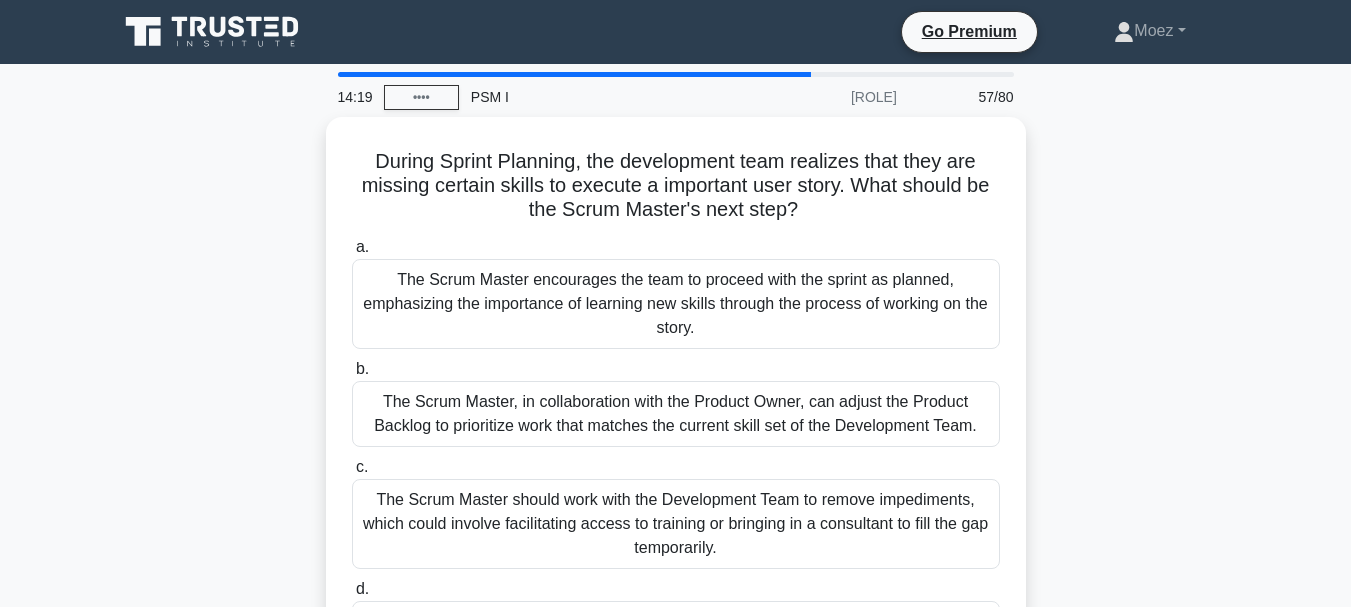 click on "During Sprint Planning, the development team realizes that they are missing certain skills to execute a important user story. What should be the Scrum Master's next step?
.spinner_0XTQ{transform-origin:center;animation:spinner_y6GP .75s linear infinite}@keyframes spinner_y6GP{100%{transform:rotate(360deg)}}
a.
b." at bounding box center (676, 418) 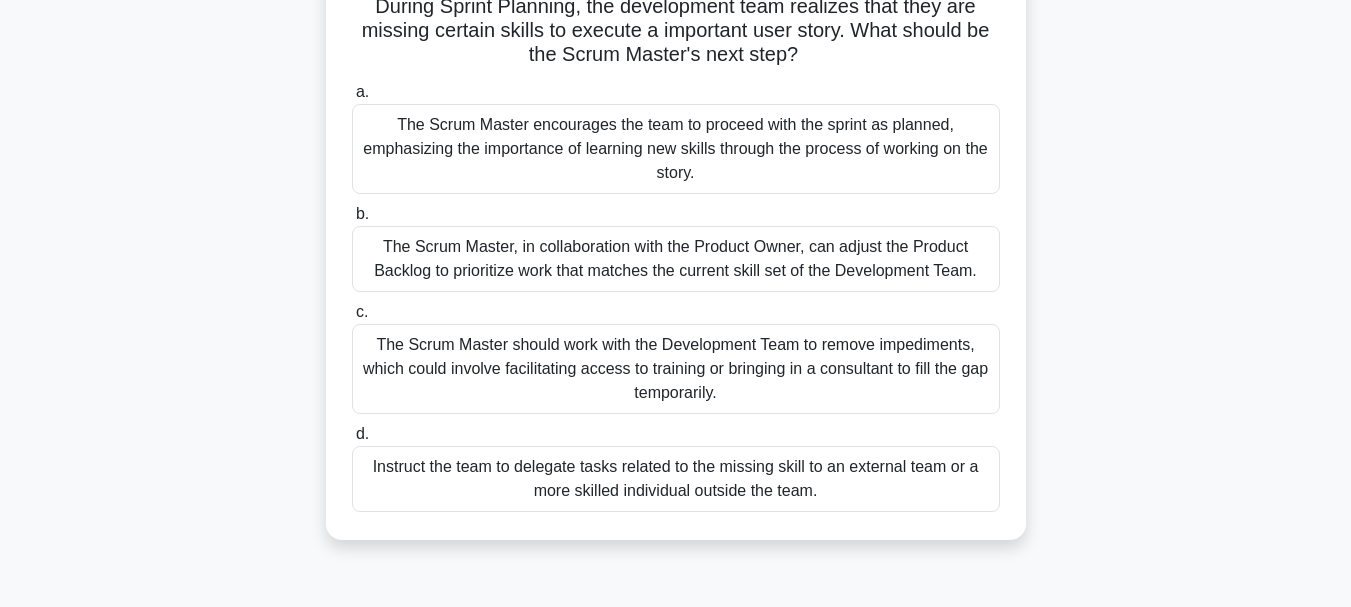 scroll, scrollTop: 160, scrollLeft: 0, axis: vertical 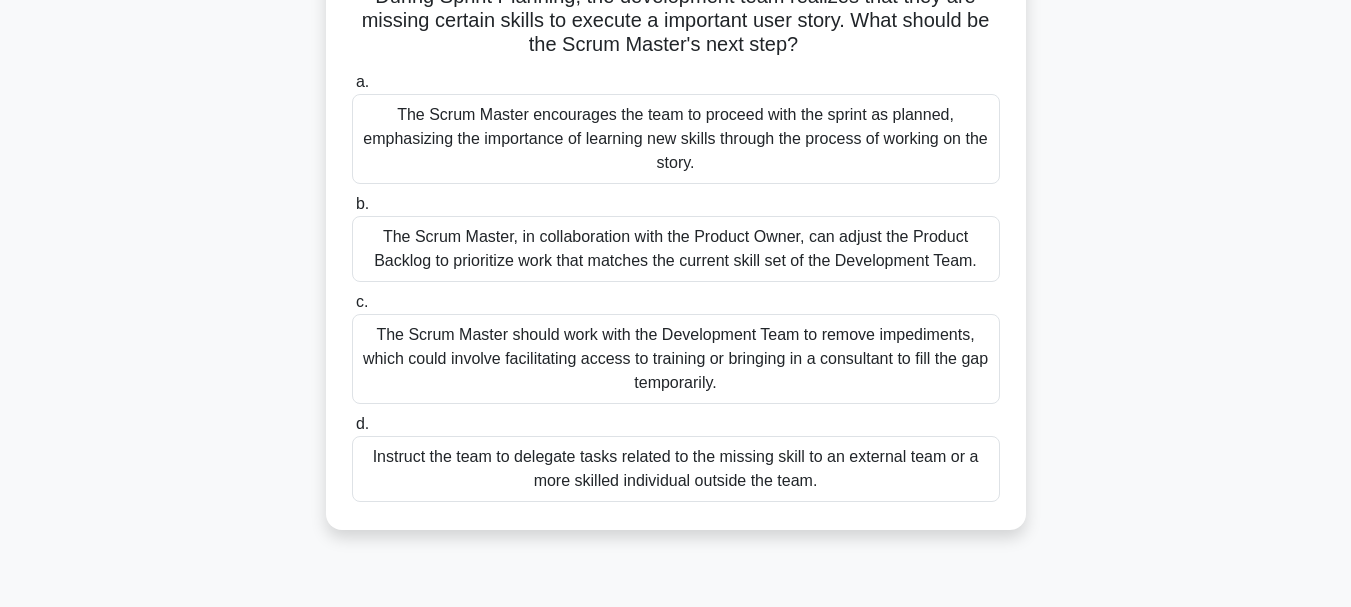 click on "The Scrum Master encourages the team to proceed with the sprint as planned, emphasizing the importance of learning new skills through the process of working on the story." at bounding box center (676, 139) 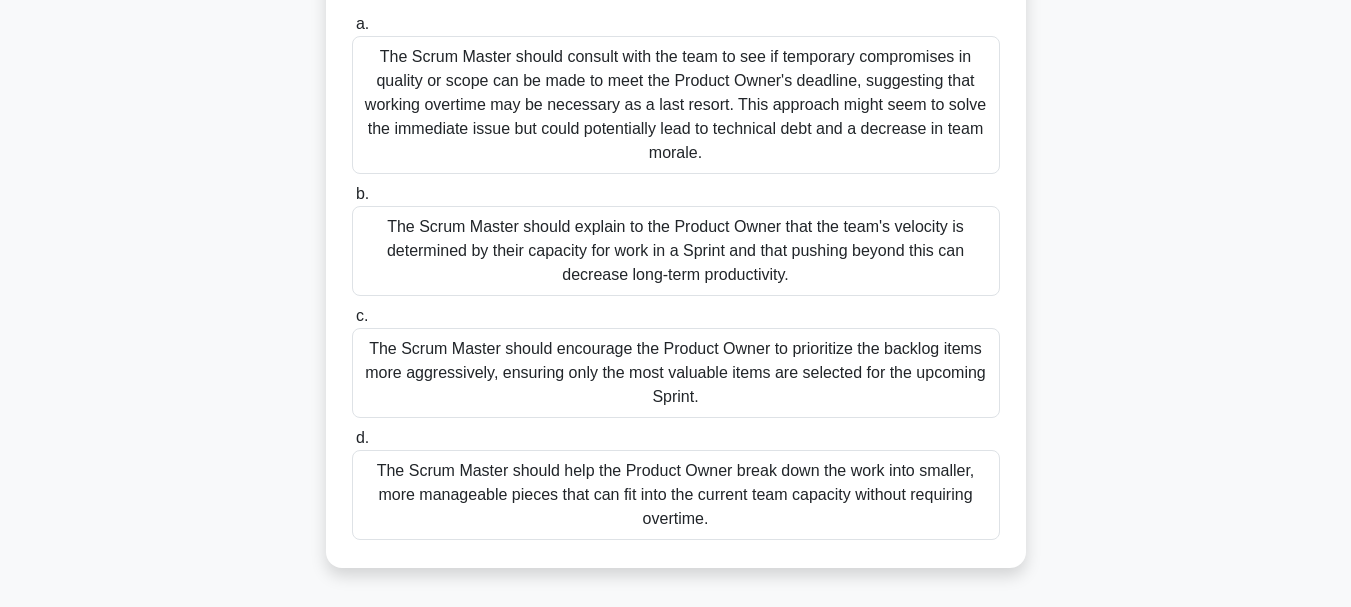 scroll, scrollTop: 240, scrollLeft: 0, axis: vertical 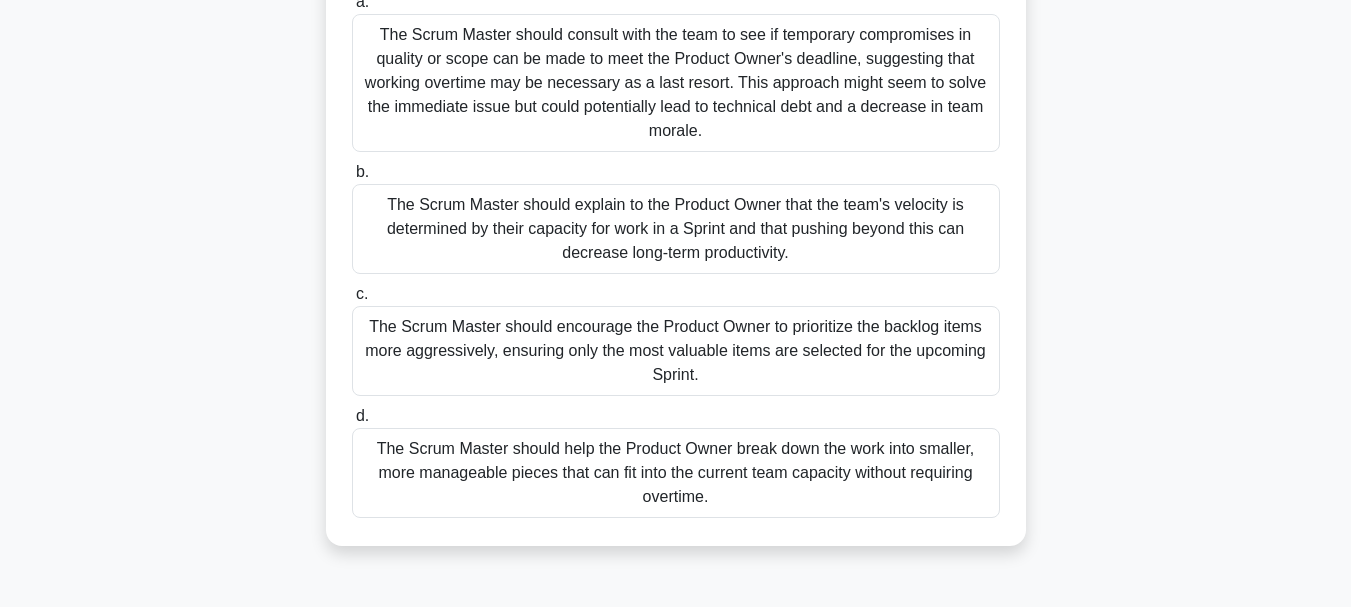 click on "The Scrum Master should explain to the Product Owner that the team's velocity is determined by their capacity for work in a Sprint and that pushing beyond this can decrease long-term productivity." at bounding box center (676, 229) 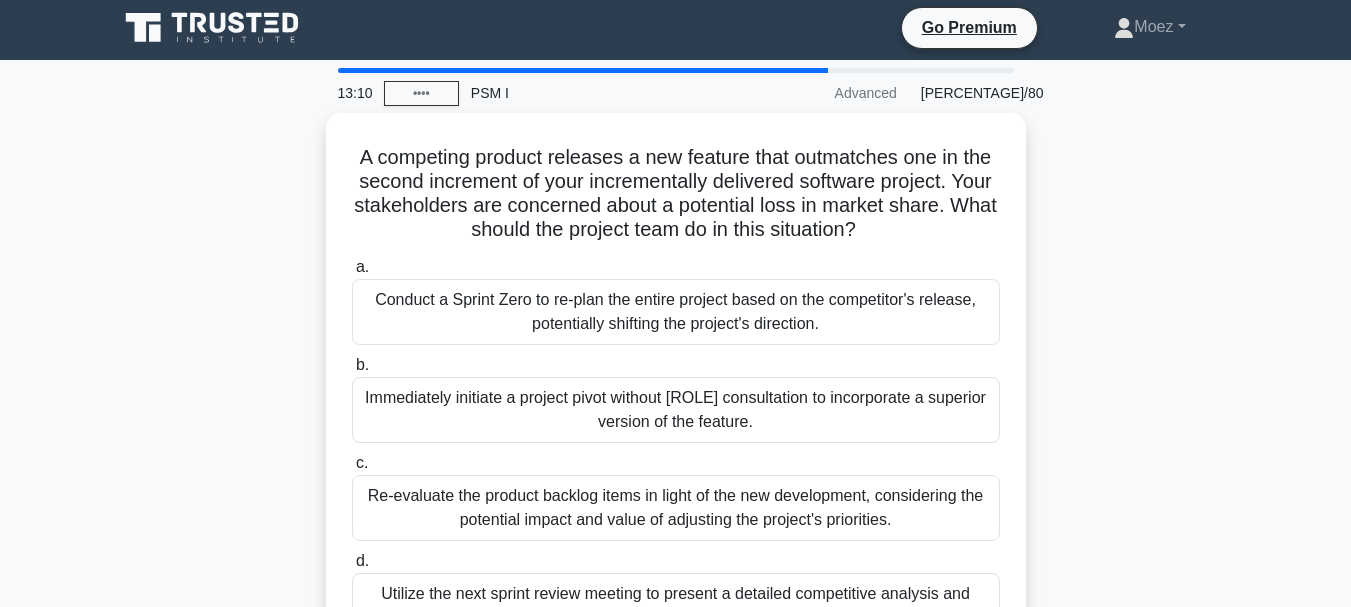 scroll, scrollTop: 0, scrollLeft: 0, axis: both 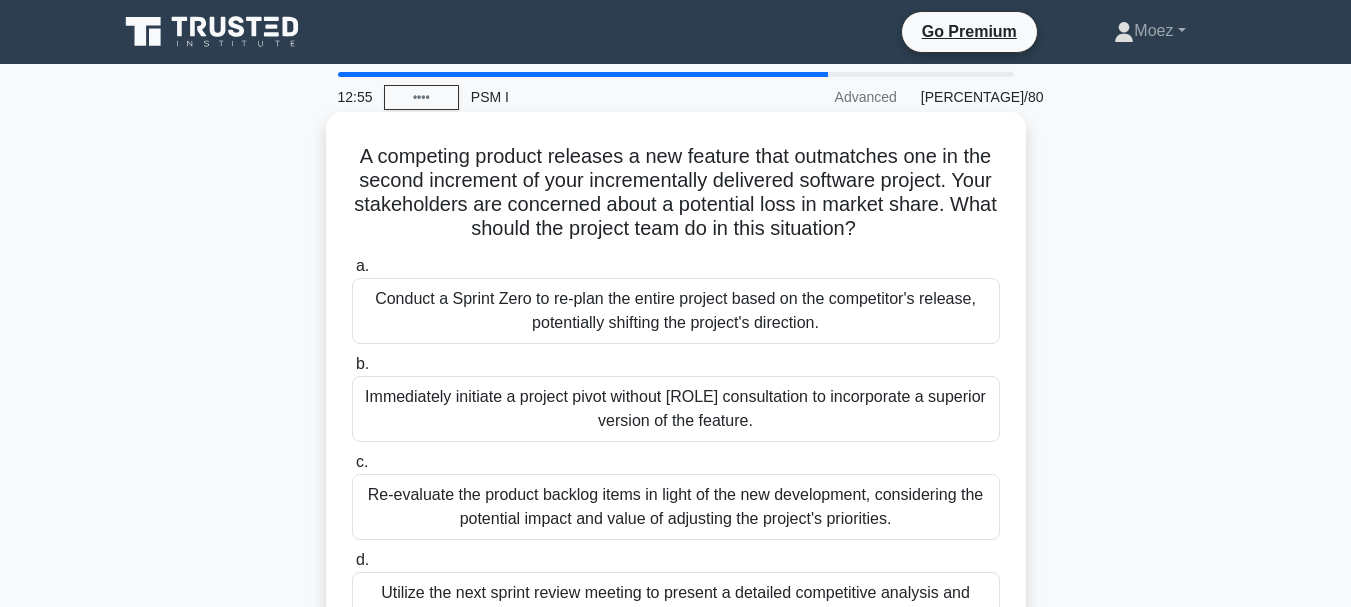 drag, startPoint x: 351, startPoint y: 160, endPoint x: 570, endPoint y: 291, distance: 255.19012 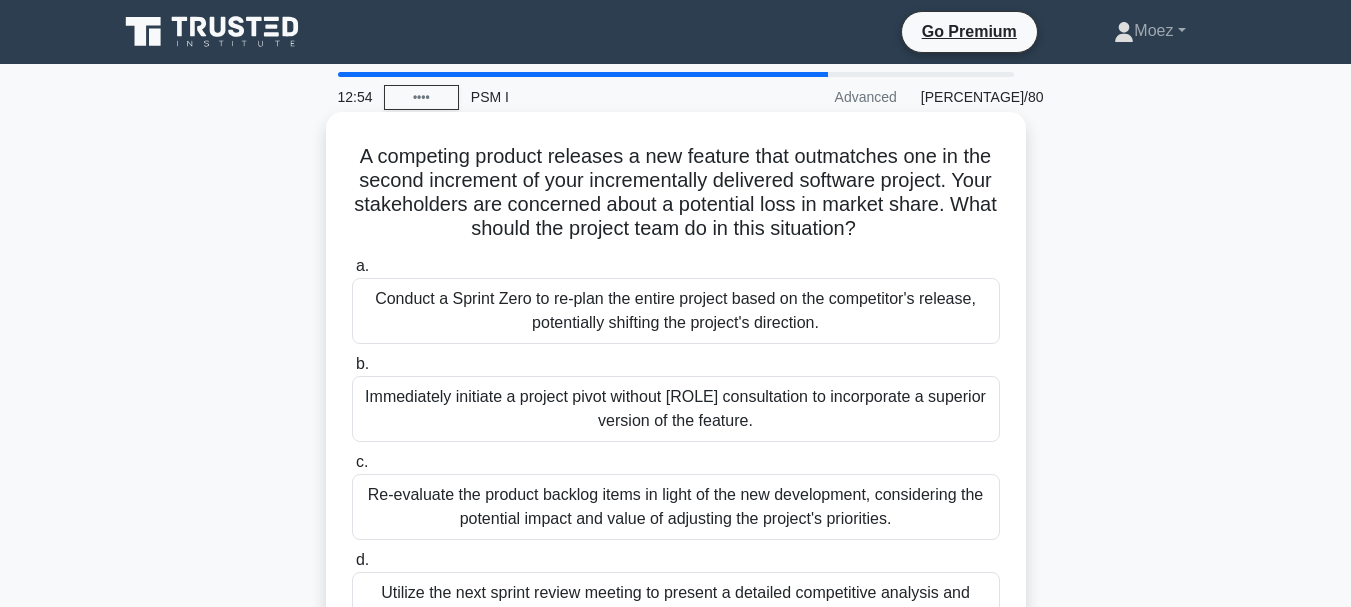 drag, startPoint x: 570, startPoint y: 291, endPoint x: 386, endPoint y: 186, distance: 211.85136 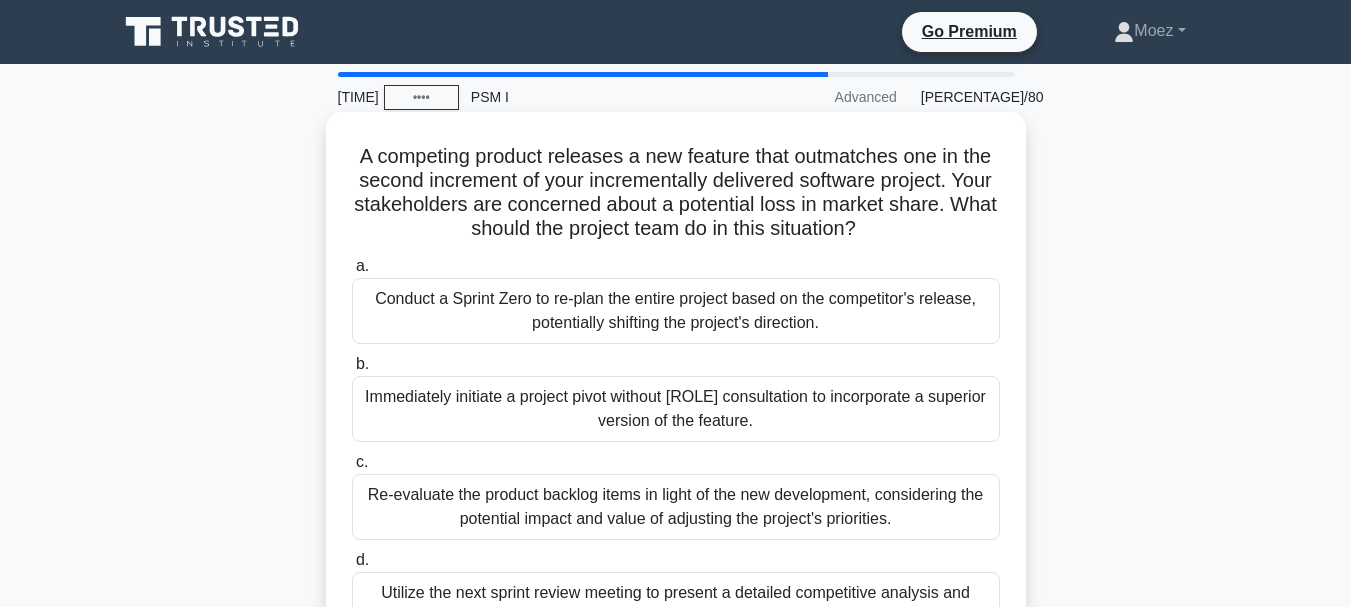 drag, startPoint x: 350, startPoint y: 155, endPoint x: 906, endPoint y: 226, distance: 560.51495 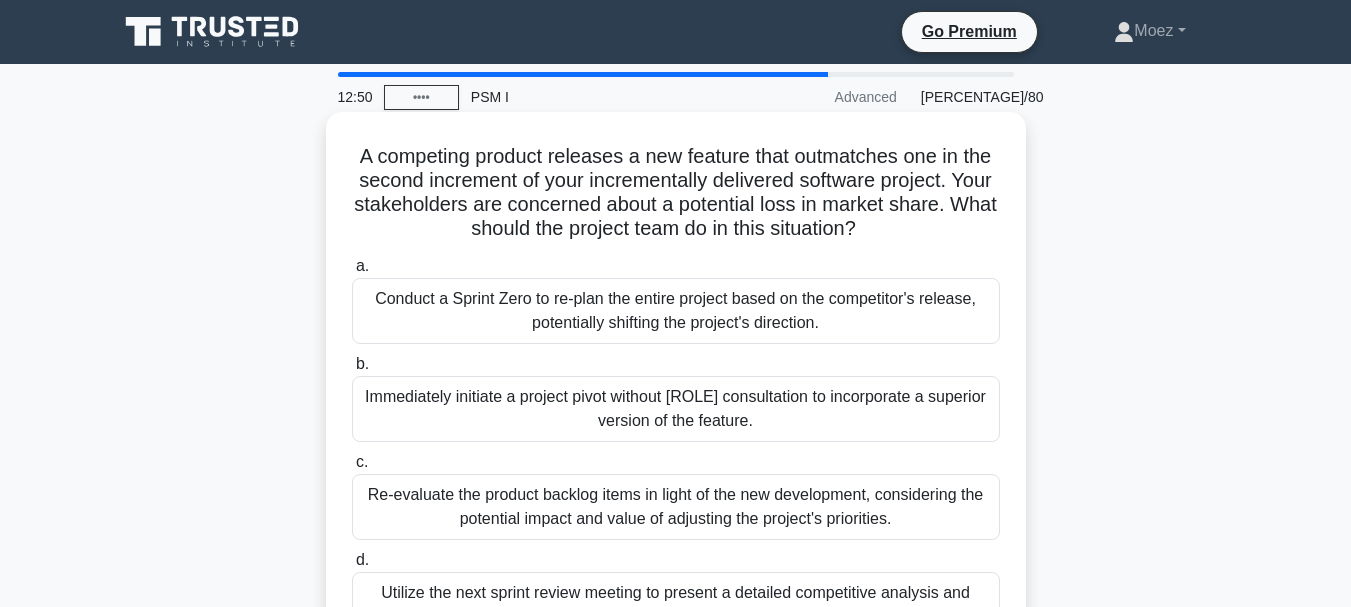 click on "A competing product releases a new feature that outmatches one in the second increment of your incrementally delivered software project. Your stakeholders are concerned about a potential loss in market share. What should the project team do in this situation?
.spinner_0XTQ{transform-origin:center;animation:spinner_y6GP .75s linear infinite}@keyframes spinner_y6GP{100%{transform:rotate(360deg)}}" at bounding box center (676, 193) 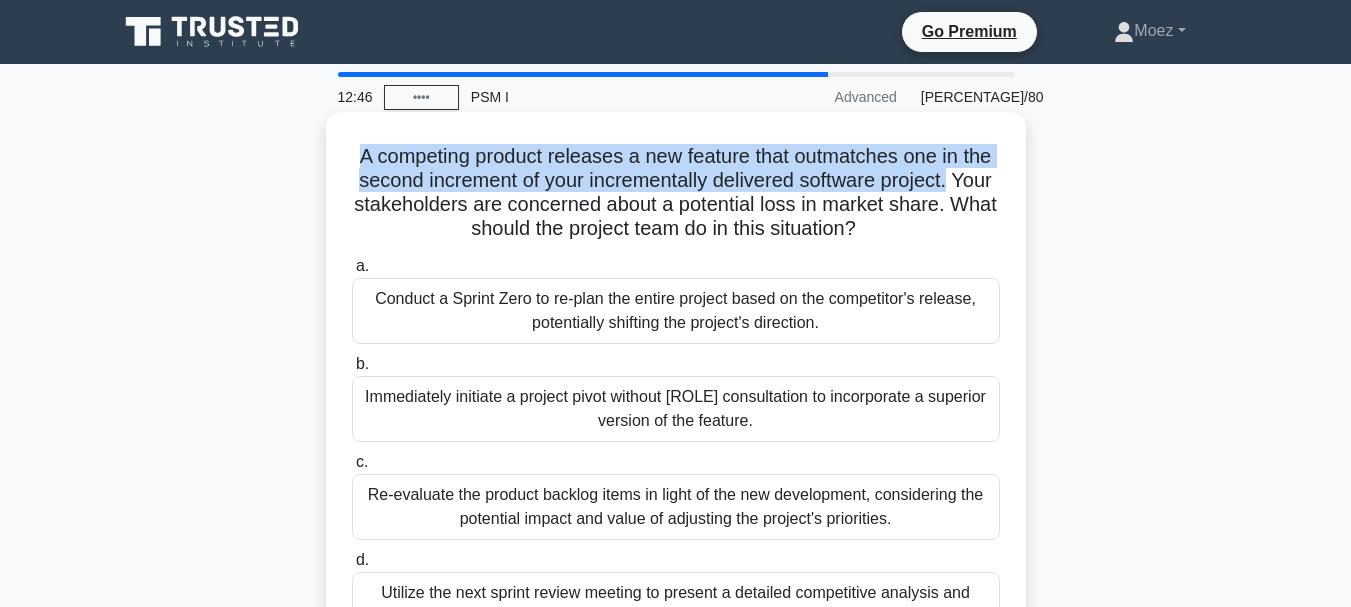 drag, startPoint x: 354, startPoint y: 165, endPoint x: 979, endPoint y: 180, distance: 625.18 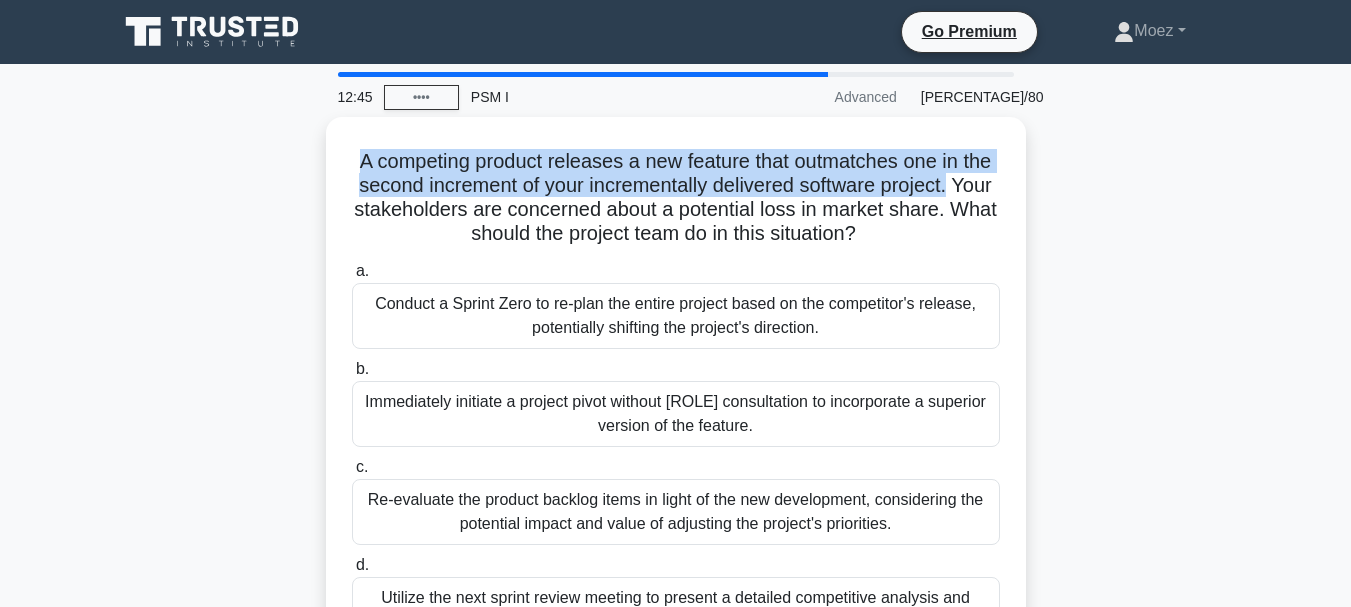 click at bounding box center [966, 194] 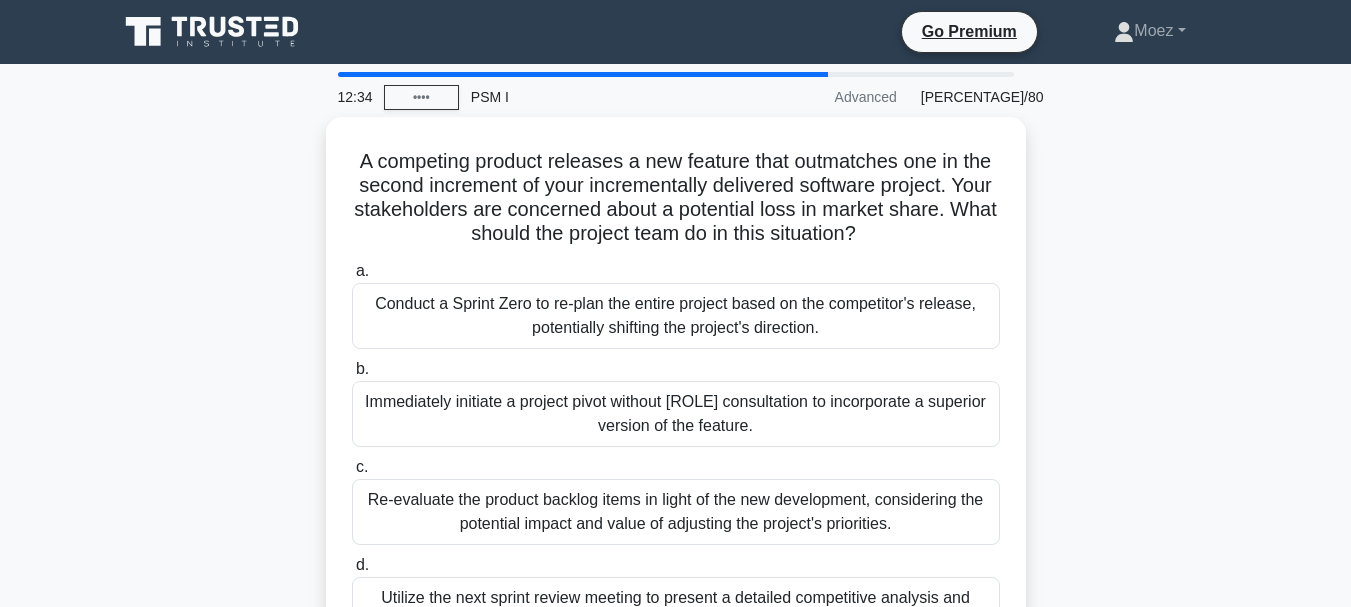 click on "A competing product releases a new feature that outmatches one in the second increment of your incrementally delivered software project. Your stakeholders are concerned about a potential loss in market share. What should the project team do in this situation?" at bounding box center (676, 430) 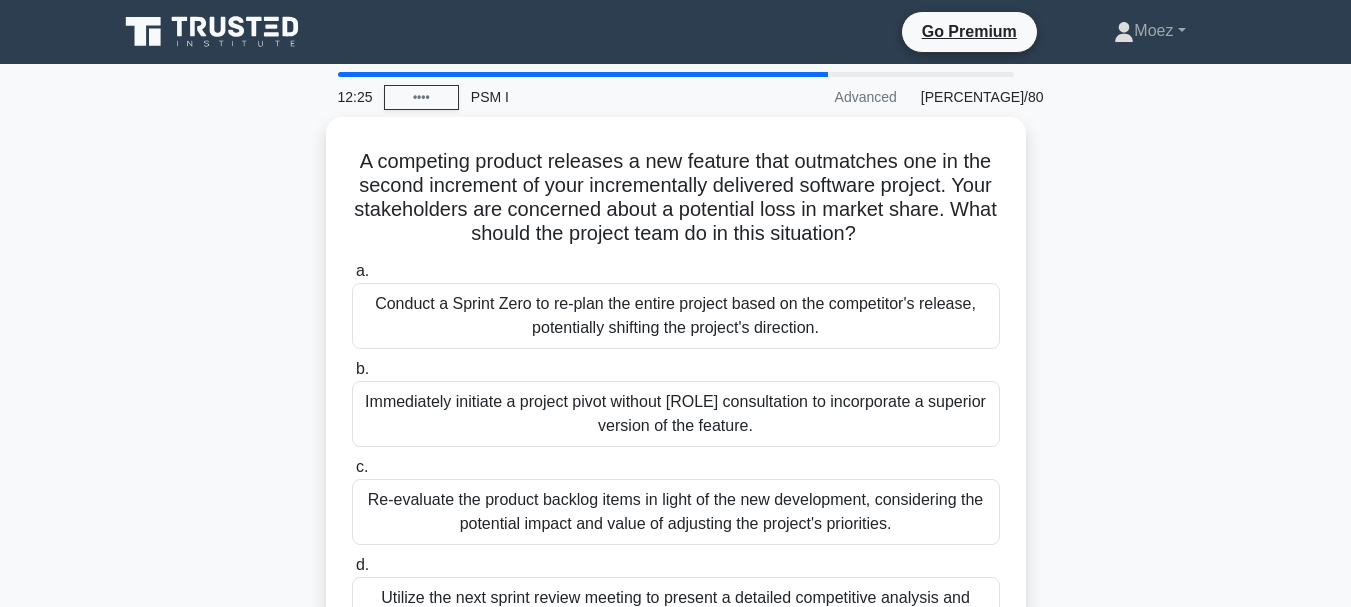 click on "A competing product releases a new feature that outmatches one in the second increment of your incrementally delivered software project. Your stakeholders are concerned about a potential loss in market share. What should the project team do in this situation?" at bounding box center [676, 430] 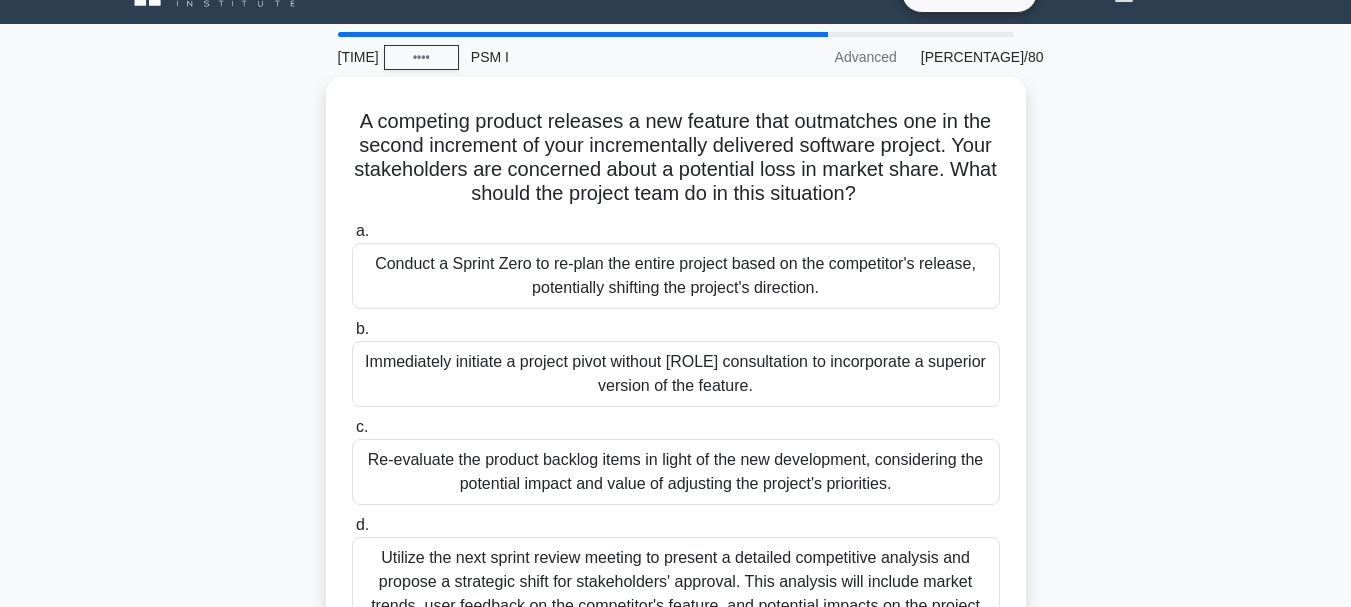 scroll, scrollTop: 160, scrollLeft: 0, axis: vertical 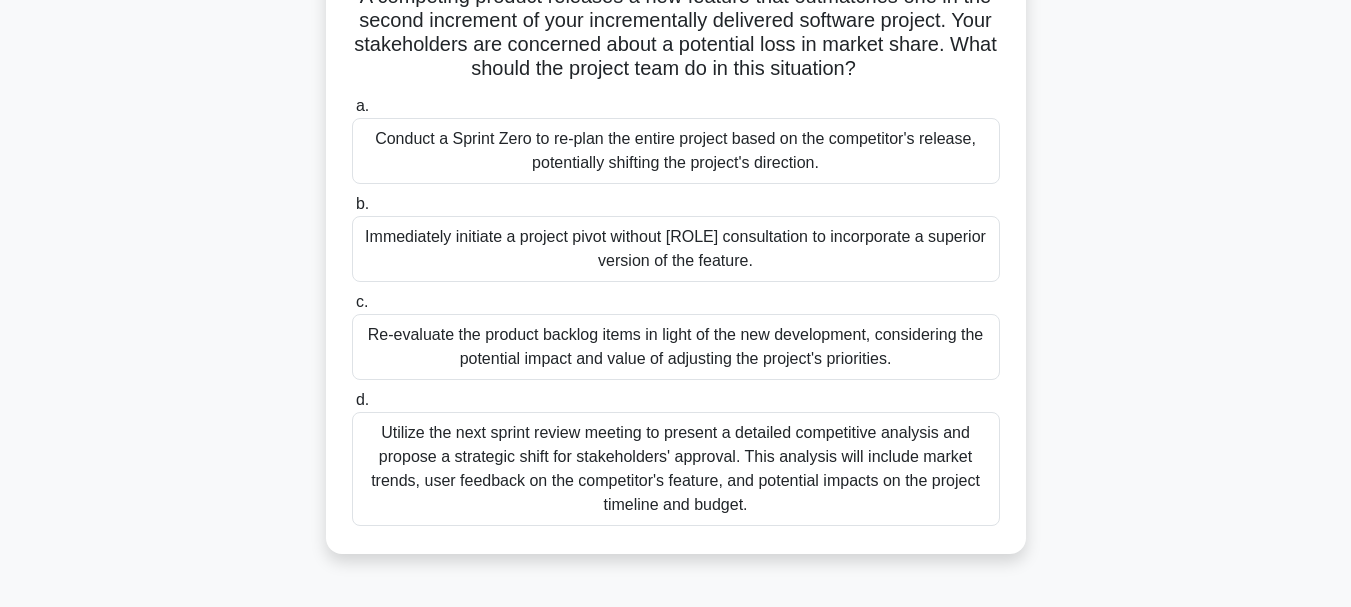 click on "Re-evaluate the product backlog items in light of the new development, considering the potential impact and value of adjusting the project's priorities." at bounding box center (676, 347) 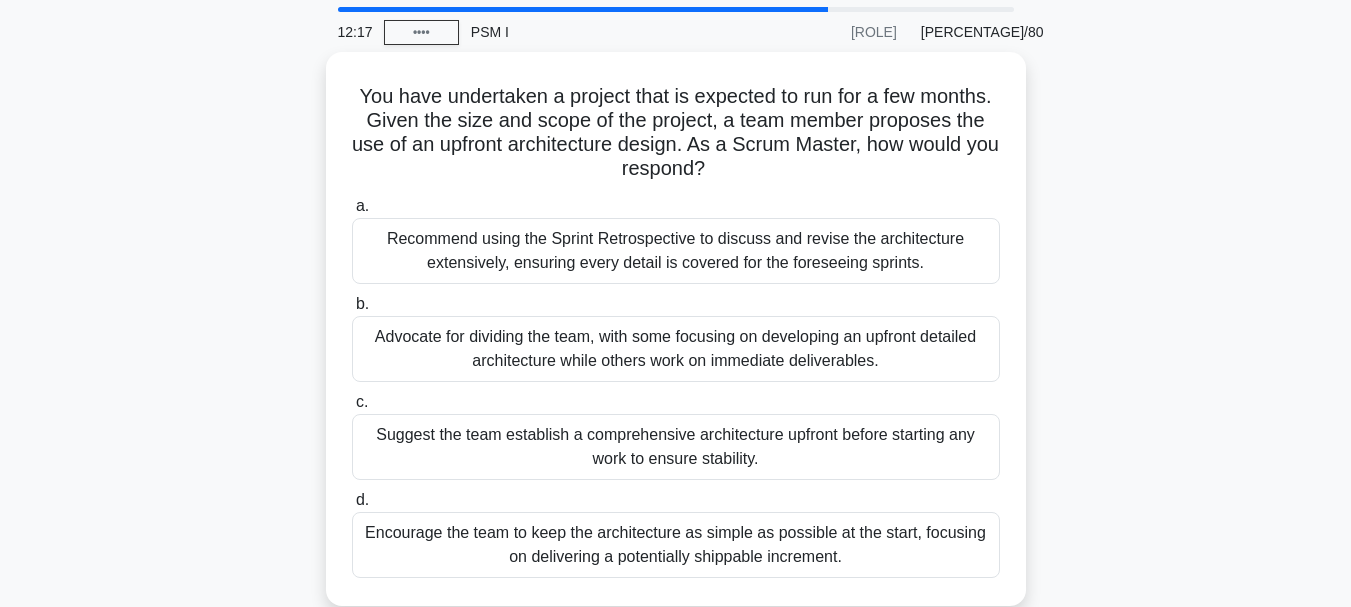 scroll, scrollTop: 0, scrollLeft: 0, axis: both 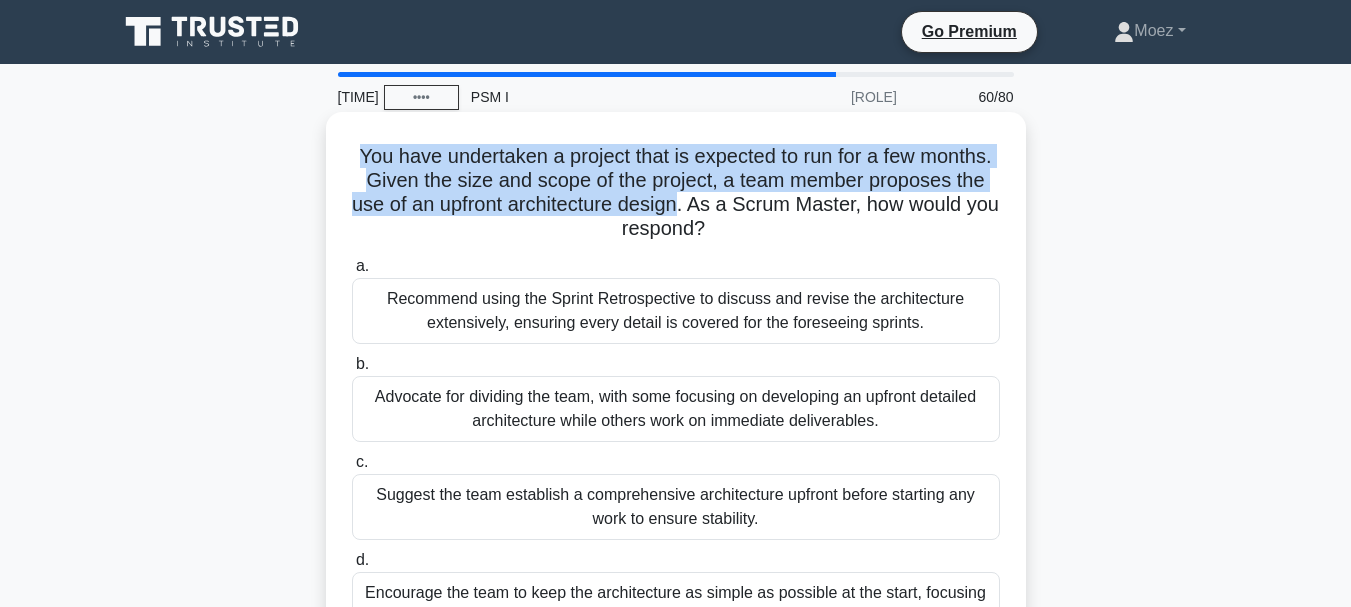 drag, startPoint x: 354, startPoint y: 159, endPoint x: 697, endPoint y: 207, distance: 346.34232 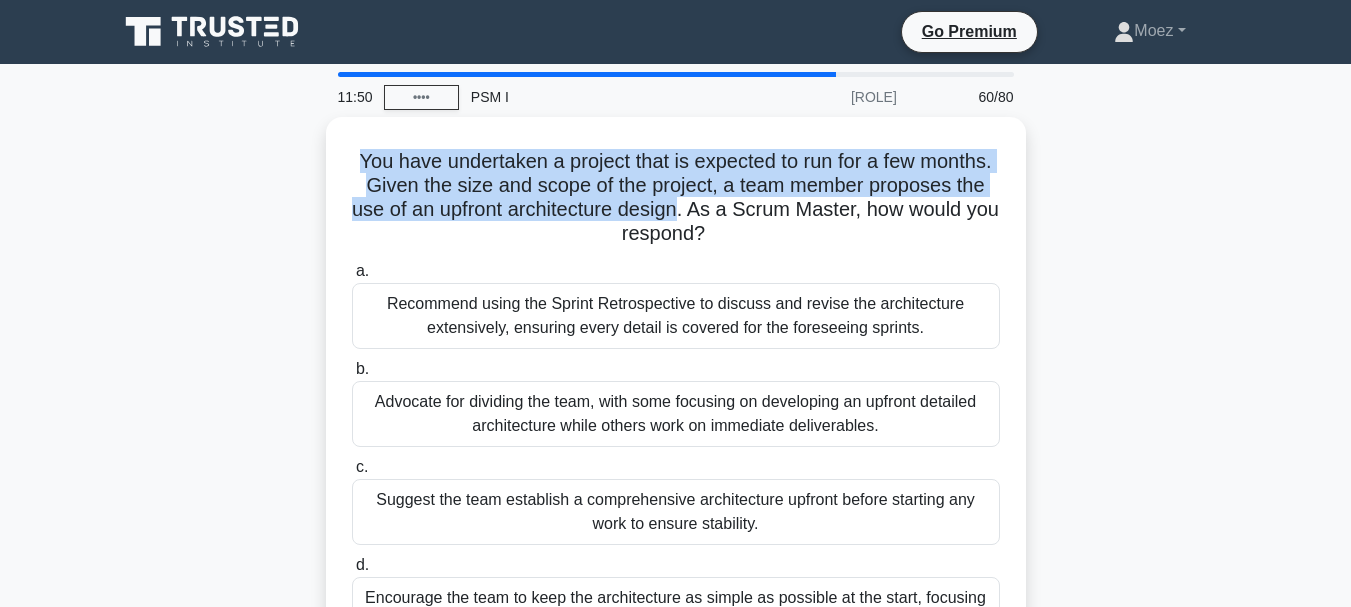 click at bounding box center [684, 218] 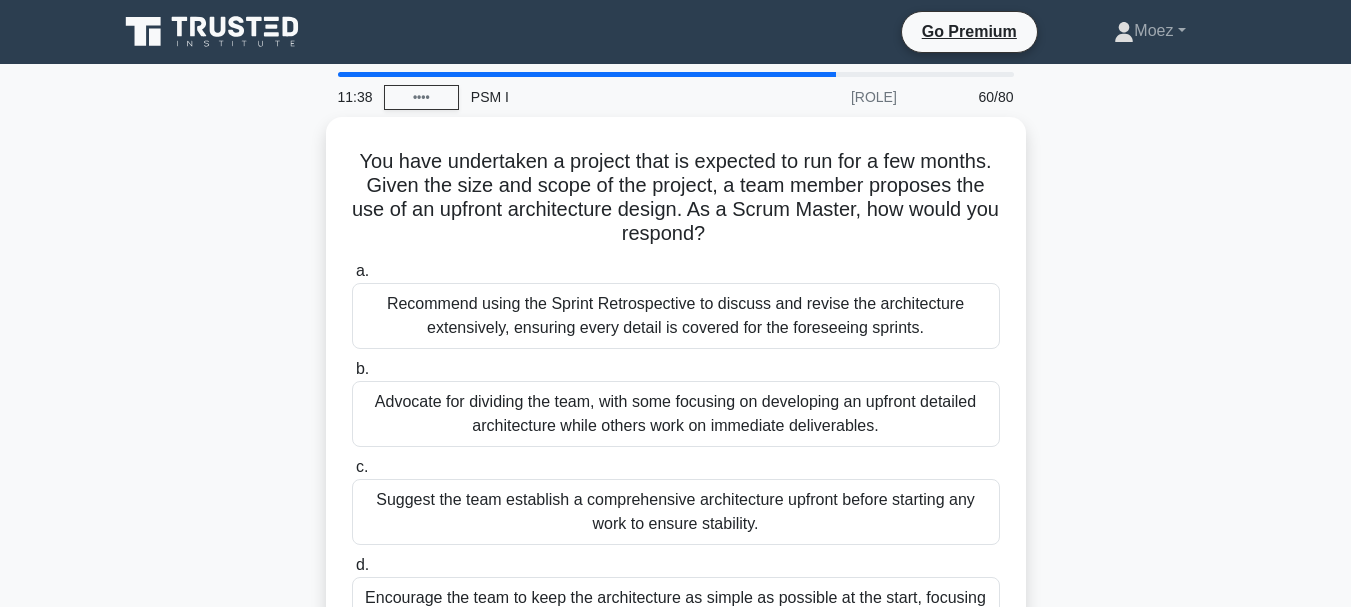 click on "You have undertaken a project that is expected to run for a few months. Given the size and scope of the project, a team member proposes the use of an upfront architecture design. As a Scrum Master, how would you respond?
.spinner_0XTQ{transform-origin:center;animation:spinner_y6GP .75s linear infinite}@keyframes spinner_y6GP{100%{transform:rotate(360deg)}}
a.
b. c. d." at bounding box center [676, 406] 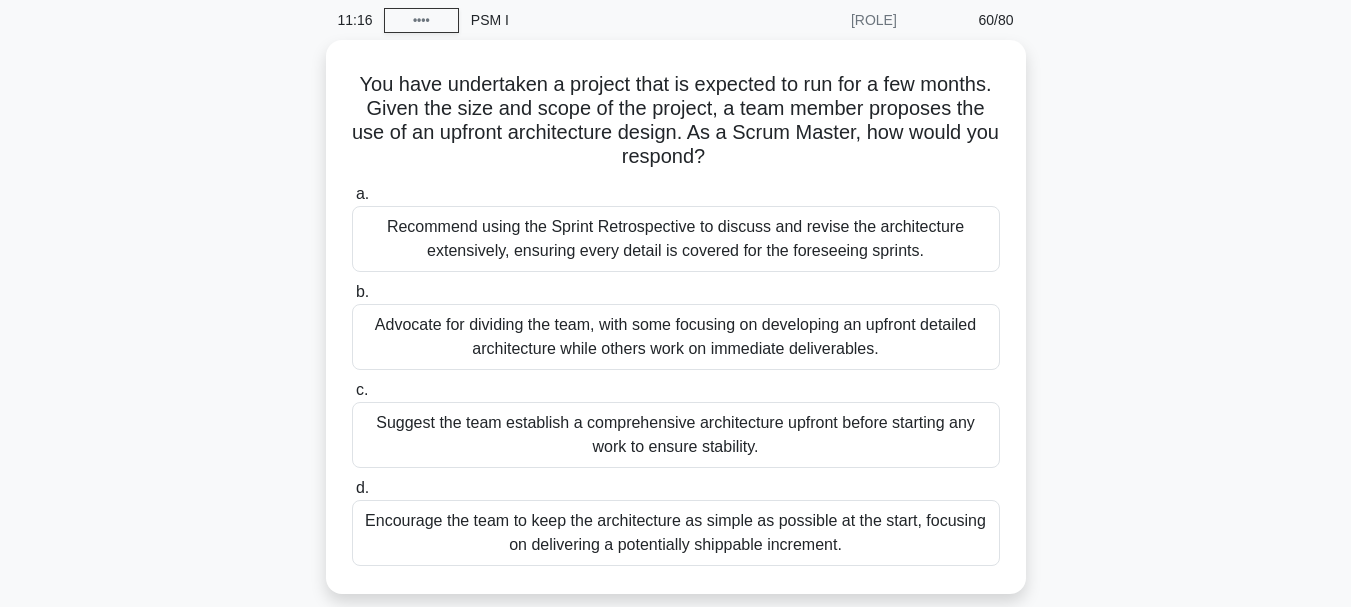 scroll, scrollTop: 80, scrollLeft: 0, axis: vertical 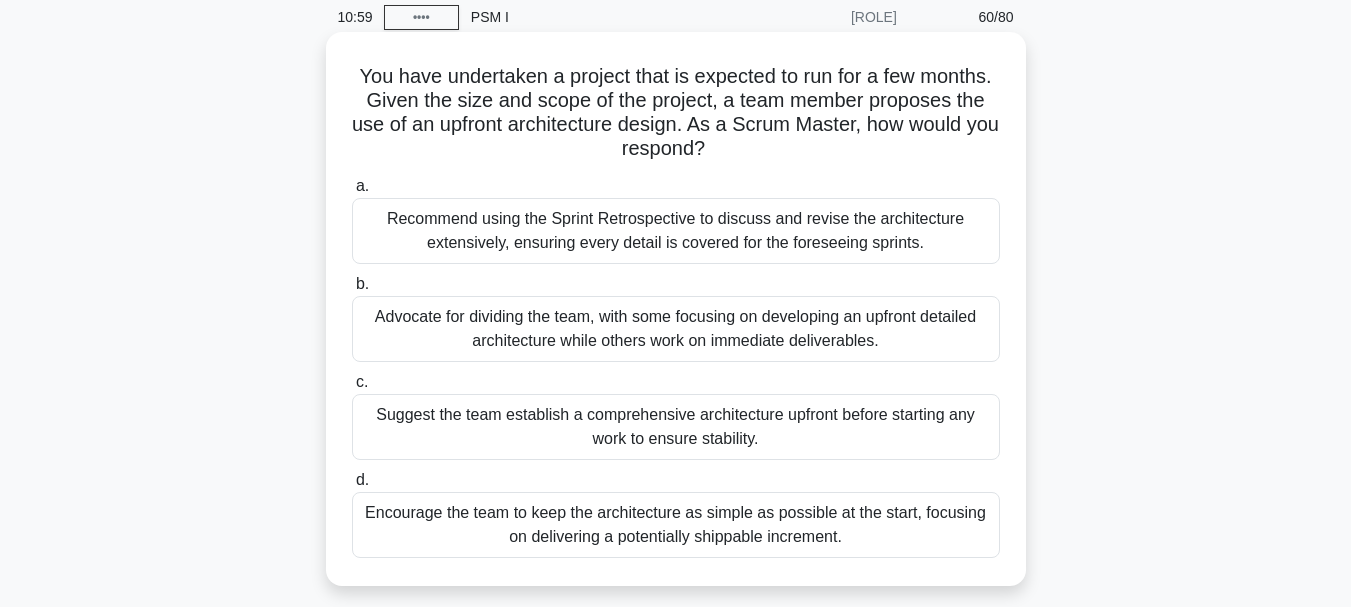 click on "Encourage the team to keep the architecture as simple as possible at the start, focusing on delivering a potentially shippable increment." at bounding box center (676, 525) 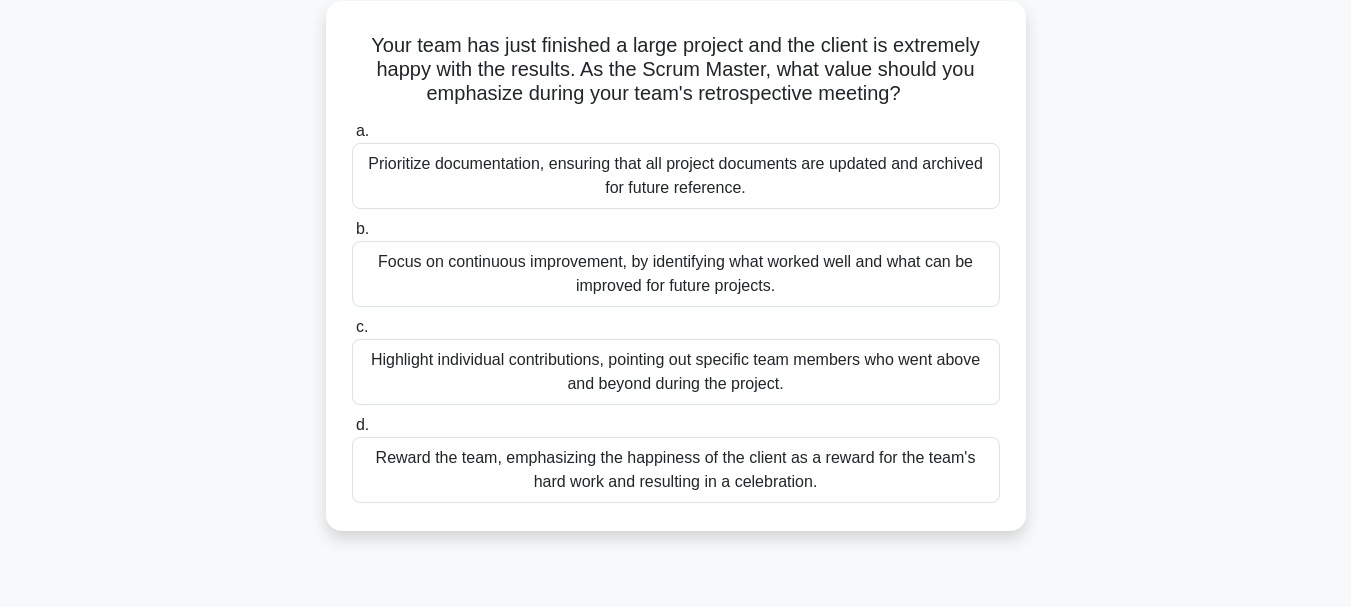 scroll, scrollTop: 120, scrollLeft: 0, axis: vertical 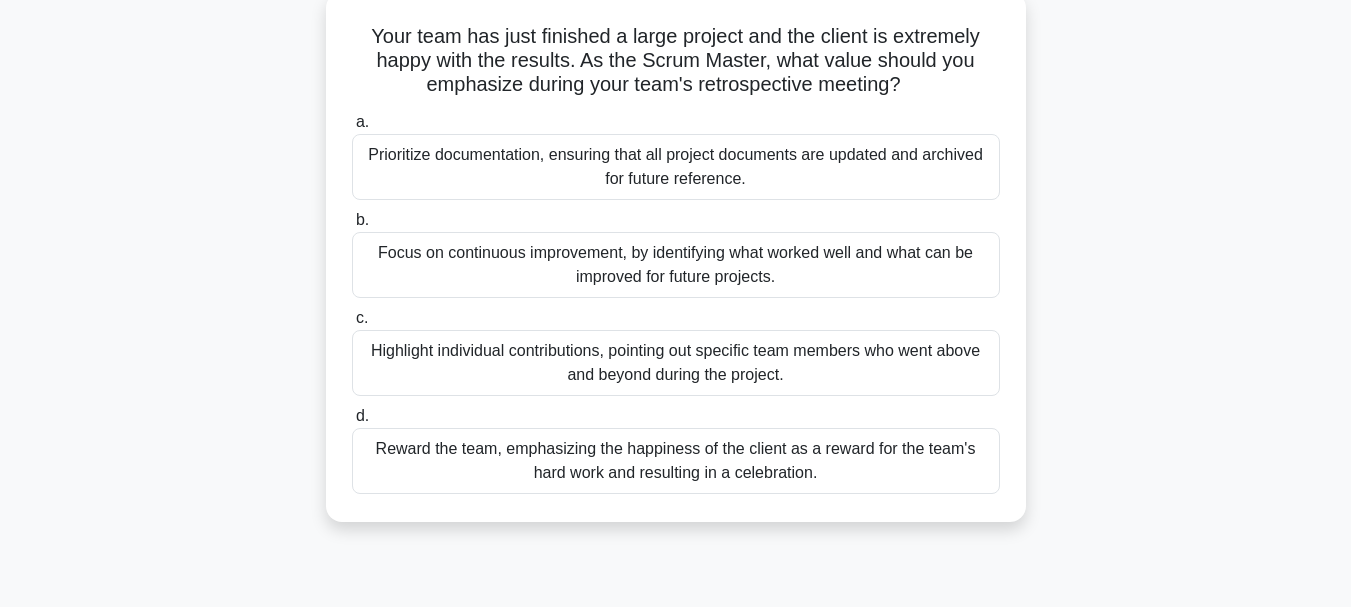 click on "Focus on continuous improvement, by identifying what worked well and what can be improved for future projects." at bounding box center (676, 265) 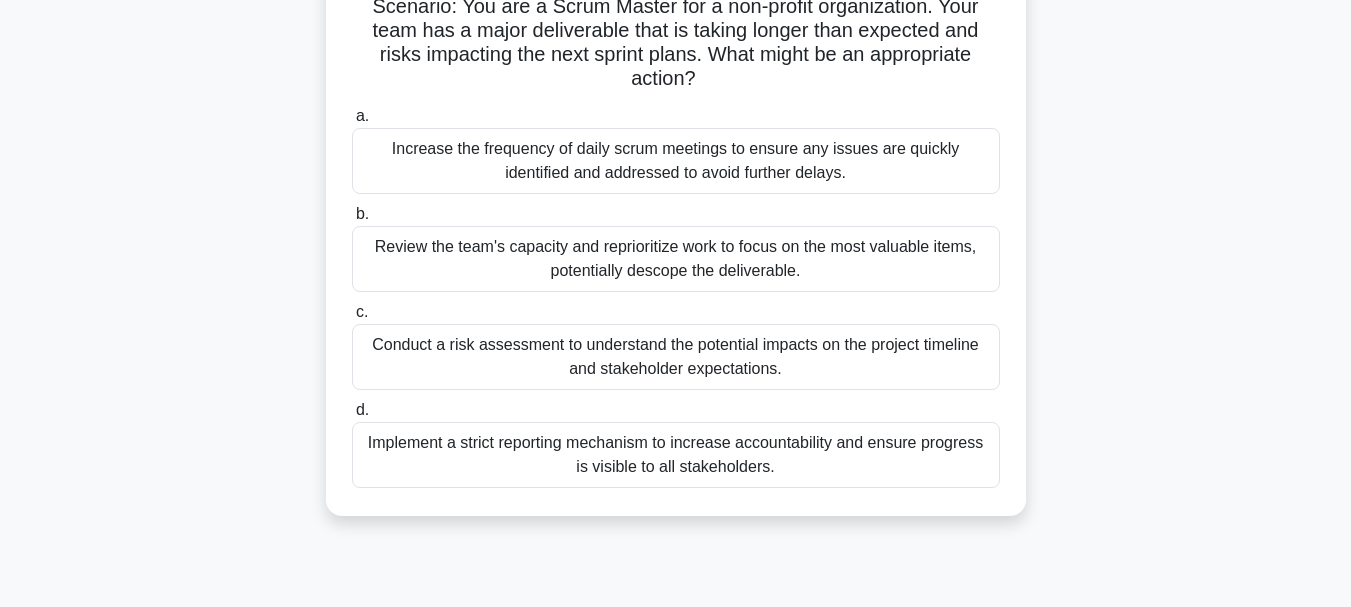 scroll, scrollTop: 160, scrollLeft: 0, axis: vertical 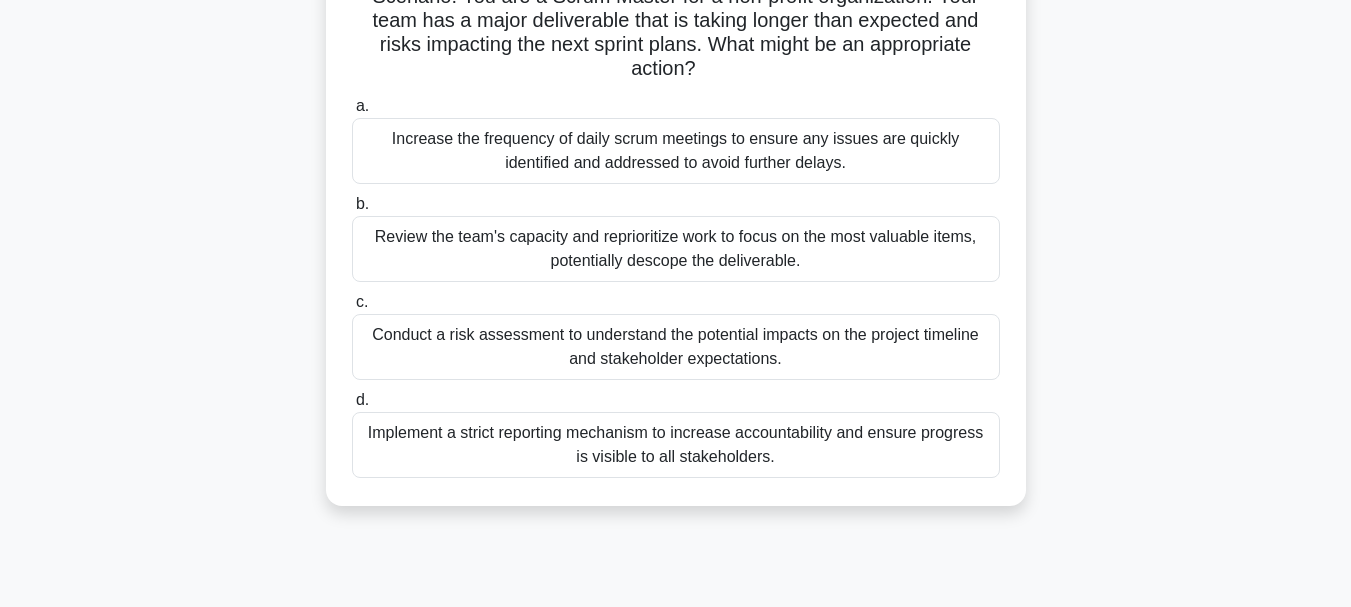 click on "Conduct a risk assessment to understand the potential impacts on the project timeline and stakeholder expectations." at bounding box center (676, 347) 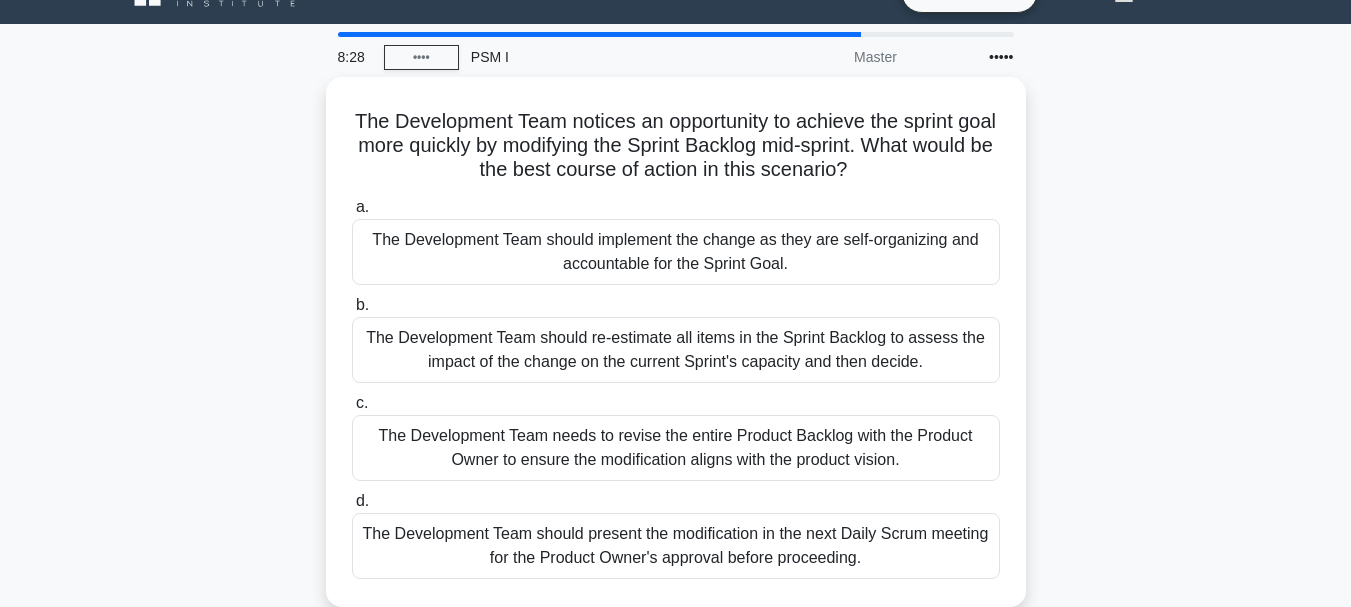 scroll, scrollTop: 160, scrollLeft: 0, axis: vertical 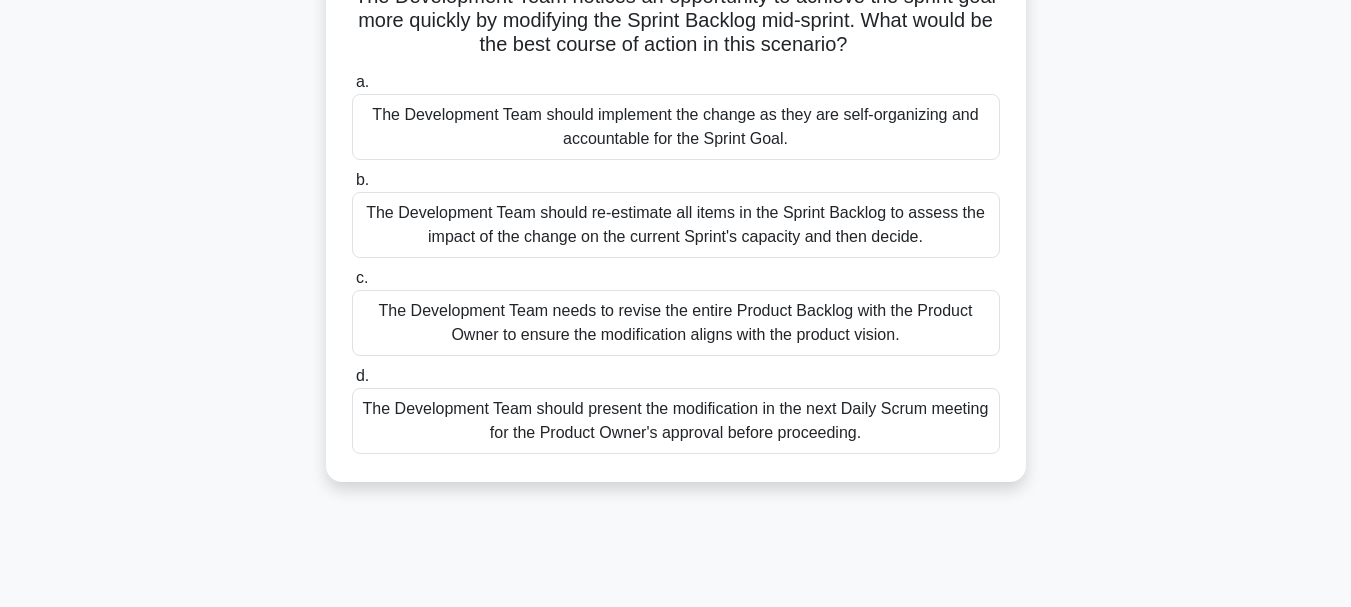 click on "The Development Team needs to revise the entire Product Backlog with the Product Owner to ensure the modification aligns with the product vision." at bounding box center (676, 323) 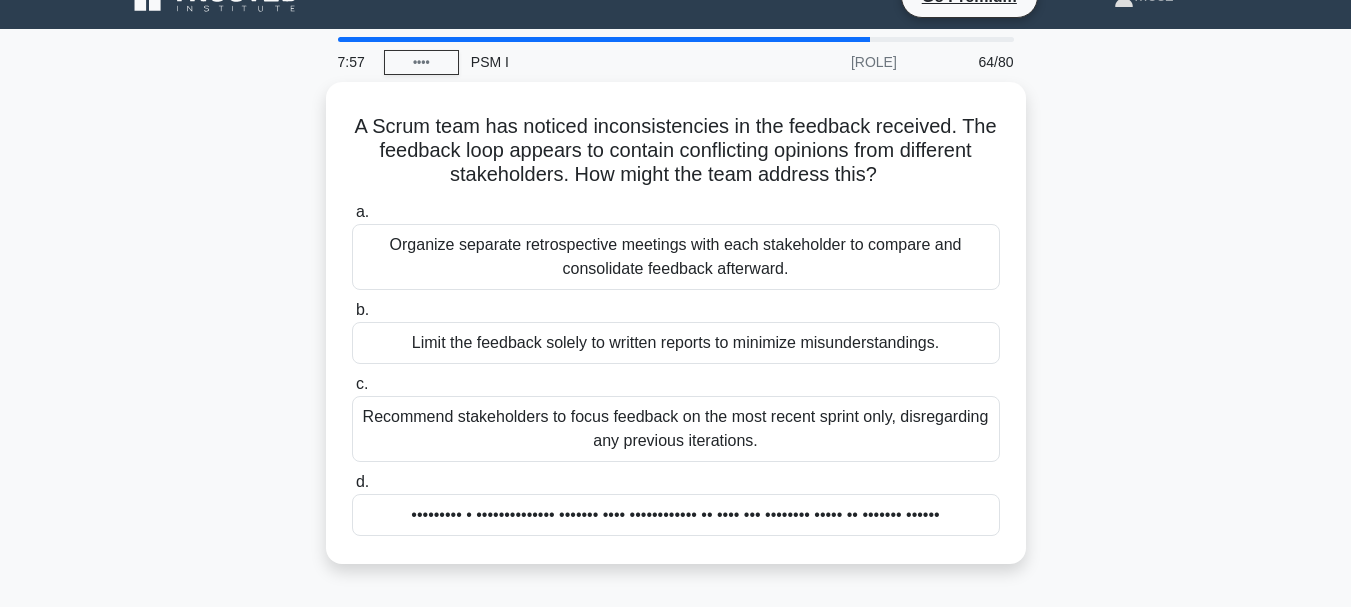 scroll, scrollTop: 40, scrollLeft: 0, axis: vertical 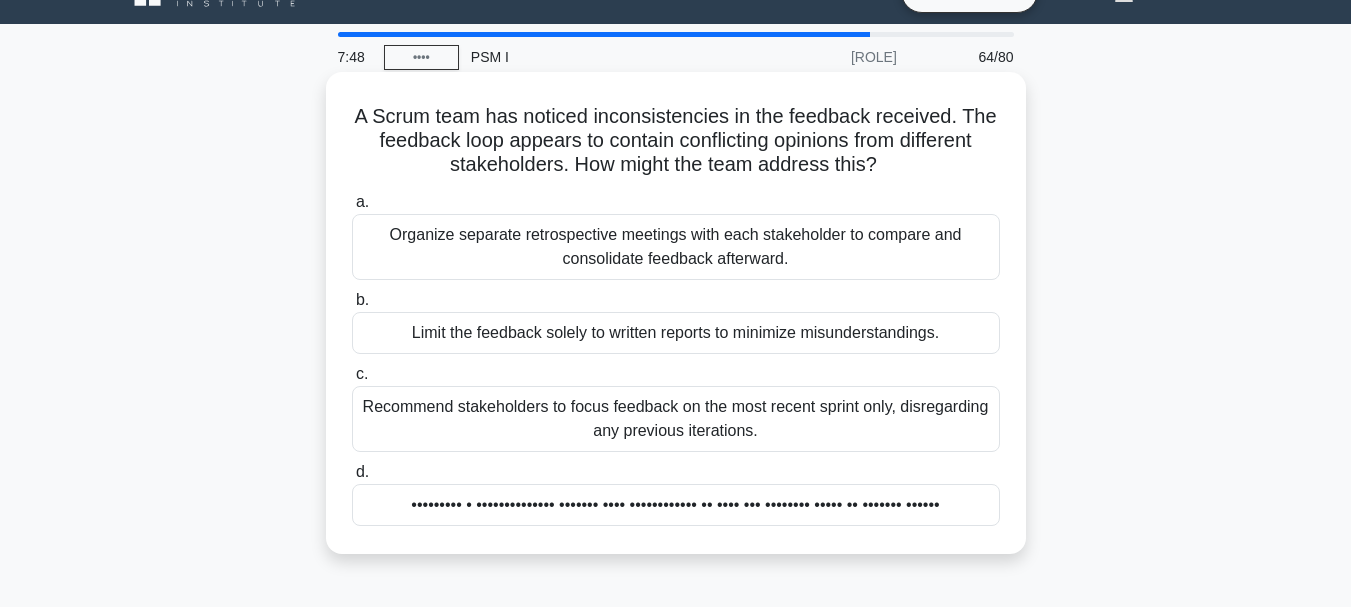 click on "••••••••• • •••••••••••••• ••••••• •••• •••••••••••• •• •••• ••• •••••••• ••••• •• ••••••• ••••••" at bounding box center (676, 505) 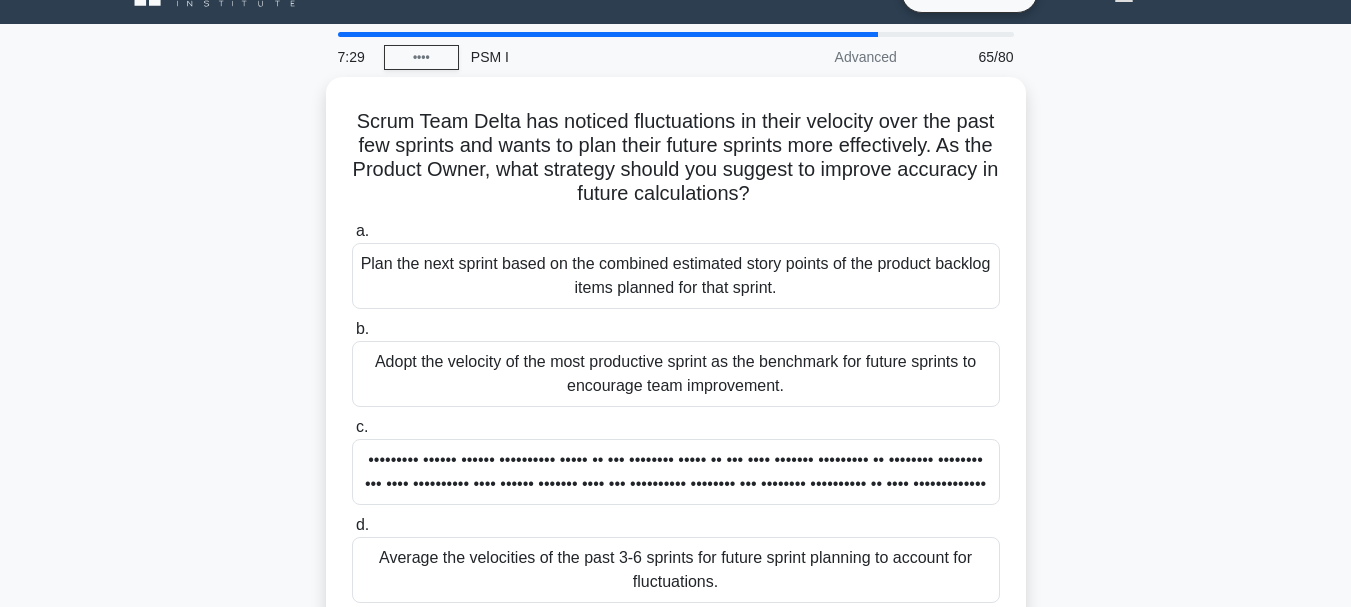scroll, scrollTop: 120, scrollLeft: 0, axis: vertical 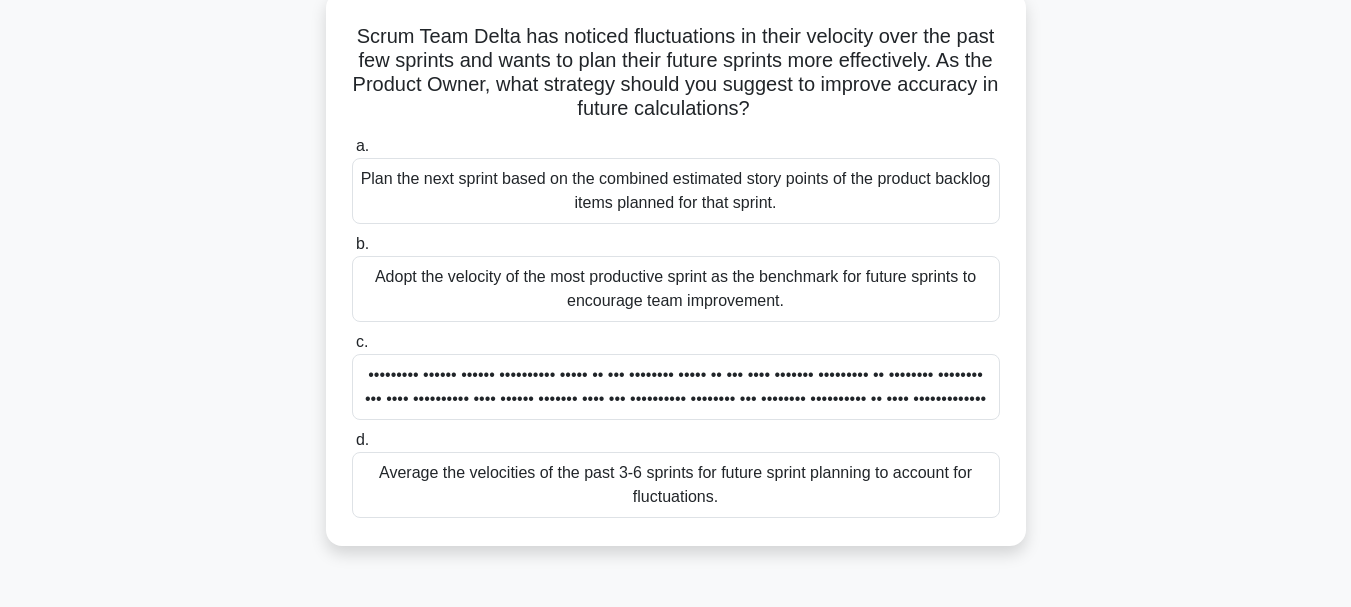 click on "Adopt the velocity of the most productive sprint as the benchmark for future sprints to encourage team improvement." at bounding box center (676, 289) 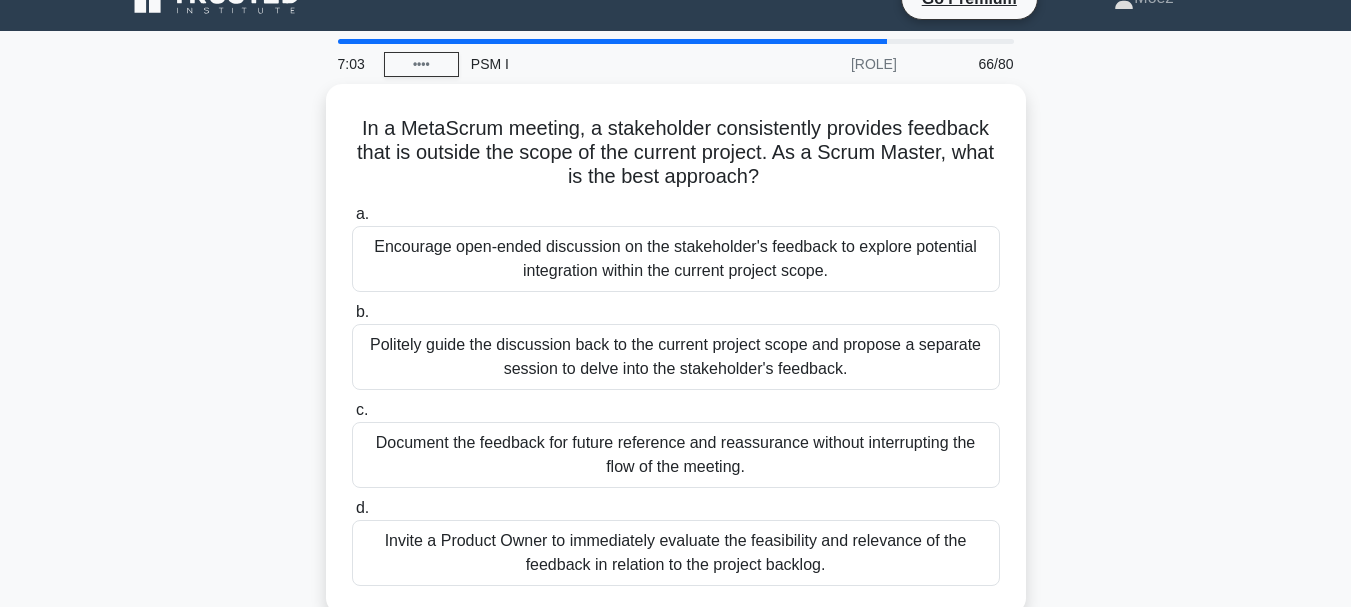 scroll, scrollTop: 0, scrollLeft: 0, axis: both 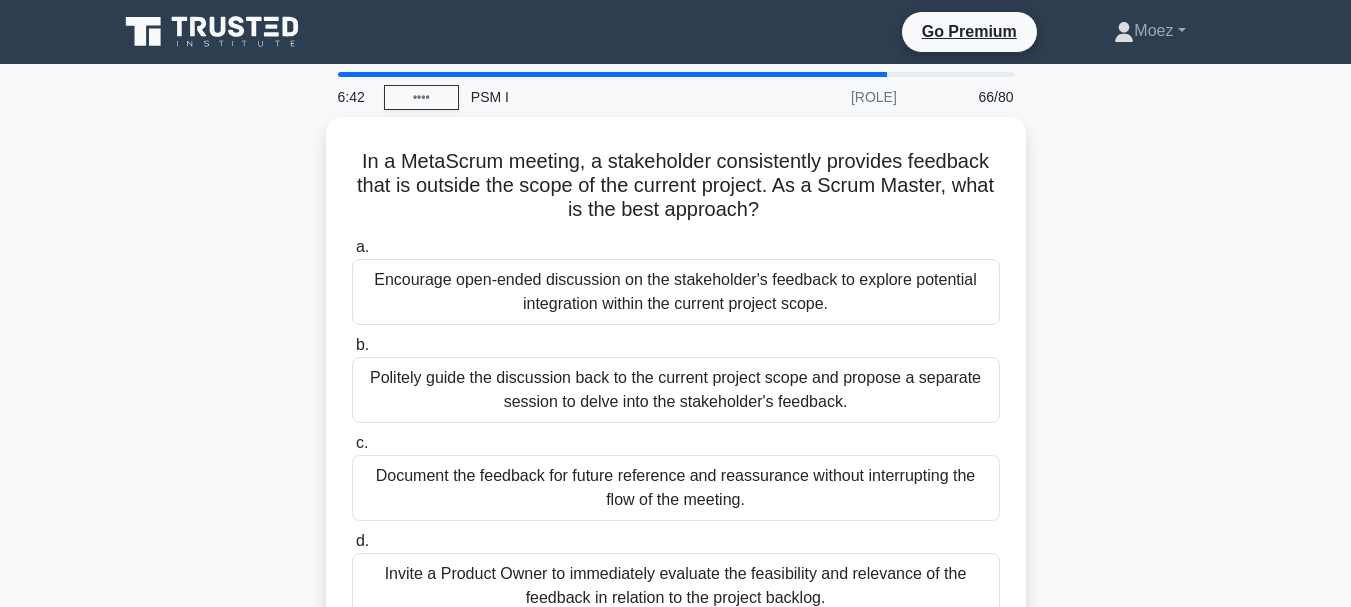 click on "Encourage open-ended discussion on the stakeholder's feedback to explore potential integration within the current project scope." at bounding box center (676, 292) 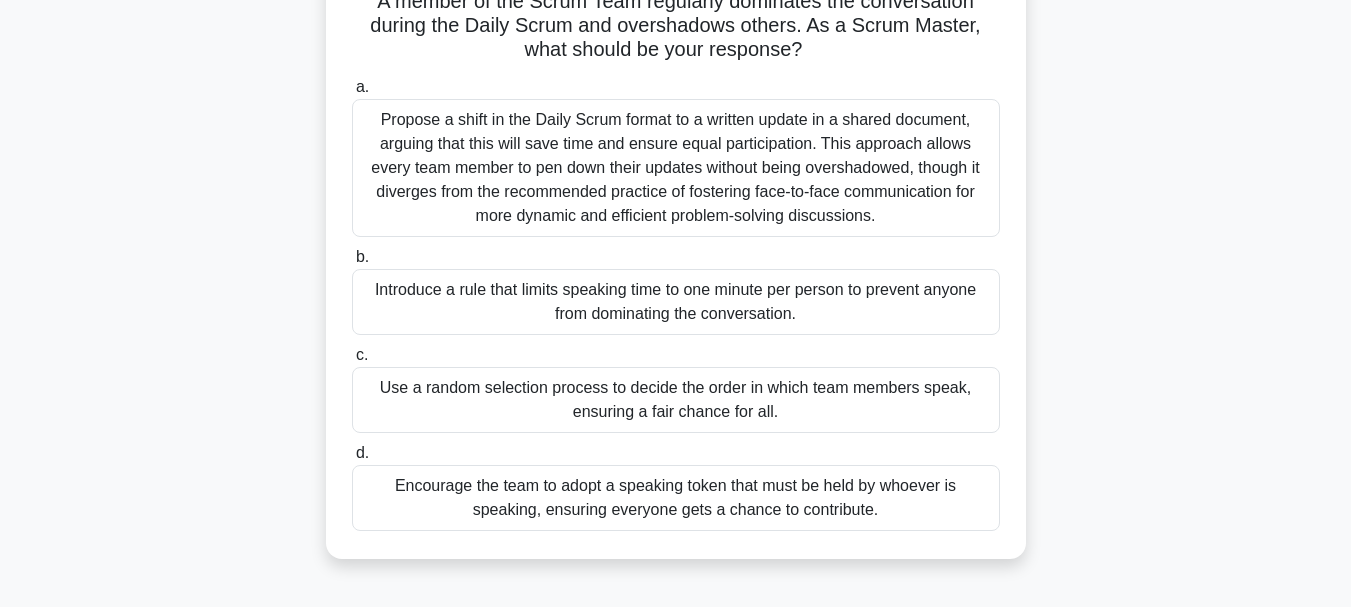 scroll, scrollTop: 200, scrollLeft: 0, axis: vertical 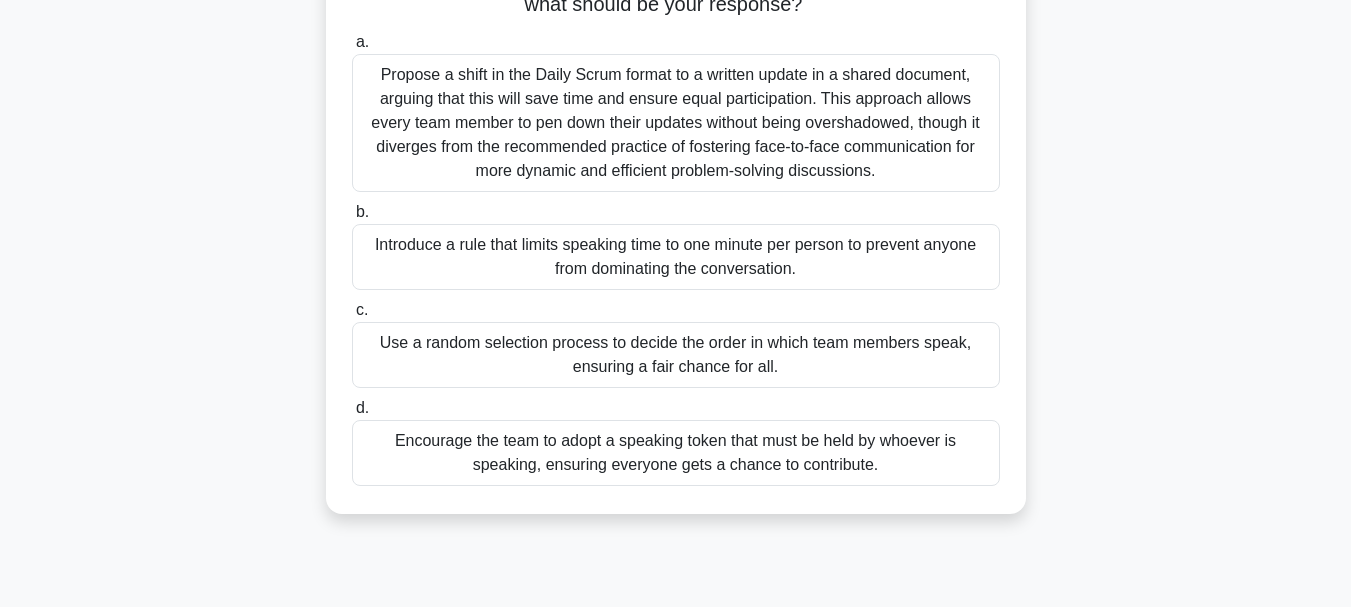 click on "Encourage the team to adopt a speaking token that must be held by whoever is speaking, ensuring everyone gets a chance to contribute." at bounding box center (676, 453) 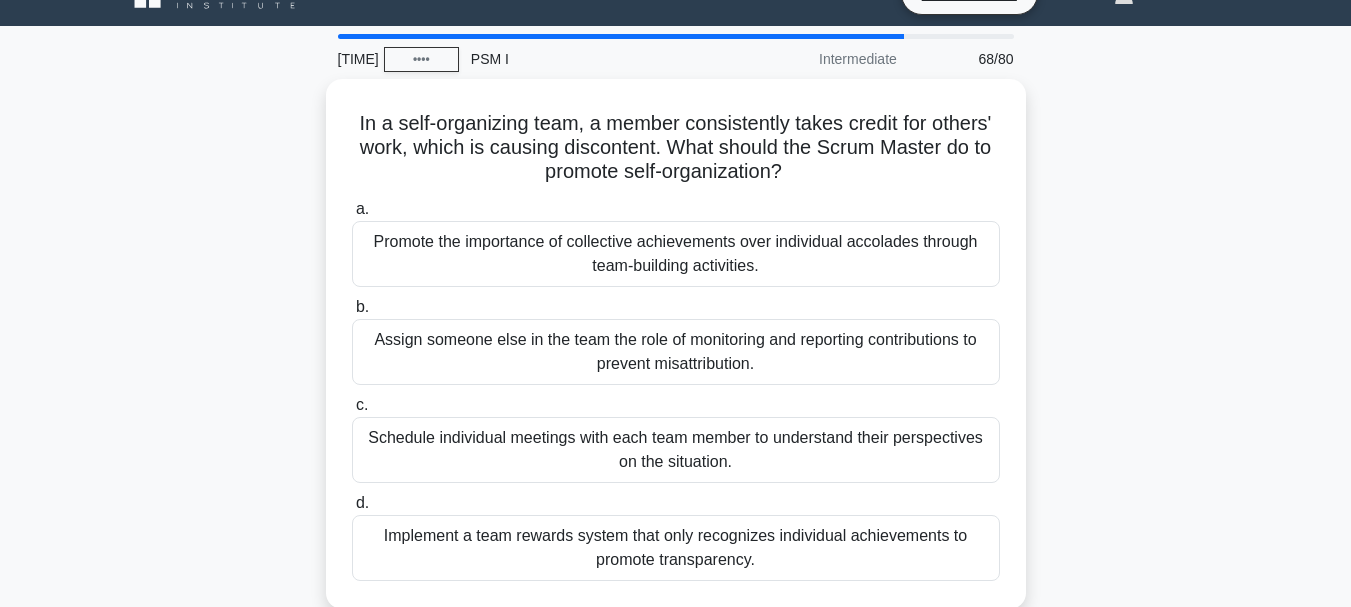 scroll, scrollTop: 40, scrollLeft: 0, axis: vertical 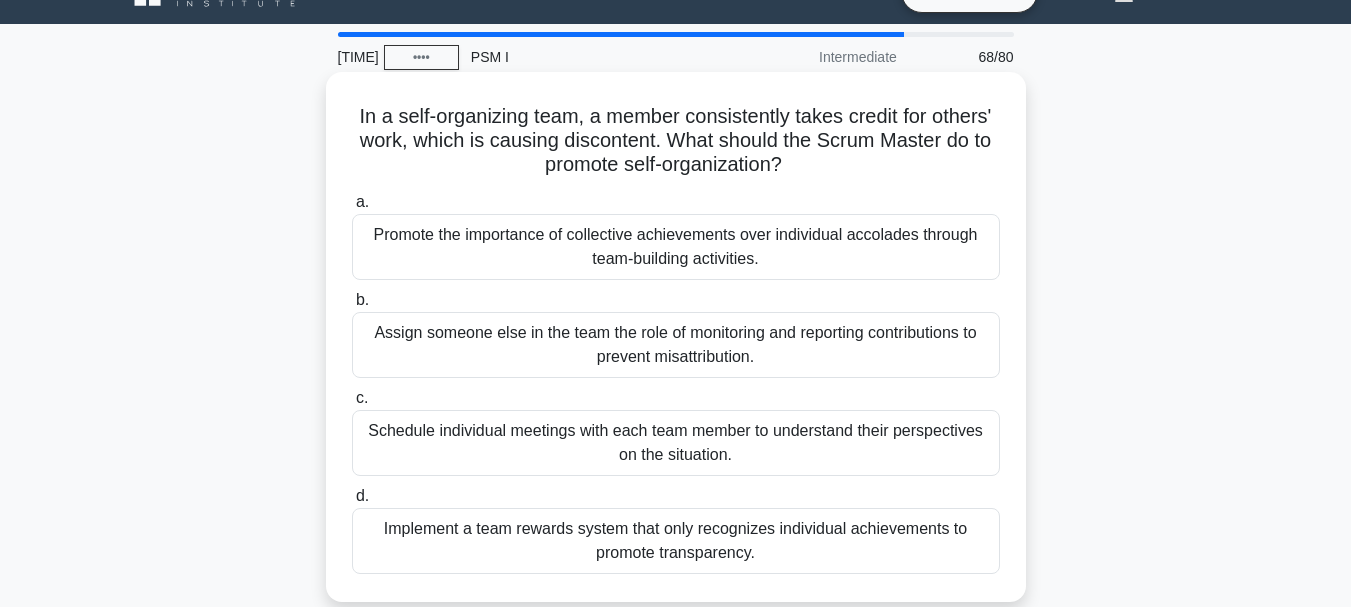 click on "Promote the importance of collective achievements over individual accolades through team-building activities." at bounding box center [676, 247] 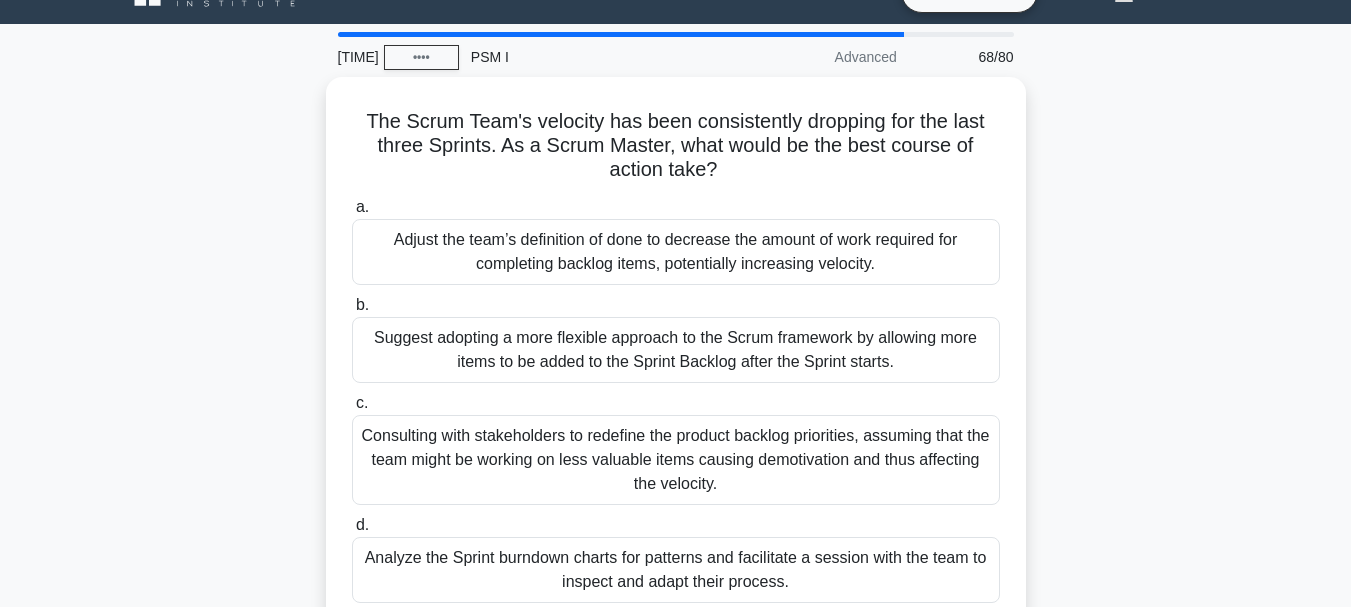 scroll, scrollTop: 0, scrollLeft: 0, axis: both 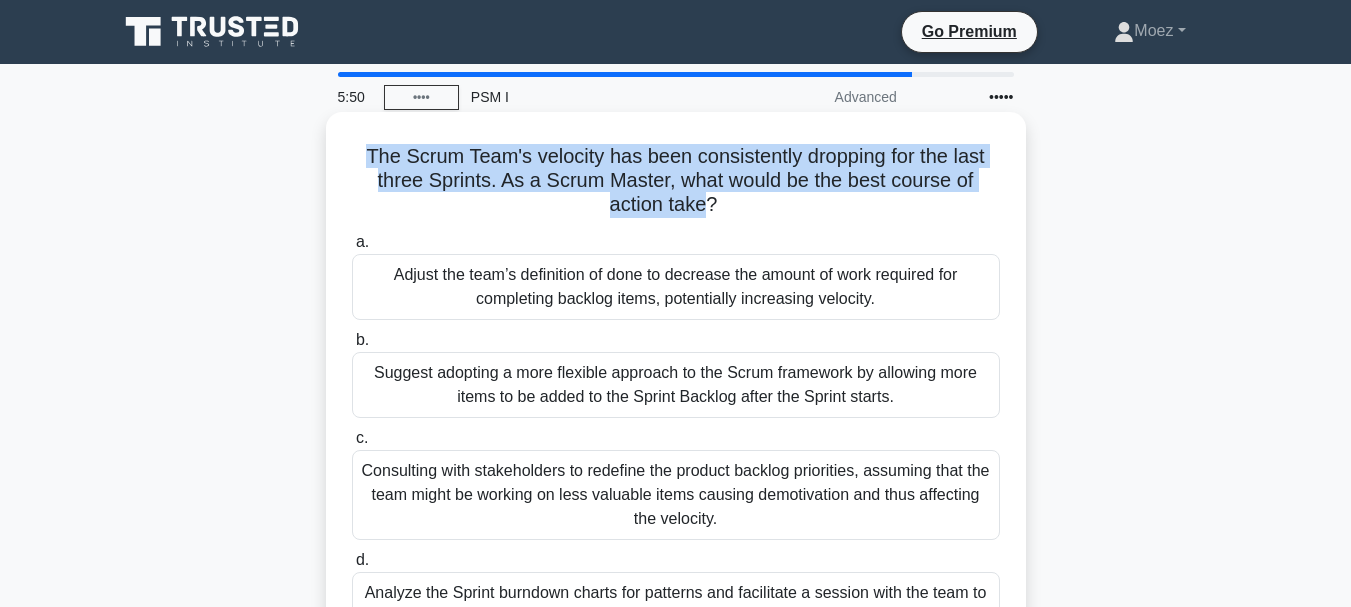 drag, startPoint x: 351, startPoint y: 162, endPoint x: 709, endPoint y: 206, distance: 360.6938 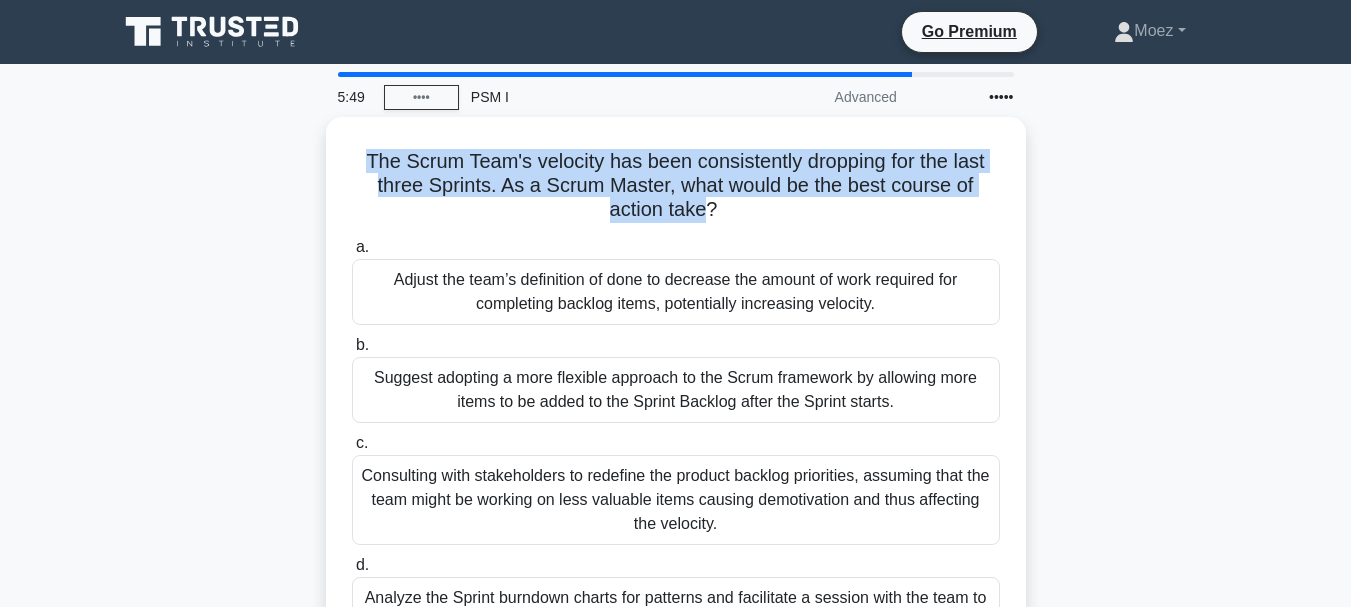 click at bounding box center [696, 218] 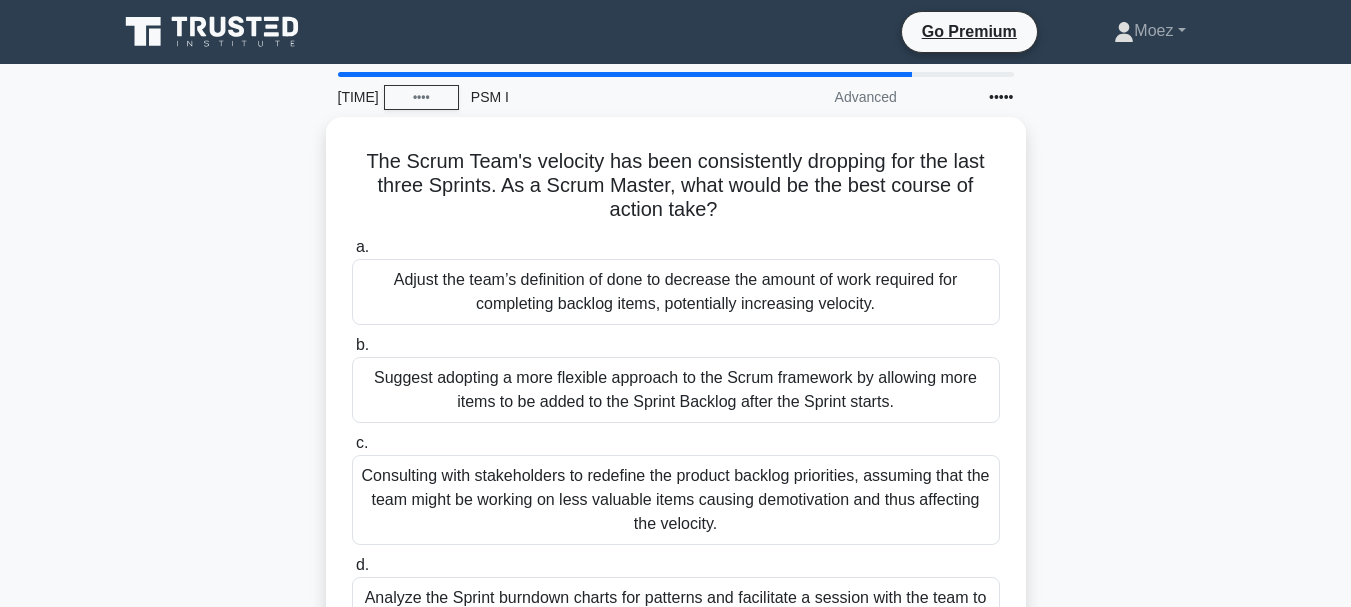 click on "The Scrum Team's velocity has been consistently dropping for the last three Sprints. As a Scrum Master, what would be the best course of action take?
.spinner_0XTQ{transform-origin:center;animation:spinner_y6GP .75s linear infinite}@keyframes spinner_y6GP{100%{transform:rotate(360deg)}}
a.
b.
c. d." at bounding box center [676, 406] 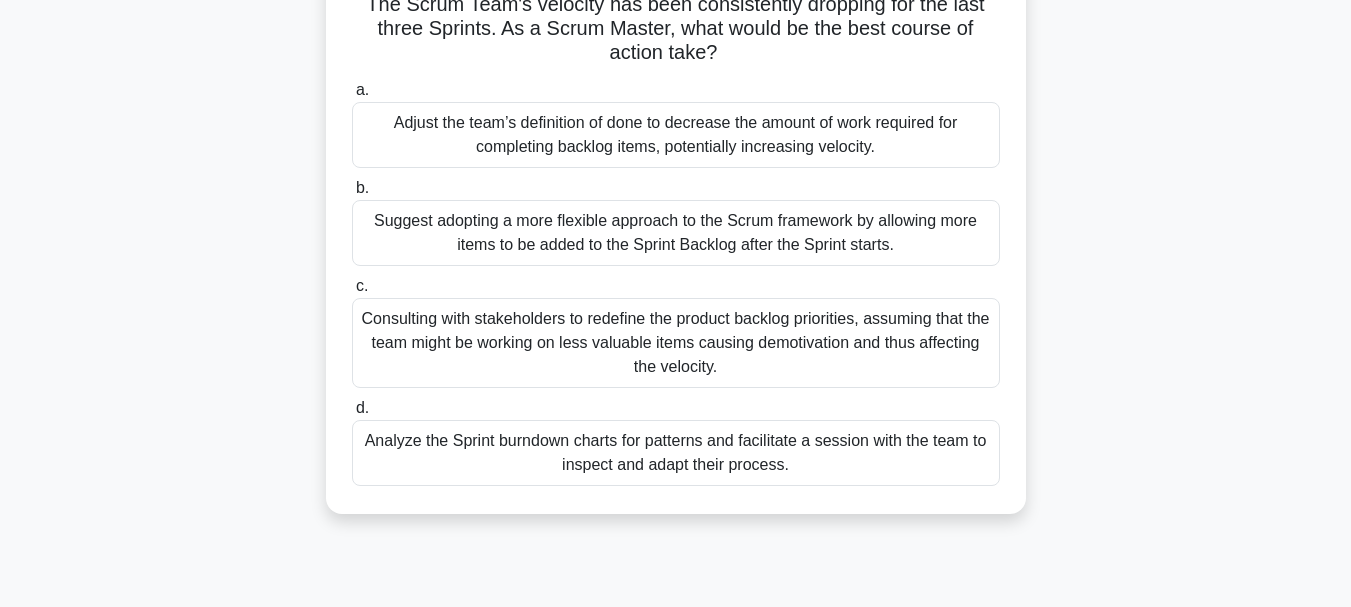 scroll, scrollTop: 160, scrollLeft: 0, axis: vertical 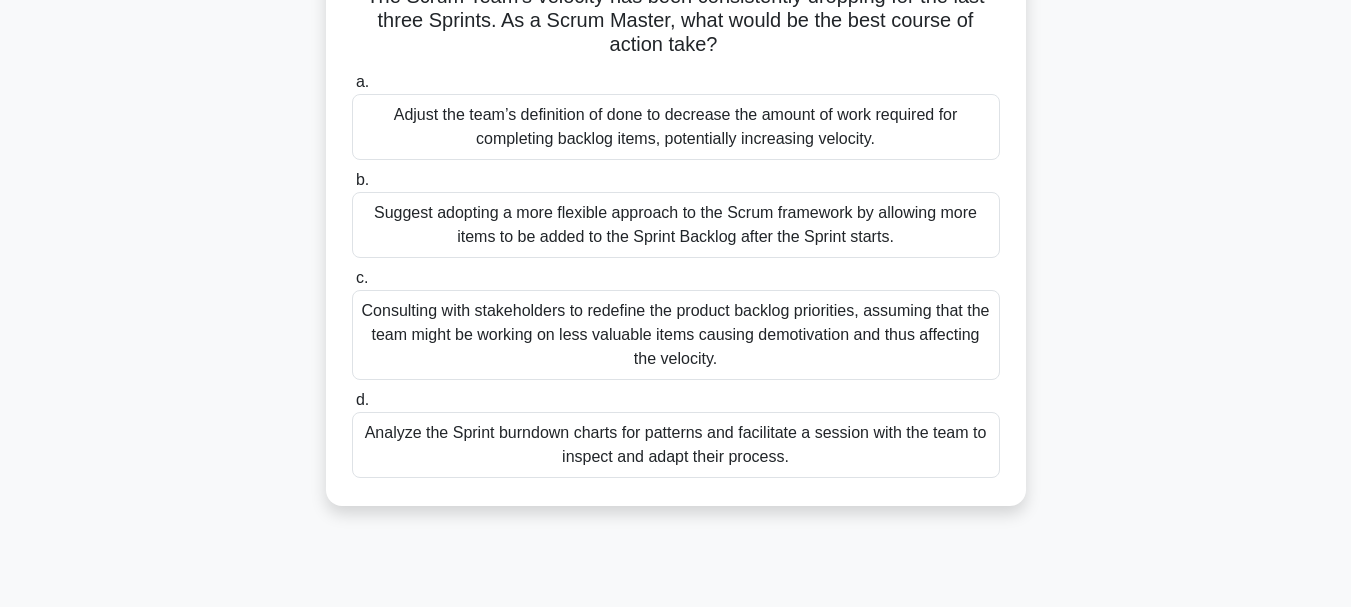click on "Analyze the Sprint burndown charts for patterns and facilitate a session with the team to inspect and adapt their process." at bounding box center [676, 445] 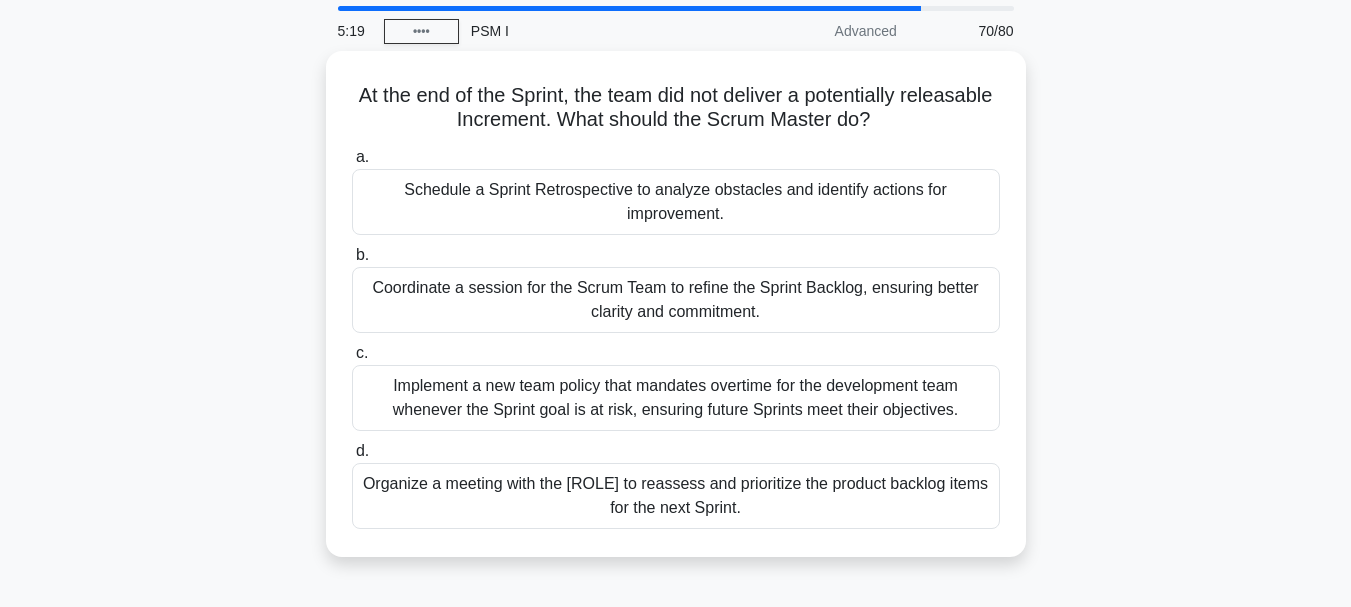 scroll, scrollTop: 0, scrollLeft: 0, axis: both 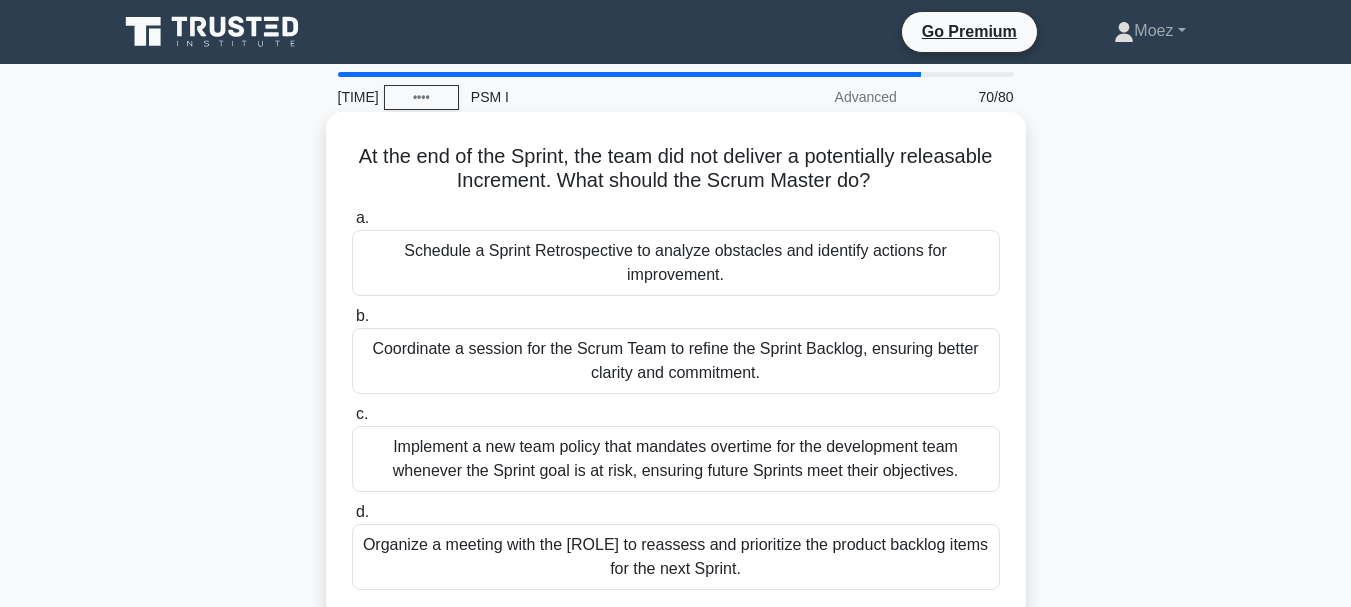 click on "Schedule a Sprint Retrospective to analyze obstacles and identify actions for improvement." at bounding box center (676, 263) 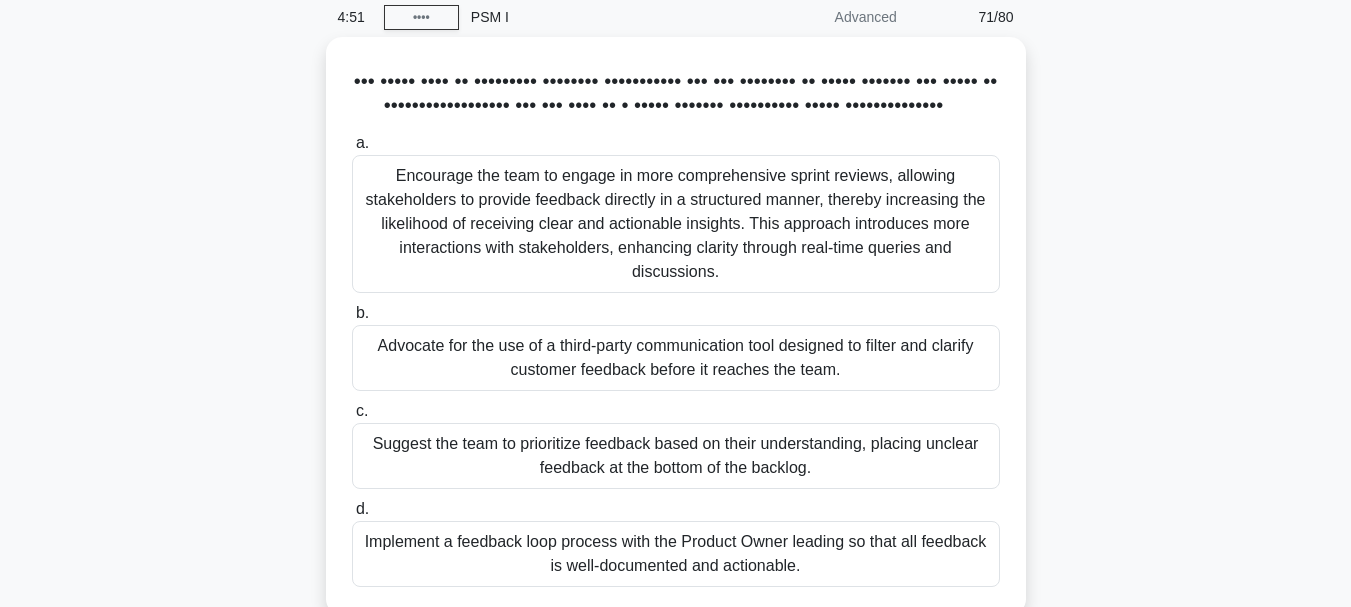 scroll, scrollTop: 120, scrollLeft: 0, axis: vertical 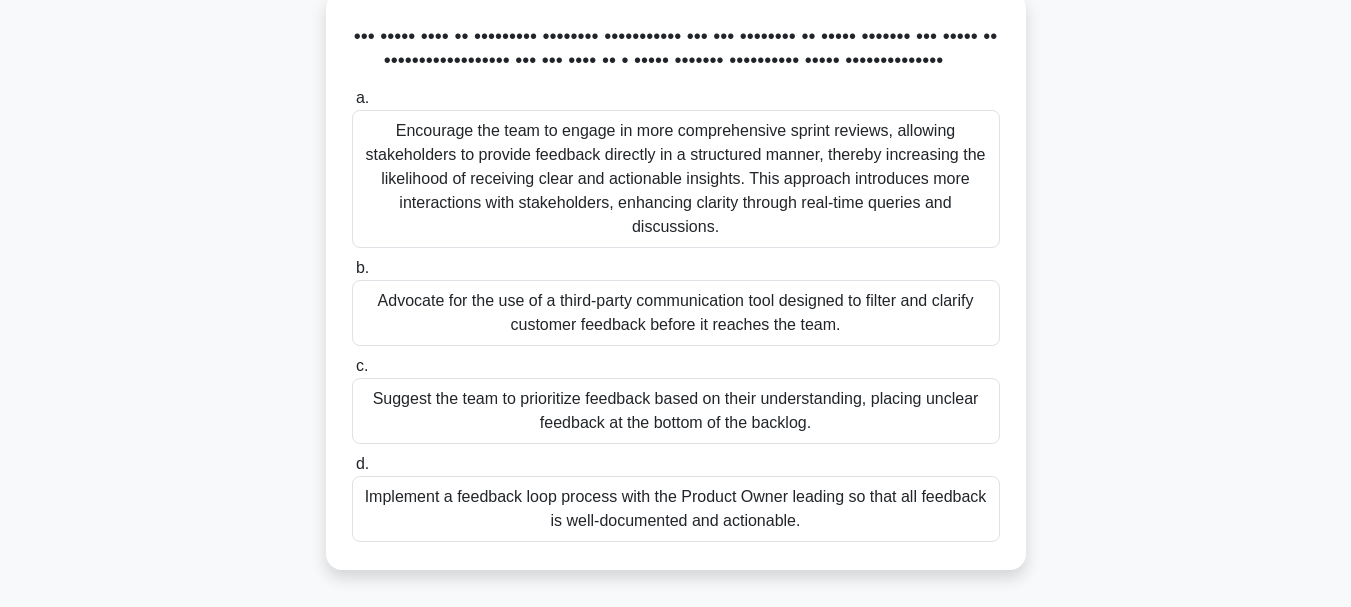 click on "Encourage the team to engage in more comprehensive sprint reviews, allowing stakeholders to provide feedback directly in a structured manner, thereby increasing the likelihood of receiving clear and actionable insights. This approach introduces more interactions with stakeholders, enhancing clarity through real-time queries and discussions." at bounding box center (676, 179) 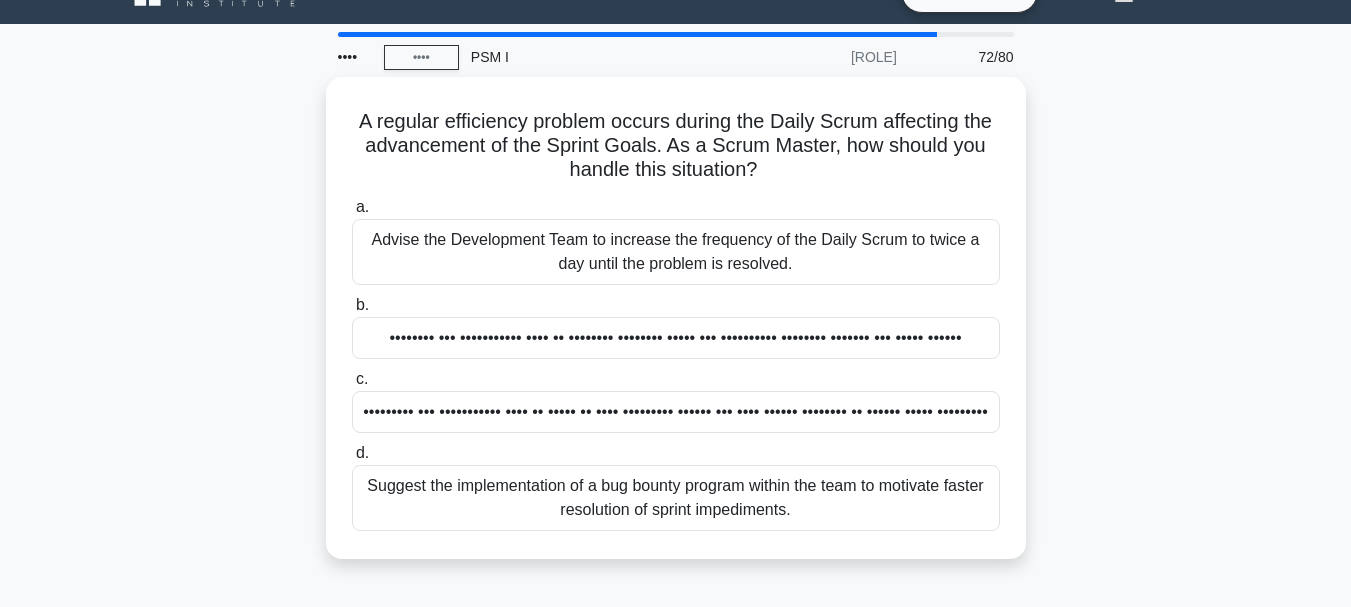 scroll, scrollTop: 160, scrollLeft: 0, axis: vertical 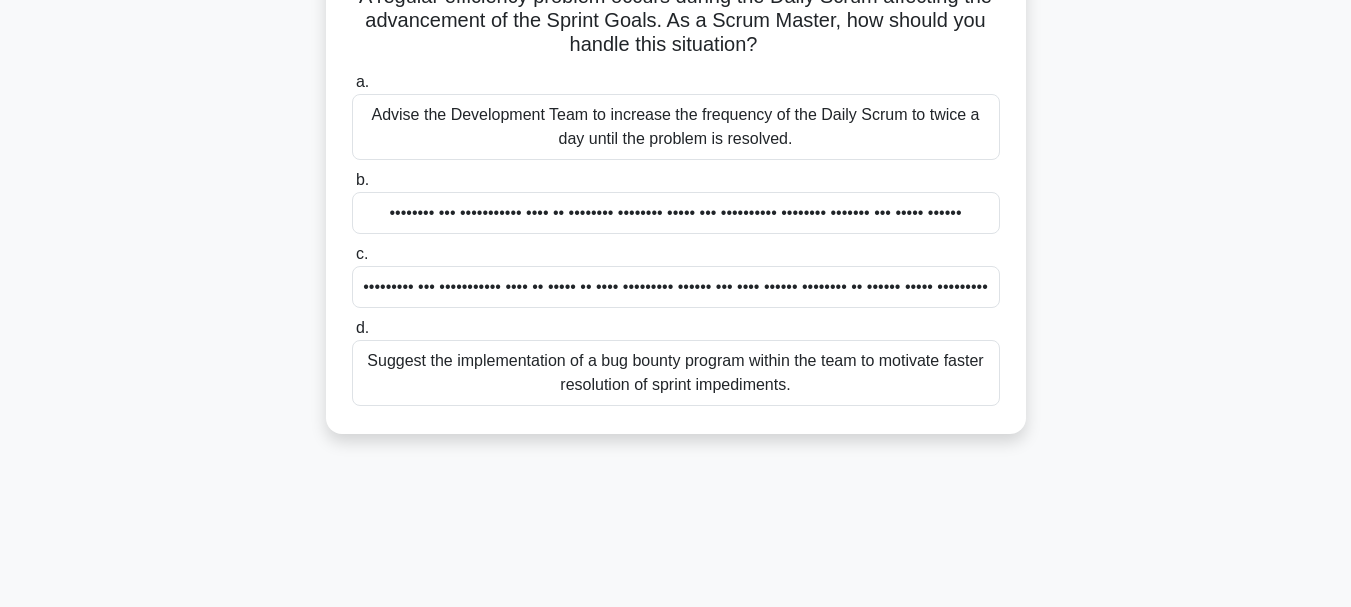 click on "••••••••• ••• ••••••••••• •••• •• ••••• •• •••• ••••••••• •••••• ••• •••• •••••• •••••••• •• •••••• ••••• •••••••••" at bounding box center (676, 287) 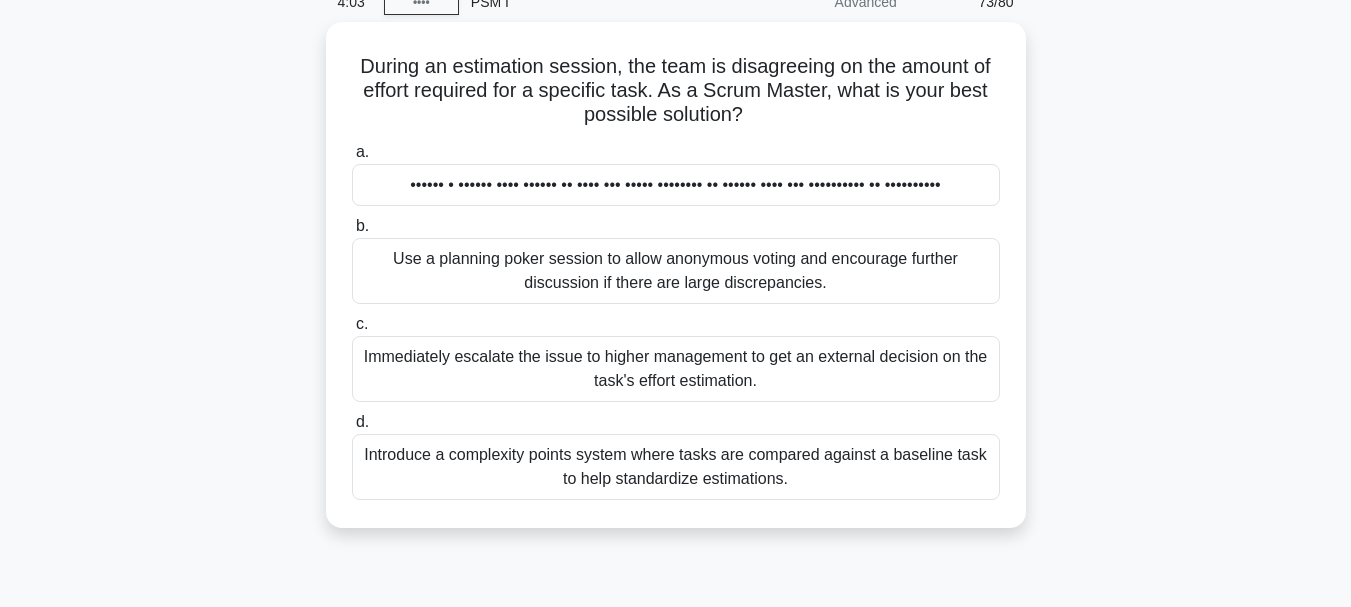 scroll, scrollTop: 120, scrollLeft: 0, axis: vertical 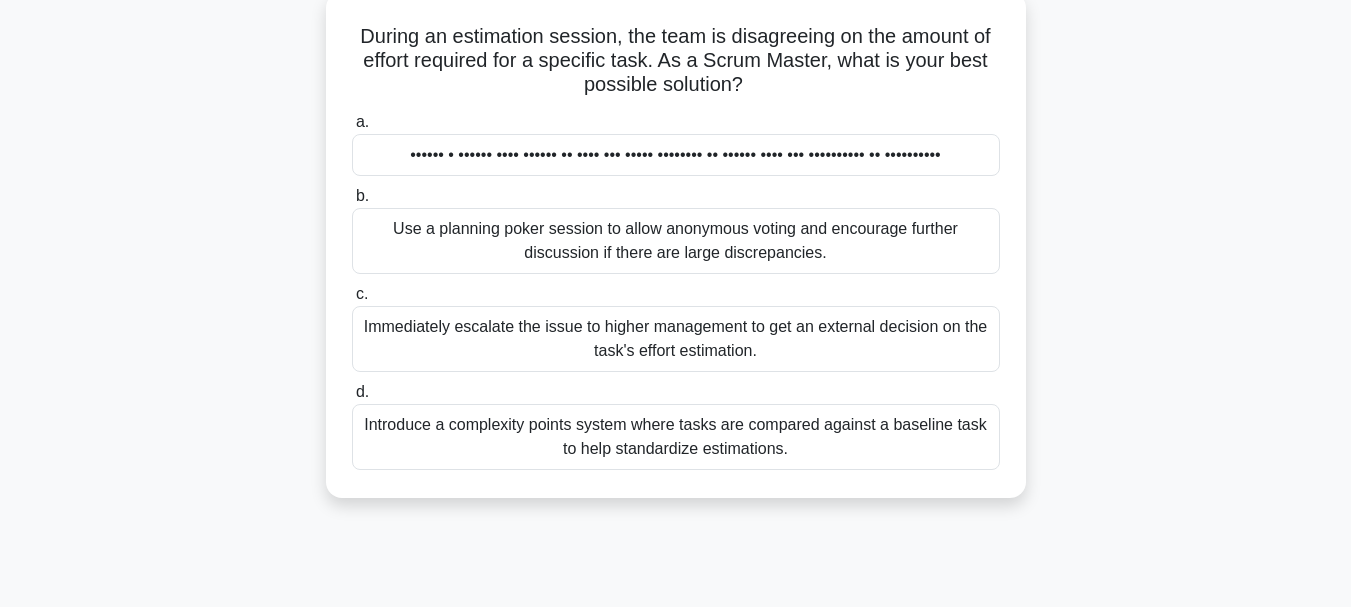 click on "Use a planning poker session to allow anonymous voting and encourage further discussion if there are large discrepancies." at bounding box center [676, 241] 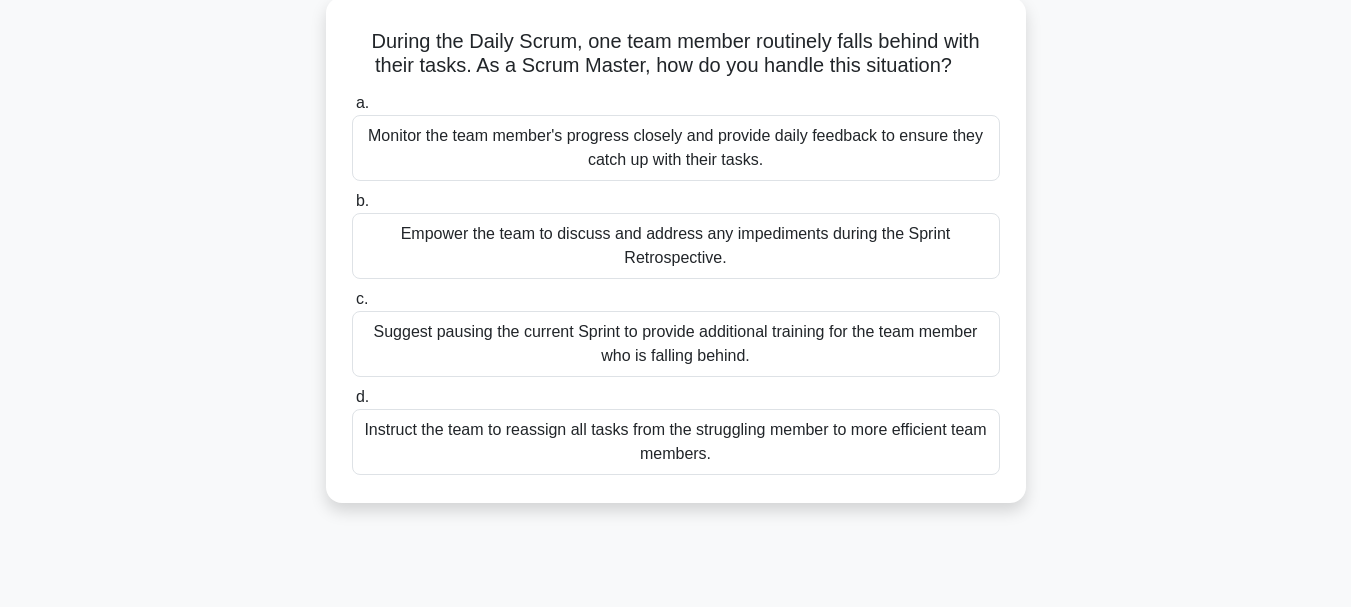 scroll, scrollTop: 0, scrollLeft: 0, axis: both 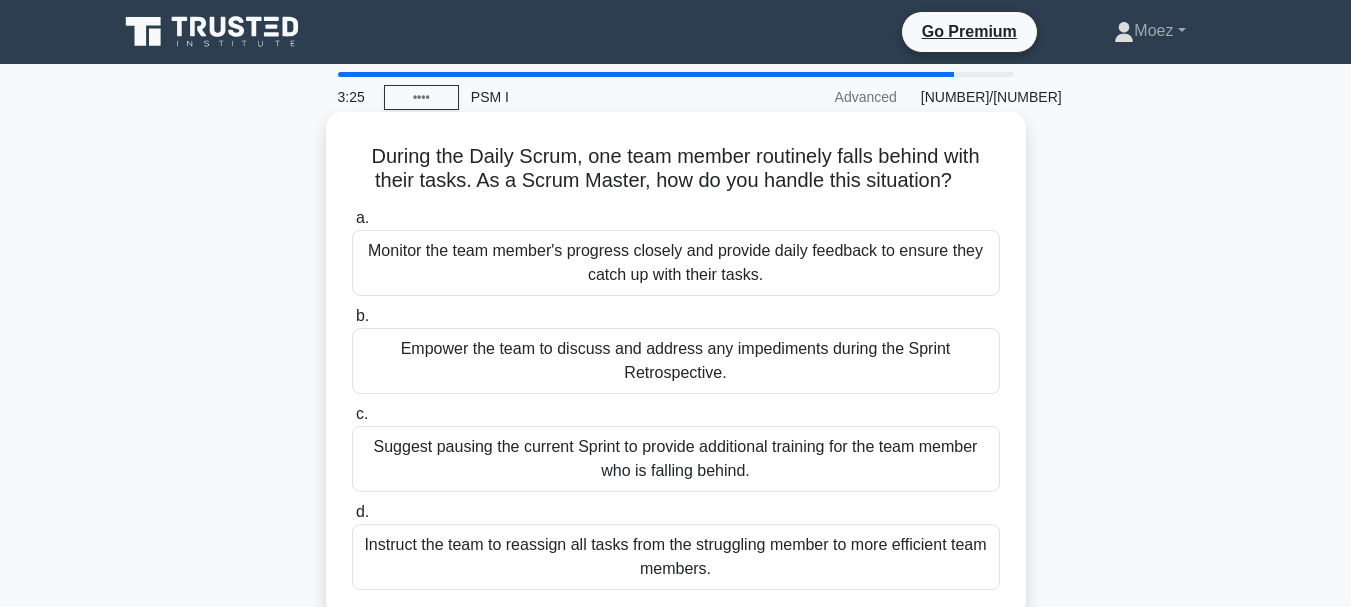 drag, startPoint x: 364, startPoint y: 156, endPoint x: 963, endPoint y: 180, distance: 599.4806 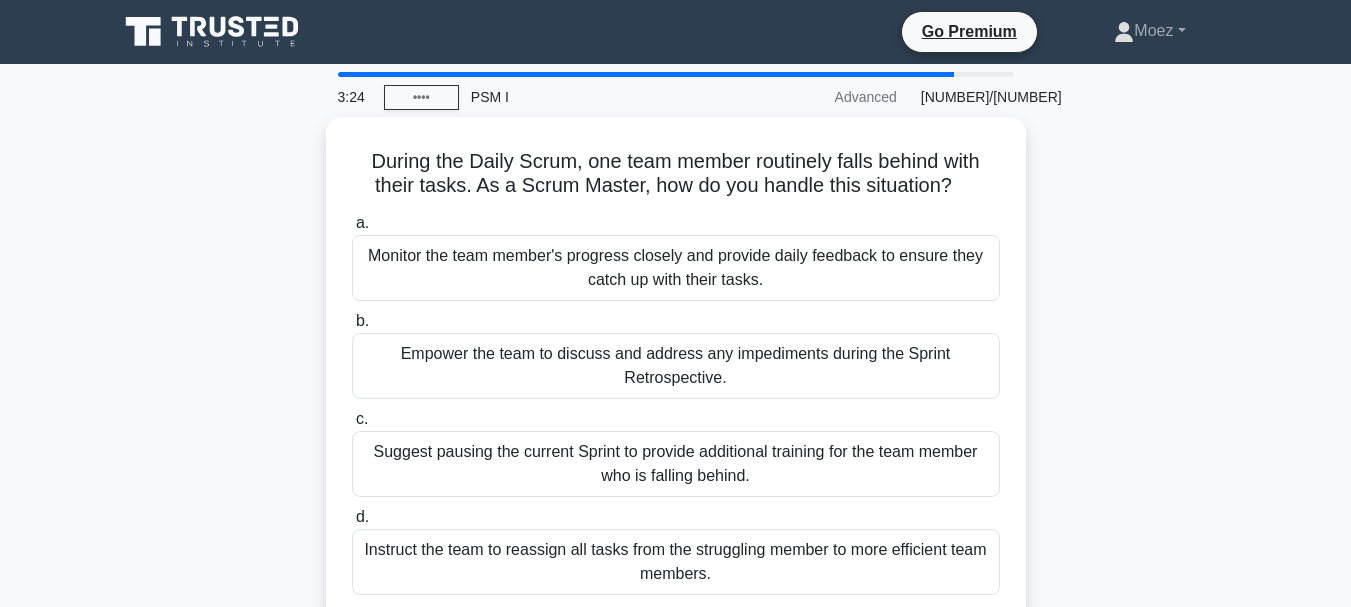 click at bounding box center (950, 194) 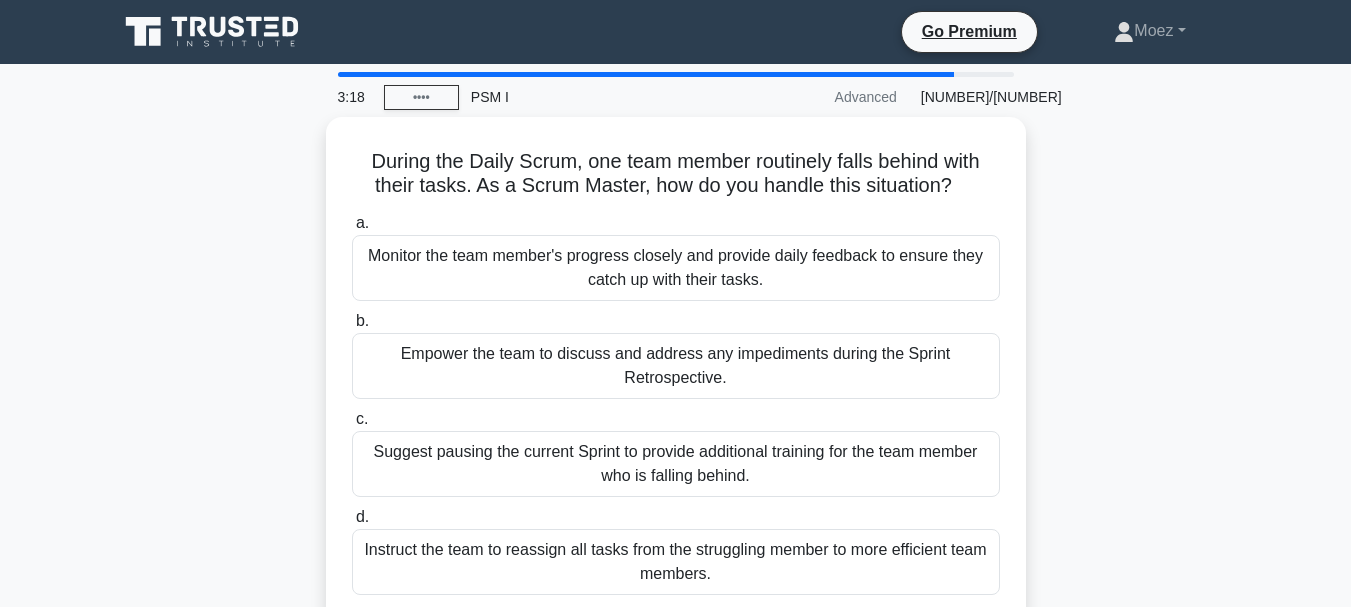 click on "•••••• ••• ••••• •••••• ••• •••• •••••• ••••••••• ••••• •••••• •••• ••••• •••••• •• • ••••• ••••••• ••• •• ••• •••••• •••• ••••••••••
•••••••••••••••••••••••••••••••••••••••••••••••••••••••••••• •••• •••••• ••••••••••••••••••• ••••••••••••••••••••••••••••••••••••••••••••
••
••••••• ••• •••• •••••••• •••••••• ••••••• ••• ••••••• ••••• •••••••• •• •••••• •••• ••••• •• •••• ••••• ••••••
•• •• ••" at bounding box center (676, 382) 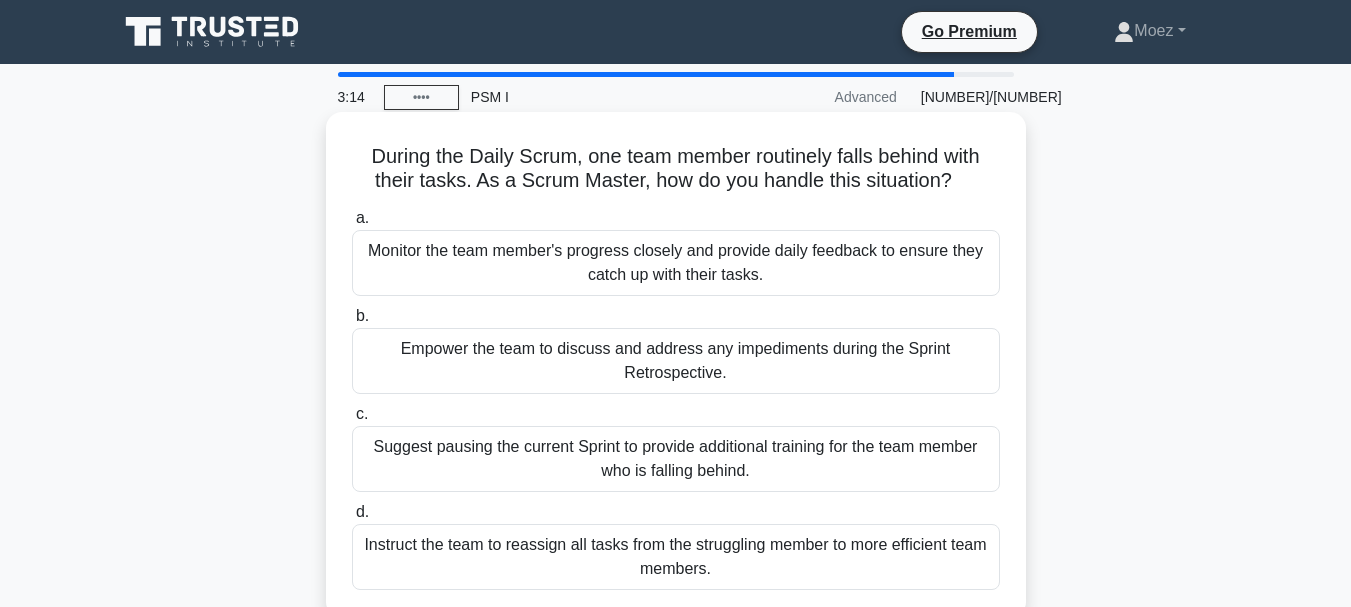 drag, startPoint x: 369, startPoint y: 253, endPoint x: 781, endPoint y: 284, distance: 413.1646 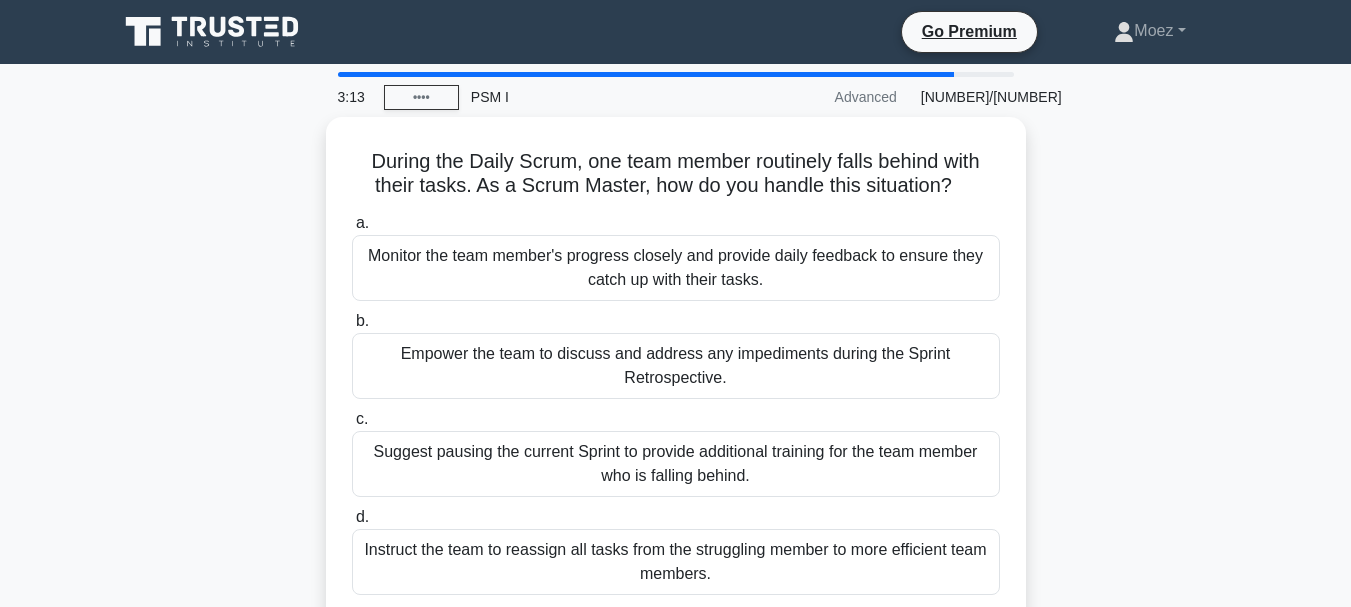 click at bounding box center [768, 287] 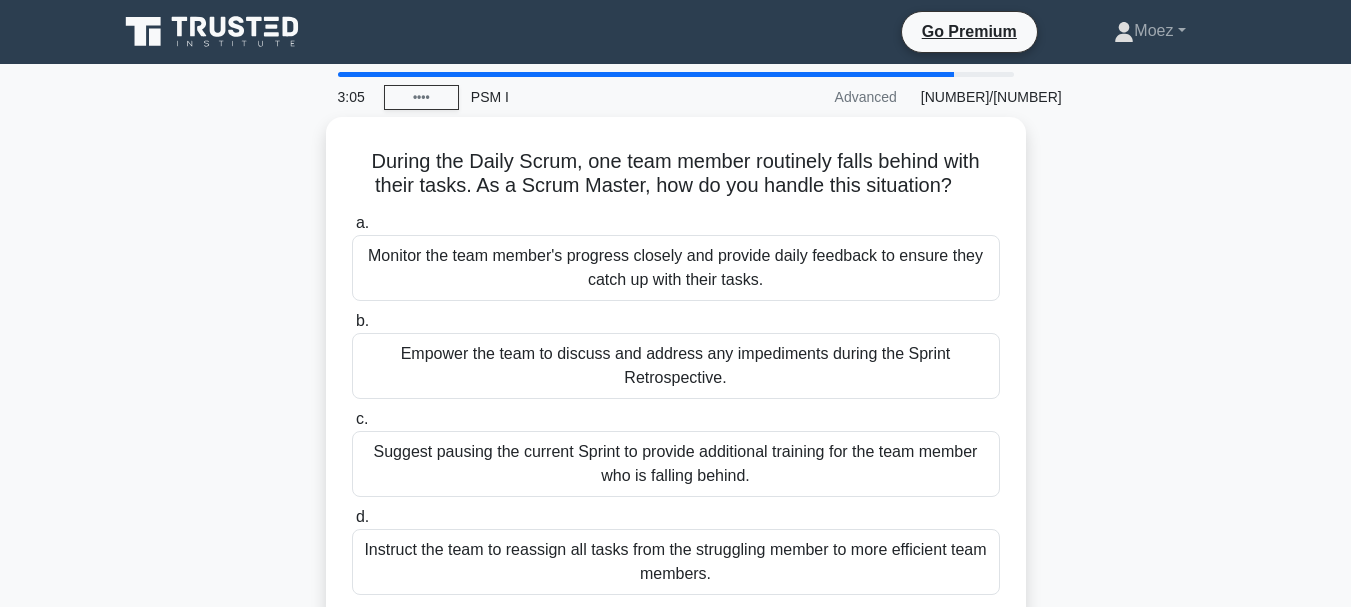 click on "•••••• ••• ••••• •••••• ••• •••• •••••• ••••••••• ••••• •••••• •••• ••••• •••••• •• • ••••• ••••••• ••• •• ••• •••••• •••• ••••••••••
•••••••••••••••••••••••••••••••••••••••••••••••••••••••••••• •••• •••••• ••••••••••••••••••• ••••••••••••••••••••••••••••••••••••••••••••
••
••••••• ••• •••• •••••••• •••••••• ••••••• ••• ••••••• ••••• •••••••• •• •••••• •••• ••••• •• •••• ••••• ••••••
•• •• ••" at bounding box center [676, 382] 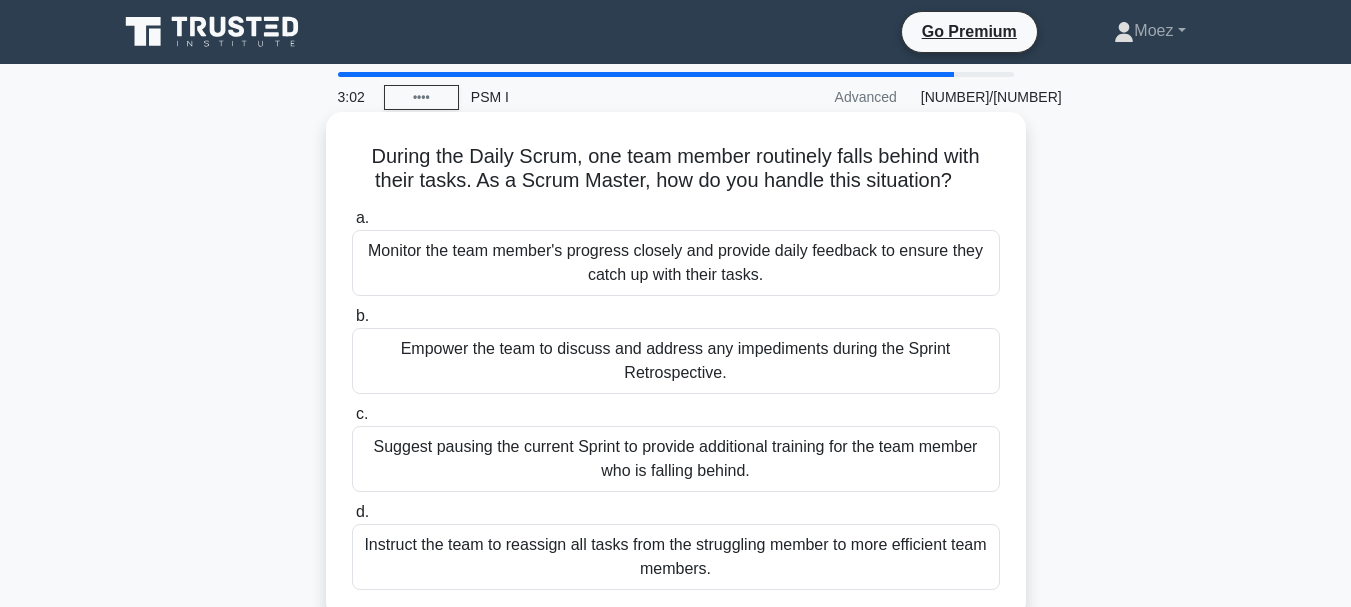 drag, startPoint x: 402, startPoint y: 350, endPoint x: 726, endPoint y: 377, distance: 325.12305 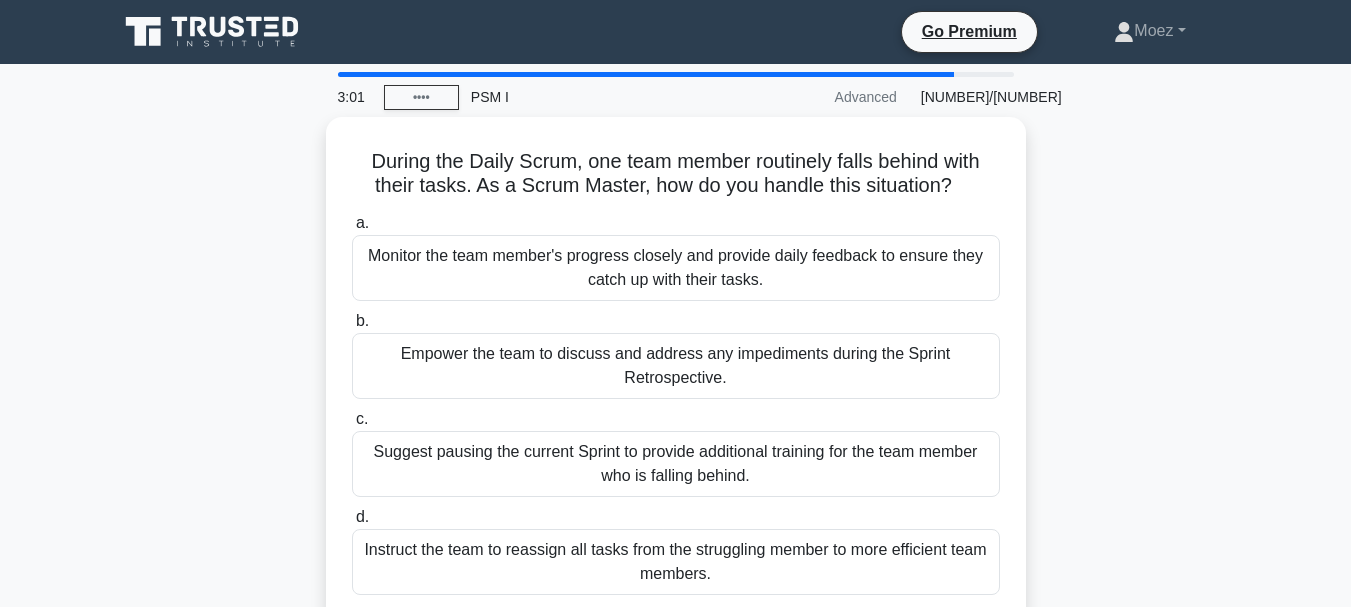 click at bounding box center [713, 385] 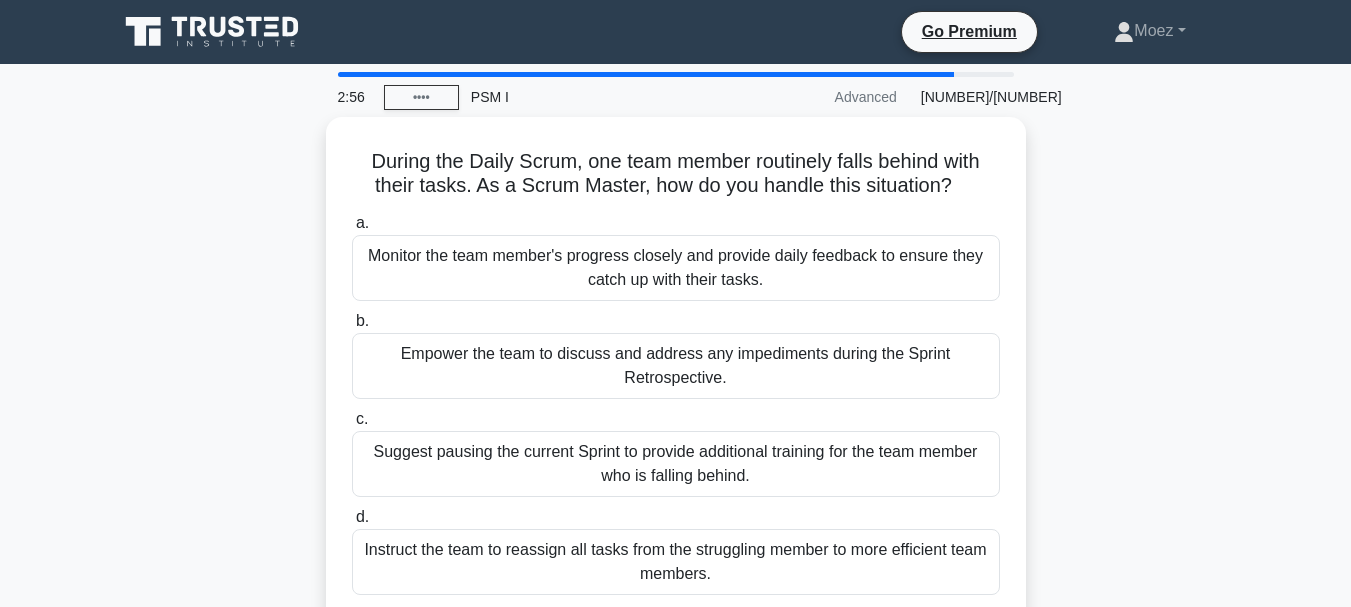 click on "•••••• ••• ••••• •••••• ••• •••• •••••• ••••••••• ••••• •••••• •••• ••••• •••••• •• • ••••• ••••••• ••• •• ••• •••••• •••• ••••••••••
•••••••••••••••••••••••••••••••••••••••••••••••••••••••••••• •••• •••••• ••••••••••••••••••• ••••••••••••••••••••••••••••••••••••••••••••
••
••••••• ••• •••• •••••••• •••••••• ••••••• ••• ••••••• ••••• •••••••• •• •••••• •••• ••••• •• •••• ••••• ••••••
•• •• ••" at bounding box center (676, 382) 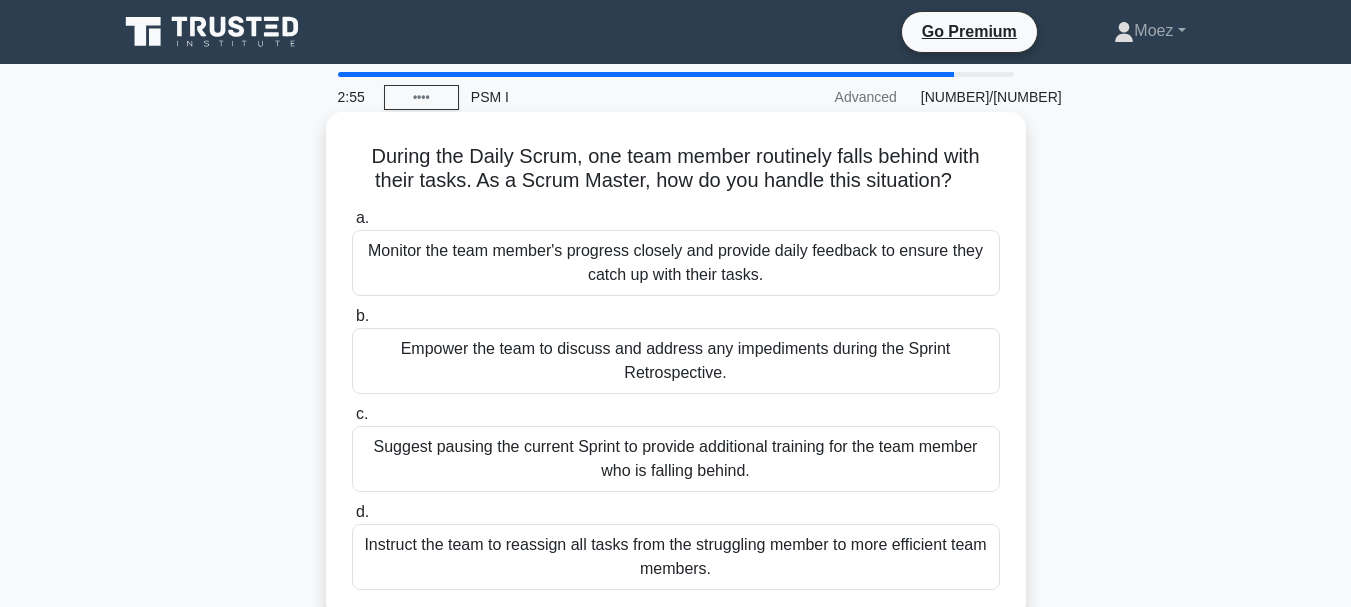 click on "Empower the team to discuss and address any impediments during the Sprint Retrospective." at bounding box center (676, 361) 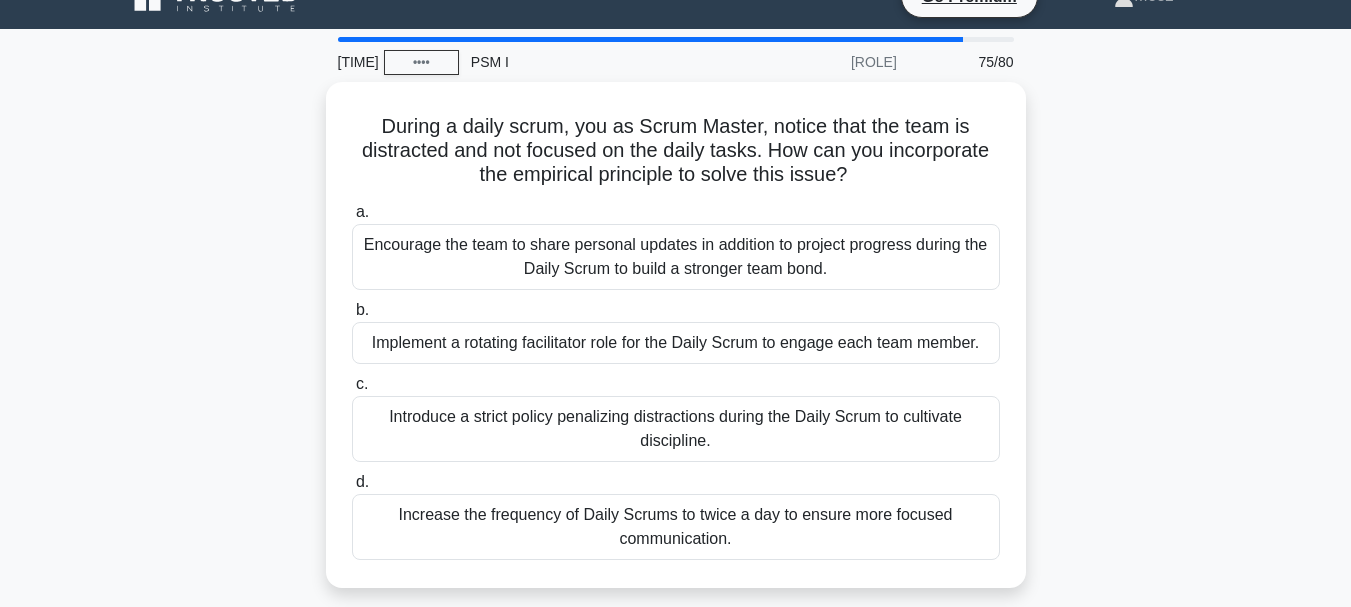 scroll, scrollTop: 40, scrollLeft: 0, axis: vertical 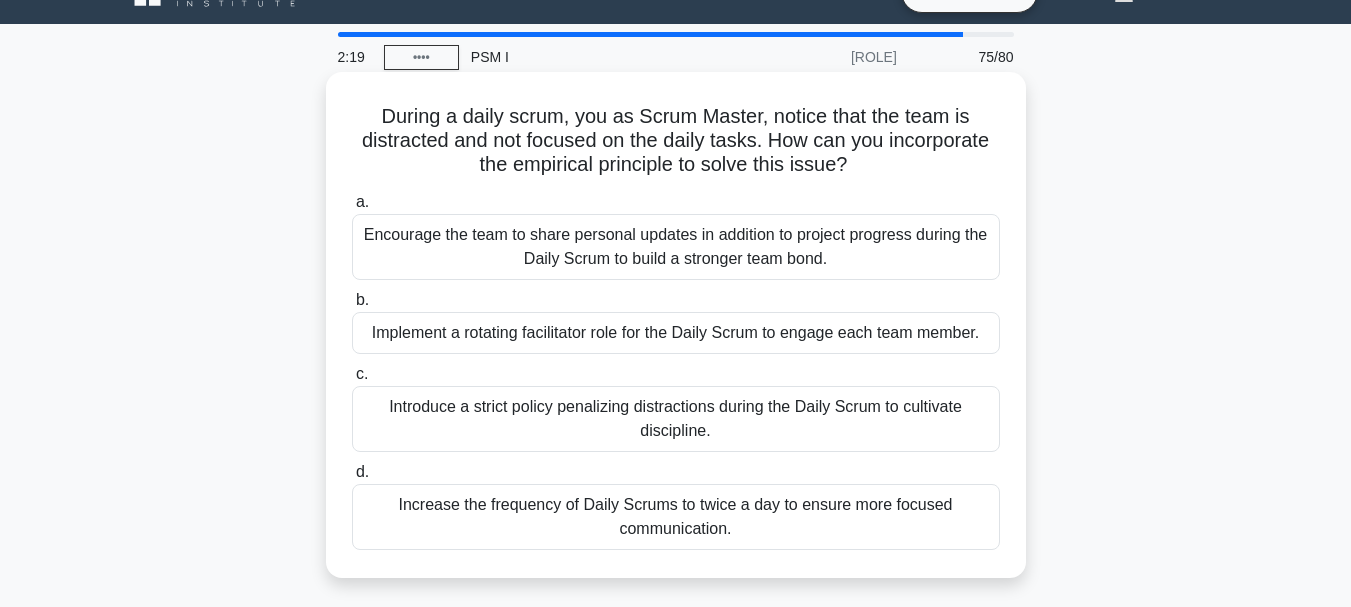 click on "Encourage the team to share personal updates in addition to project progress during the Daily Scrum to build a stronger team bond." at bounding box center [676, 247] 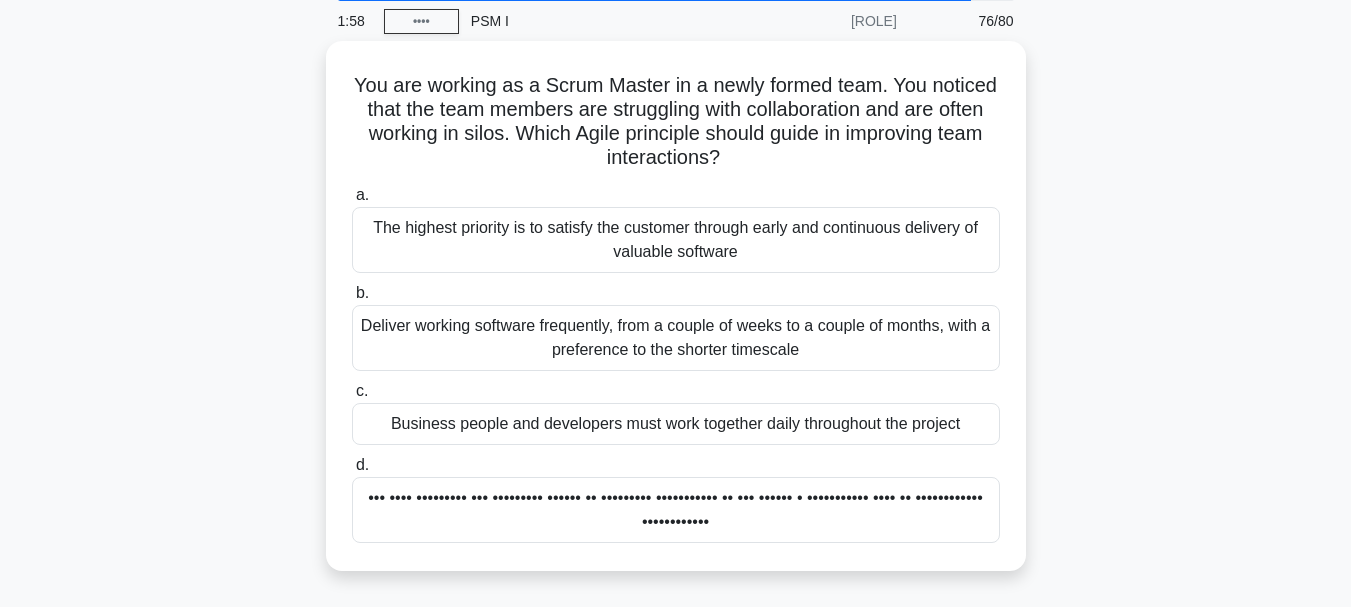 scroll, scrollTop: 80, scrollLeft: 0, axis: vertical 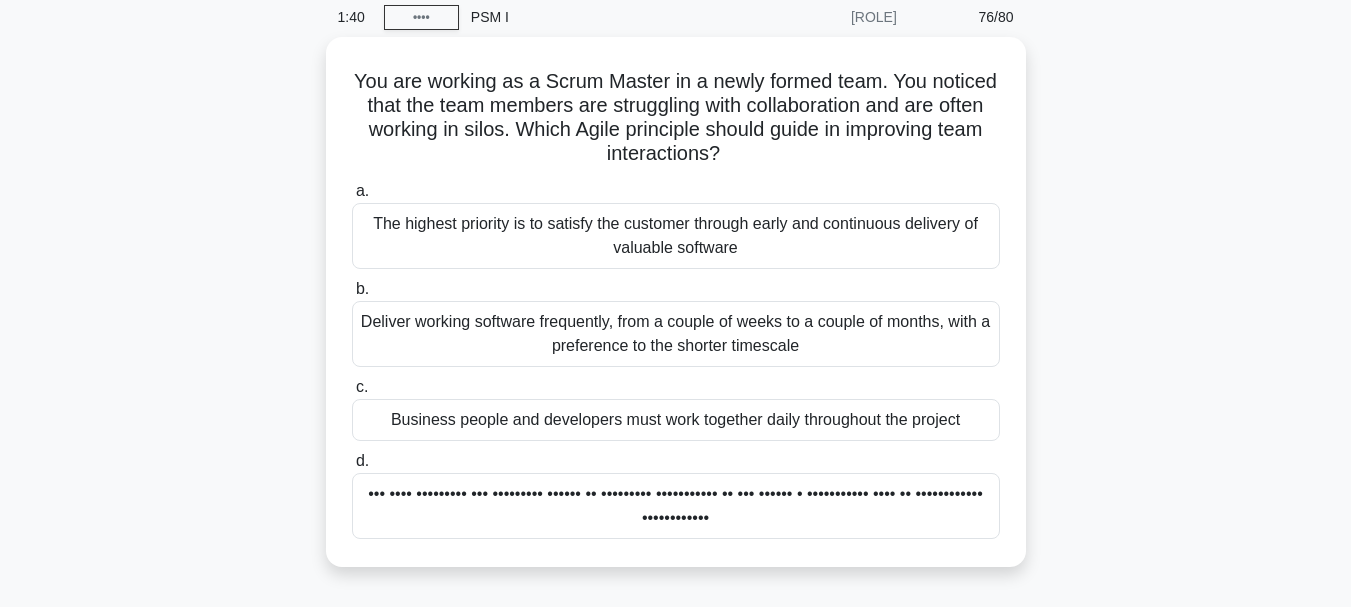 click on "The highest priority is to satisfy the customer through early and continuous delivery of valuable software" at bounding box center [676, 236] 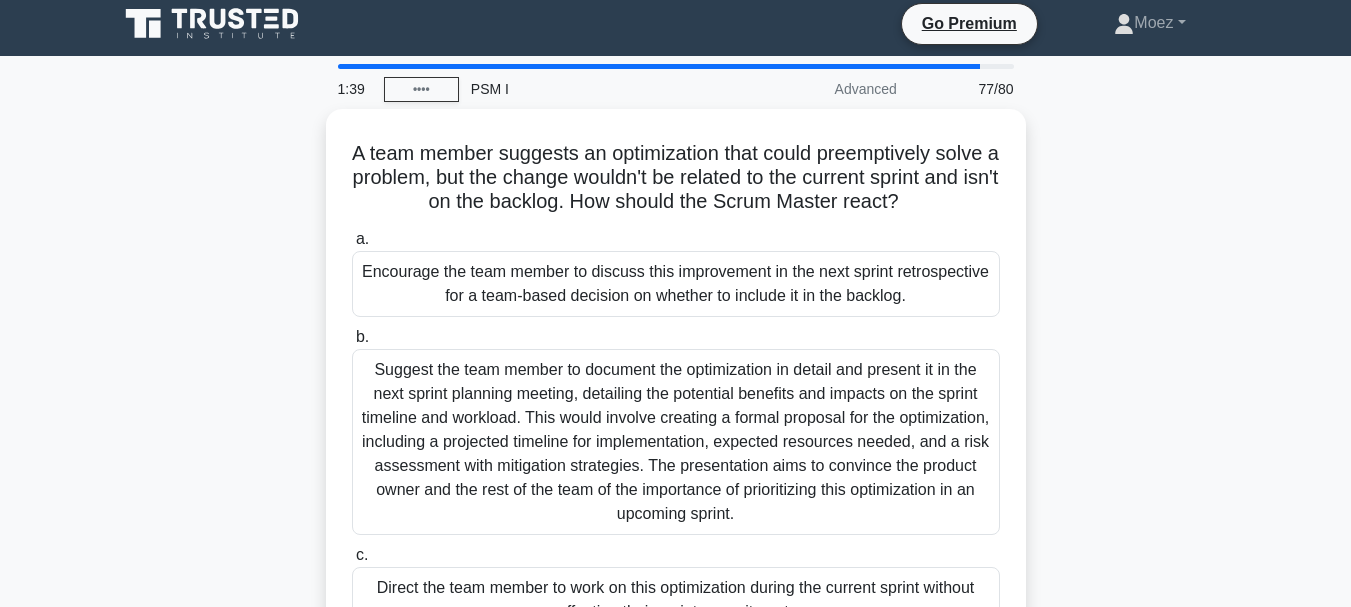 scroll, scrollTop: 0, scrollLeft: 0, axis: both 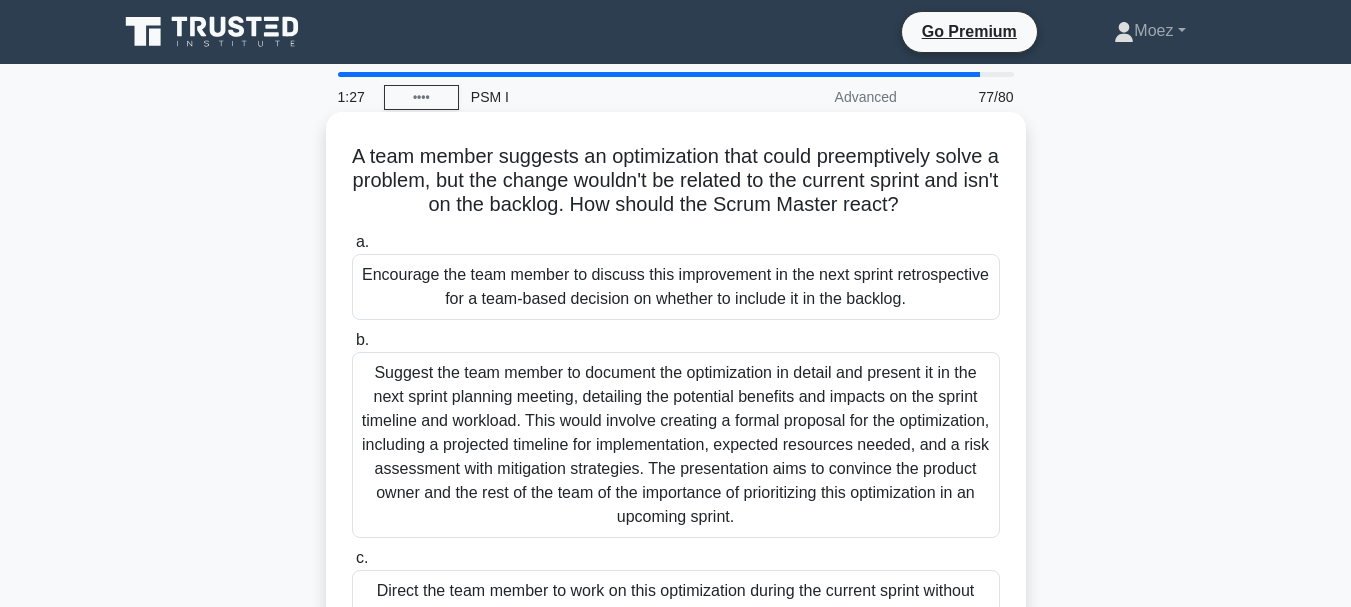 click on "Encourage the team member to discuss this improvement in the next sprint retrospective for a team-based decision on whether to include it in the backlog." at bounding box center [676, 287] 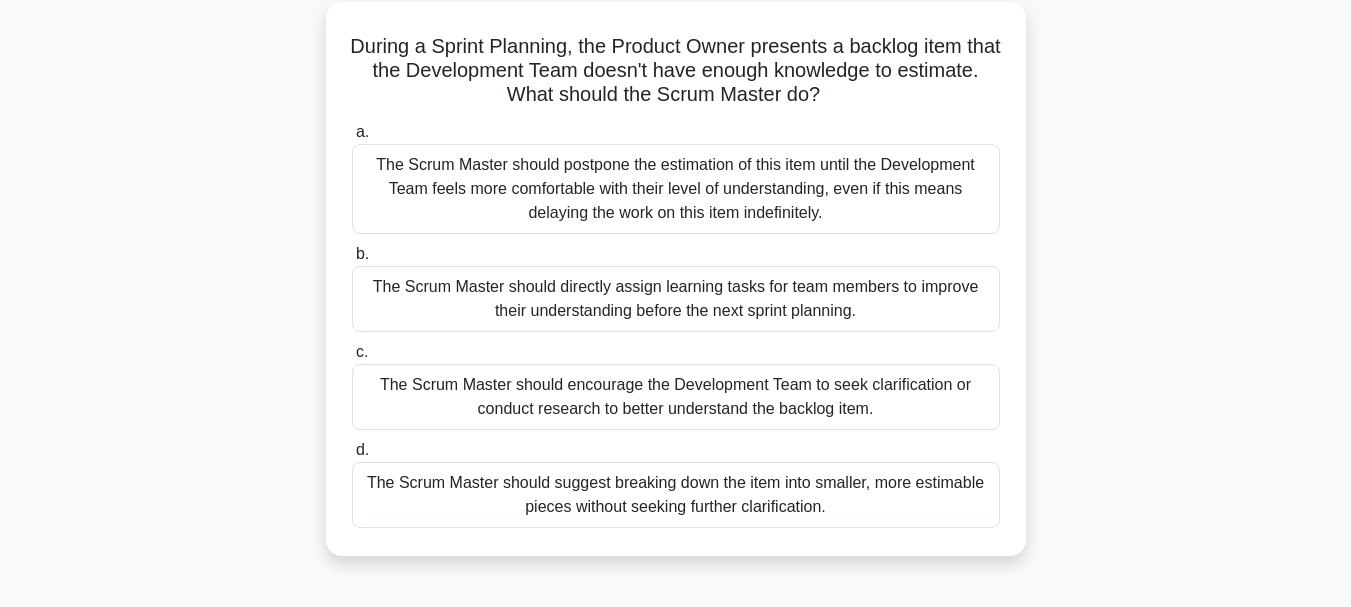 scroll, scrollTop: 120, scrollLeft: 0, axis: vertical 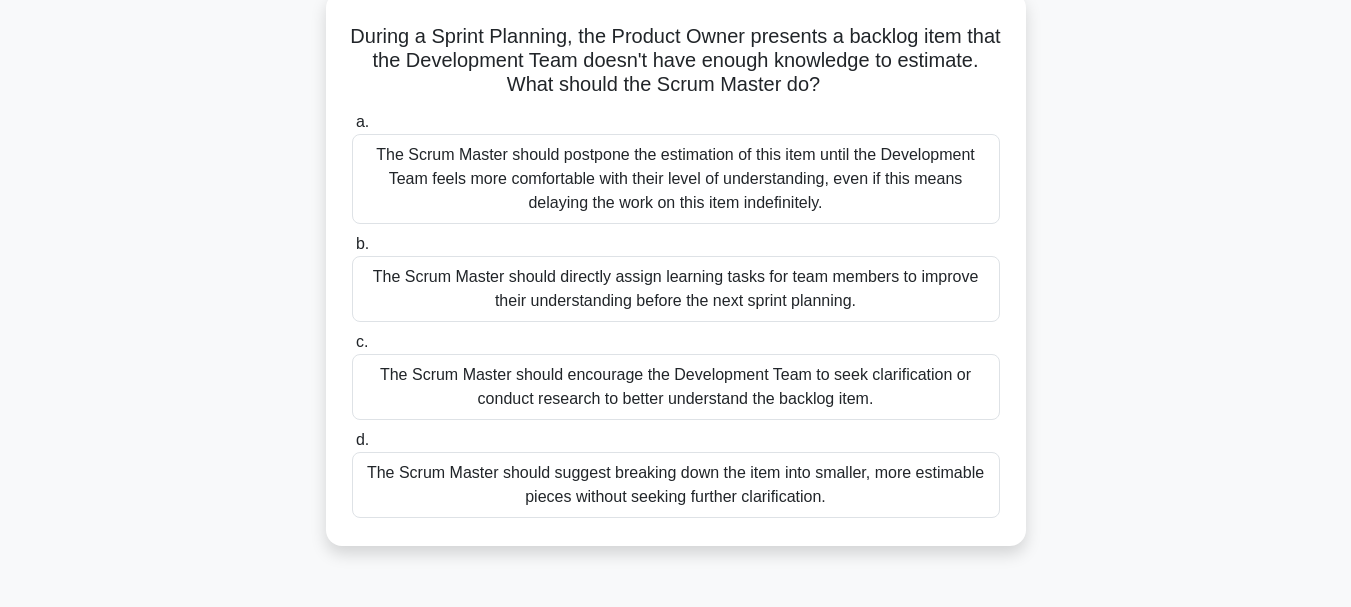 click on "The Scrum Master should encourage the Development Team to seek clarification or conduct research to better understand the backlog item." at bounding box center [676, 387] 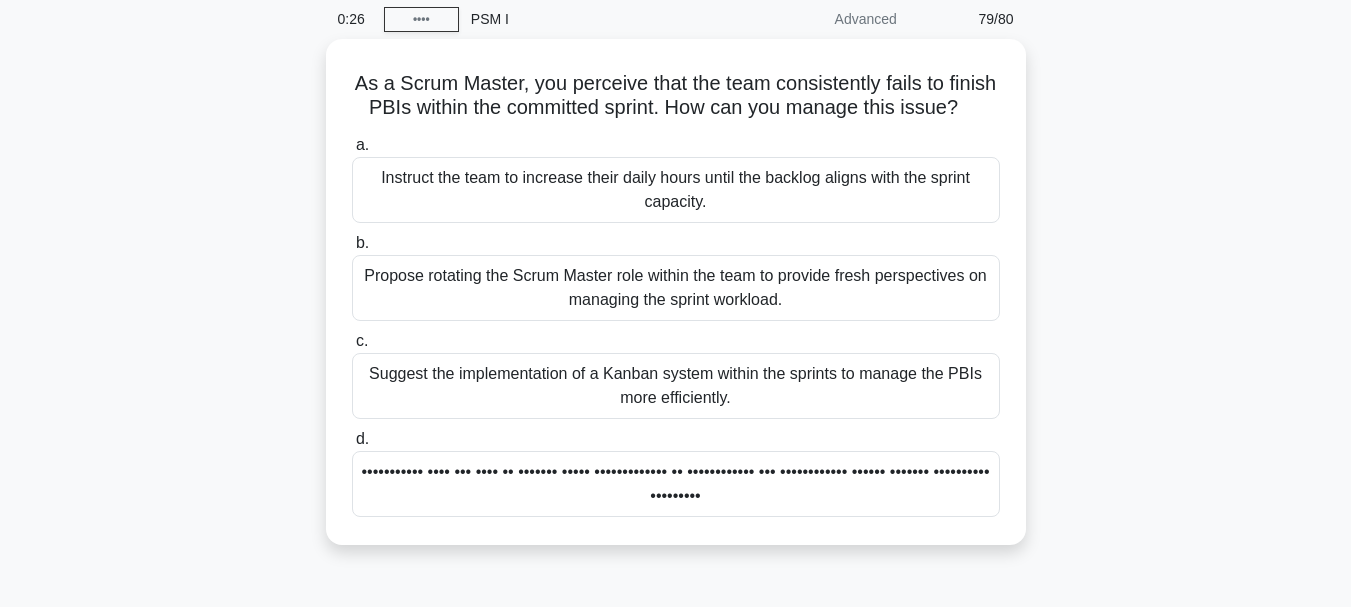 scroll, scrollTop: 80, scrollLeft: 0, axis: vertical 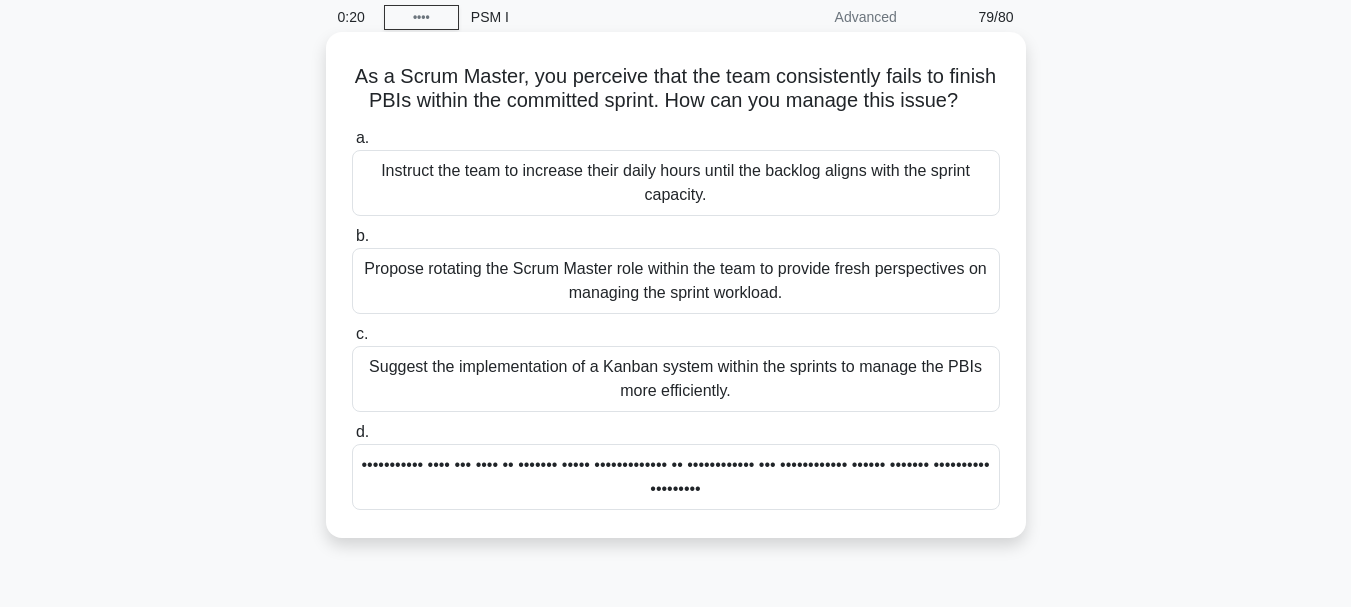 click on "••••••••••• •••• ••• •••• •• ••••••• ••••• ••••••••••••• •• •••••••••••• ••• •••••••••••• •••••• ••••••• •••••••••• •••••••••" at bounding box center (676, 477) 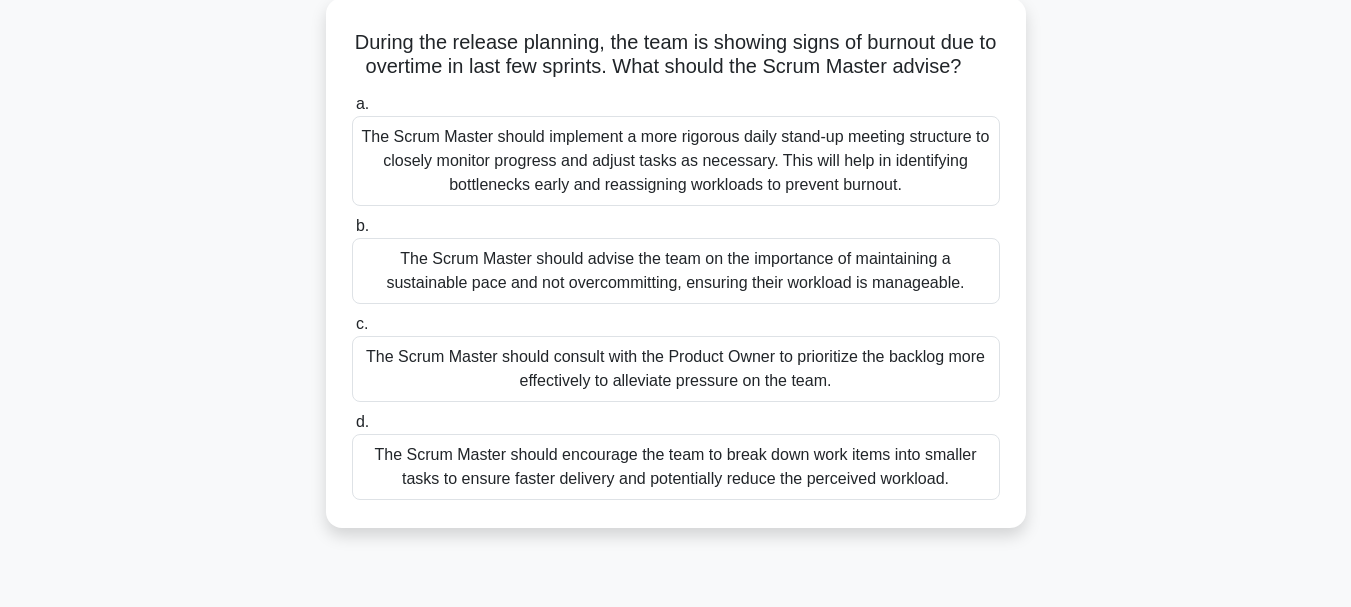 scroll, scrollTop: 120, scrollLeft: 0, axis: vertical 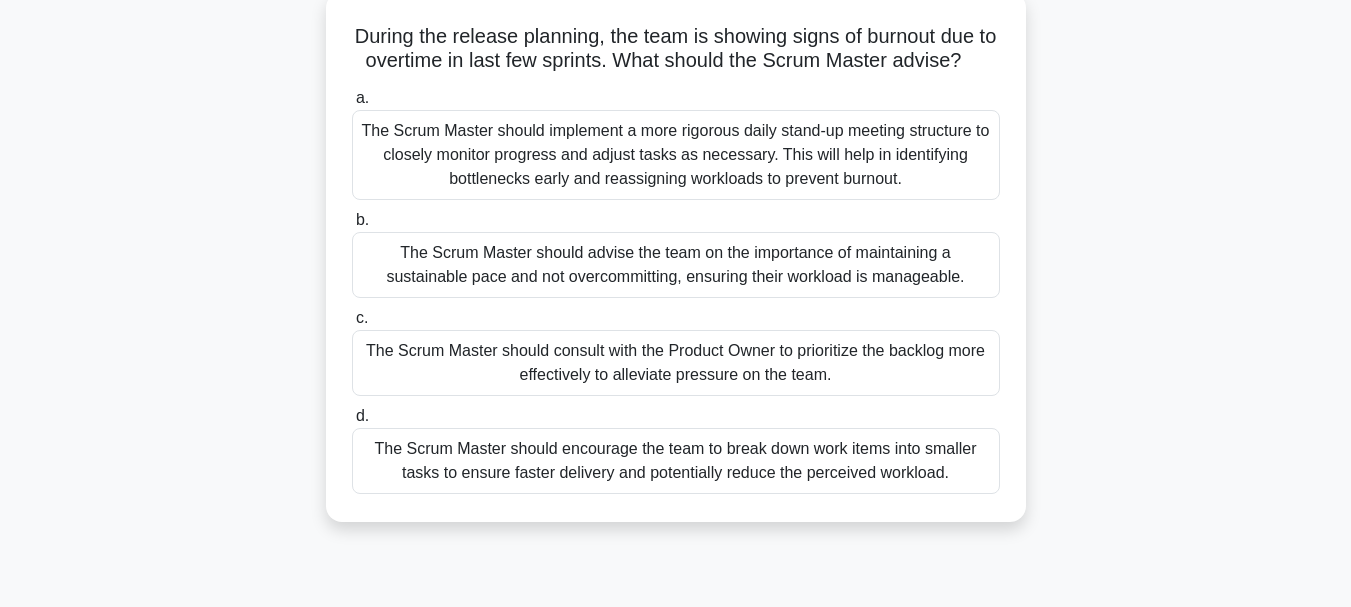 click on "The Scrum Master should encourage the team to break down work items into smaller tasks to ensure faster delivery and potentially reduce the perceived workload." at bounding box center [676, 461] 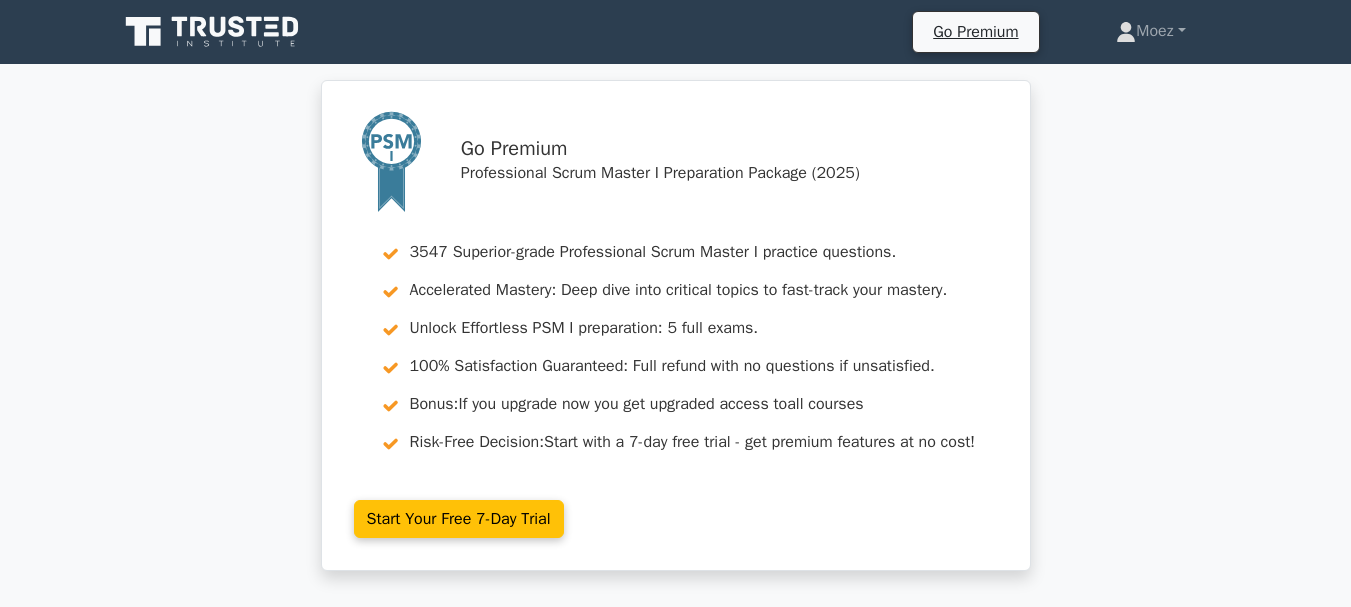 scroll, scrollTop: 560, scrollLeft: 0, axis: vertical 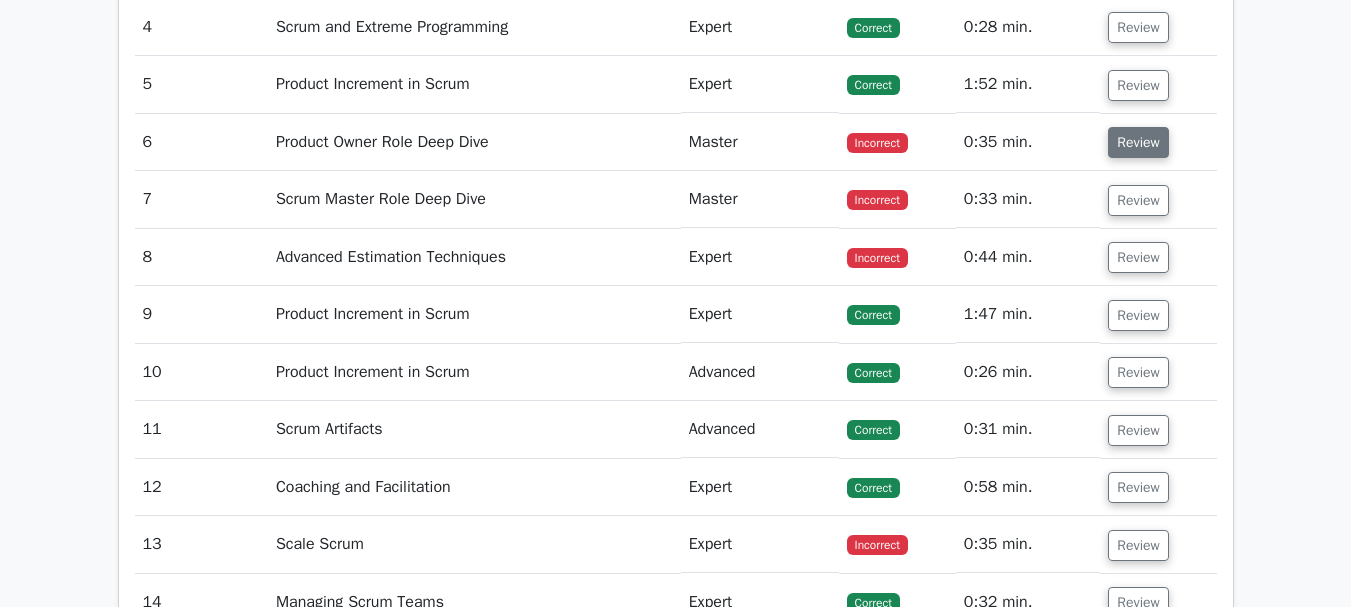 click on "Review" at bounding box center (1138, 142) 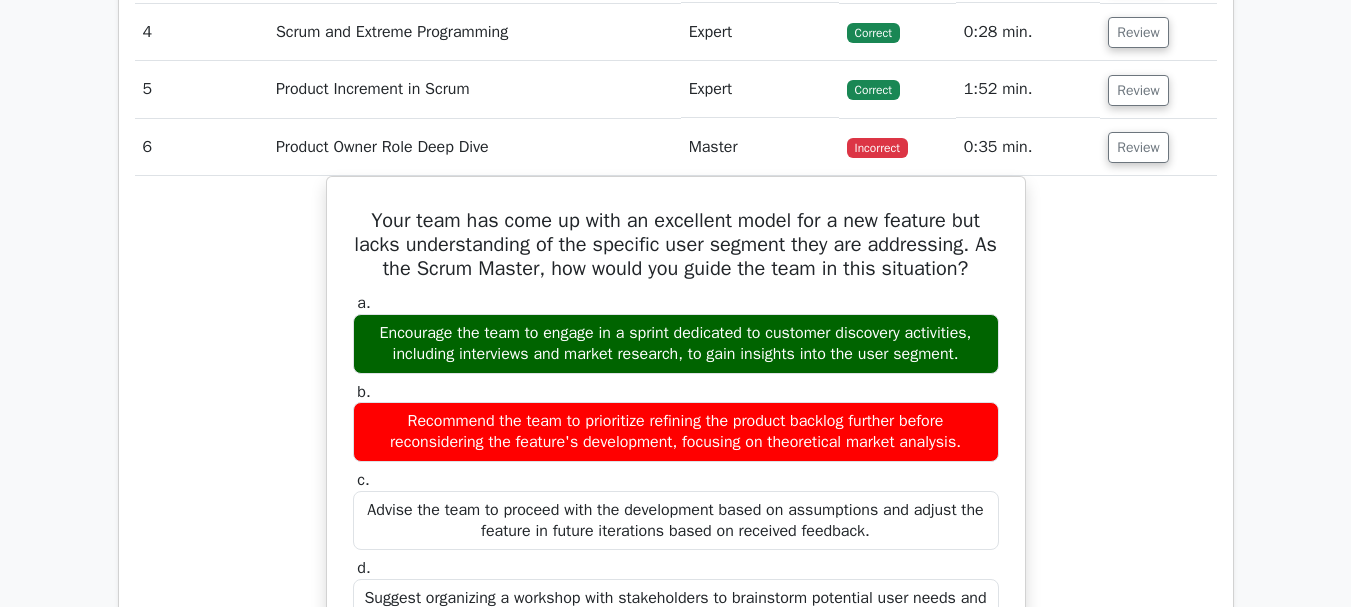 click on "Go Premium
Professional Scrum Master I Preparation Package (2025)
3547 Superior-grade  Professional Scrum Master I practice questions.
Accelerated Mastery: Deep dive into critical topics to fast-track your mastery.
Unlock Effortless PSM I preparation: 5 full exams.
100% Satisfaction Guaranteed: Full refund with no questions if unsatisfied.
Bonus:  If you upgrade now you get upgraded access to  all courses Risk-Free Decision:" at bounding box center [675, 1274] 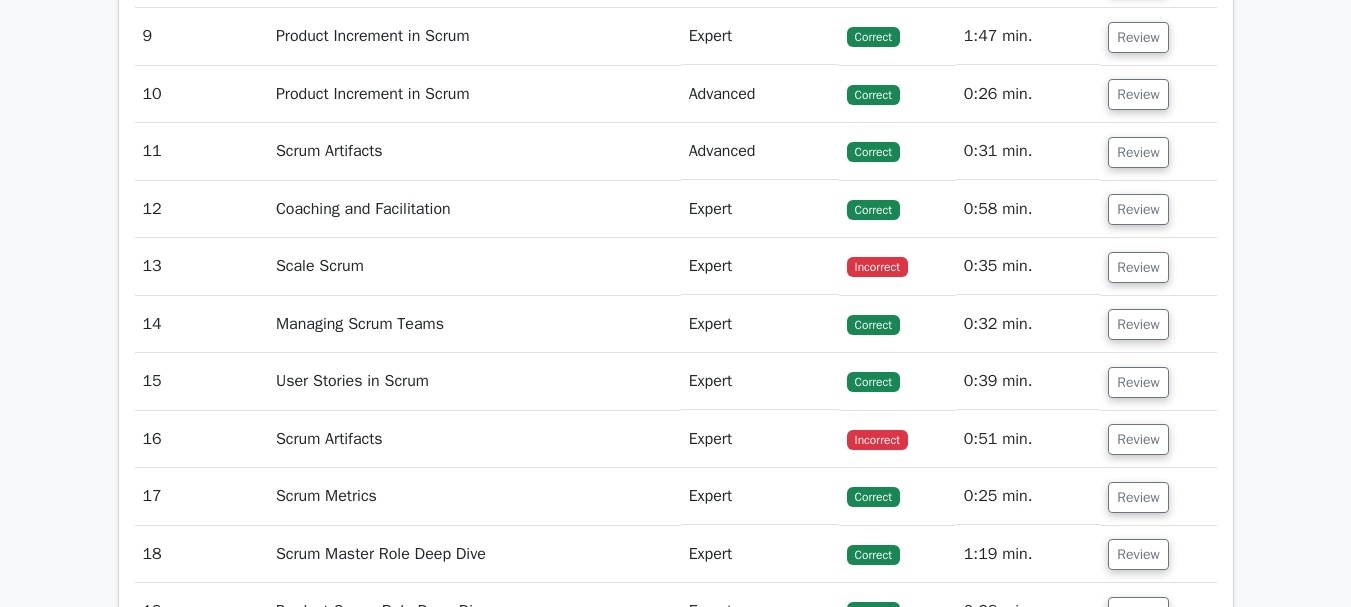 scroll, scrollTop: 4814, scrollLeft: 0, axis: vertical 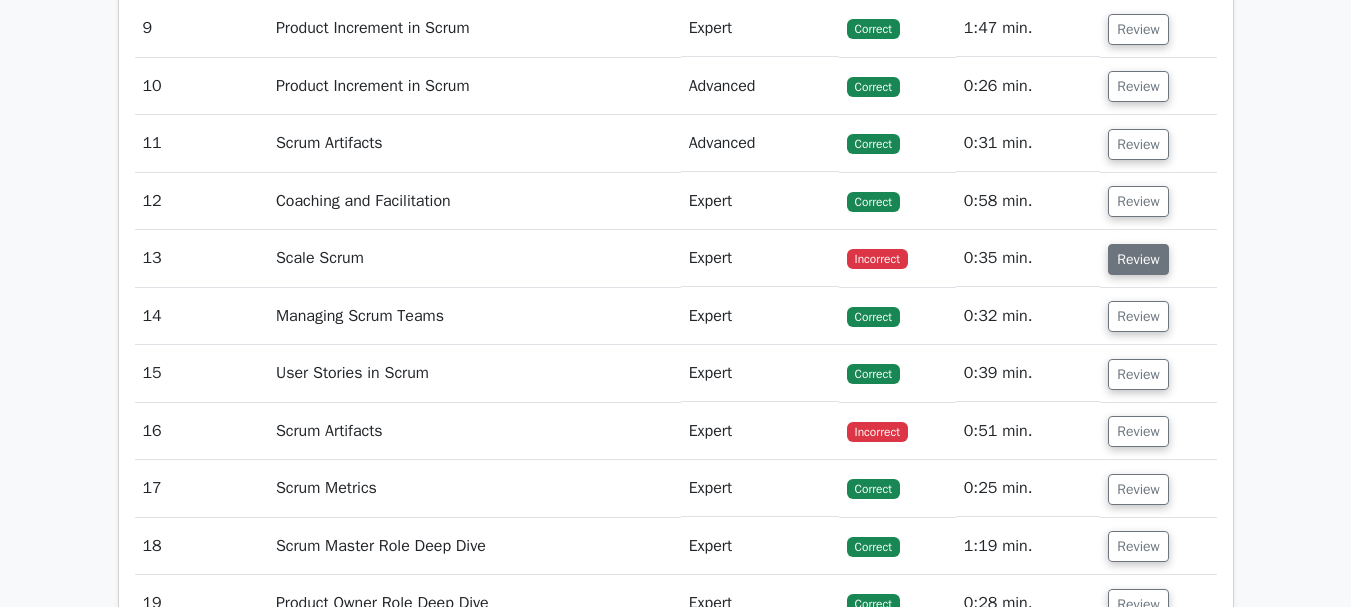 click on "Review" at bounding box center [1138, 259] 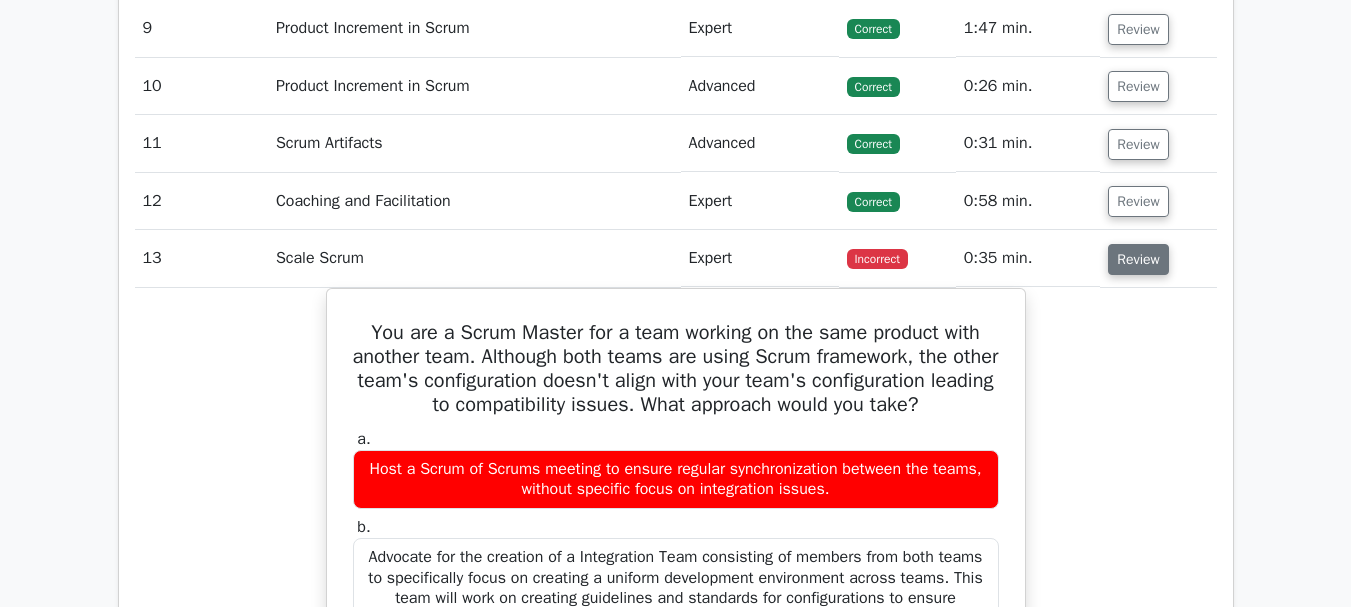 type 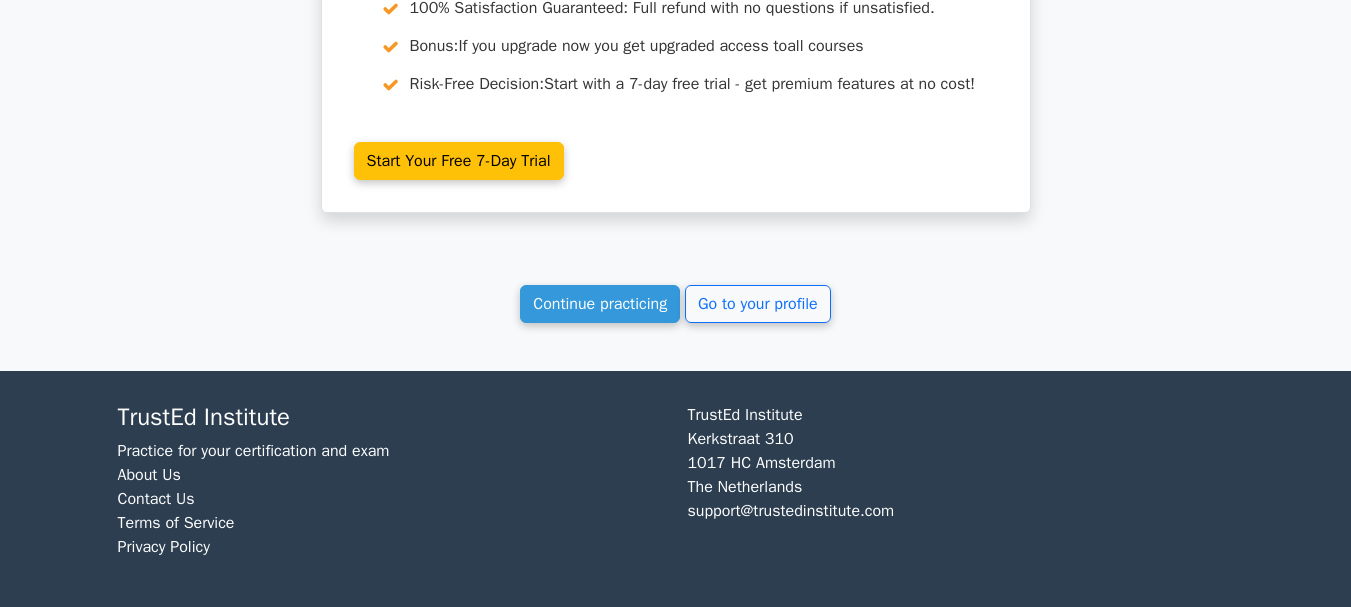 scroll, scrollTop: 10337, scrollLeft: 0, axis: vertical 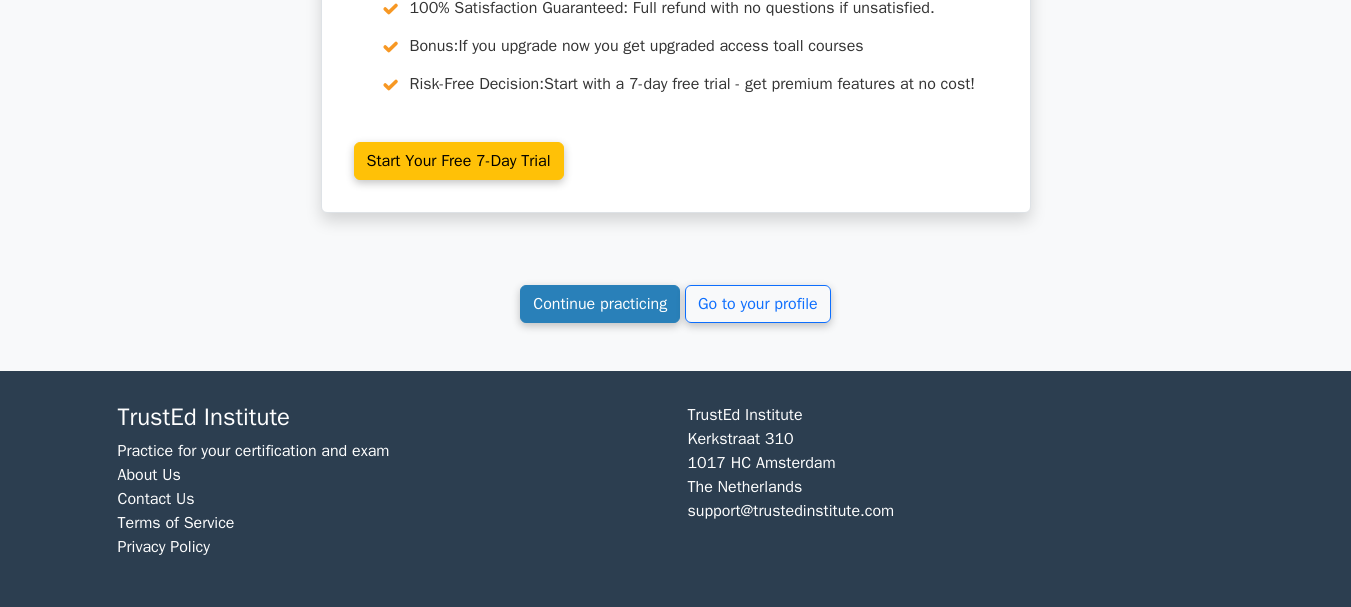 click on "Continue practicing" at bounding box center [600, 304] 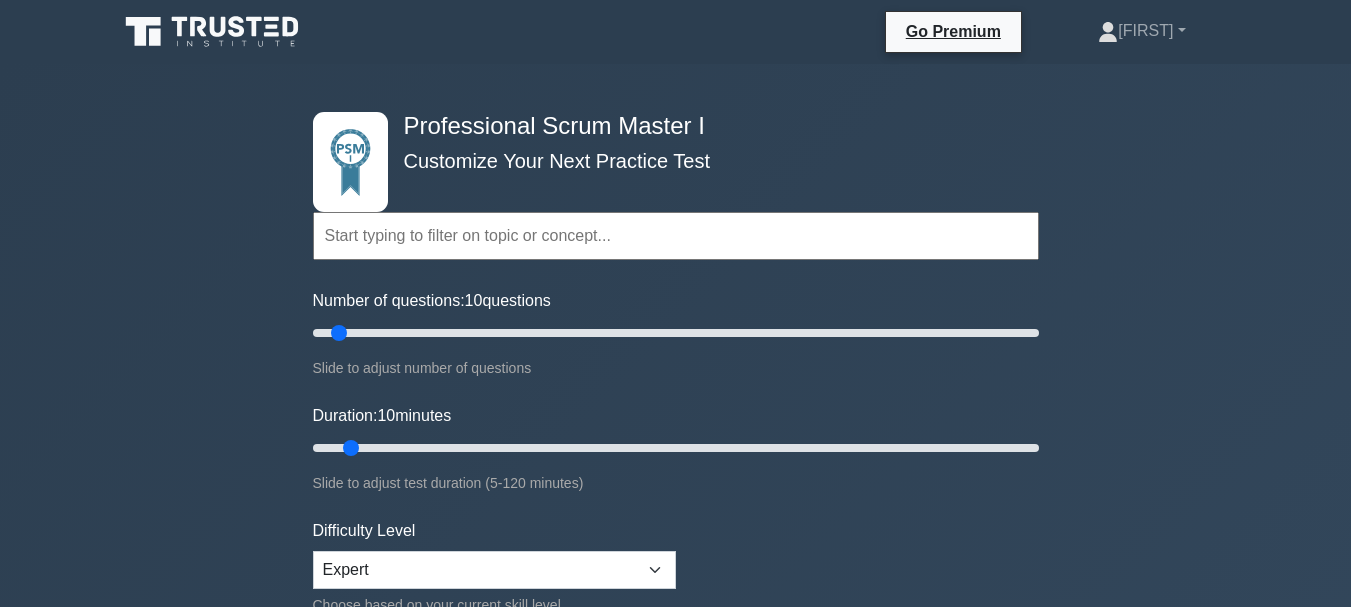 scroll, scrollTop: 0, scrollLeft: 0, axis: both 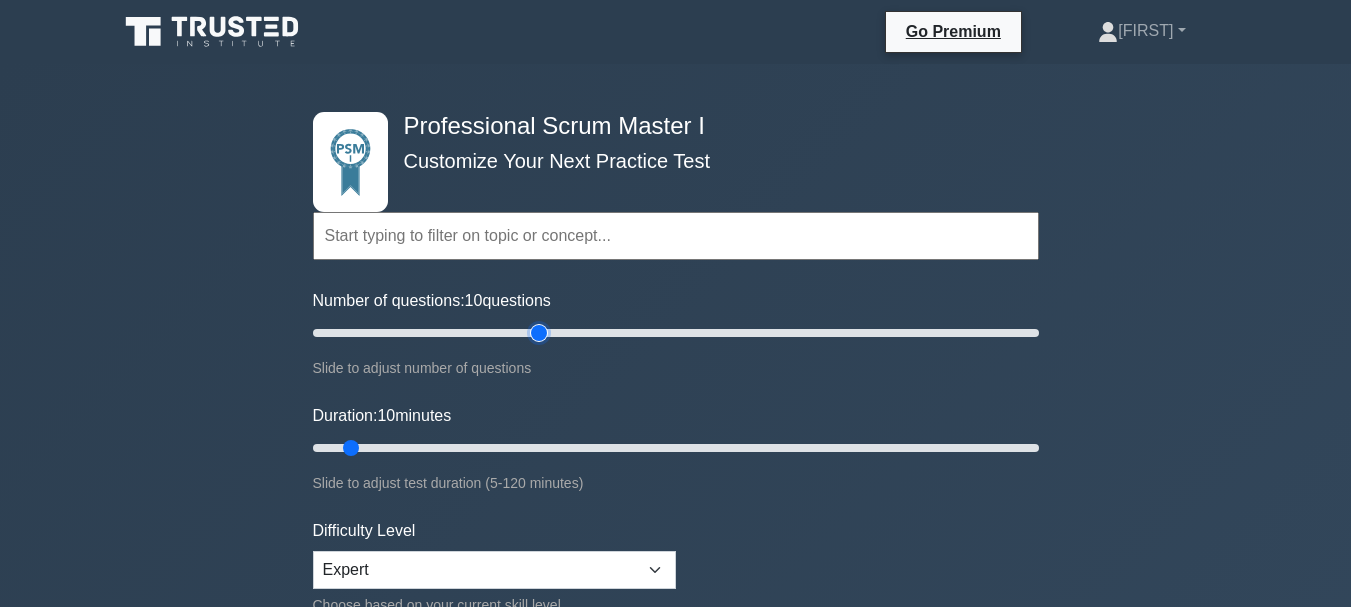 click on "Number of questions:  10  questions" at bounding box center (676, 333) 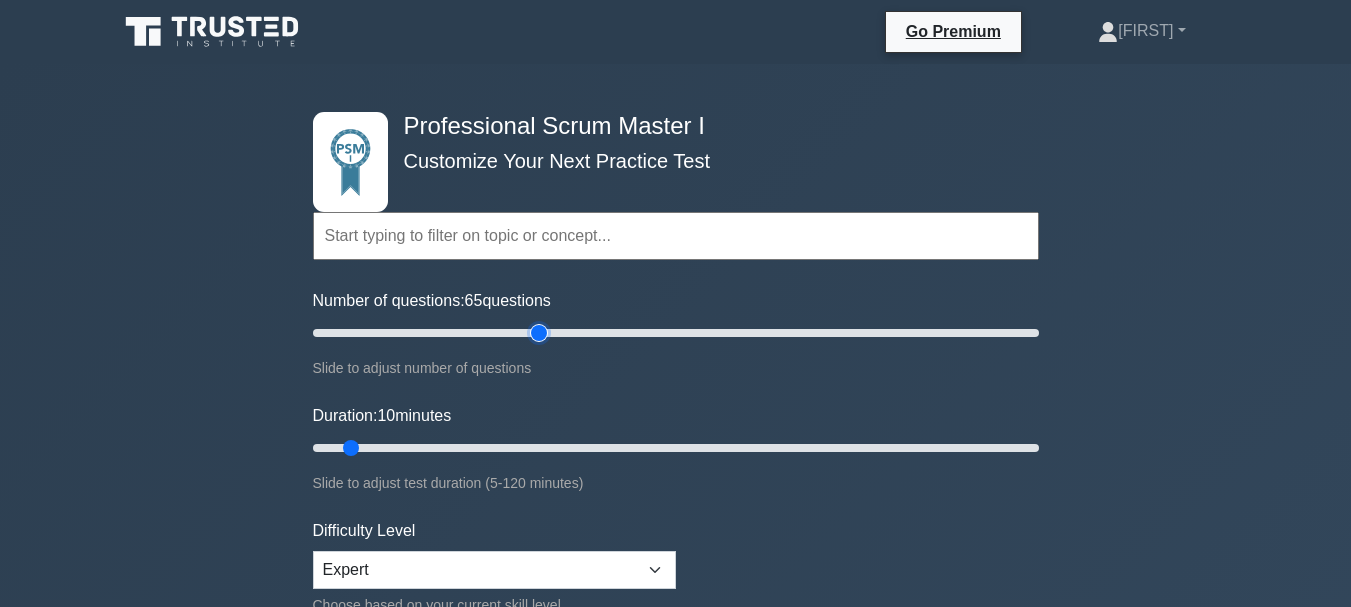click on "Number of questions:  65  questions" at bounding box center [676, 333] 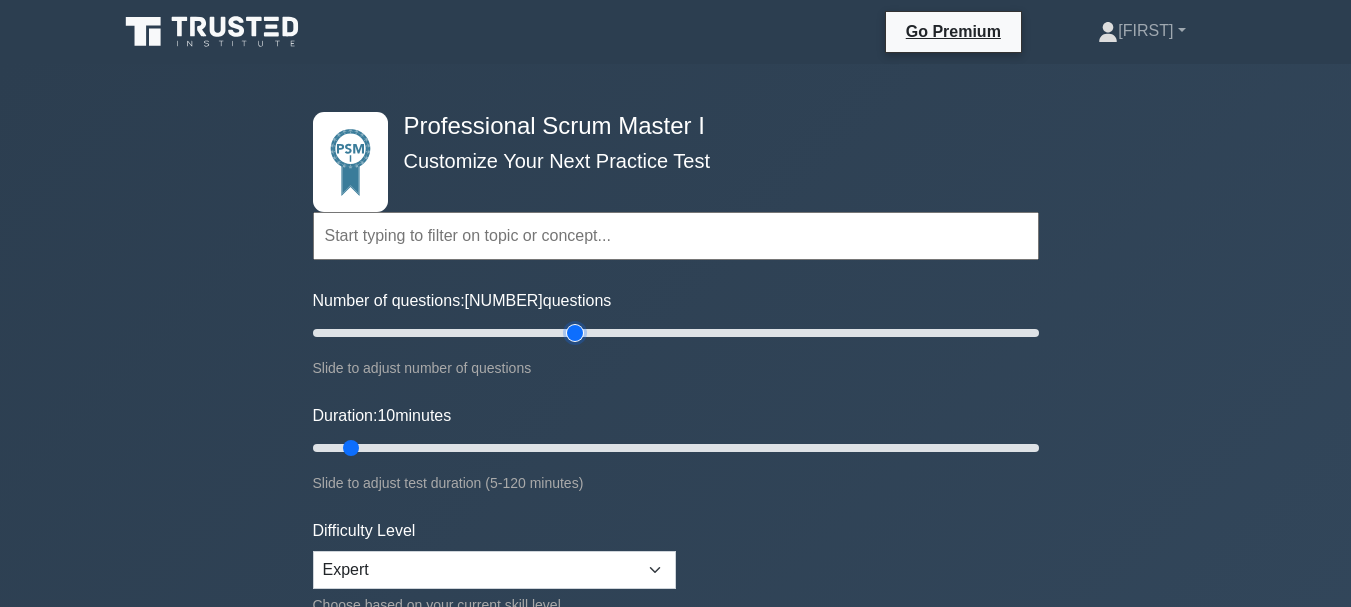 click on "Number of questions:  70  questions" at bounding box center [676, 333] 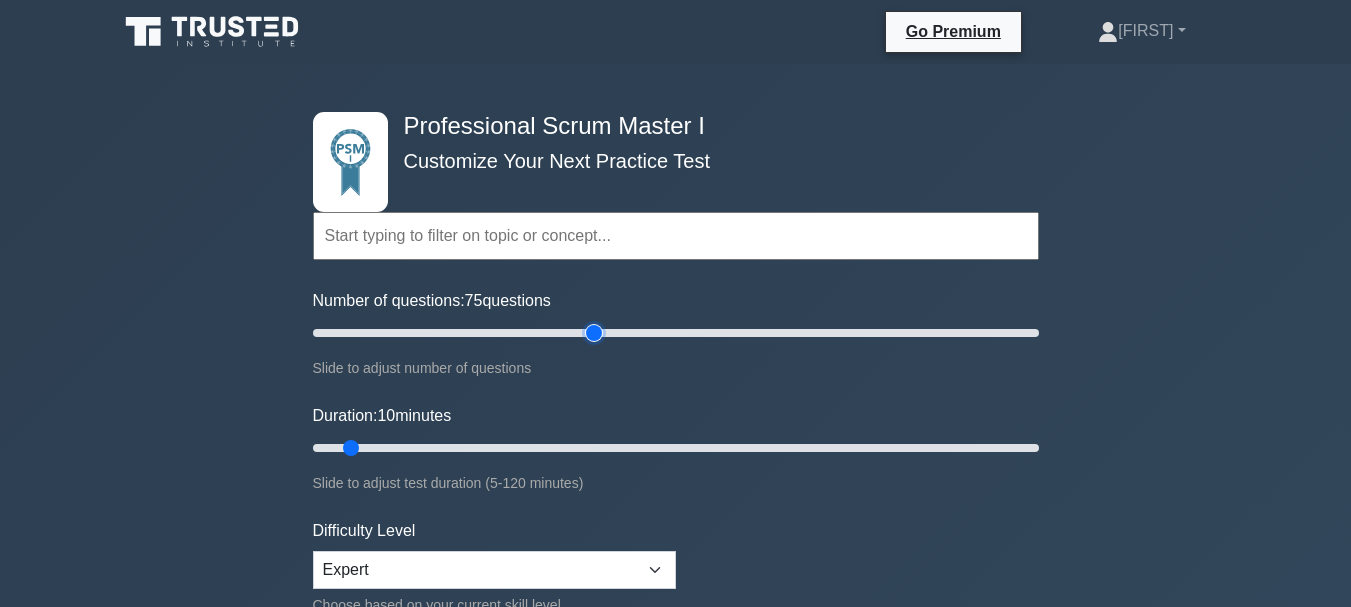 type on "80" 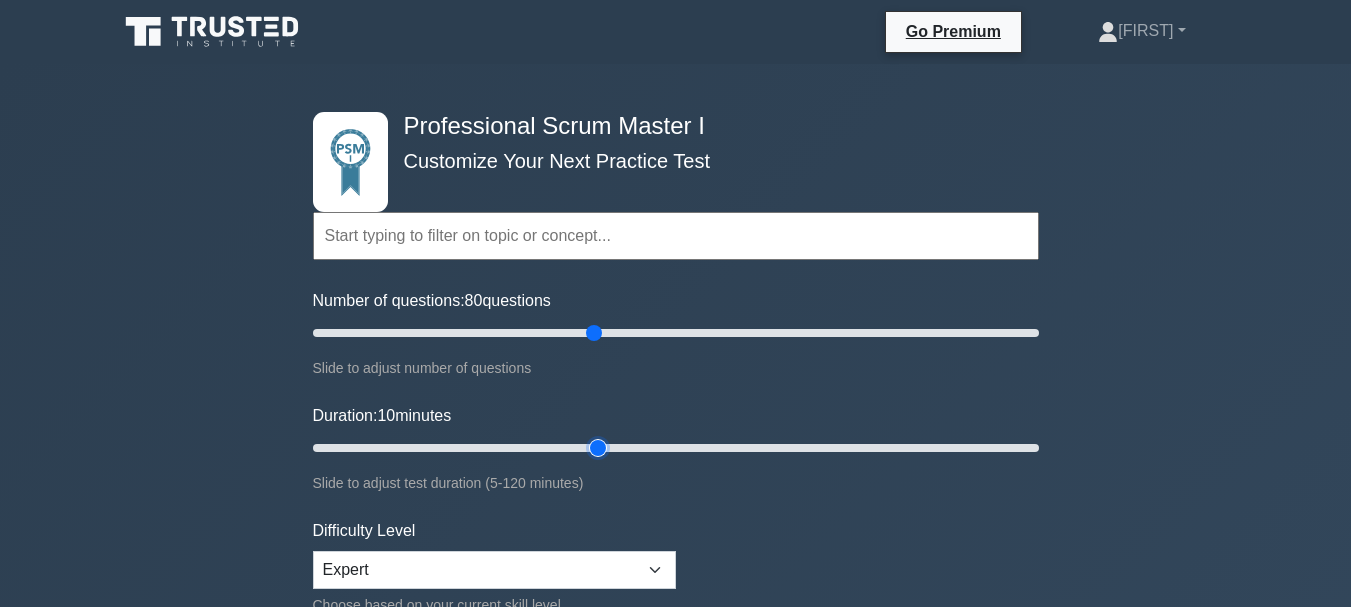click on "Duration:  10  minutes" at bounding box center [676, 448] 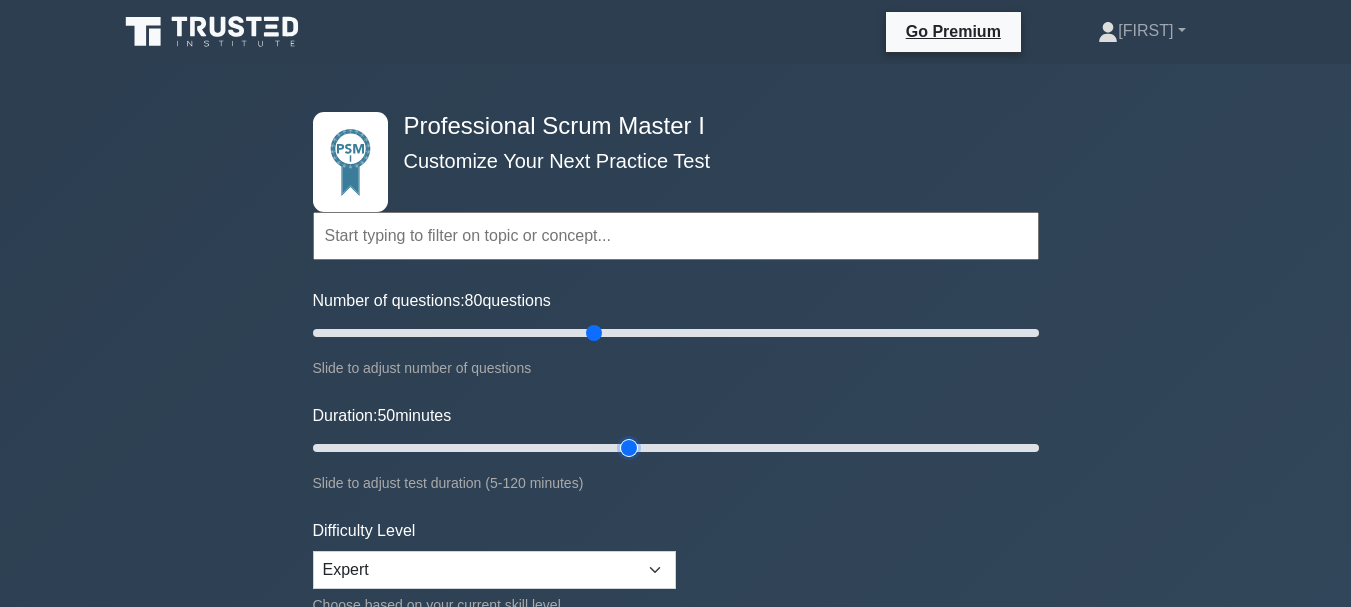 click on "Duration:  50  minutes" at bounding box center (676, 448) 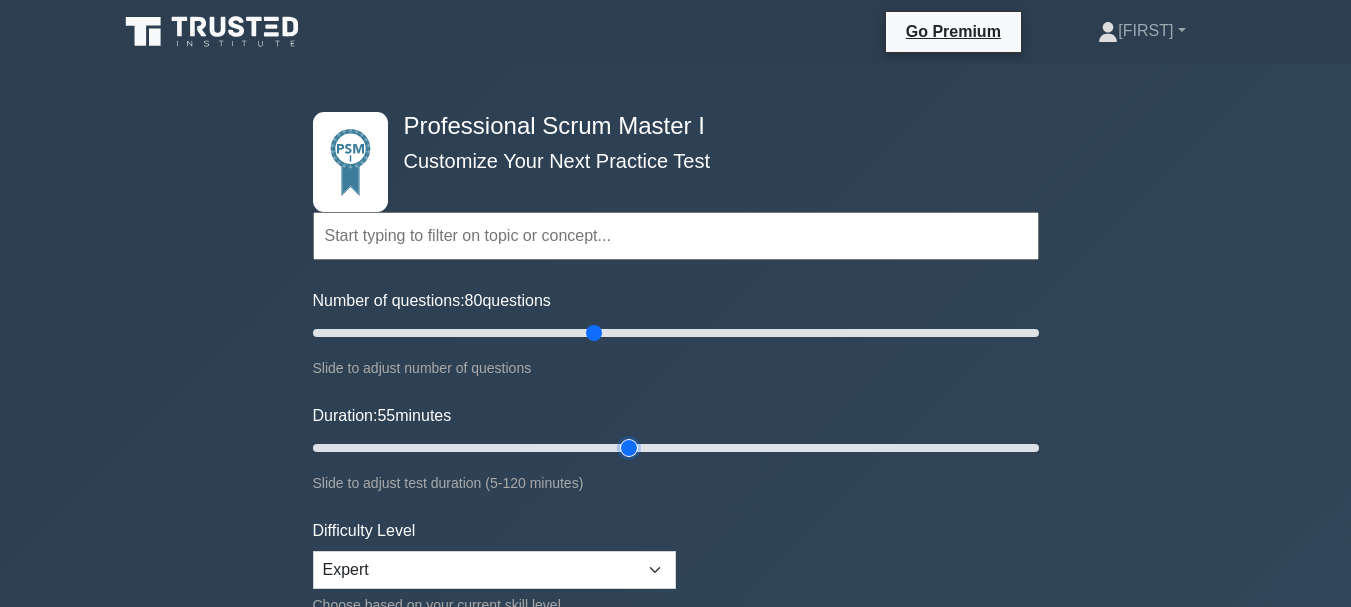 click on "Duration:  55  minutes" at bounding box center (676, 448) 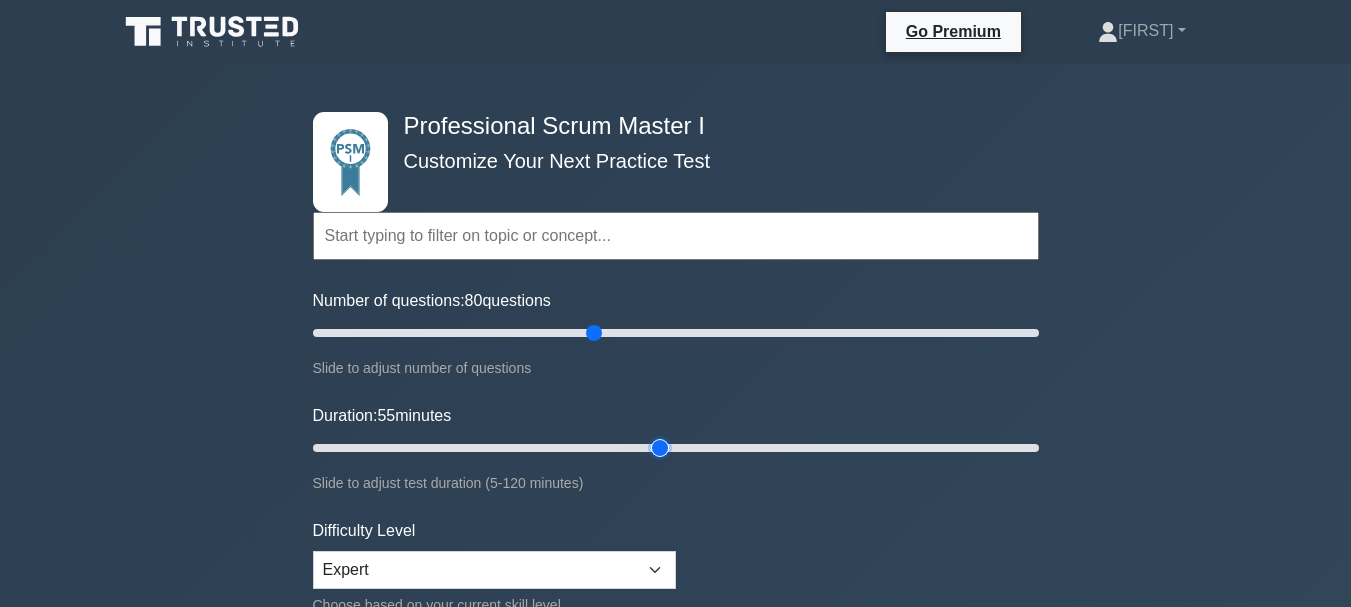 type on "60" 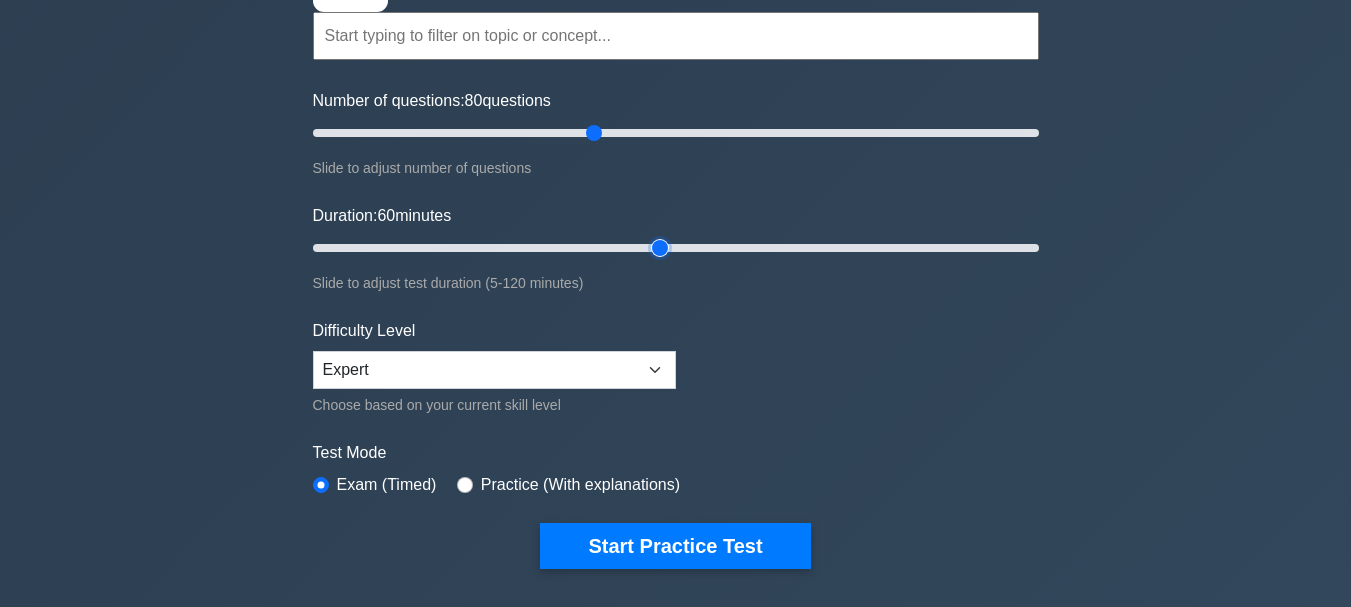 scroll, scrollTop: 200, scrollLeft: 0, axis: vertical 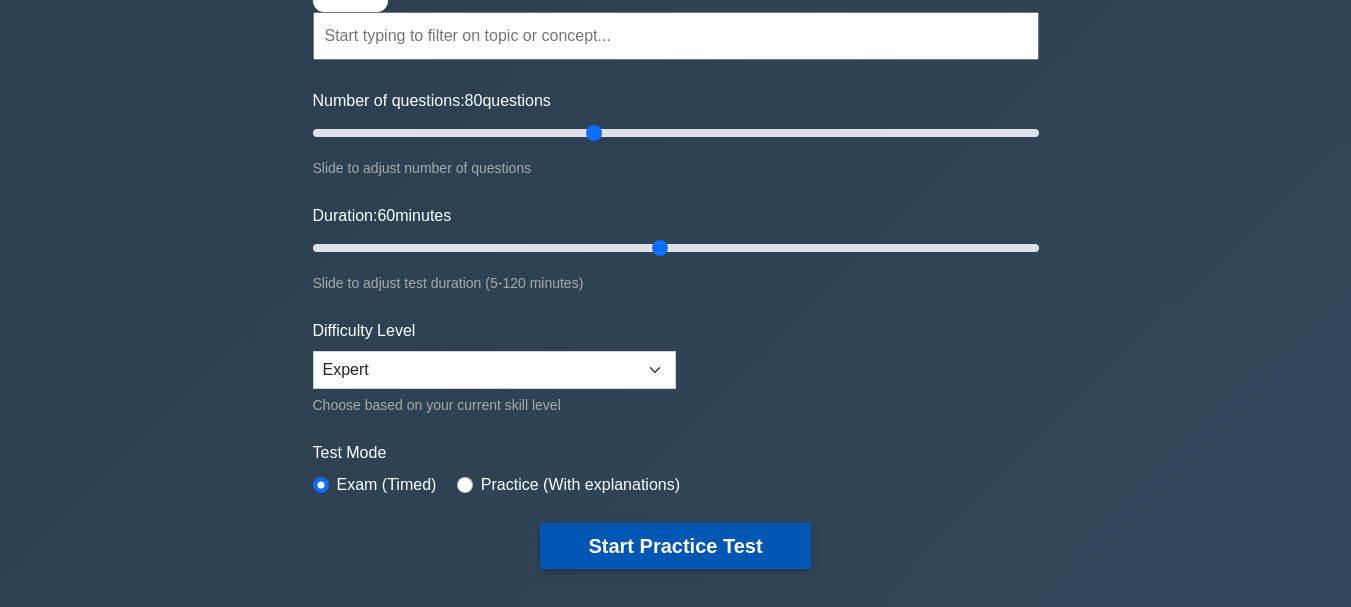 click on "Start Practice Test" at bounding box center (675, 546) 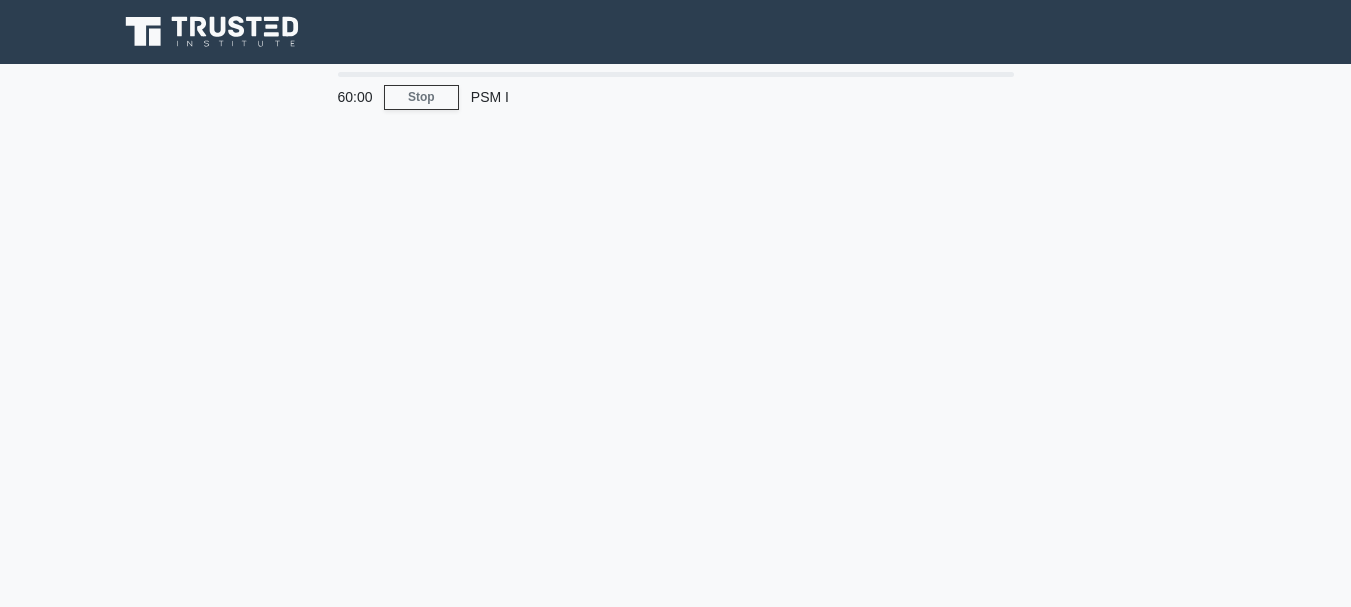 scroll, scrollTop: 0, scrollLeft: 0, axis: both 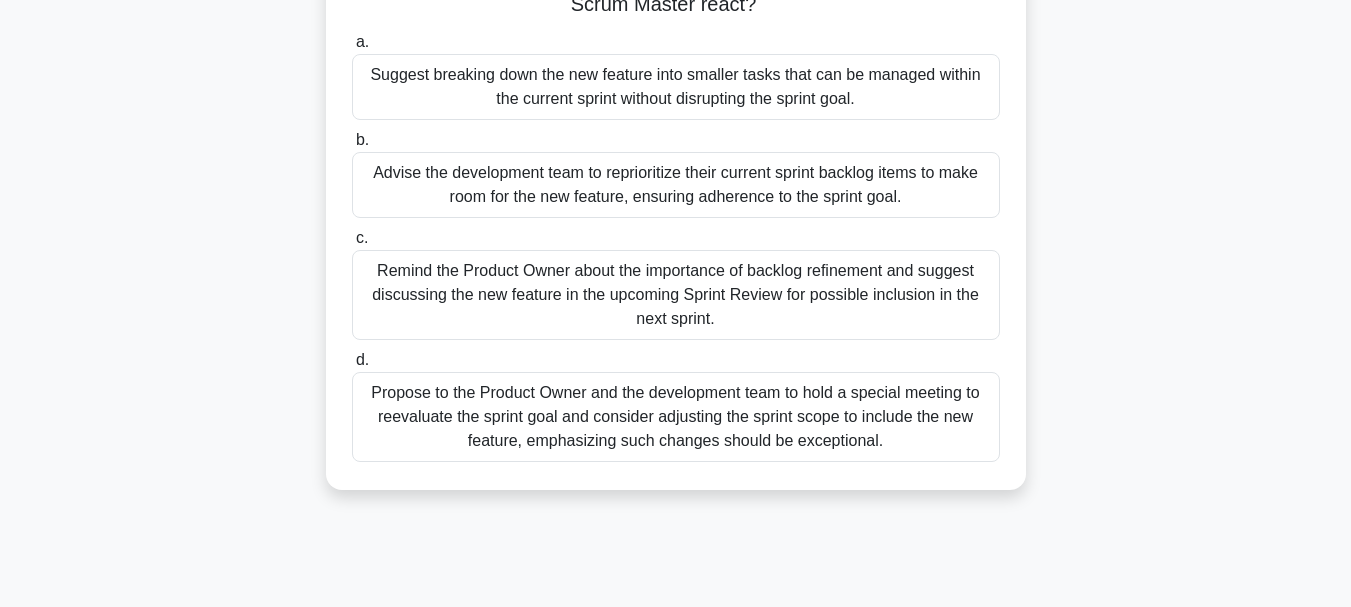click on "Remind the Product Owner about the importance of backlog refinement and suggest discussing the new feature in the upcoming Sprint Review for possible inclusion in the next sprint." at bounding box center [676, 295] 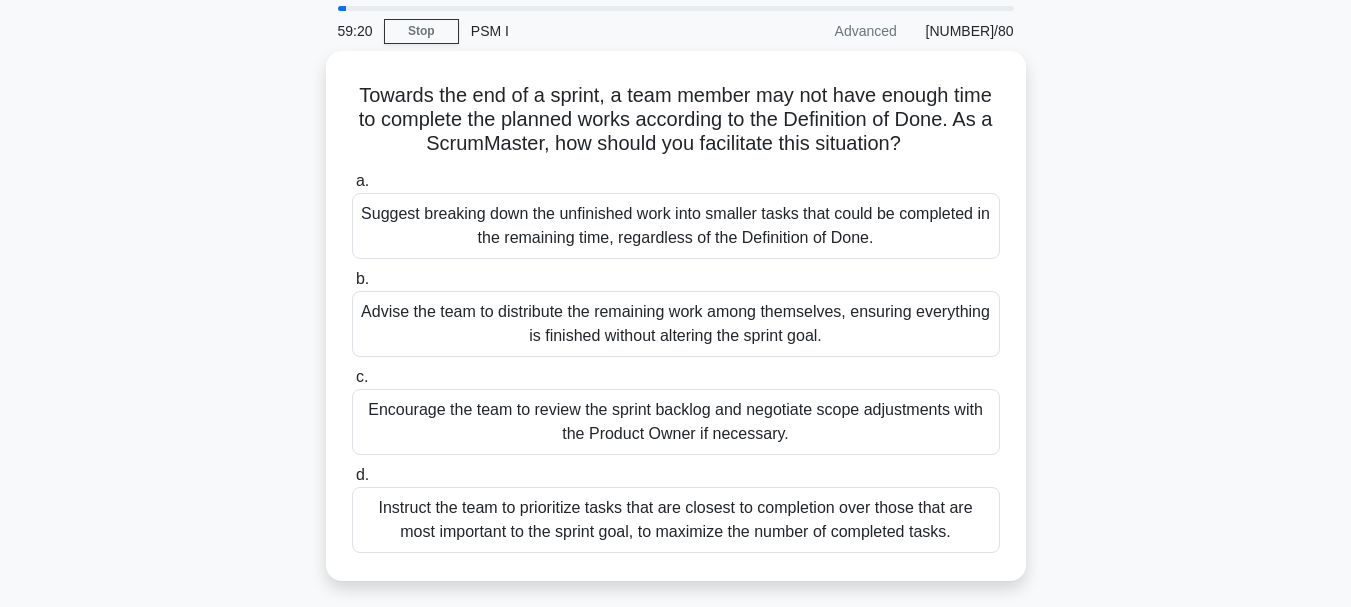scroll, scrollTop: 100, scrollLeft: 0, axis: vertical 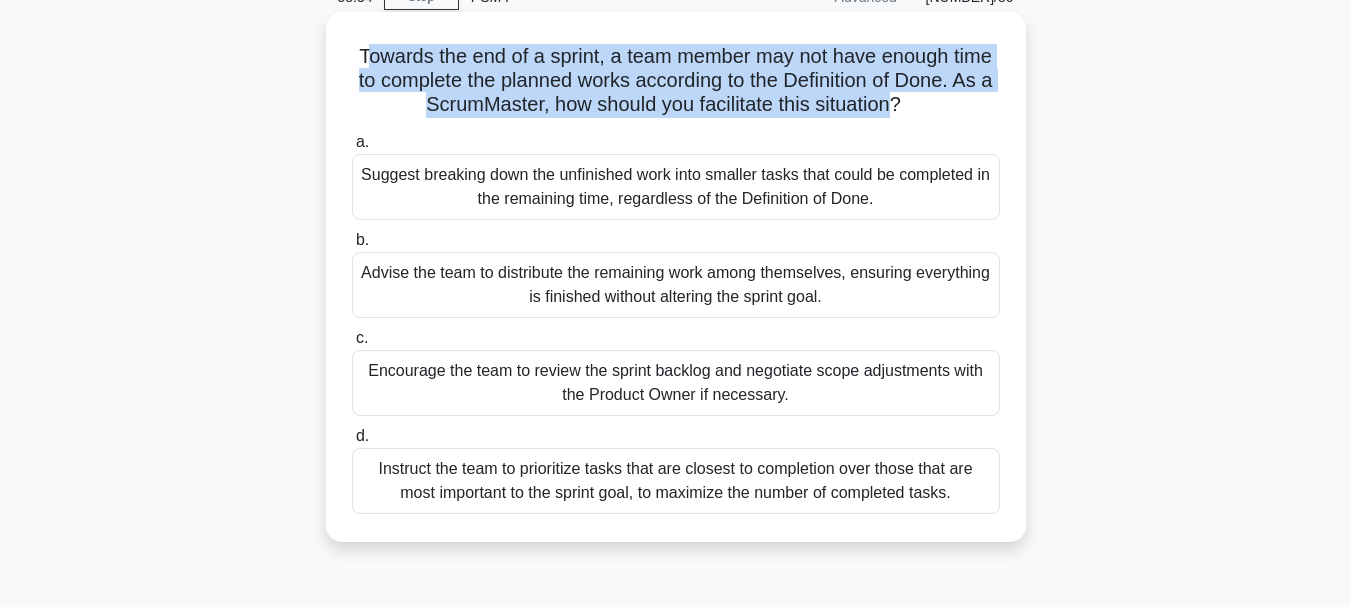 drag, startPoint x: 356, startPoint y: 52, endPoint x: 907, endPoint y: 107, distance: 553.7382 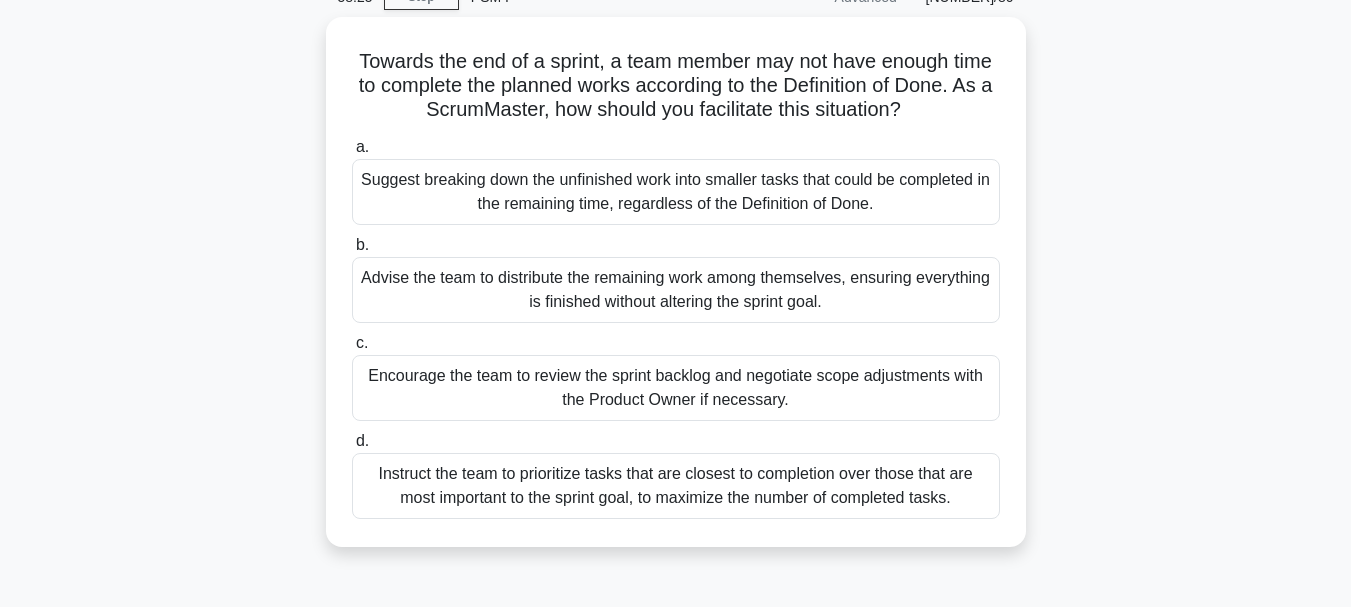 click on "Towards the end of a sprint, a team member may not have enough time to complete the planned works according to the Definition of Done. As a ScrumMaster, how should you facilitate this situation?
.spinner_0XTQ{transform-origin:center;animation:spinner_y6GP .75s linear infinite}@keyframes spinner_y6GP{100%{transform:rotate(360deg)}}
a.
b.
c." at bounding box center (676, 294) 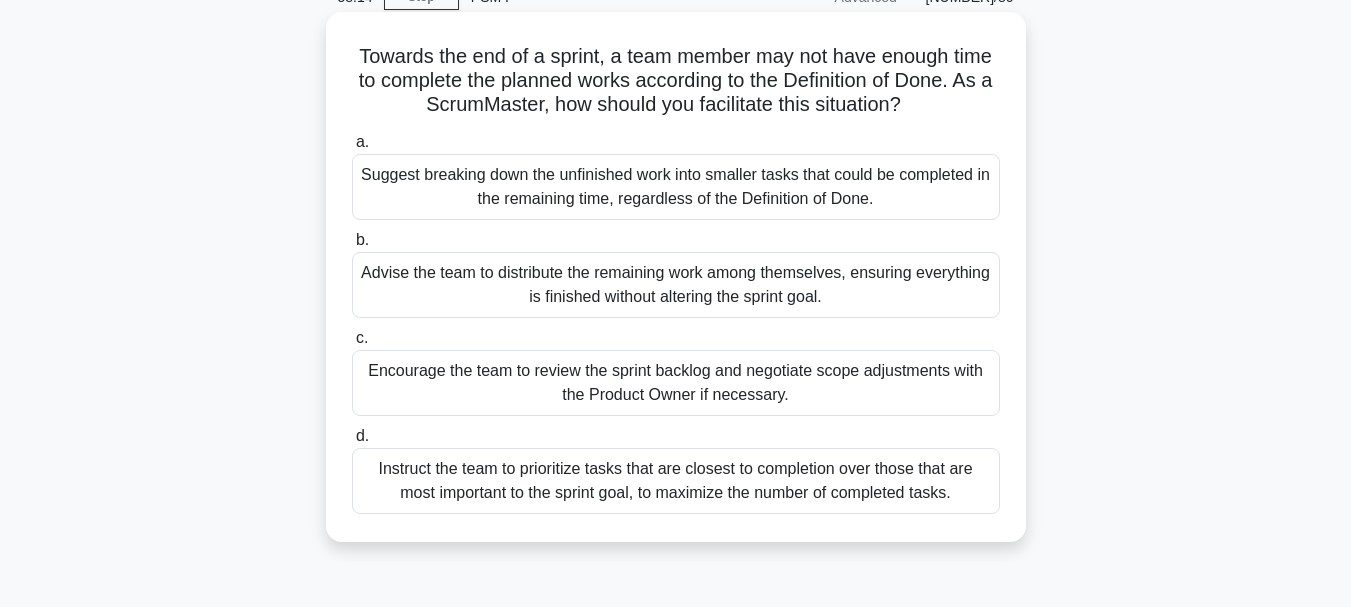 drag, startPoint x: 374, startPoint y: 175, endPoint x: 884, endPoint y: 206, distance: 510.94128 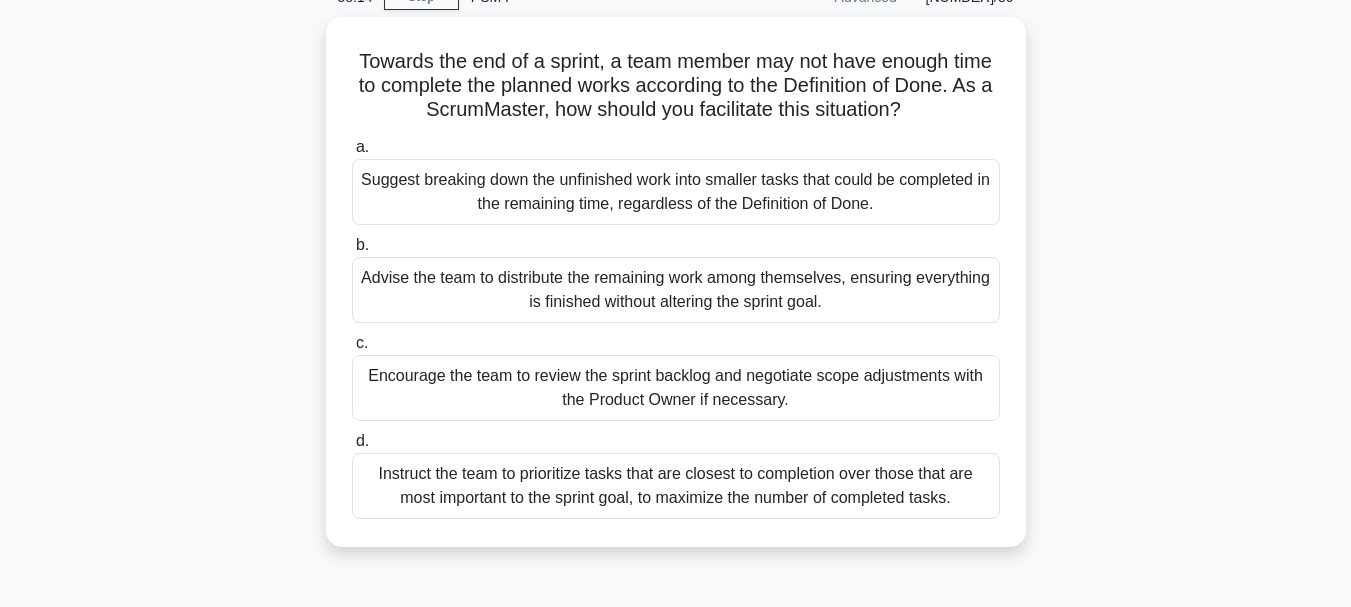 click at bounding box center [871, 211] 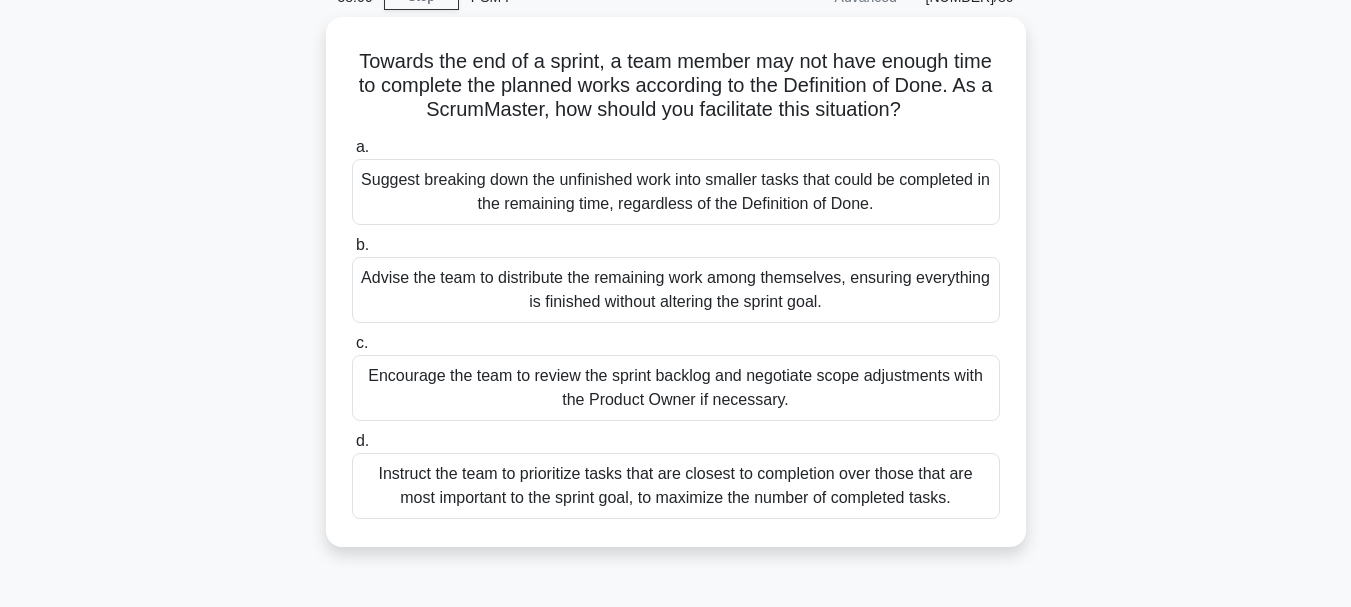 click on "Towards the end of a sprint, a team member may not have enough time to complete the planned works according to the Definition of Done. As a ScrumMaster, how should you facilitate this situation?
.spinner_0XTQ{transform-origin:center;animation:spinner_y6GP .75s linear infinite}@keyframes spinner_y6GP{100%{transform:rotate(360deg)}}
a.
b.
c." at bounding box center (676, 294) 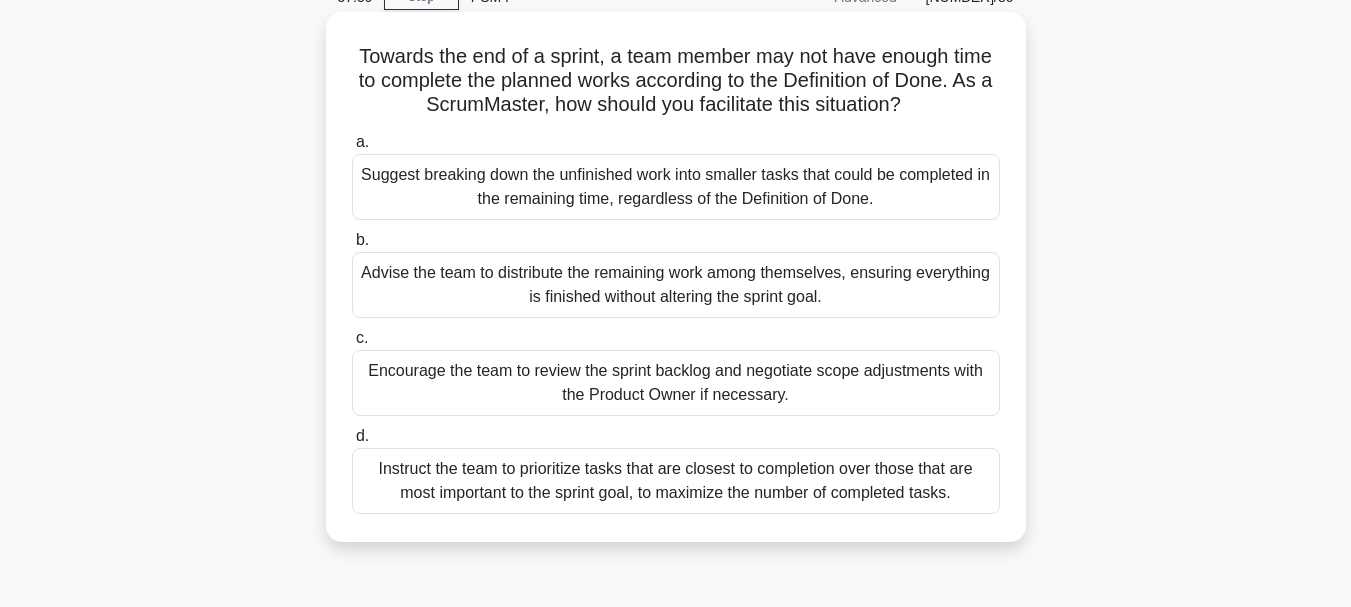 drag, startPoint x: 402, startPoint y: 281, endPoint x: 871, endPoint y: 299, distance: 469.34528 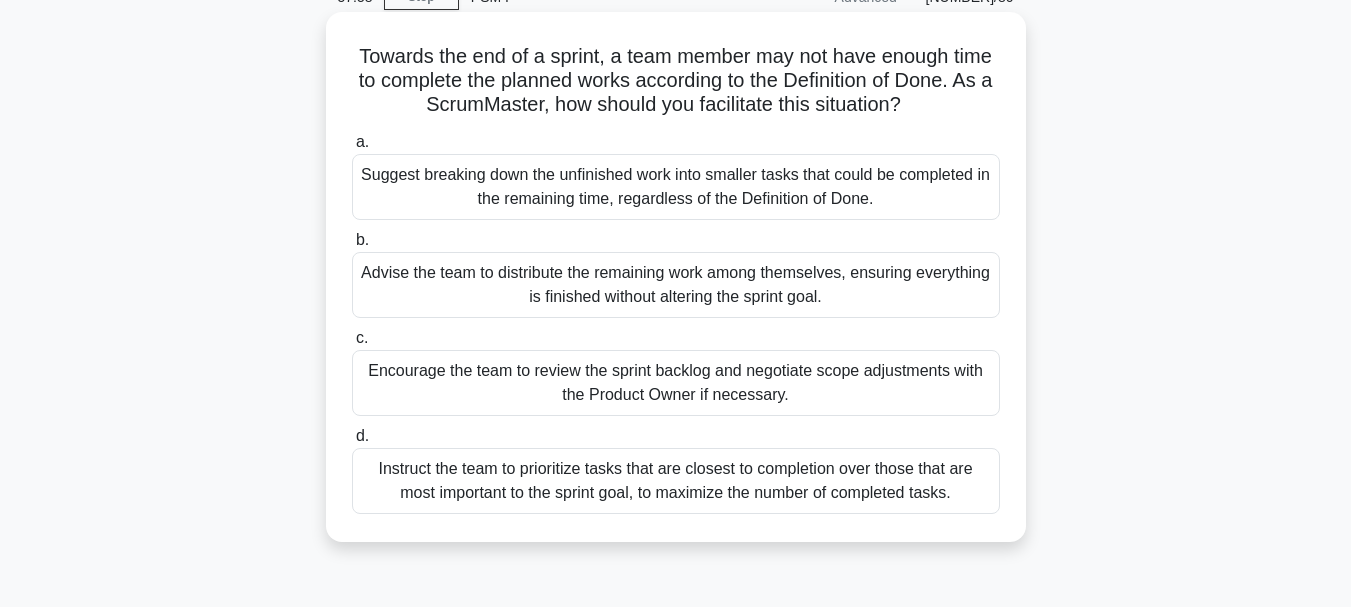 drag, startPoint x: 869, startPoint y: 322, endPoint x: 963, endPoint y: 338, distance: 95.35198 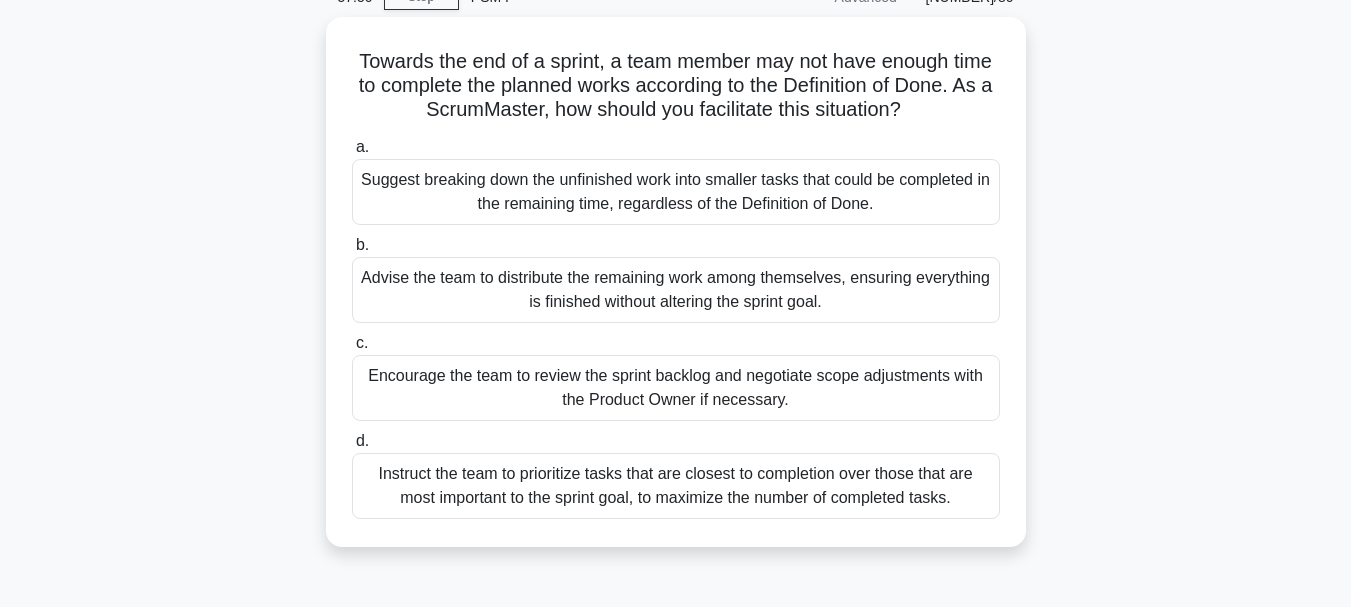 click on "Towards the end of a sprint, a team member may not have enough time to complete the planned works according to the Definition of Done. As a ScrumMaster, how should you facilitate this situation?
.spinner_0XTQ{transform-origin:center;animation:spinner_y6GP .75s linear infinite}@keyframes spinner_y6GP{100%{transform:rotate(360deg)}}
a.
b.
c." at bounding box center [676, 294] 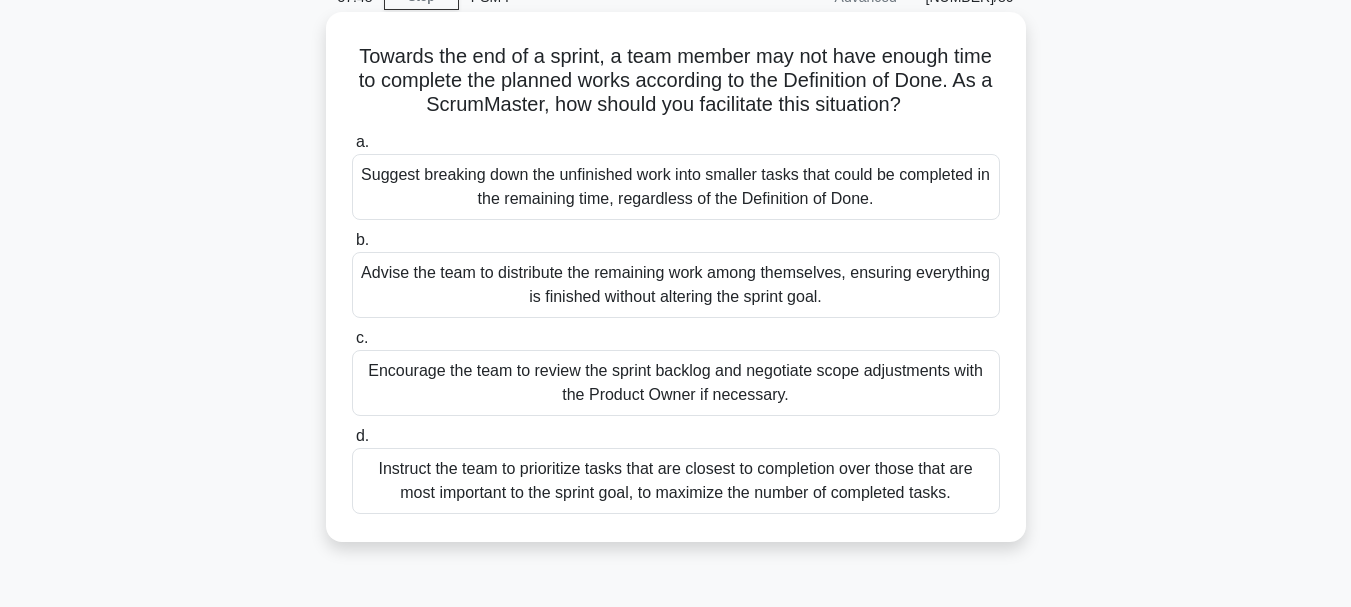 click on "Advise the team to distribute the remaining work among themselves, ensuring everything is finished without altering the sprint goal." at bounding box center [676, 285] 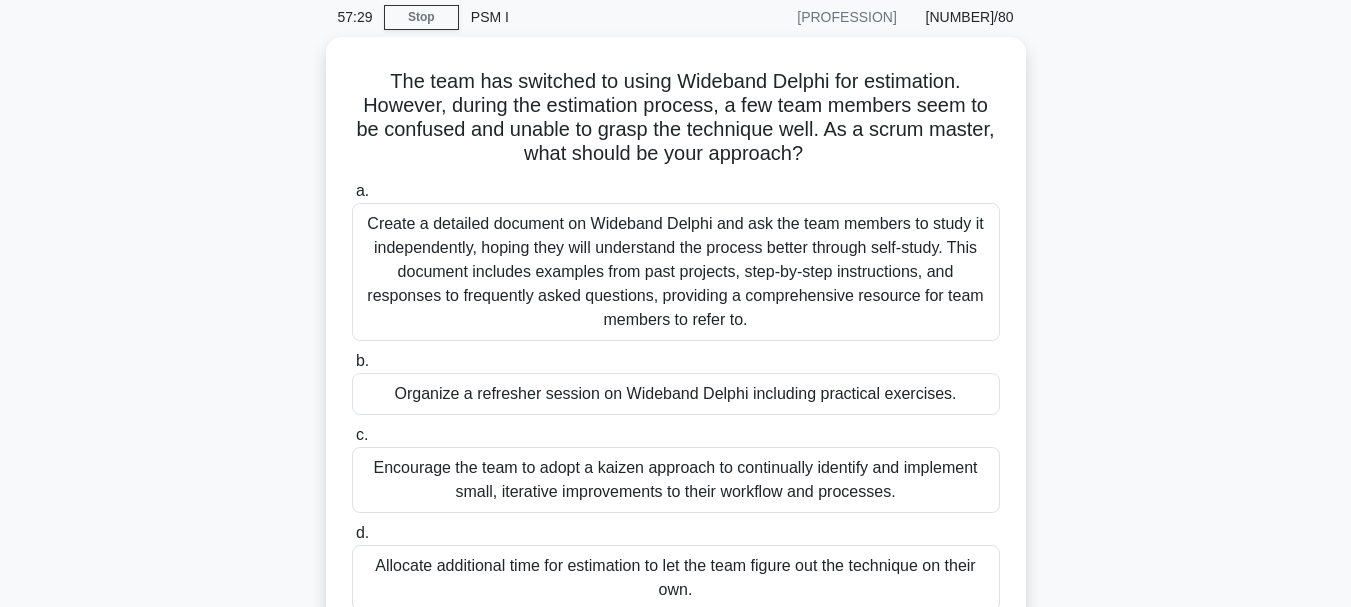 scroll, scrollTop: 200, scrollLeft: 0, axis: vertical 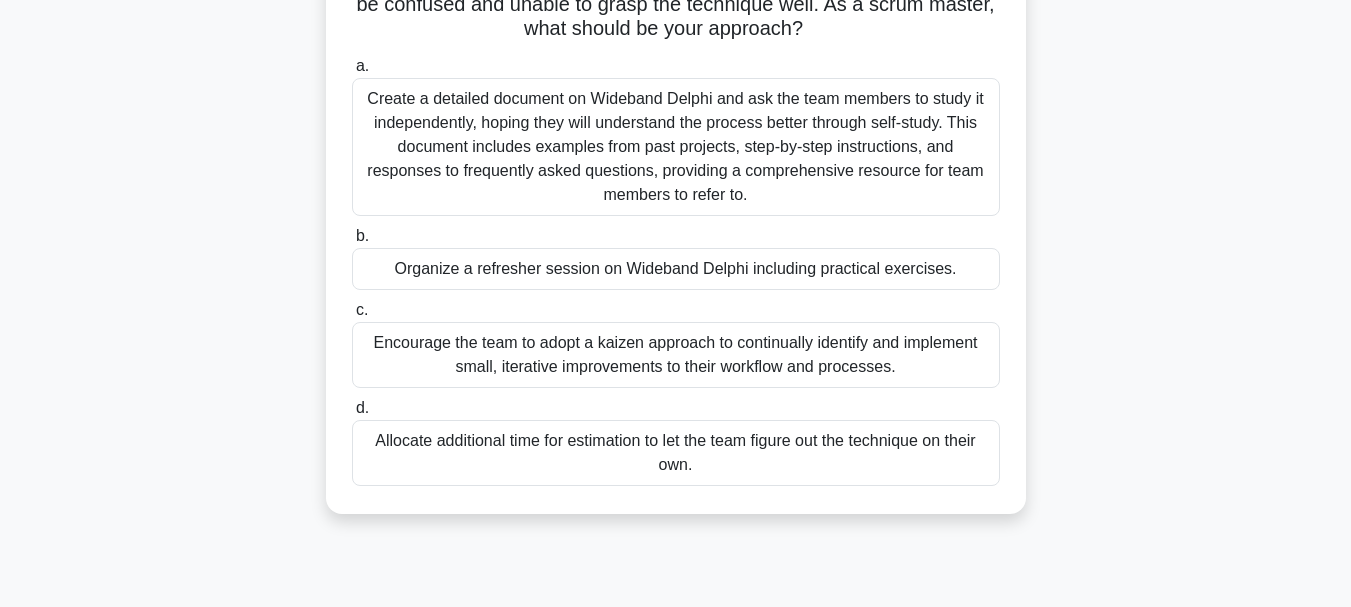 click on "Organize a refresher session on Wideband Delphi including practical exercises." at bounding box center (676, 269) 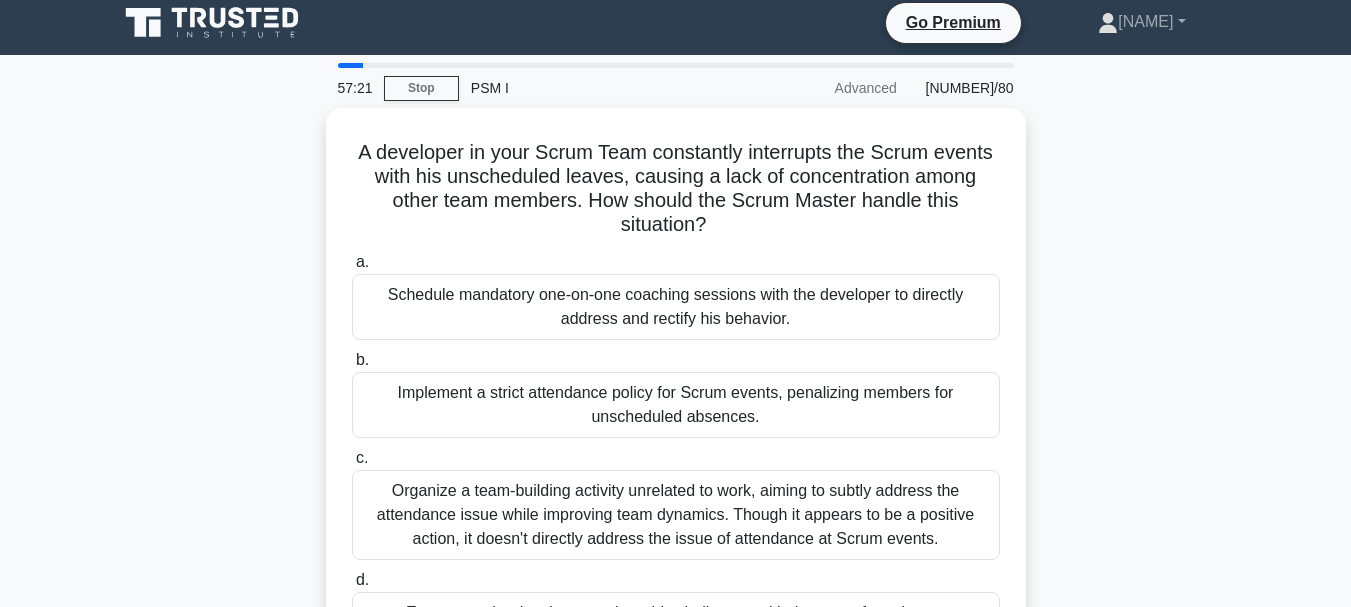 scroll, scrollTop: 0, scrollLeft: 0, axis: both 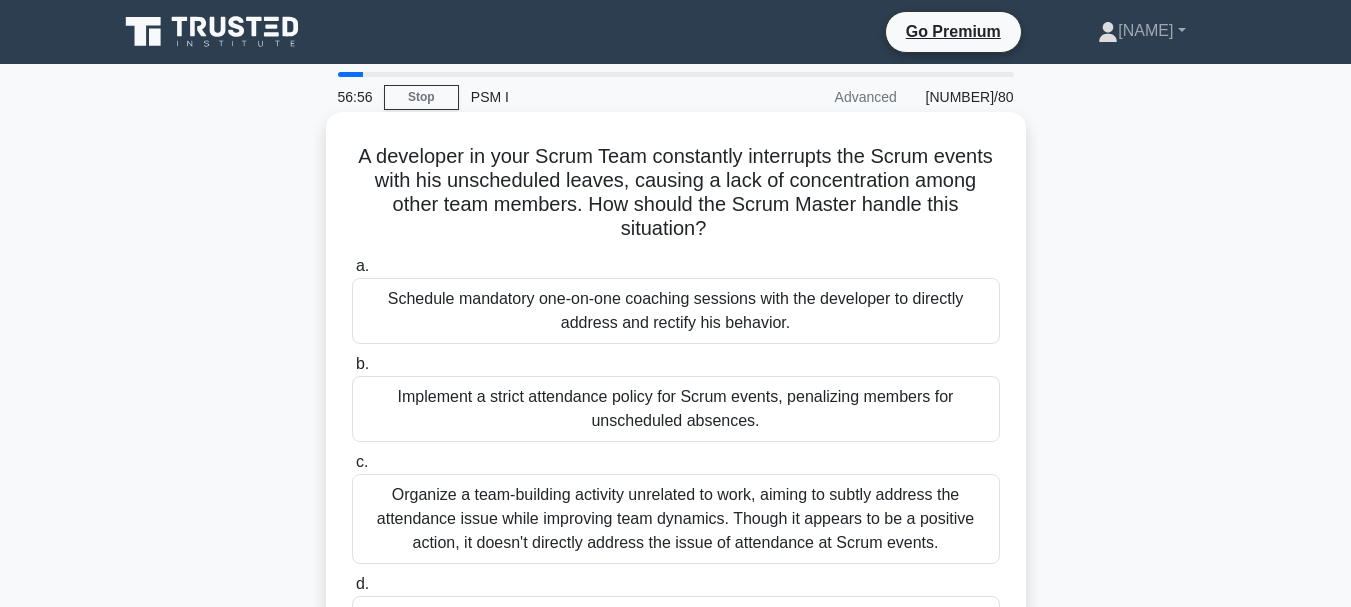 drag, startPoint x: 355, startPoint y: 153, endPoint x: 717, endPoint y: 236, distance: 371.3933 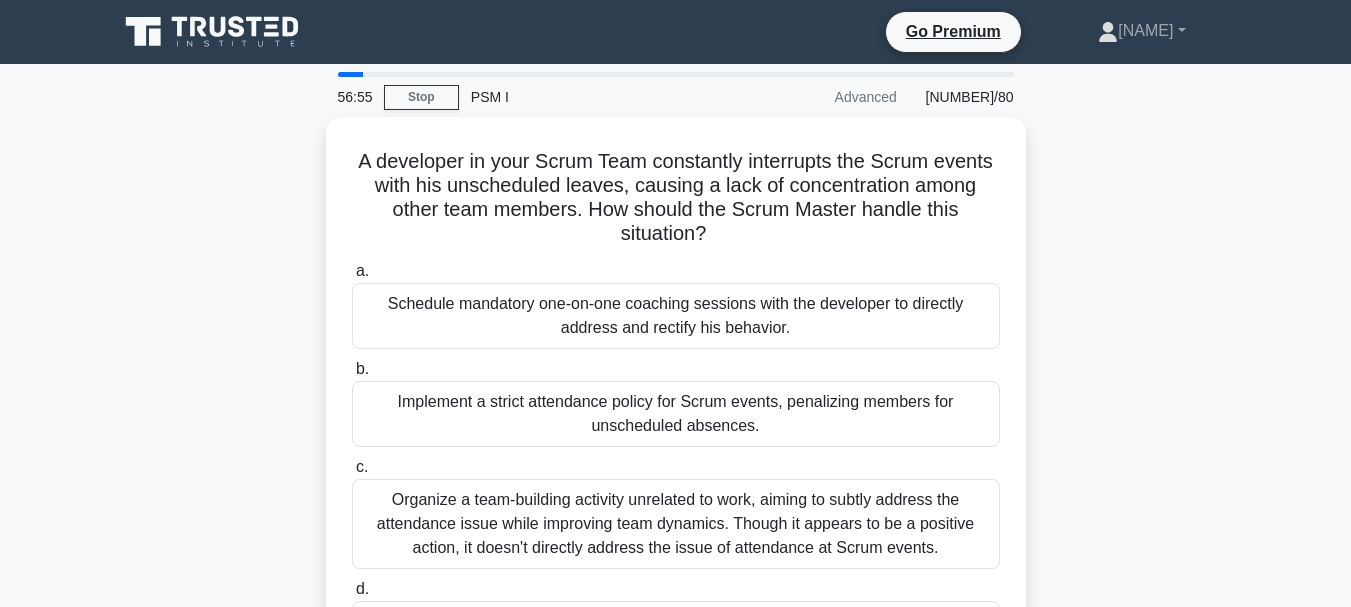 click at bounding box center [704, 242] 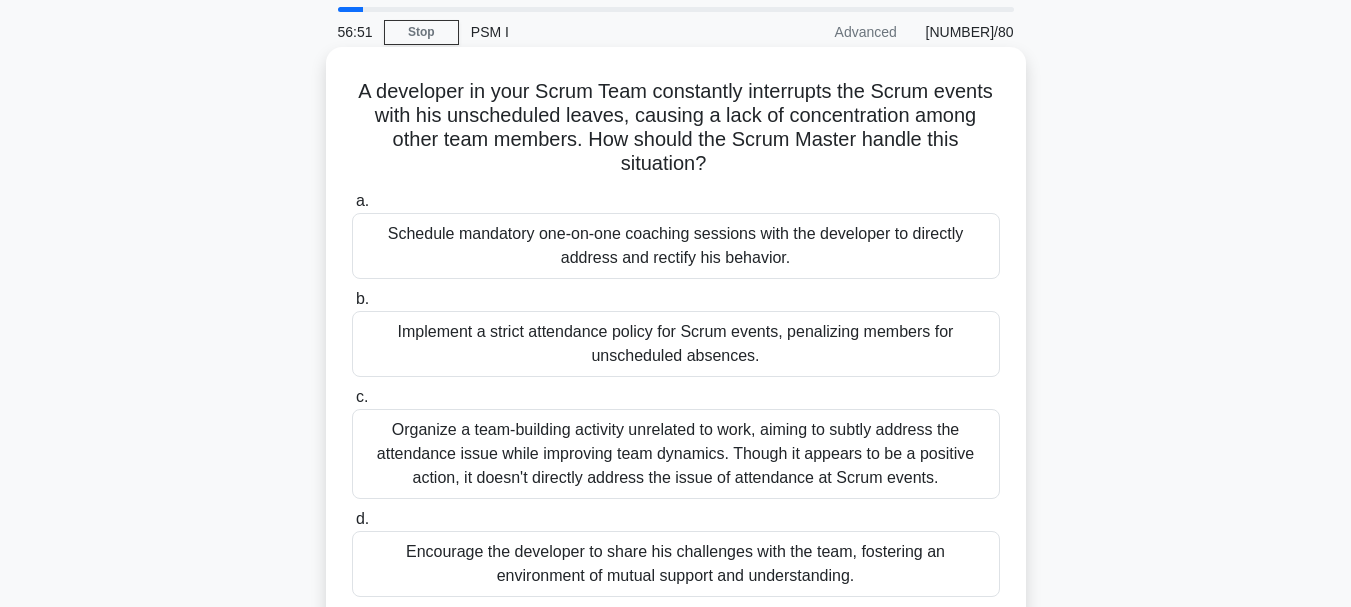 scroll, scrollTop: 100, scrollLeft: 0, axis: vertical 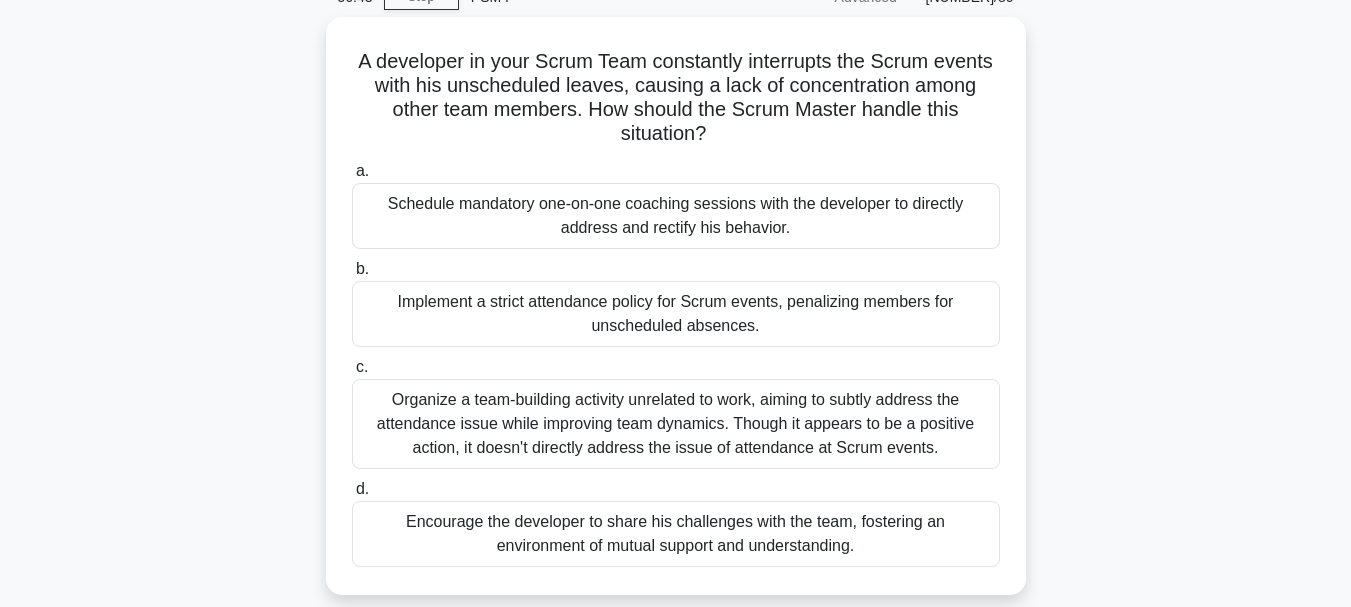 click on "A developer in your Scrum Team constantly interrupts the Scrum events with his unscheduled leaves, causing a lack of concentration among other team members. How should the Scrum Master handle this situation?
.spinner_0XTQ{transform-origin:center;animation:spinner_y6GP .75s linear infinite}@keyframes spinner_y6GP{100%{transform:rotate(360deg)}}
a.
b. c. d." at bounding box center (676, 318) 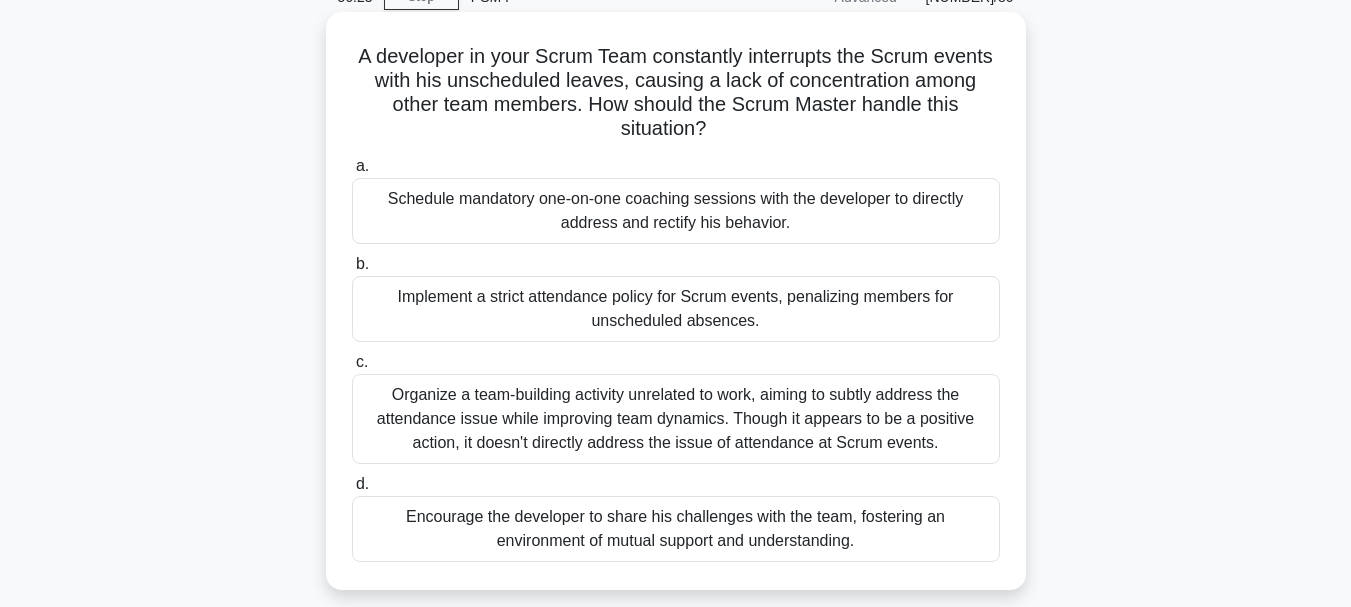 drag, startPoint x: 378, startPoint y: 200, endPoint x: 802, endPoint y: 239, distance: 425.78986 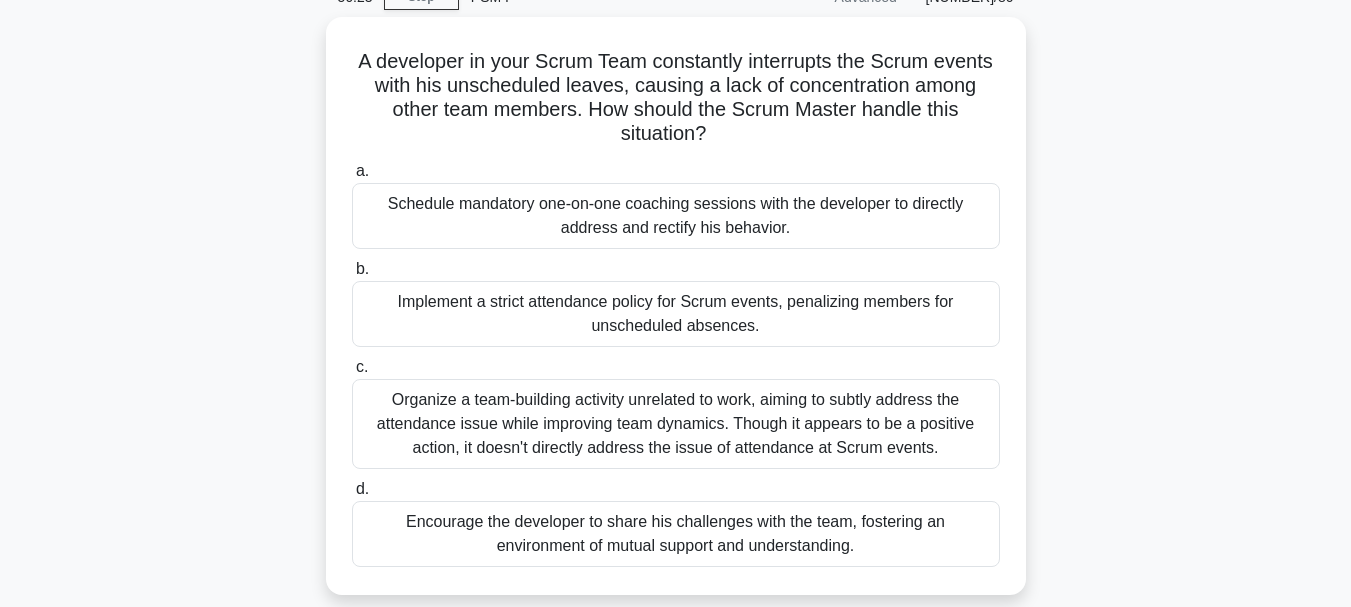 click at bounding box center [789, 235] 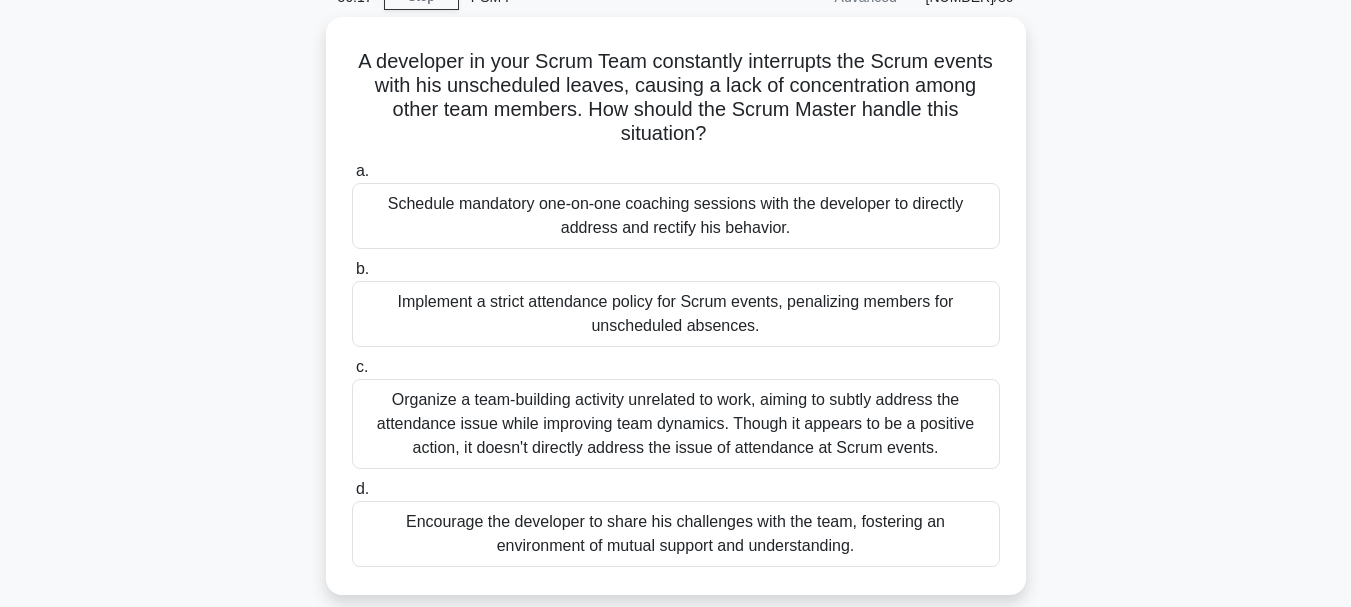 click on "A developer in your Scrum Team constantly interrupts the Scrum events with his unscheduled leaves, causing a lack of concentration among other team members. How should the Scrum Master handle this situation?
.spinner_0XTQ{transform-origin:center;animation:spinner_y6GP .75s linear infinite}@keyframes spinner_y6GP{100%{transform:rotate(360deg)}}
a.
b. c. d." at bounding box center (676, 318) 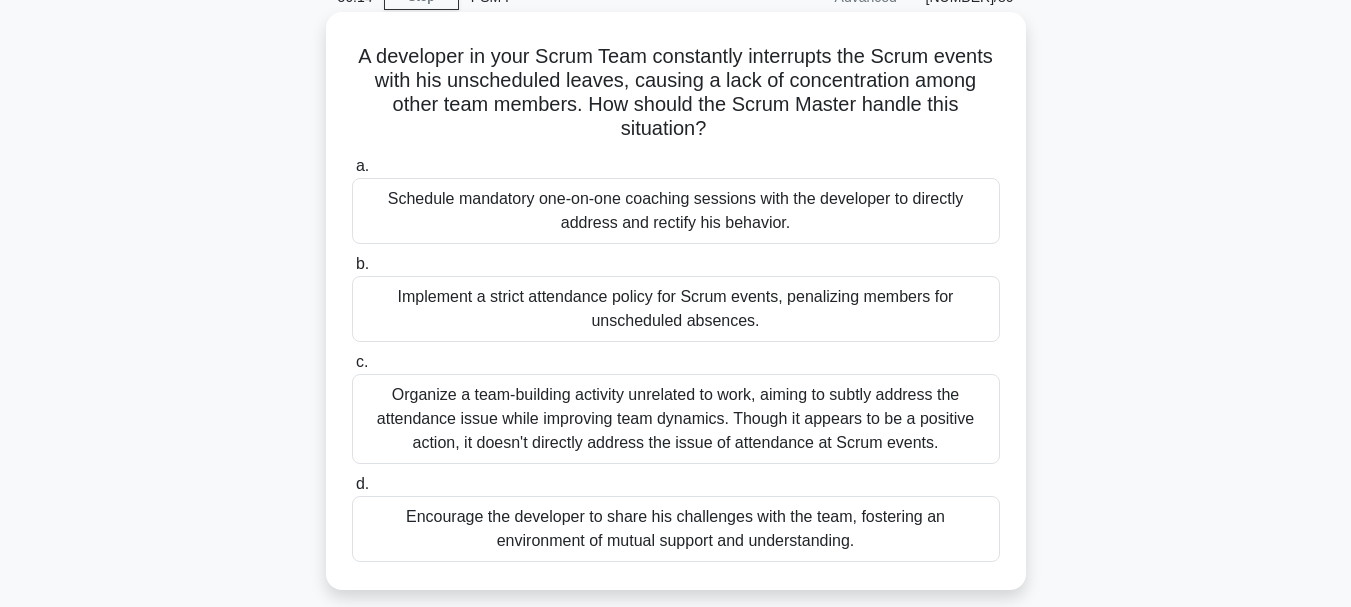 drag, startPoint x: 372, startPoint y: 519, endPoint x: 807, endPoint y: 557, distance: 436.65662 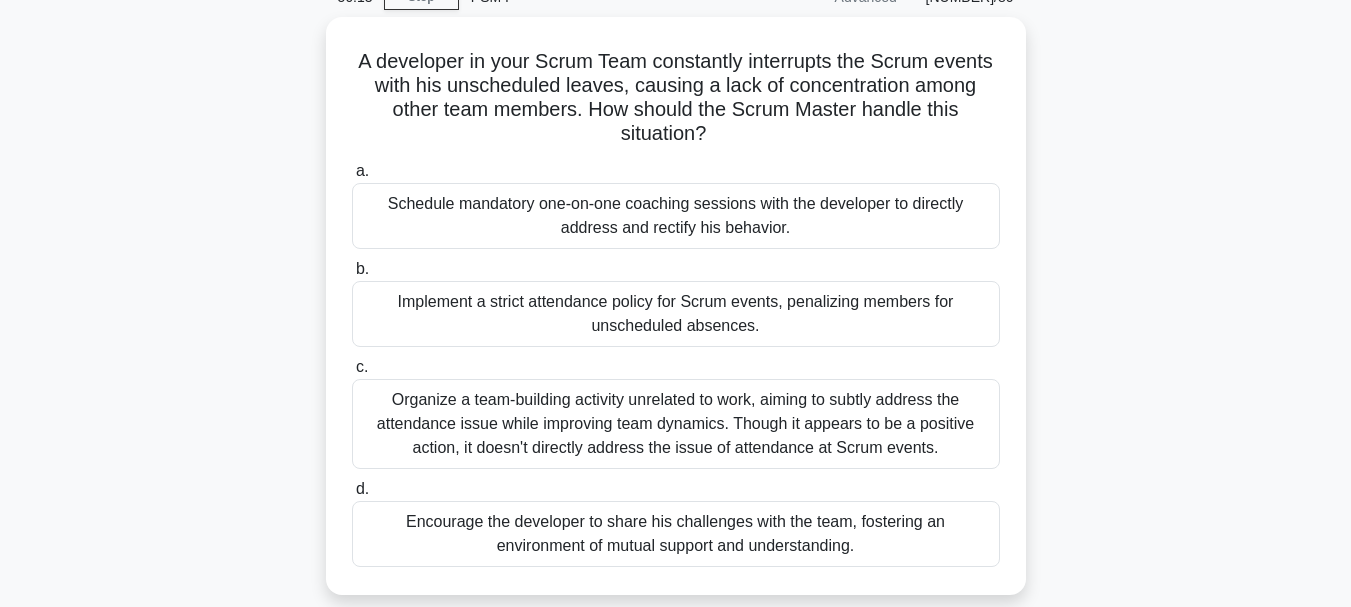 click at bounding box center (794, 553) 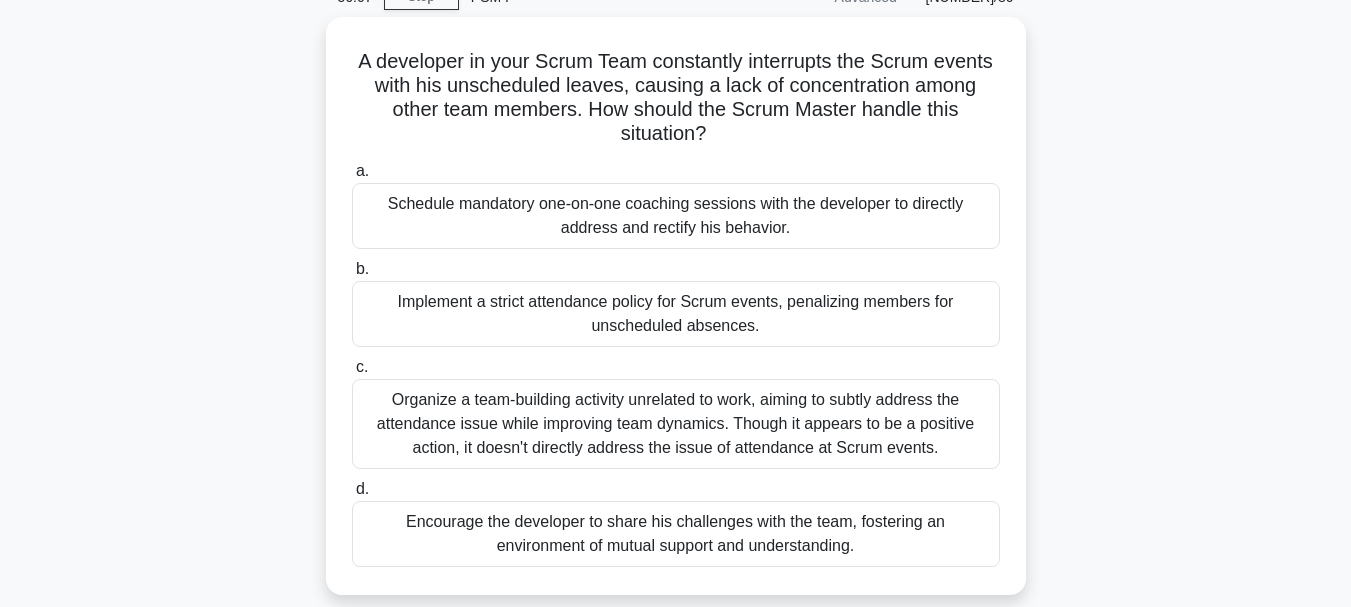 drag, startPoint x: 1198, startPoint y: 384, endPoint x: 1157, endPoint y: 406, distance: 46.52956 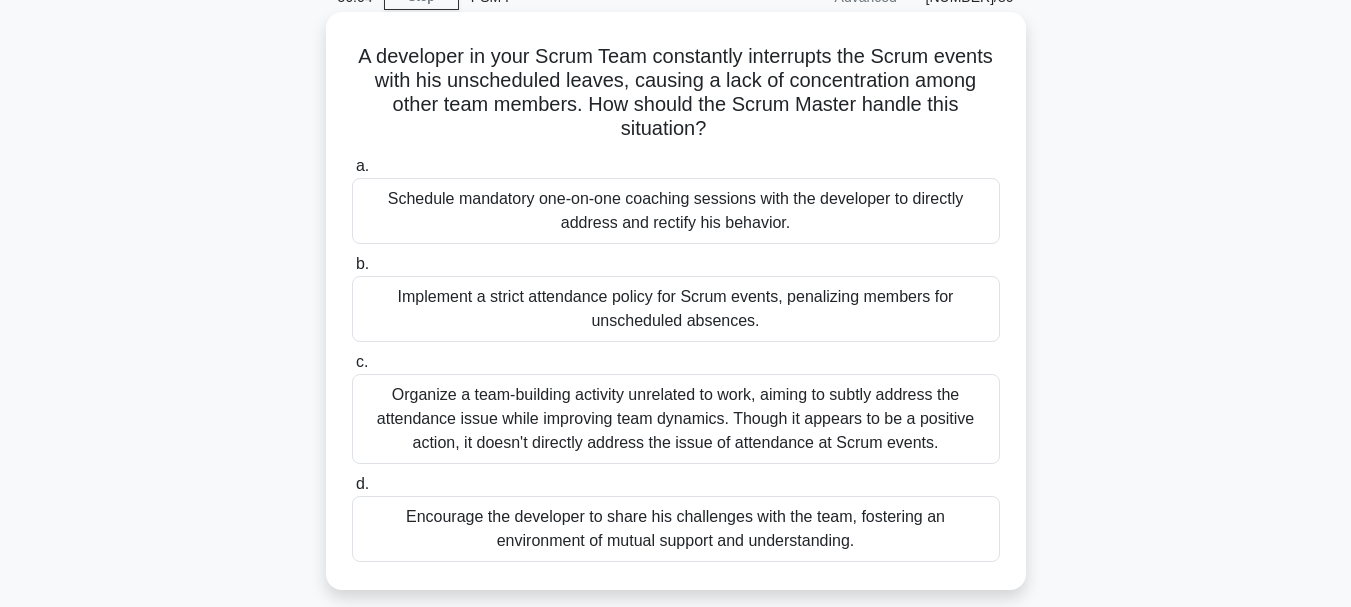 click on "Encourage the developer to share his challenges with the team, fostering an environment of mutual support and understanding." at bounding box center [676, 529] 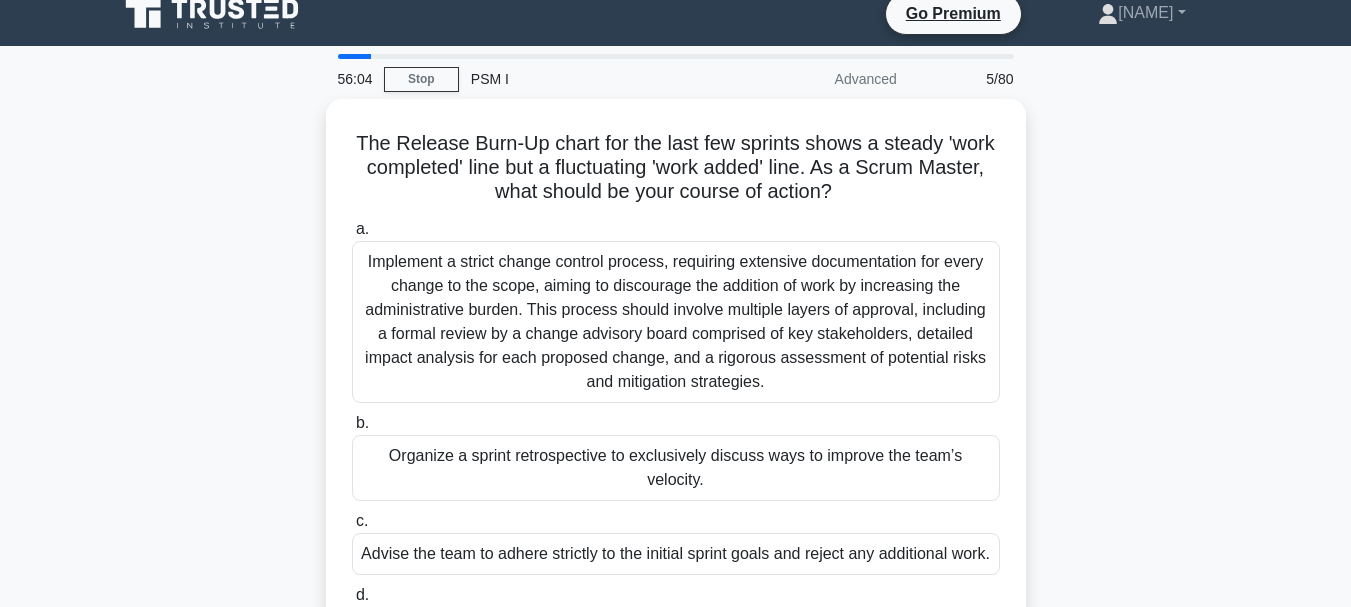 scroll, scrollTop: 0, scrollLeft: 0, axis: both 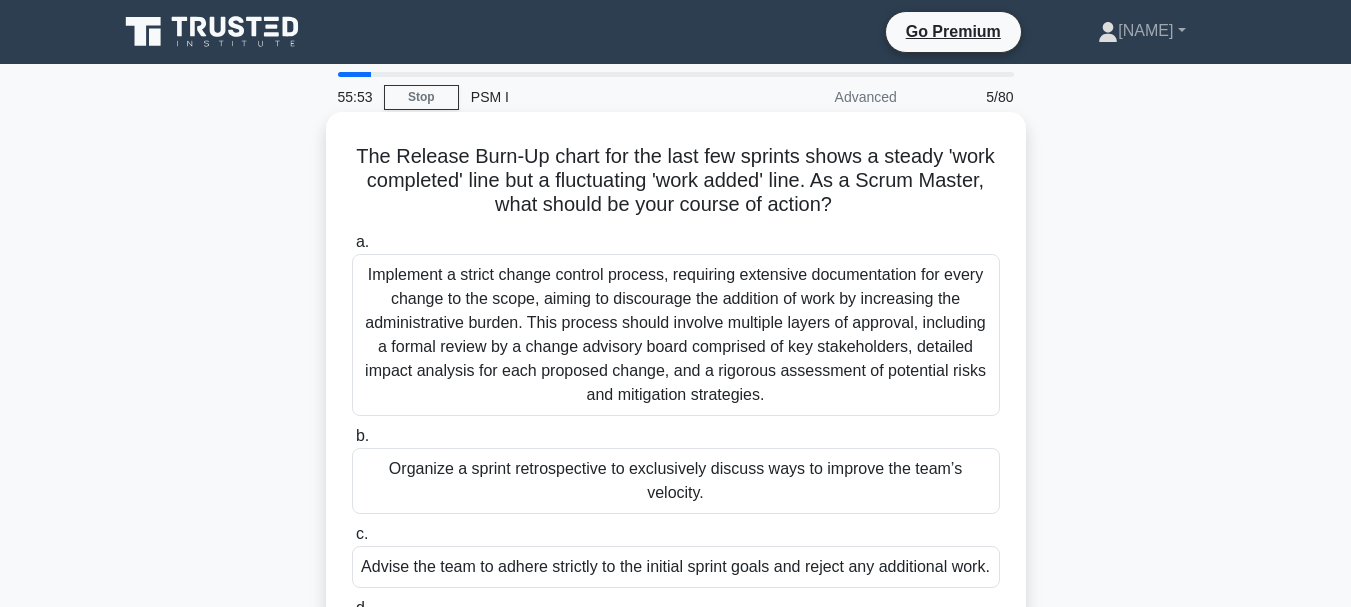 drag, startPoint x: 348, startPoint y: 159, endPoint x: 869, endPoint y: 212, distance: 523.68884 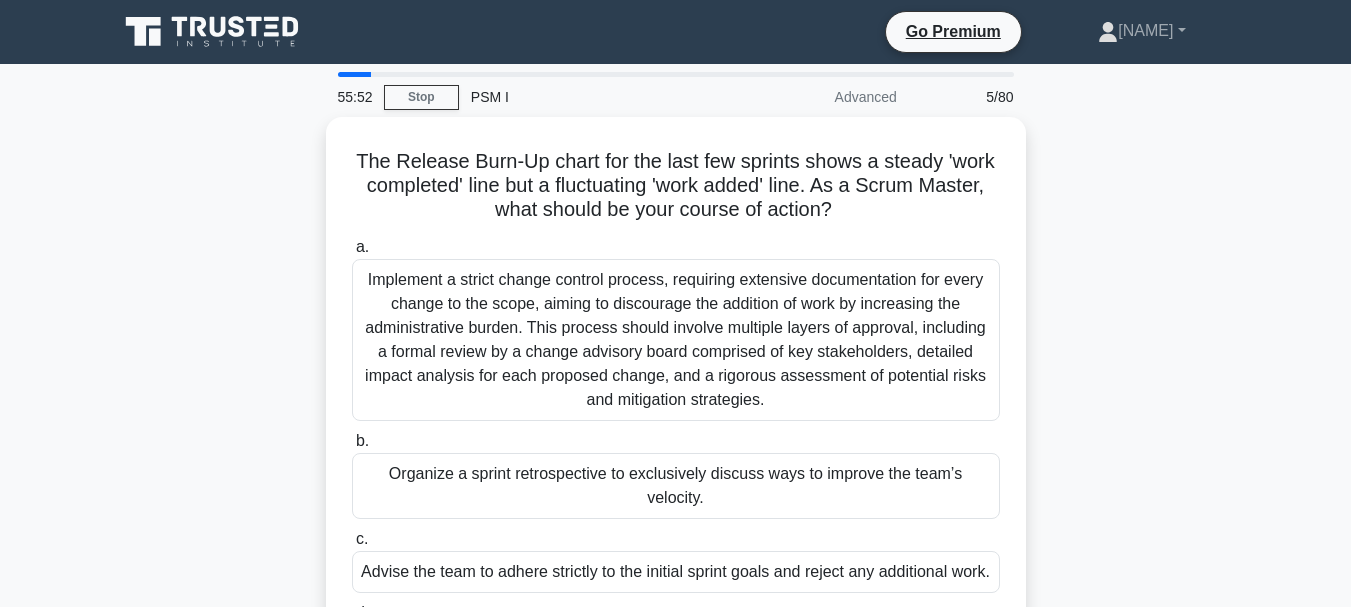 click at bounding box center [856, 218] 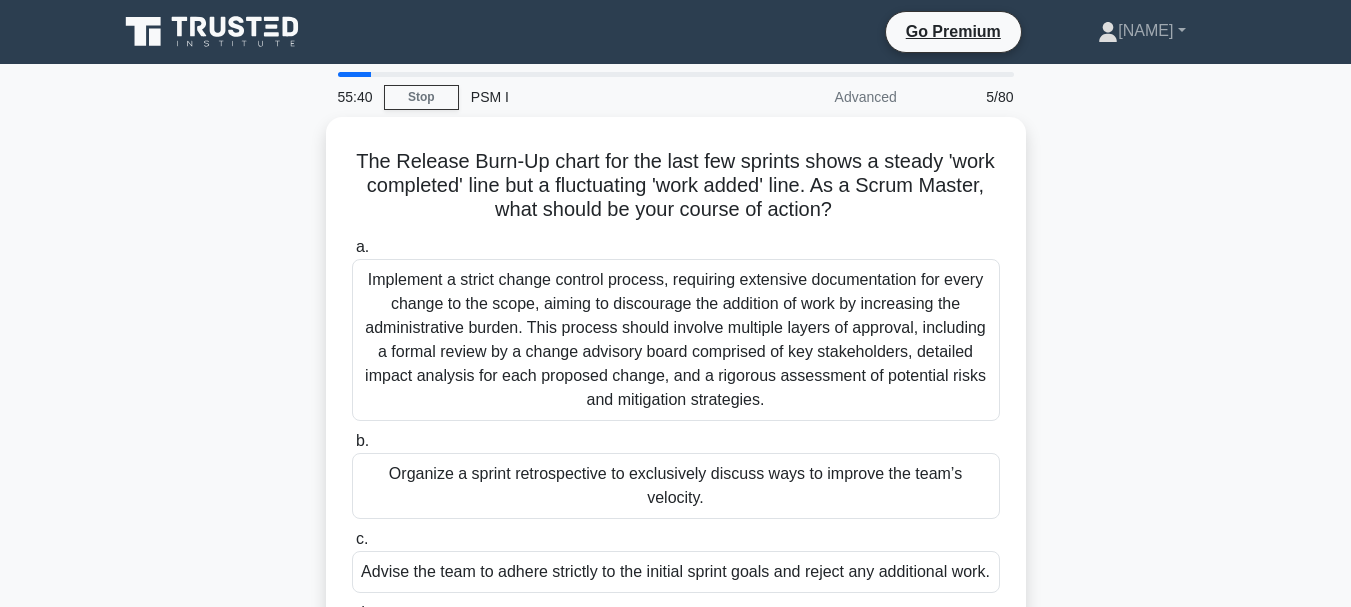 click on "The Release Burn-Up chart for the last few sprints shows a steady 'work completed' line but a fluctuating 'work added' line. As a Scrum Master, what should be your course of action?
.spinner_0XTQ{transform-origin:center;animation:spinner_y6GP .75s linear infinite}@keyframes spinner_y6GP{100%{transform:rotate(360deg)}}
a.
b.
c. d." at bounding box center [676, 430] 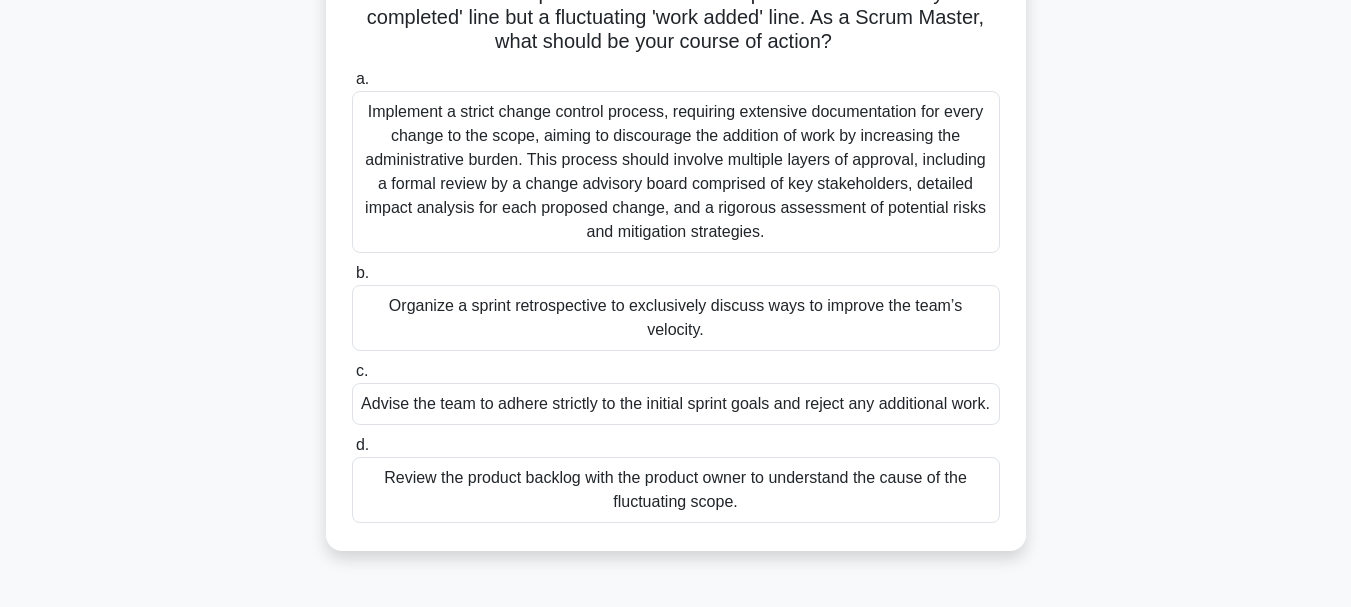 scroll, scrollTop: 200, scrollLeft: 0, axis: vertical 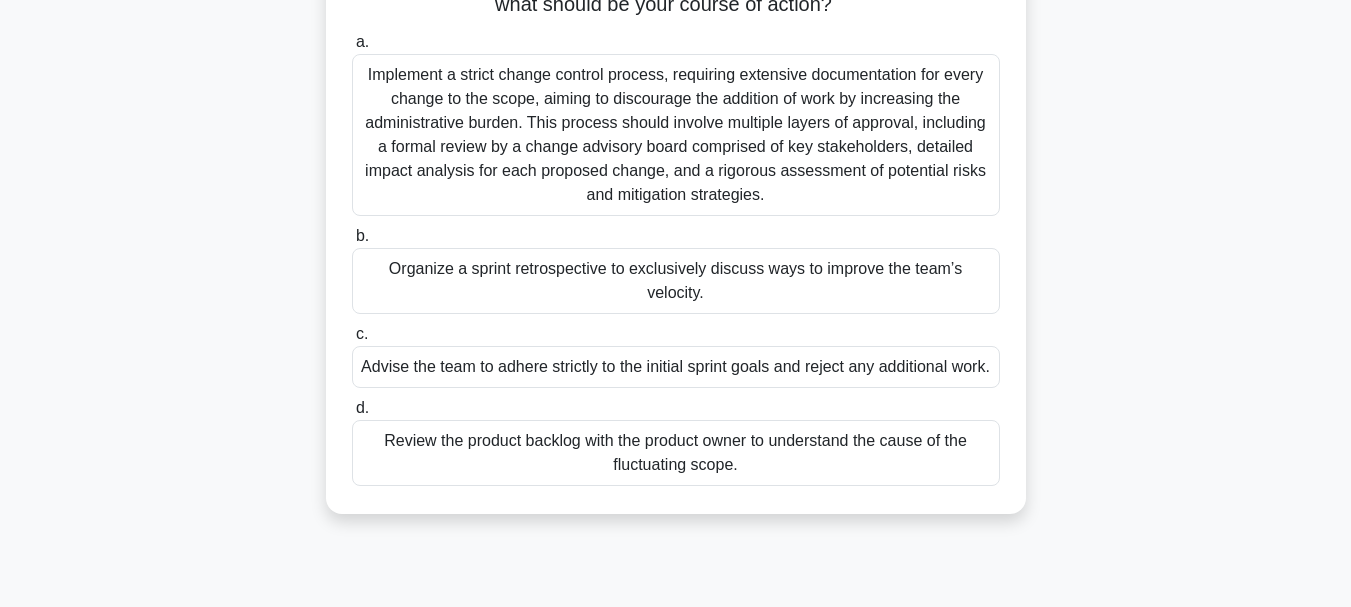 click on "Review the product backlog with the product owner to understand the cause of the fluctuating scope." at bounding box center [676, 453] 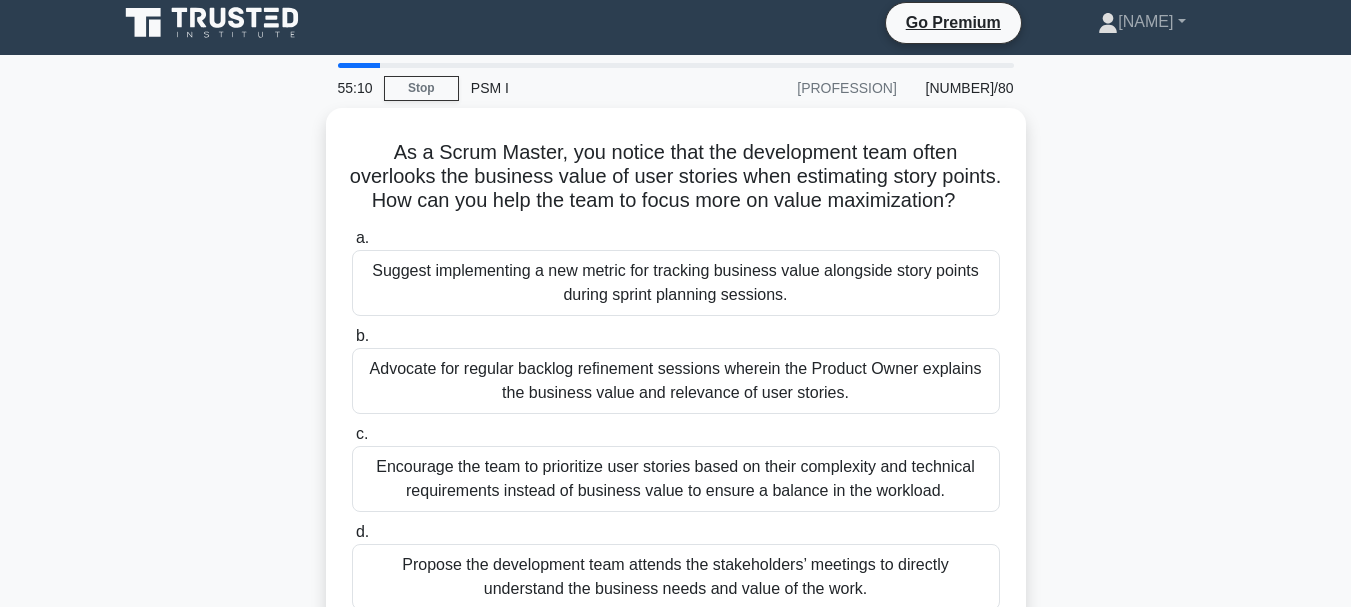 scroll, scrollTop: 0, scrollLeft: 0, axis: both 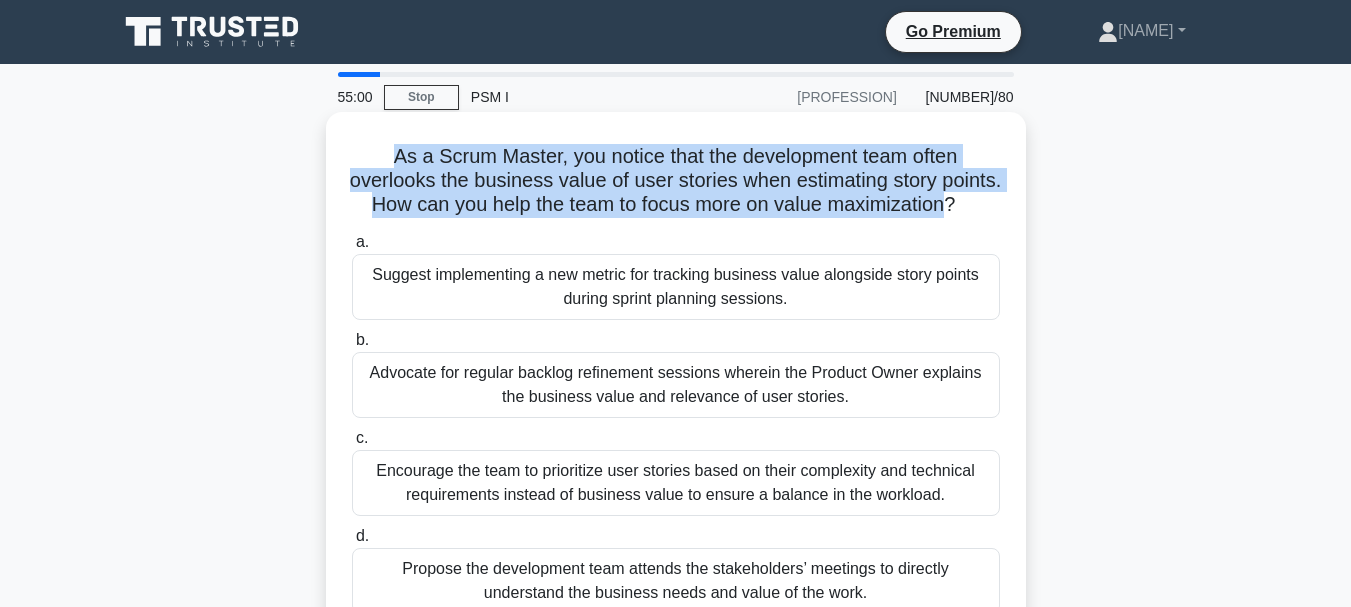 drag, startPoint x: 382, startPoint y: 159, endPoint x: 718, endPoint y: 231, distance: 343.62772 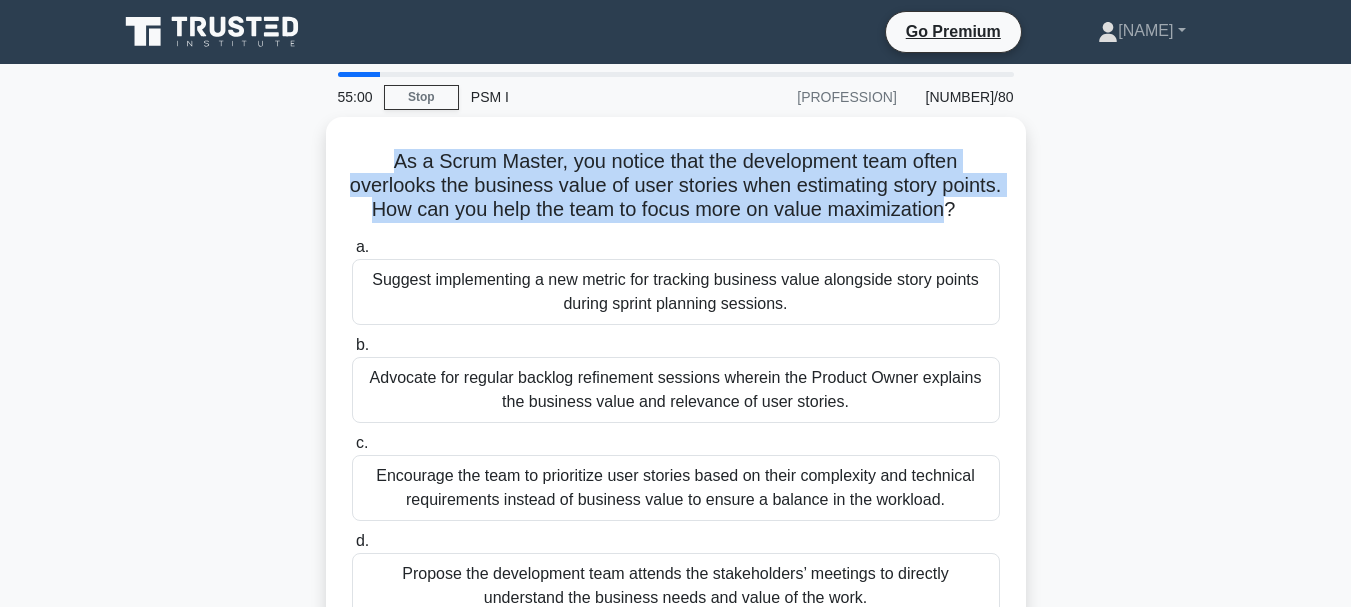 click at bounding box center [705, 242] 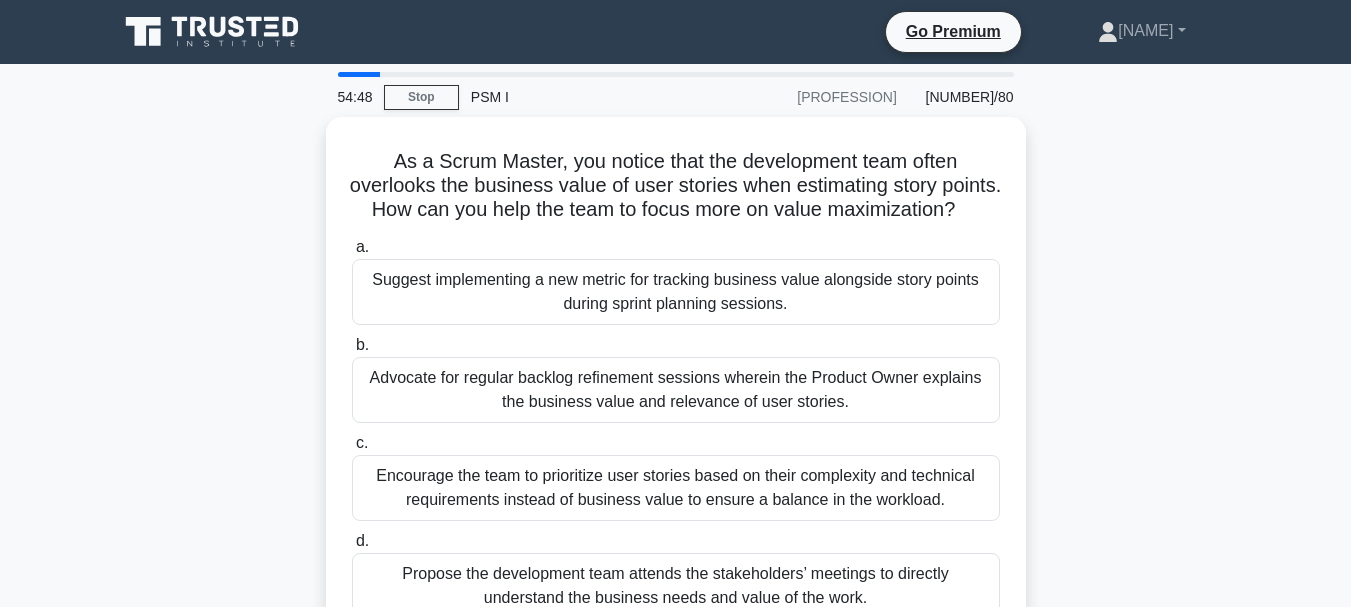 click on "As a Scrum Master, you notice that the development team often overlooks the business value of user stories when estimating story points. How can you help the team to focus more on value maximization?
.spinner_0XTQ{transform-origin:center;animation:spinner_y6GP .75s linear infinite}@keyframes spinner_y6GP{100%{transform:rotate(360deg)}}
a.
b.
c." at bounding box center (676, 394) 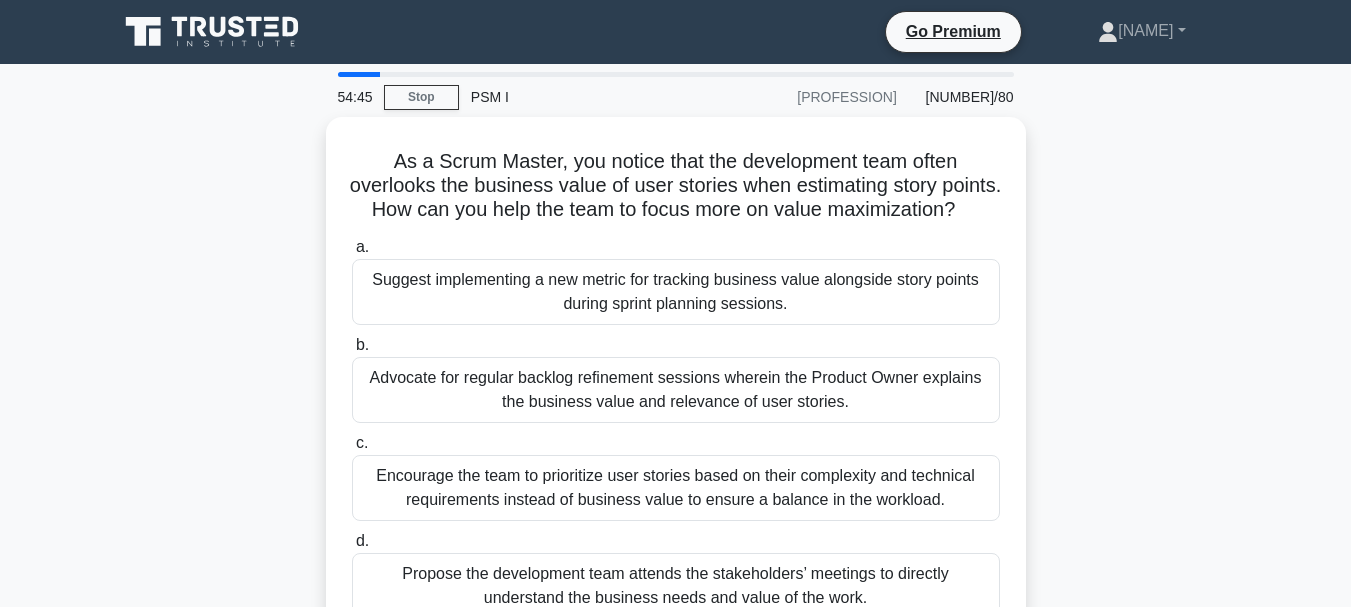 scroll, scrollTop: 100, scrollLeft: 0, axis: vertical 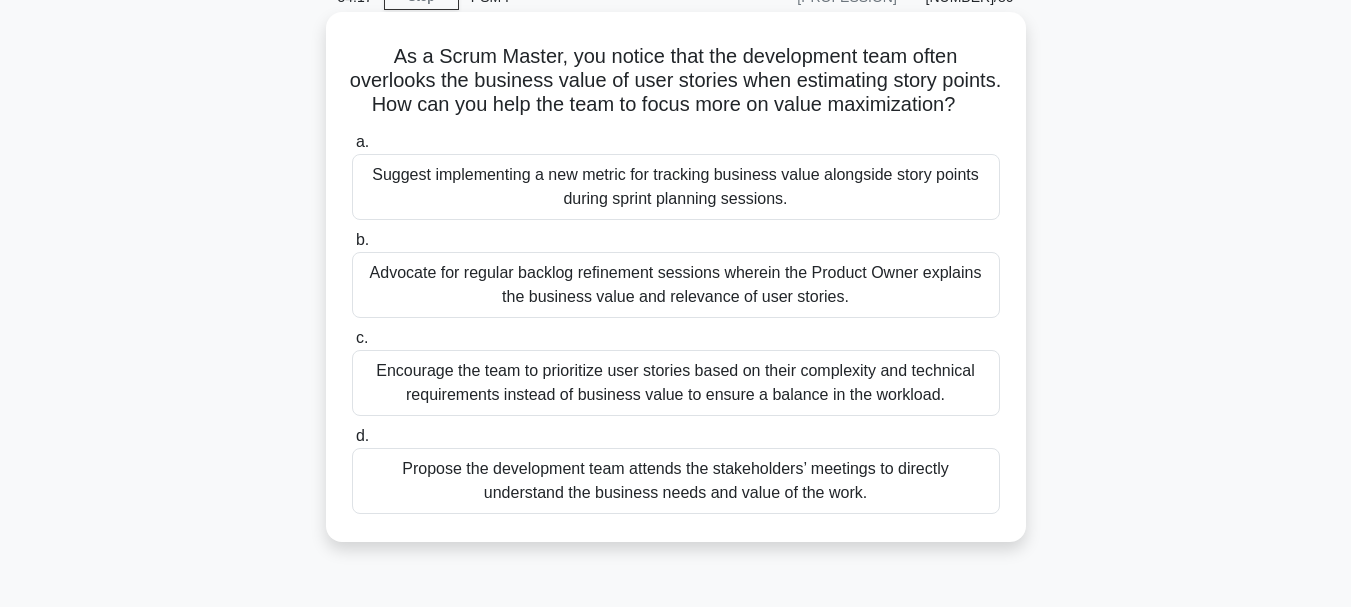 click on "Propose the development team attends the stakeholders’ meetings to directly understand the business needs and value of the work." at bounding box center (676, 481) 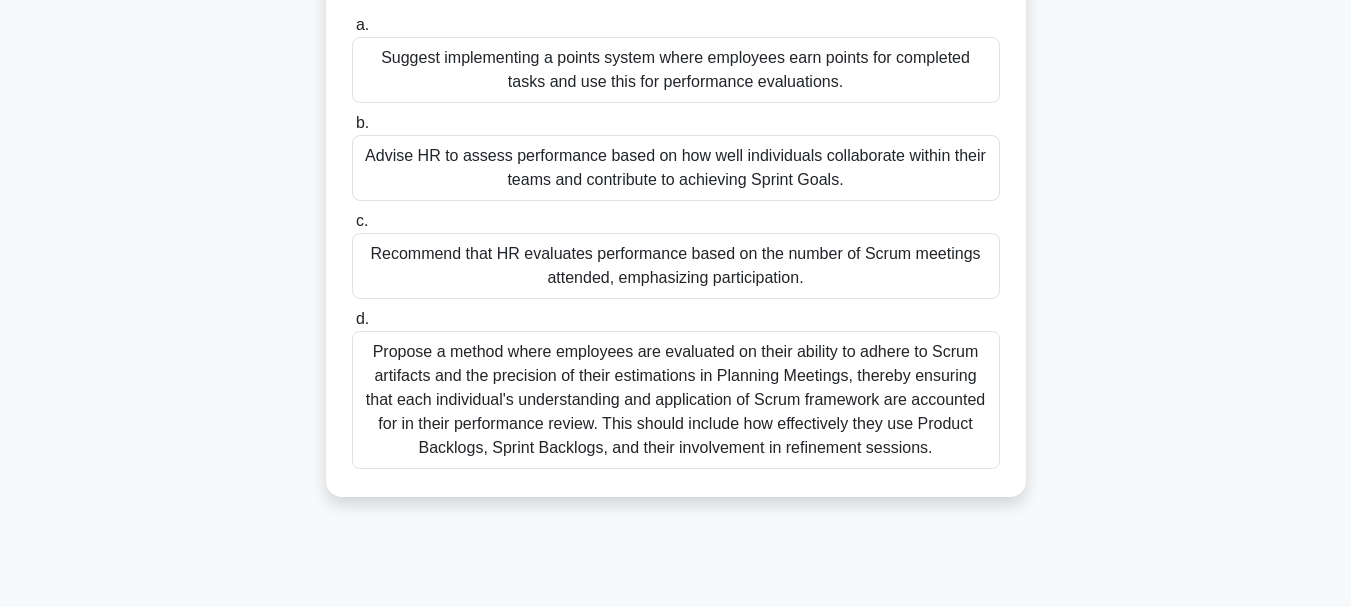 scroll, scrollTop: 200, scrollLeft: 0, axis: vertical 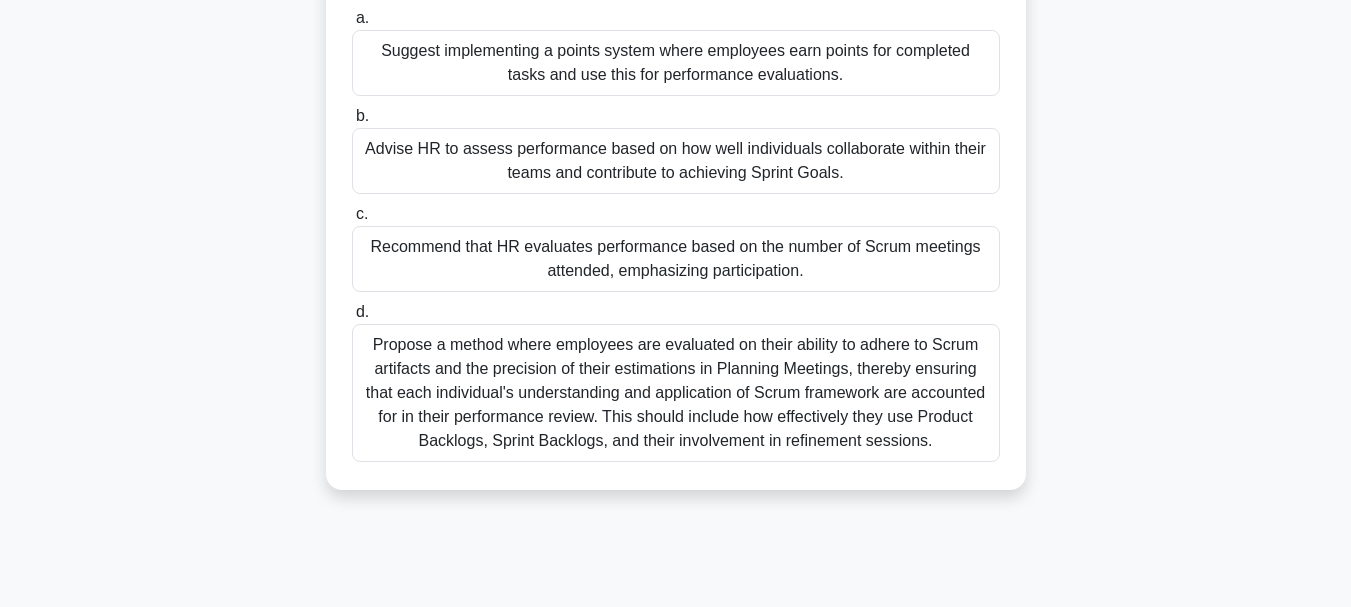 click on "Advise HR to assess performance based on how well individuals collaborate within their teams and contribute to achieving Sprint Goals." at bounding box center (676, 161) 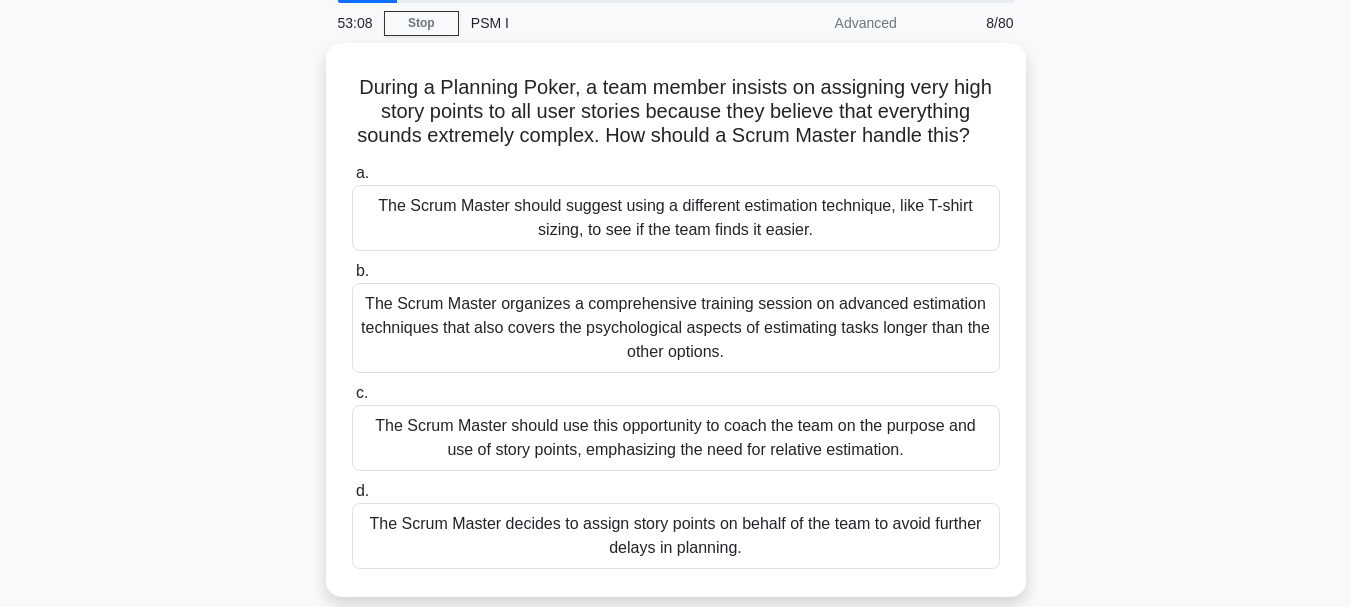 scroll, scrollTop: 200, scrollLeft: 0, axis: vertical 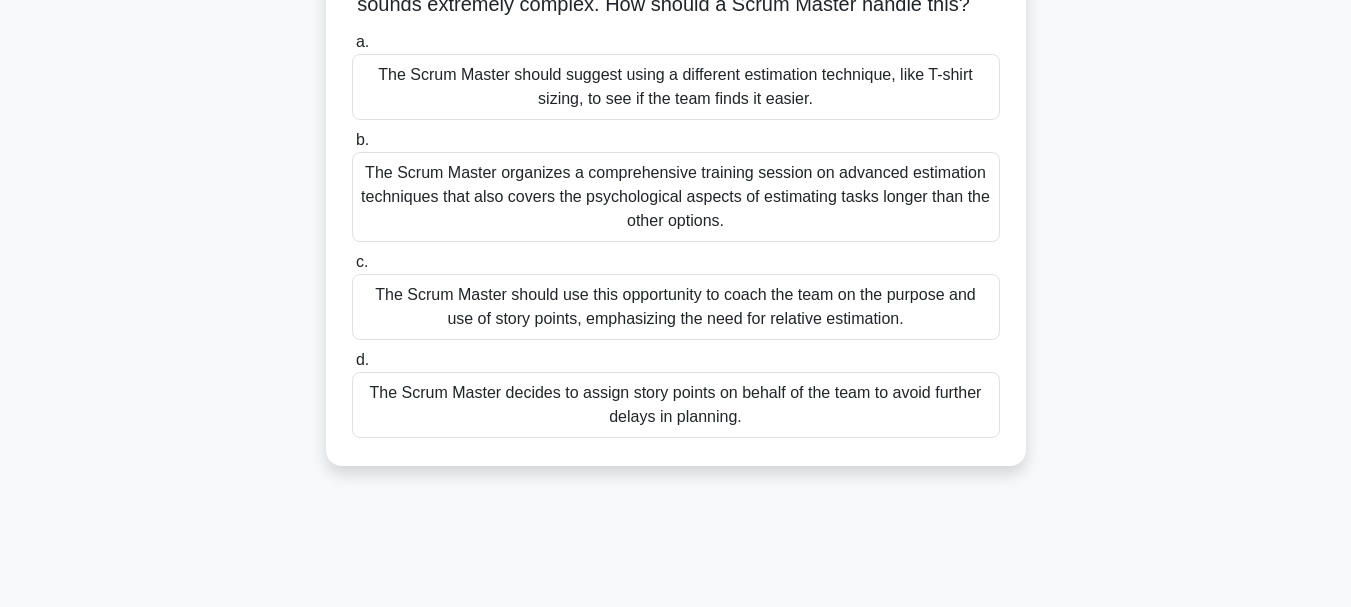 click on "The Scrum Master should use this opportunity to coach the team on the purpose and use of story points, emphasizing the need for relative estimation." at bounding box center [676, 307] 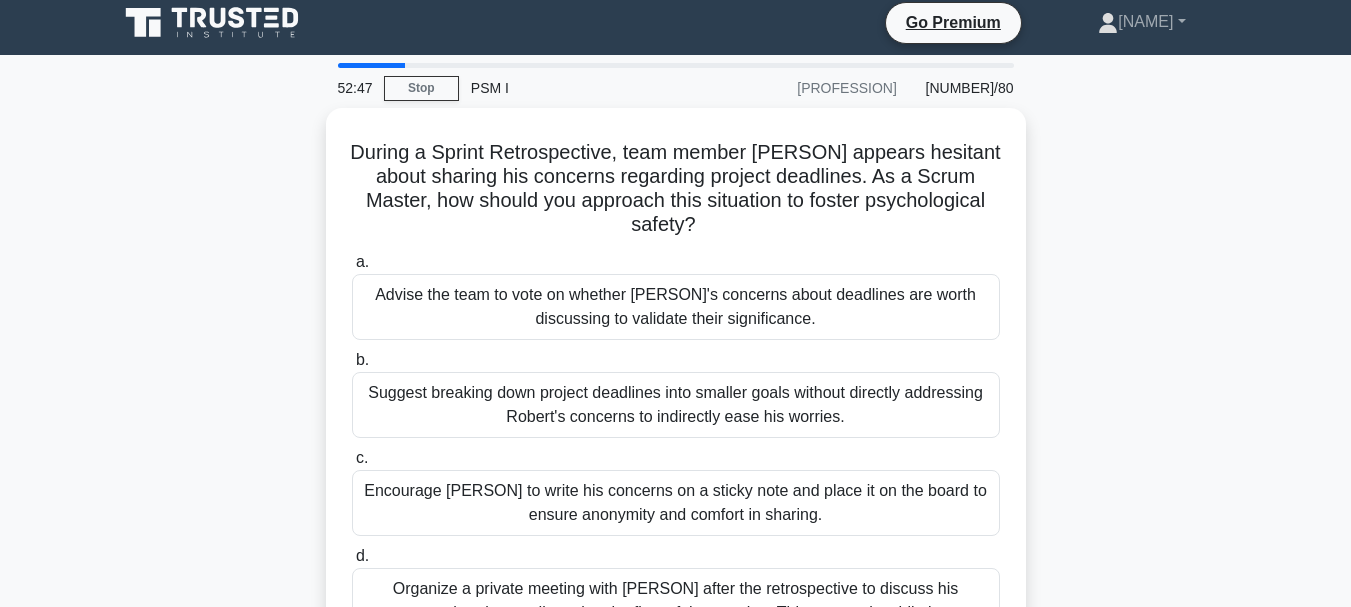 scroll, scrollTop: 0, scrollLeft: 0, axis: both 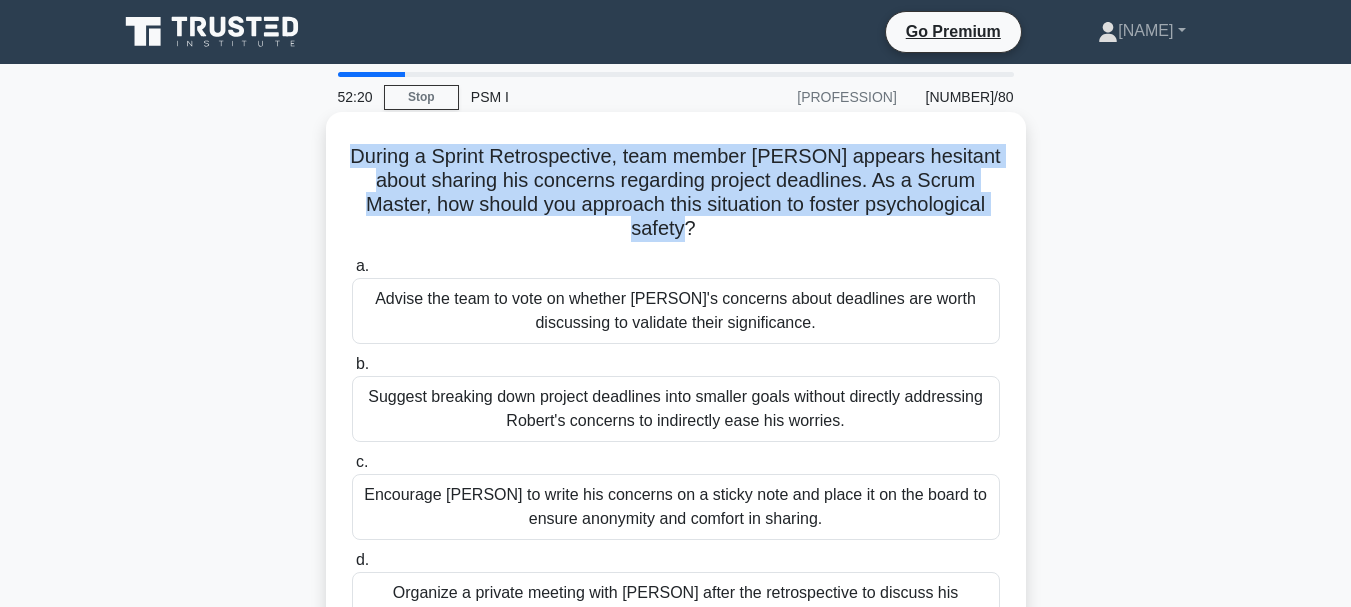 drag, startPoint x: 366, startPoint y: 150, endPoint x: 706, endPoint y: 225, distance: 348.1738 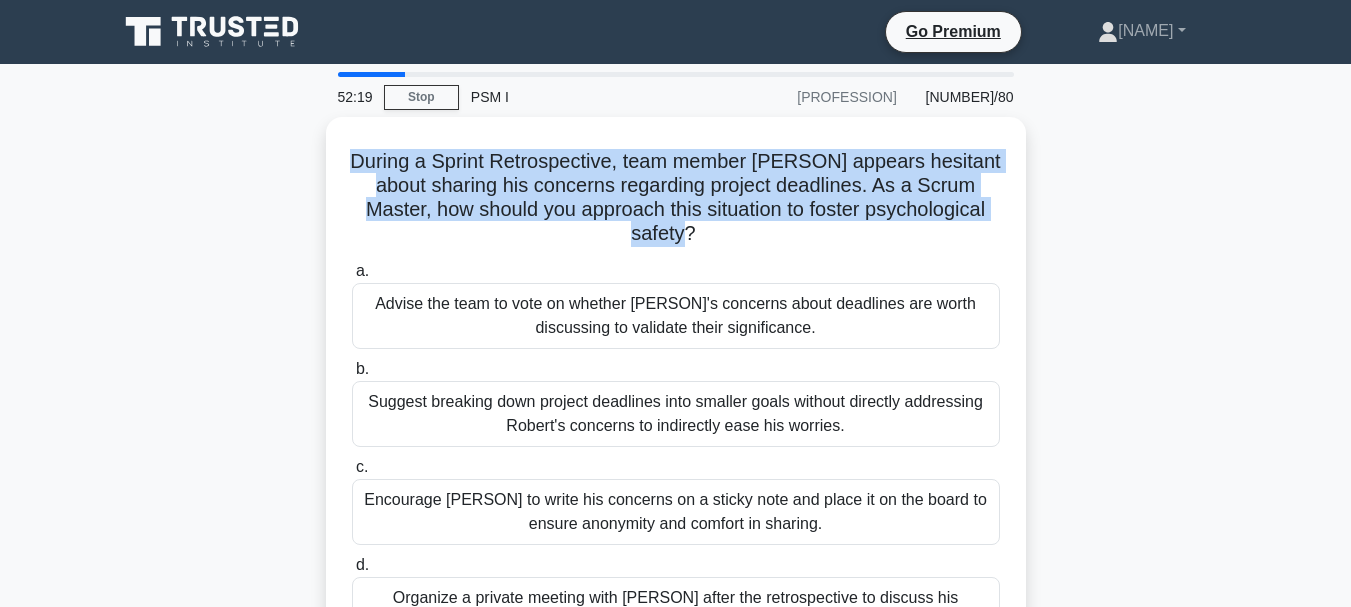 click at bounding box center (693, 242) 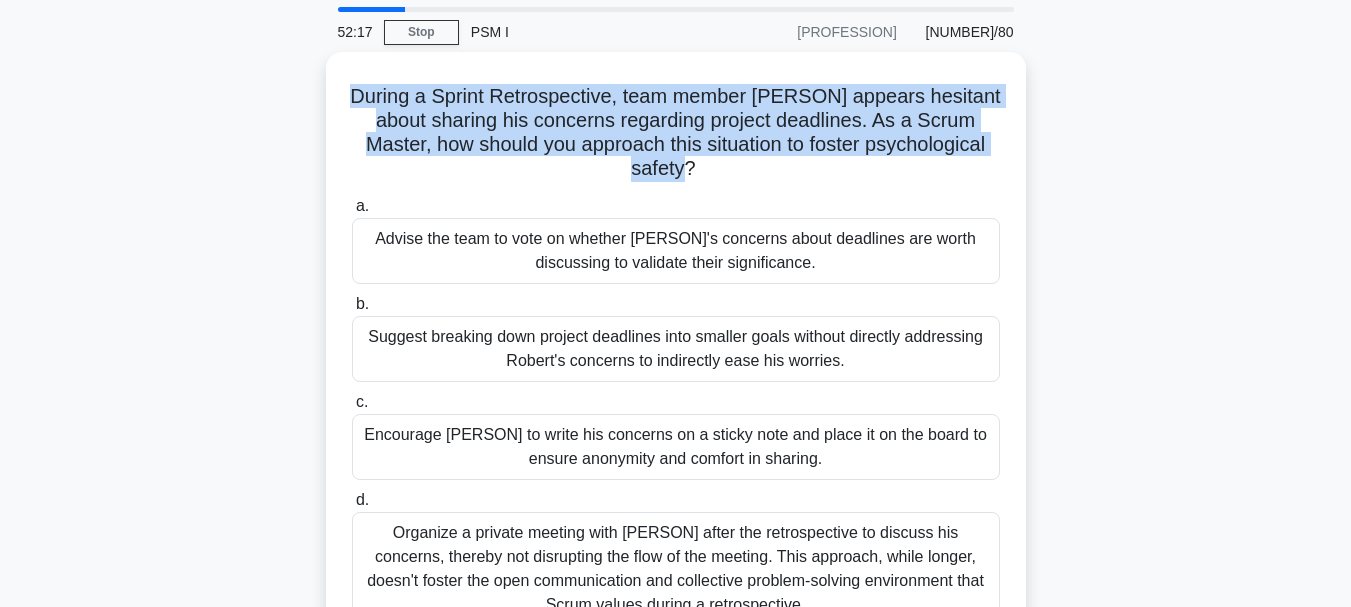 scroll, scrollTop: 200, scrollLeft: 0, axis: vertical 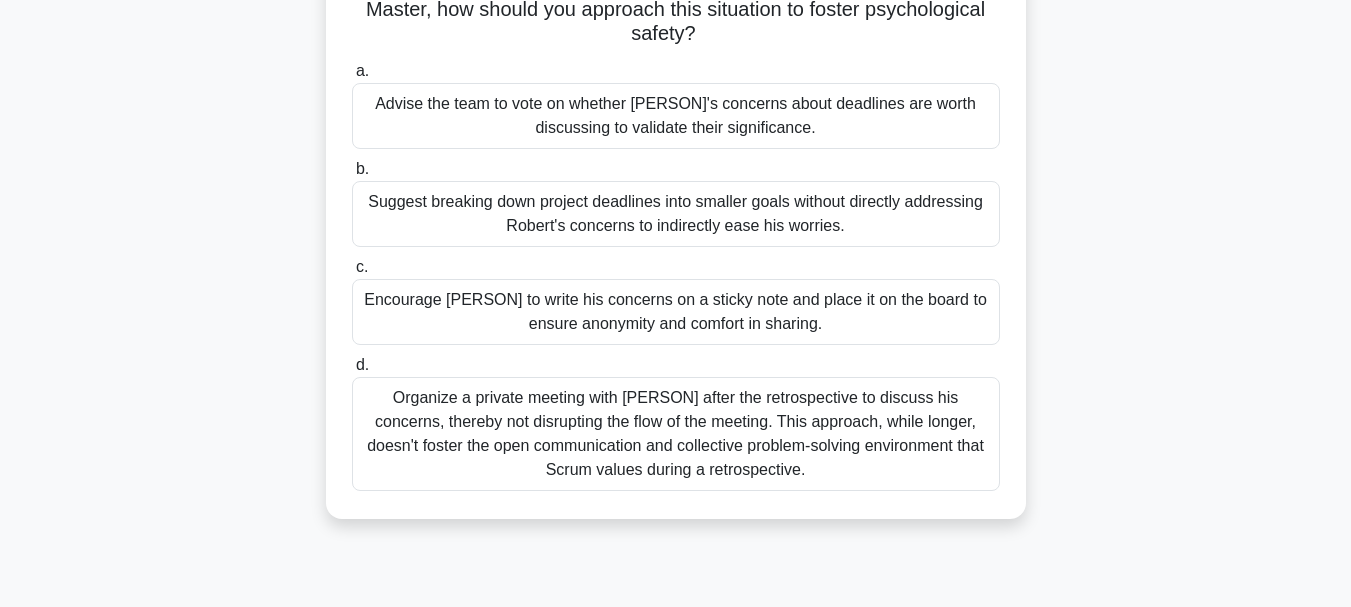 click on "52:07
Stop
PSM I
Expert
9/80
During a Sprint Retrospective, team member Robert appears hesitant about sharing his concerns regarding project deadlines. As a Scrum Master, how should you approach this situation to foster psychological safety?
.spinner_0XTQ{transform-origin:center;animation:spinner_y6GP .75s linear infinite}@keyframes spinner_y6GP{100%{transform:rotate(360deg)}}
a.
b." at bounding box center [675, 372] 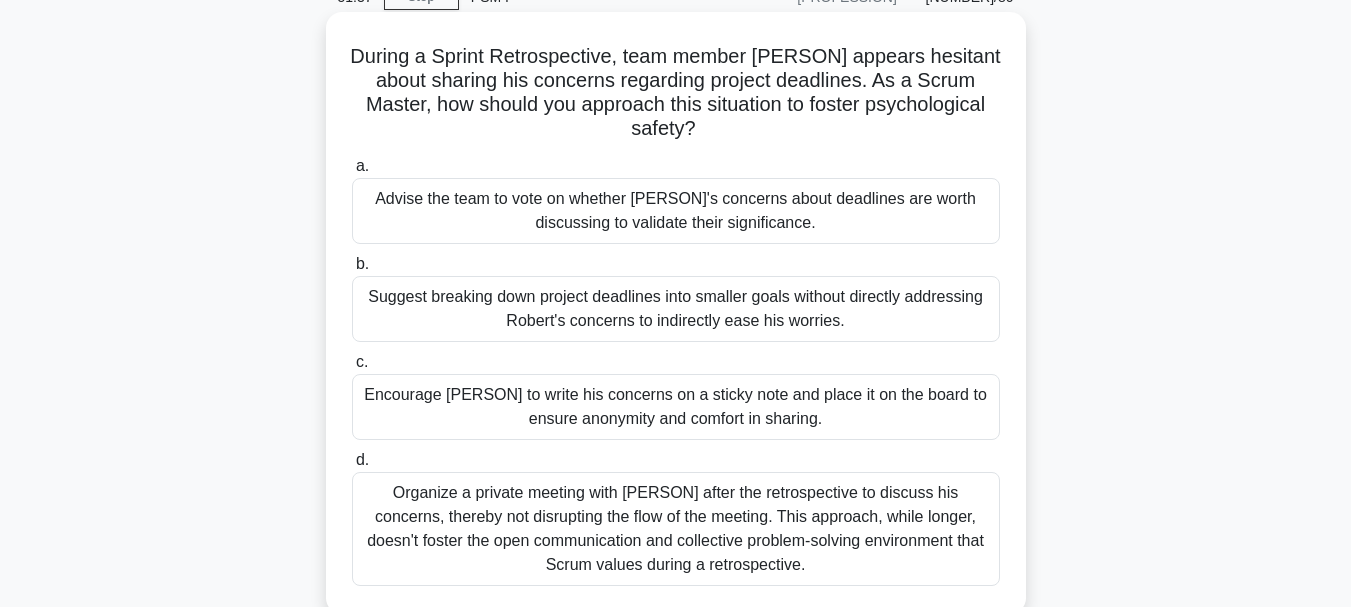 scroll, scrollTop: 200, scrollLeft: 0, axis: vertical 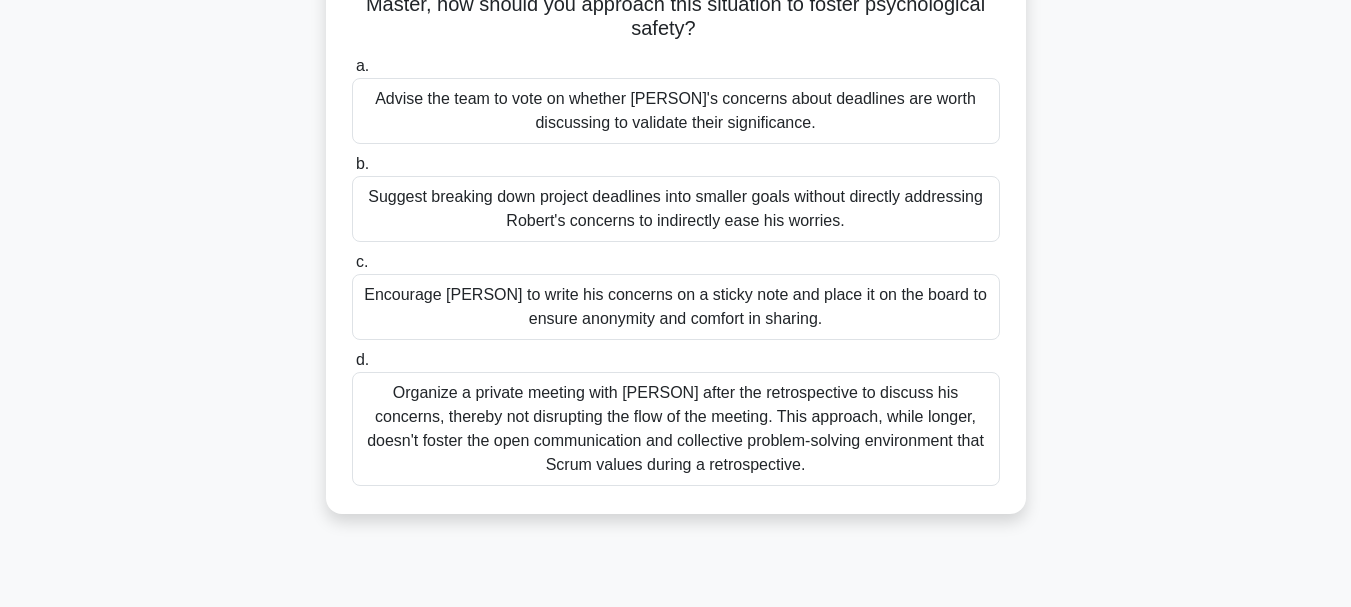 click on "Encourage Robert to write his concerns on a sticky note and place it on the board to ensure anonymity and comfort in sharing." at bounding box center (676, 307) 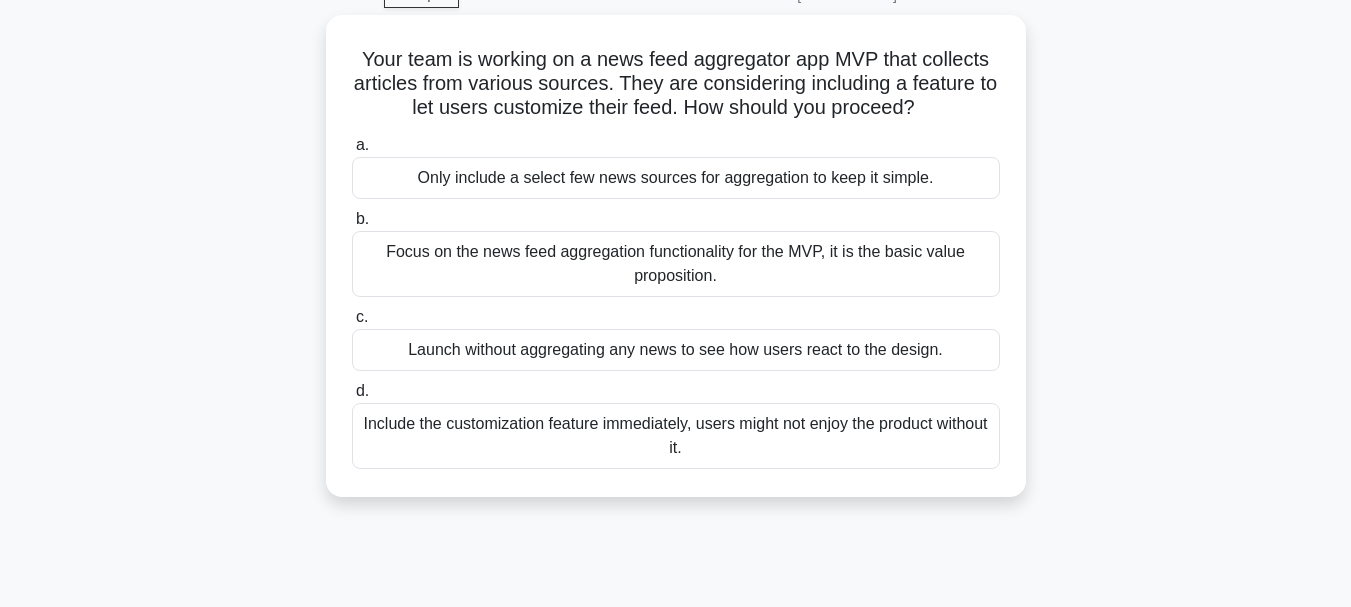 scroll, scrollTop: 0, scrollLeft: 0, axis: both 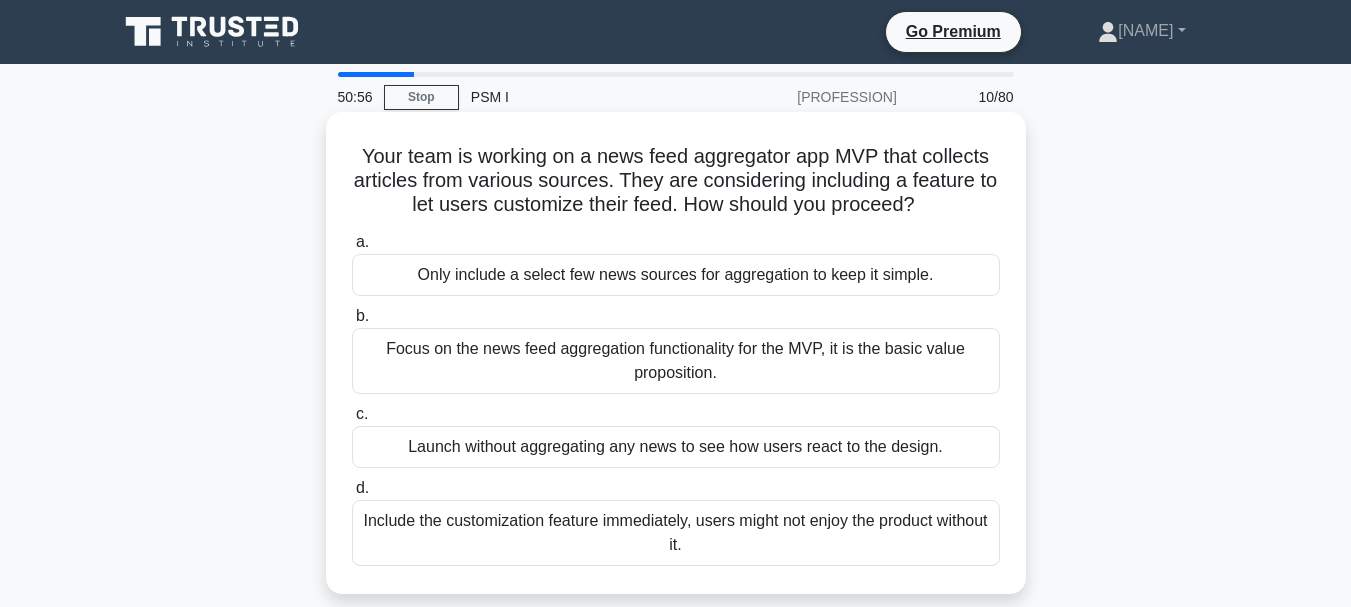 drag, startPoint x: 357, startPoint y: 160, endPoint x: 939, endPoint y: 200, distance: 583.3729 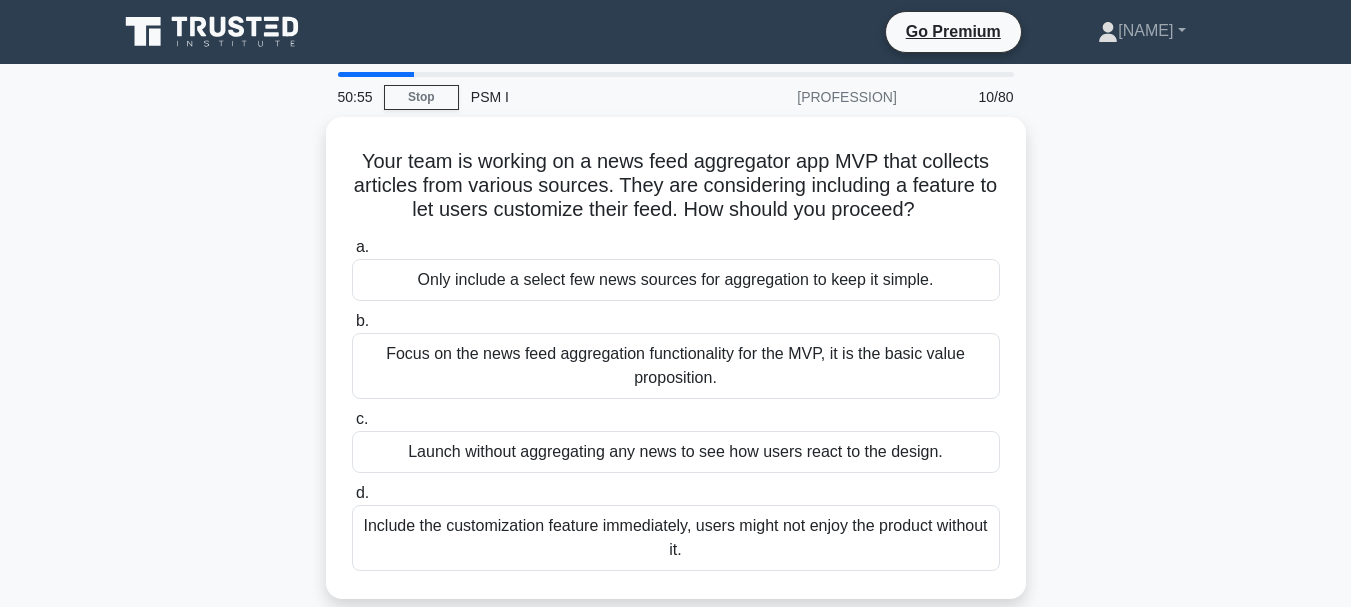 click at bounding box center (926, 218) 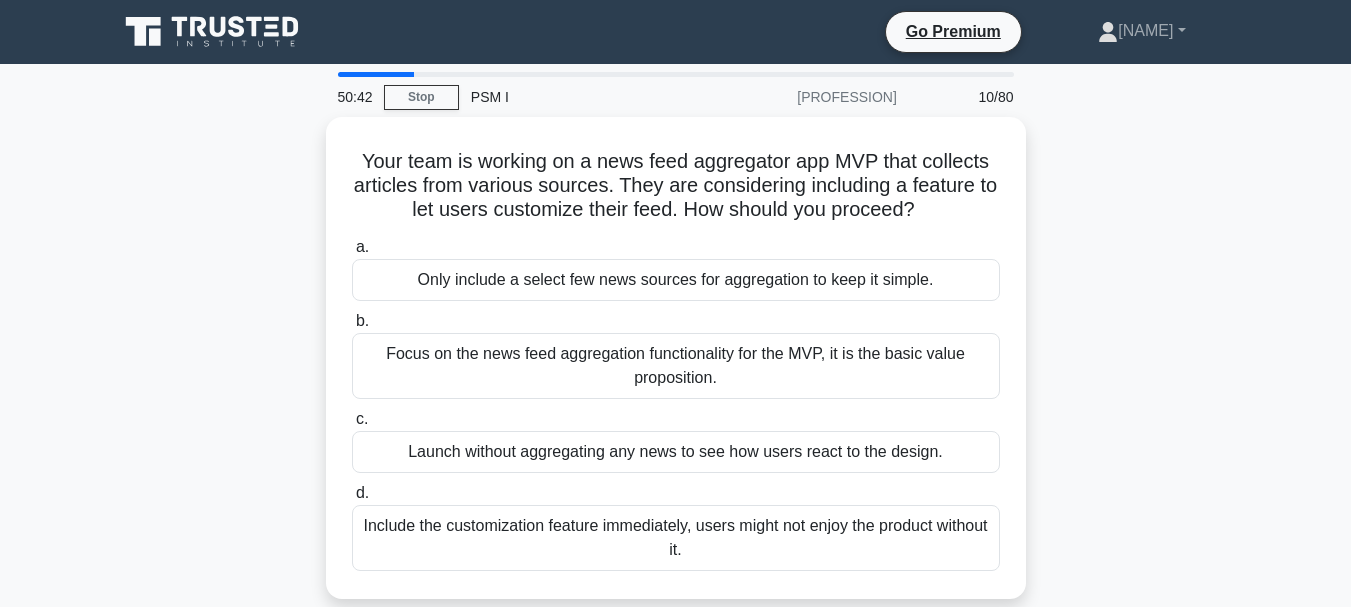 click on "Your team is working on a news feed aggregator app MVP that collects articles from various sources. They are considering including a feature to let users customize their feed. How should you proceed?
.spinner_0XTQ{transform-origin:center;animation:spinner_y6GP .75s linear infinite}@keyframes spinner_y6GP{100%{transform:rotate(360deg)}}
a.
b.
c." at bounding box center (676, 370) 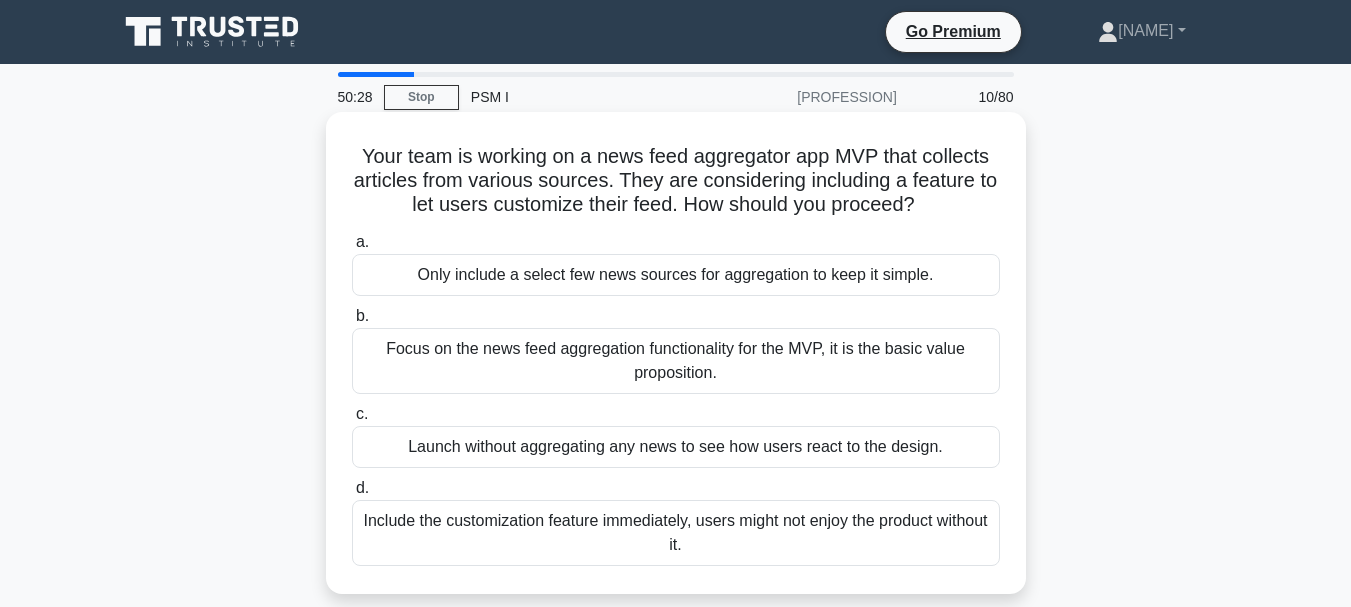 click on "Only include a select few news sources for aggregation to keep it simple." at bounding box center (676, 275) 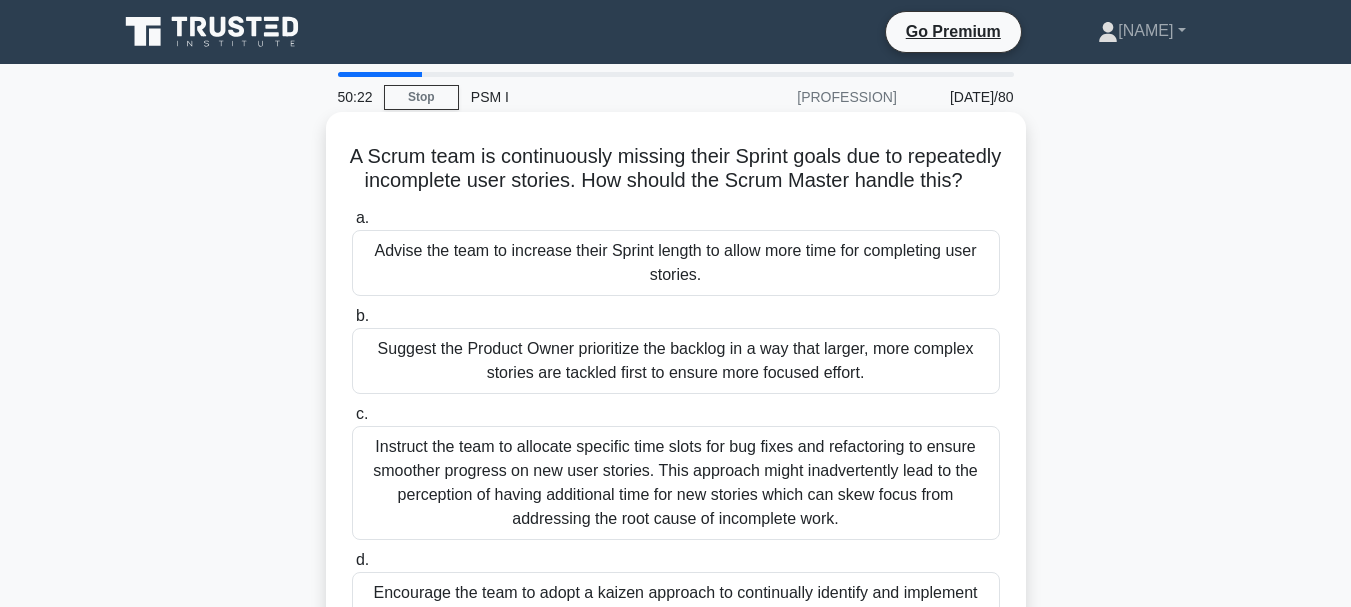 drag, startPoint x: 389, startPoint y: 153, endPoint x: 728, endPoint y: 219, distance: 345.36502 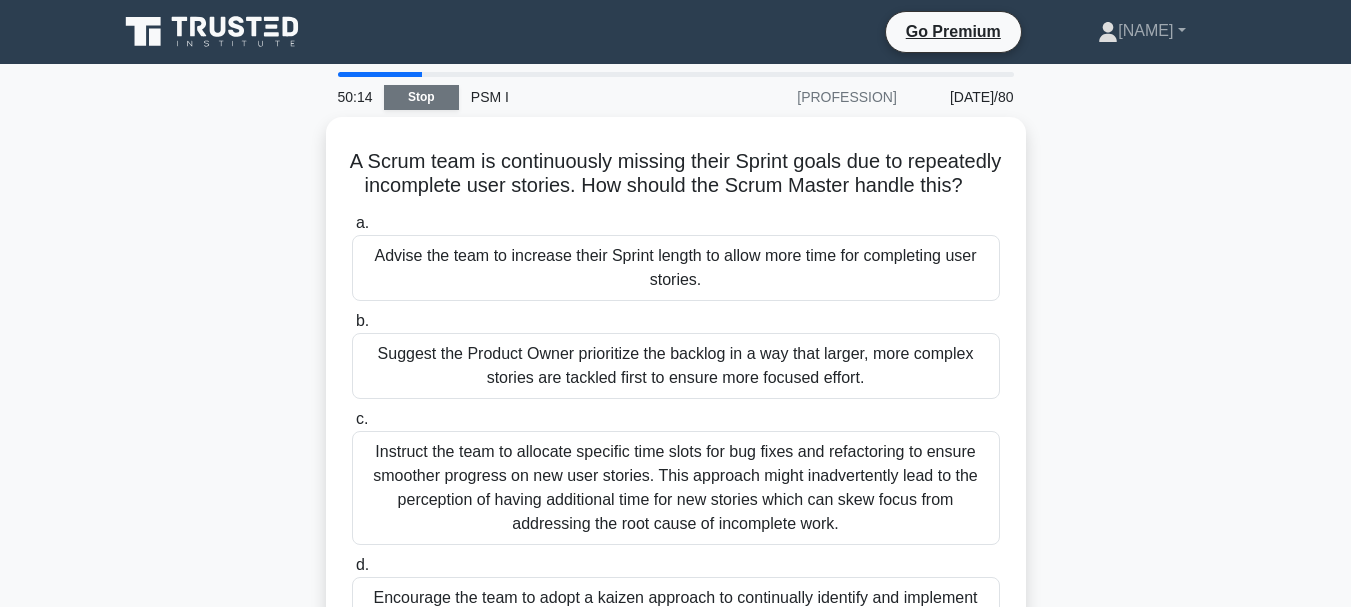 click on "••••" at bounding box center [421, 97] 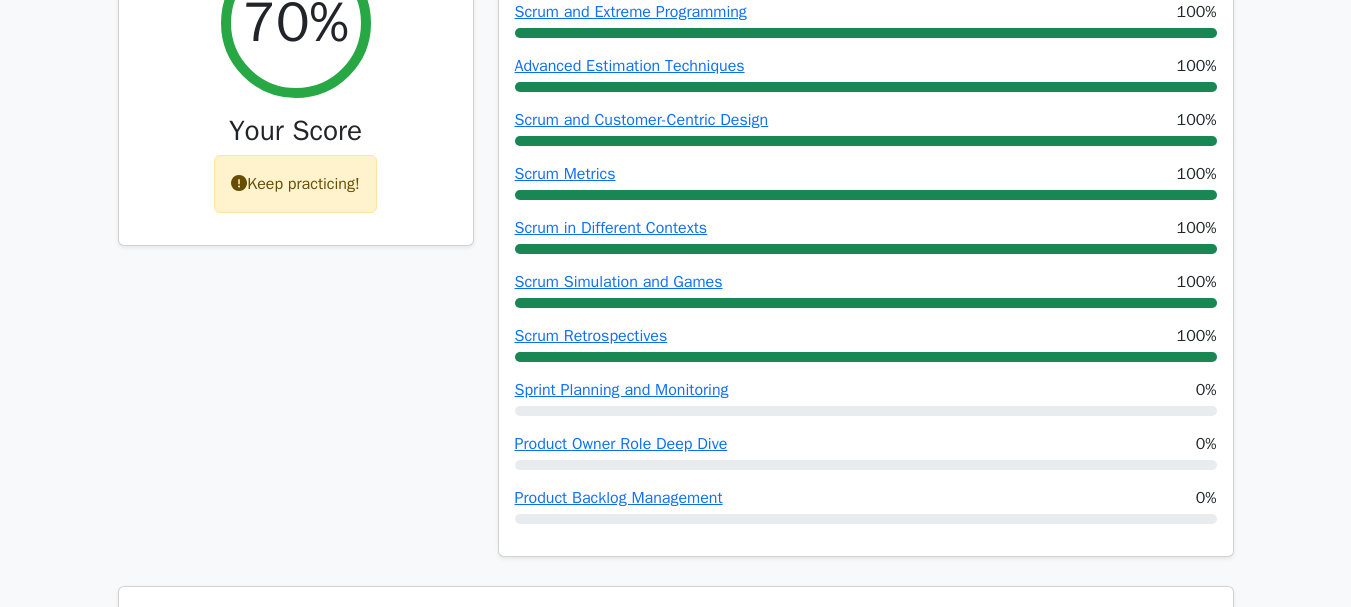 scroll, scrollTop: 1100, scrollLeft: 0, axis: vertical 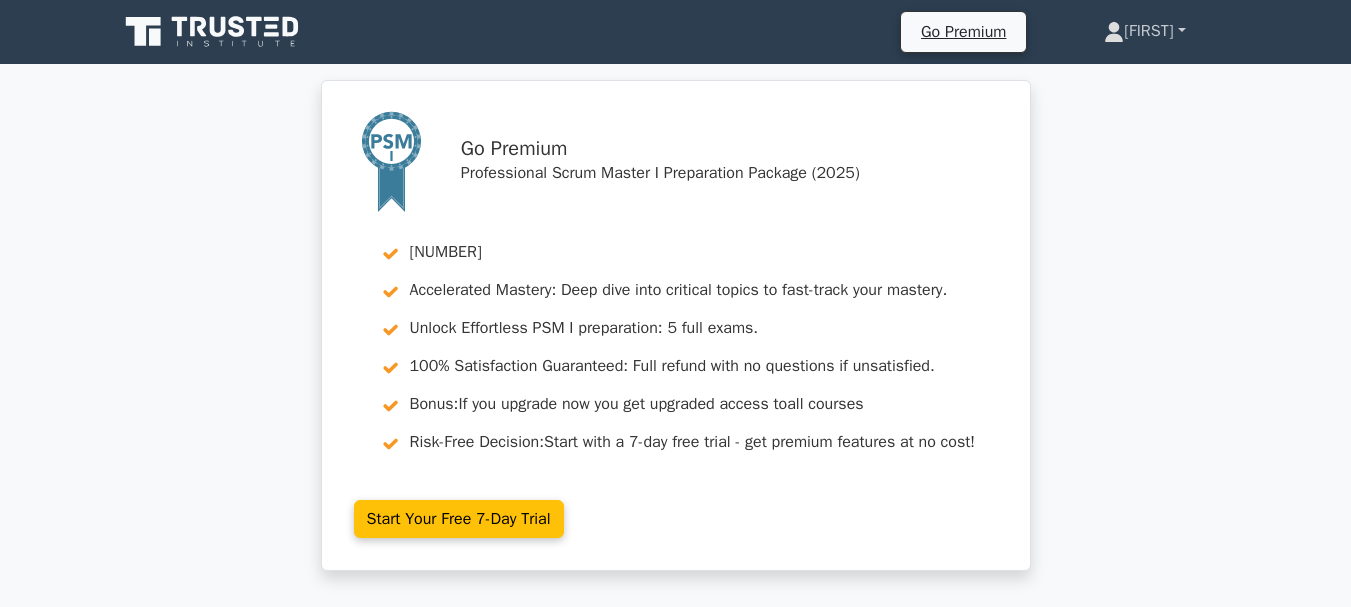 click on "[FIRST]" at bounding box center [1144, 31] 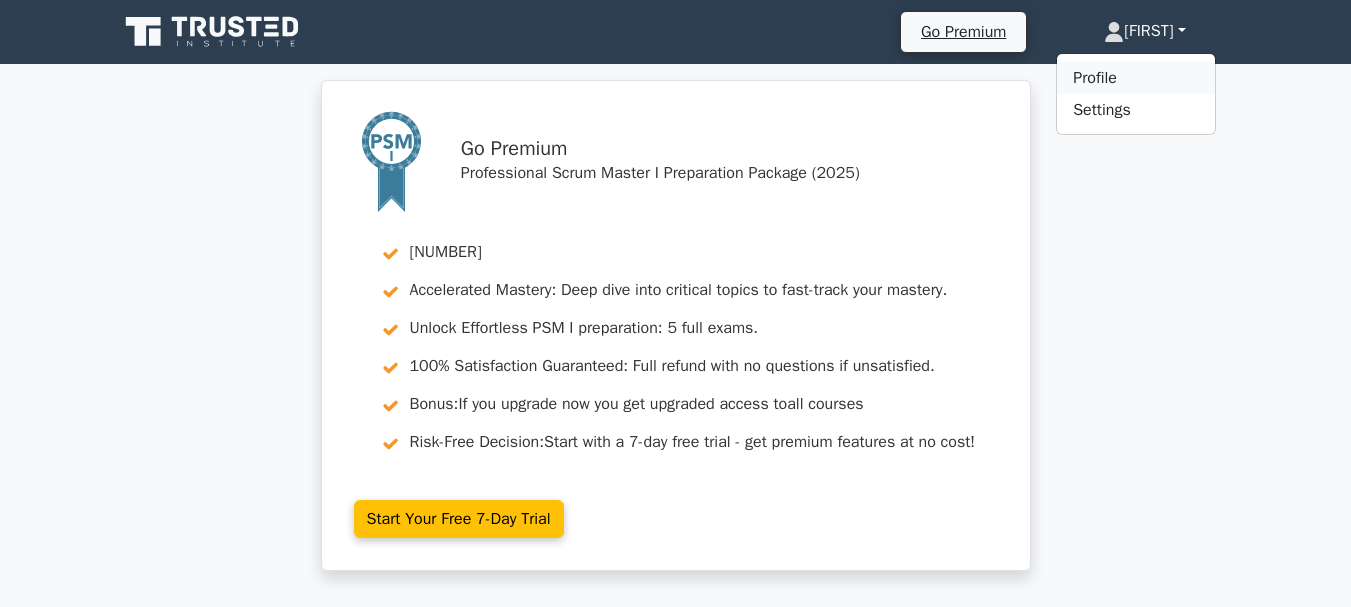 click on "Profile" at bounding box center [1136, 78] 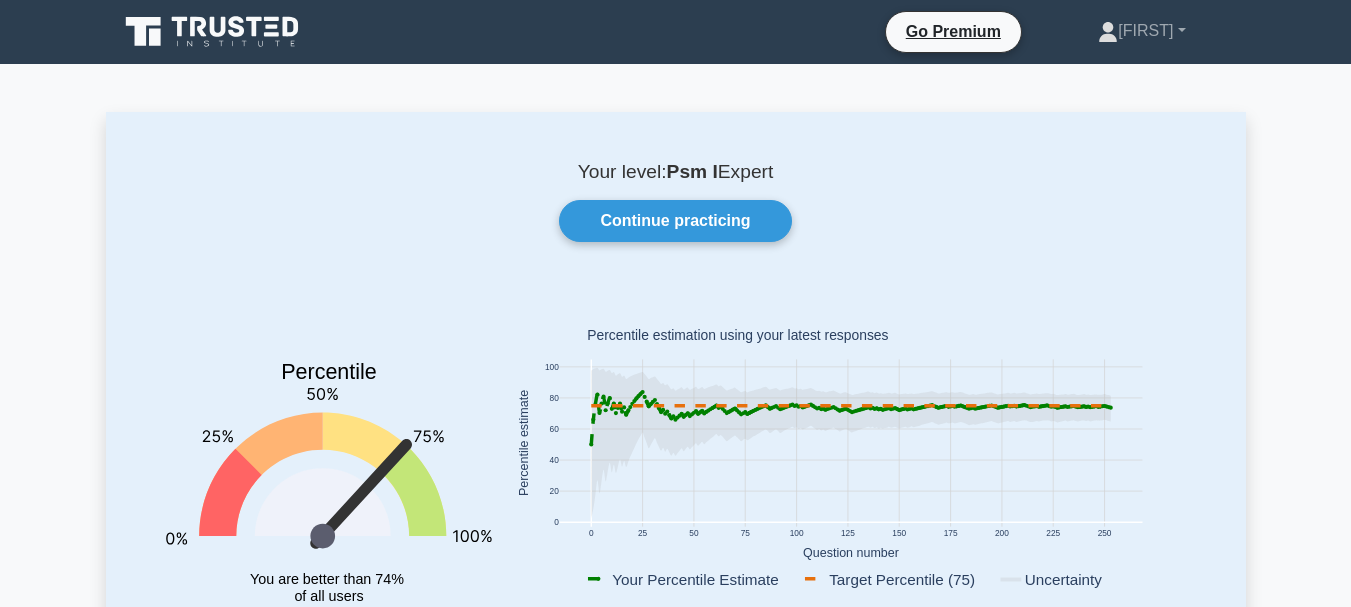 scroll, scrollTop: 0, scrollLeft: 0, axis: both 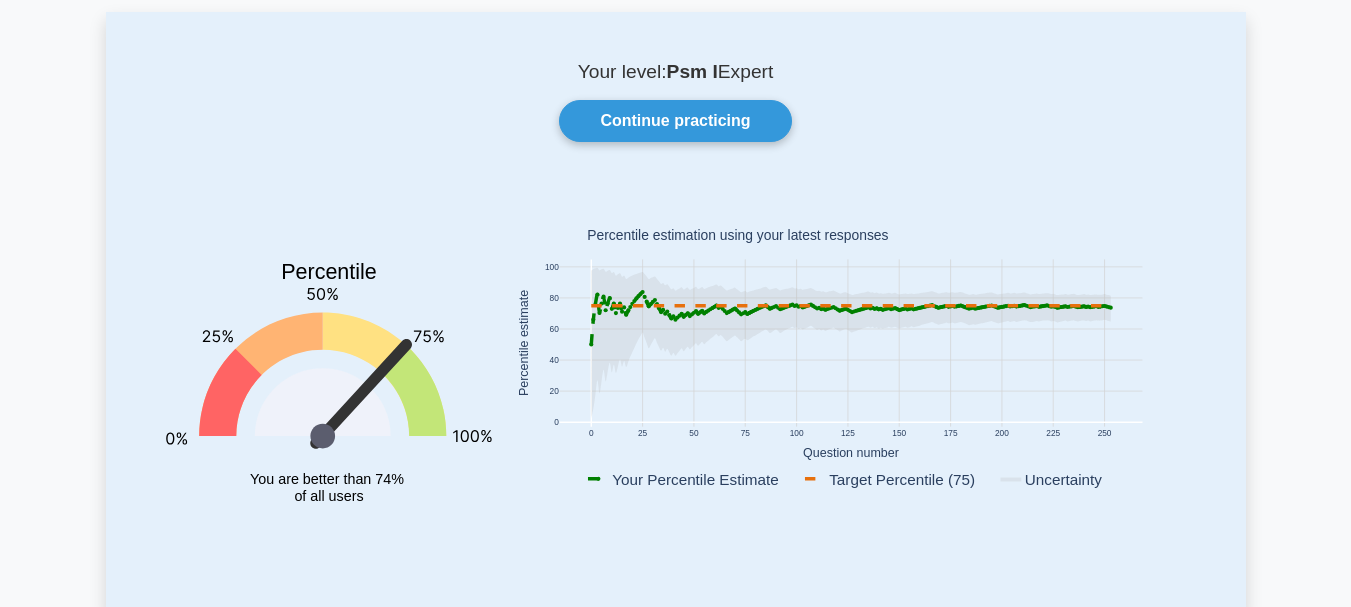 drag, startPoint x: 579, startPoint y: 69, endPoint x: 793, endPoint y: 72, distance: 214.02103 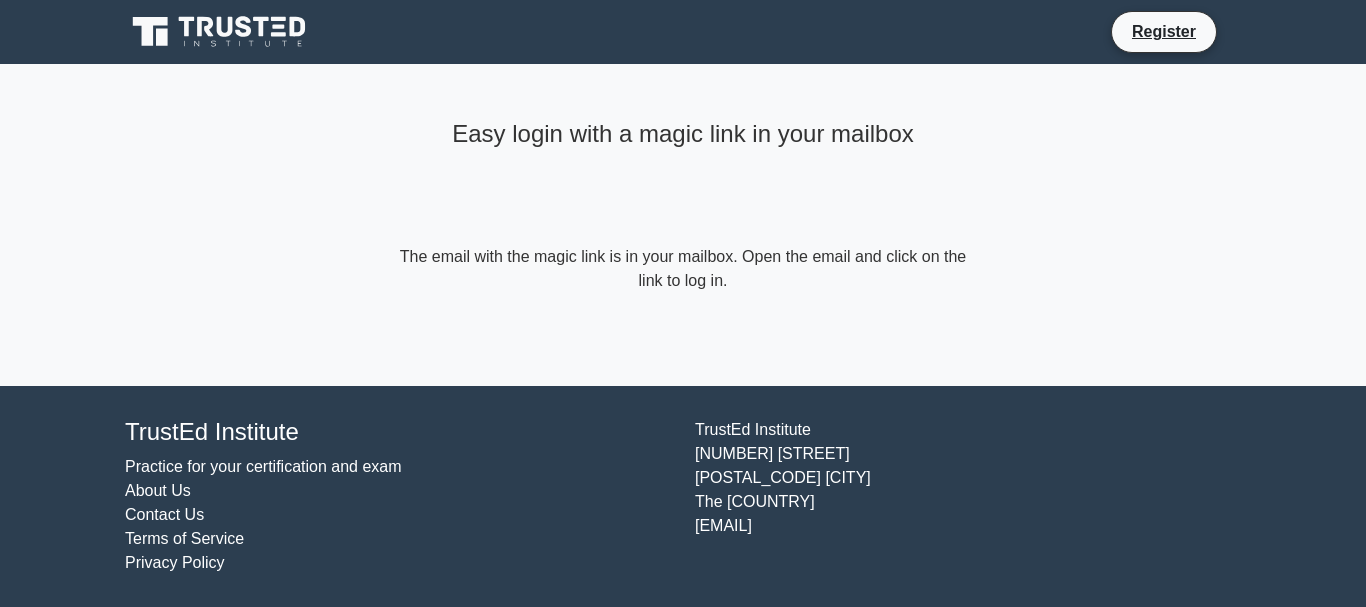 scroll, scrollTop: 0, scrollLeft: 0, axis: both 